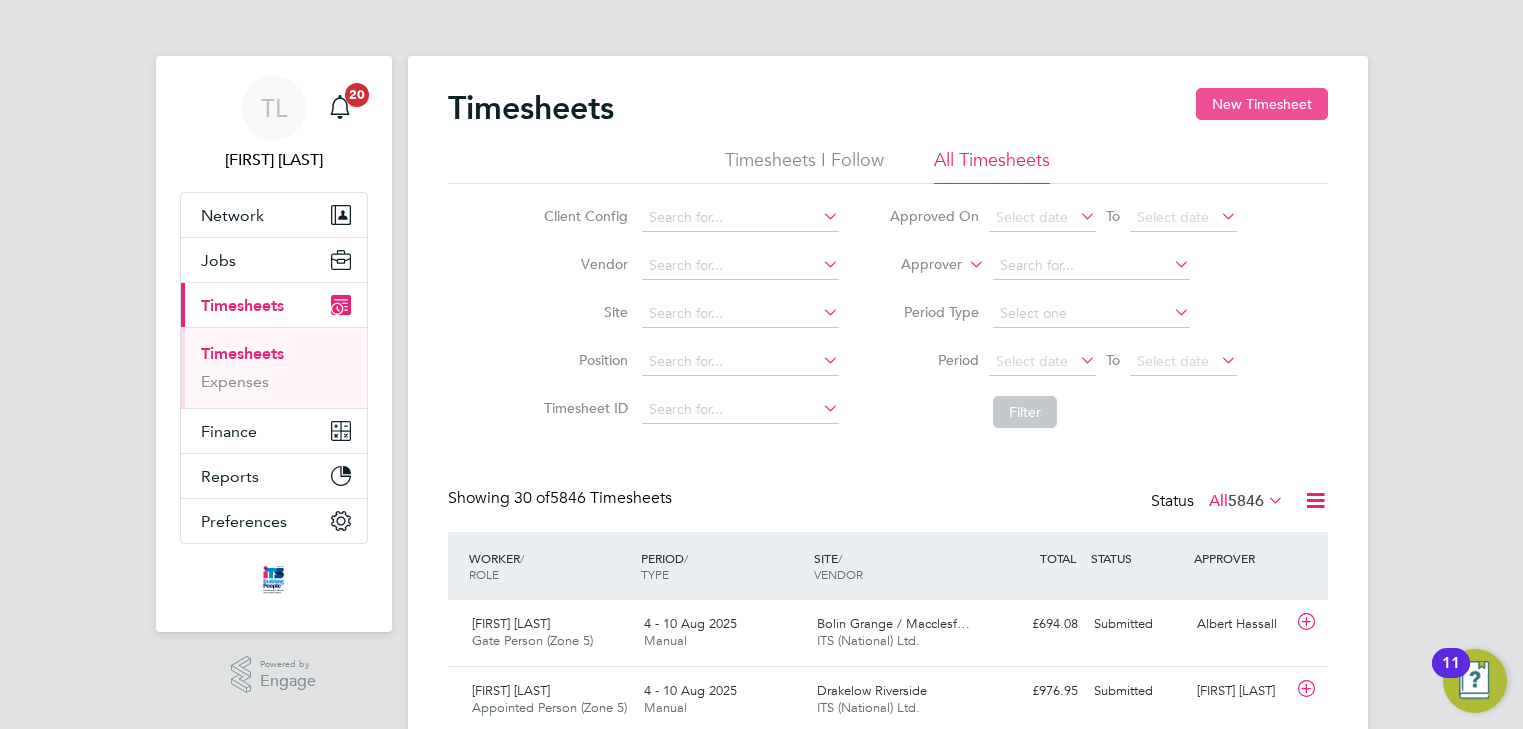 scroll, scrollTop: 0, scrollLeft: 0, axis: both 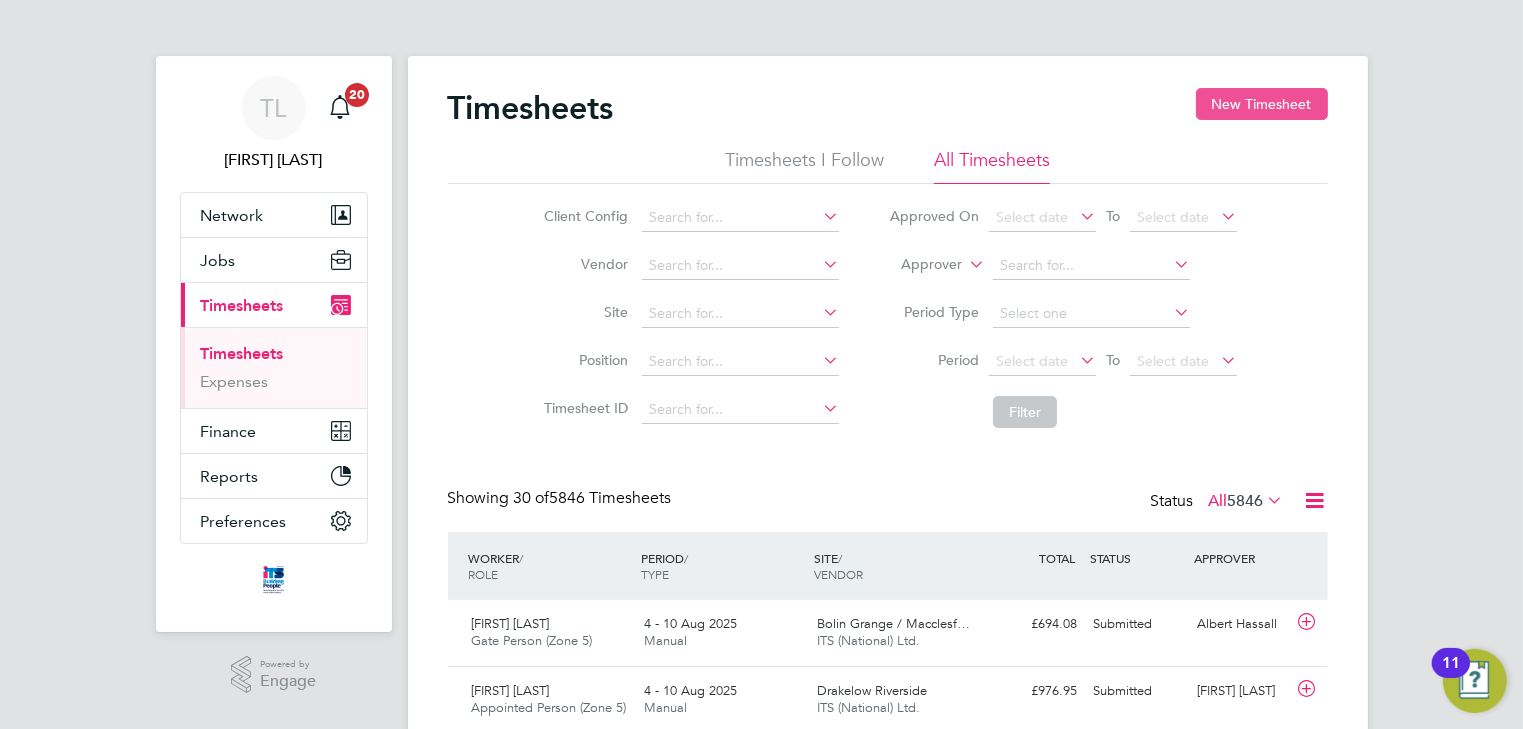 click on "New Timesheet" 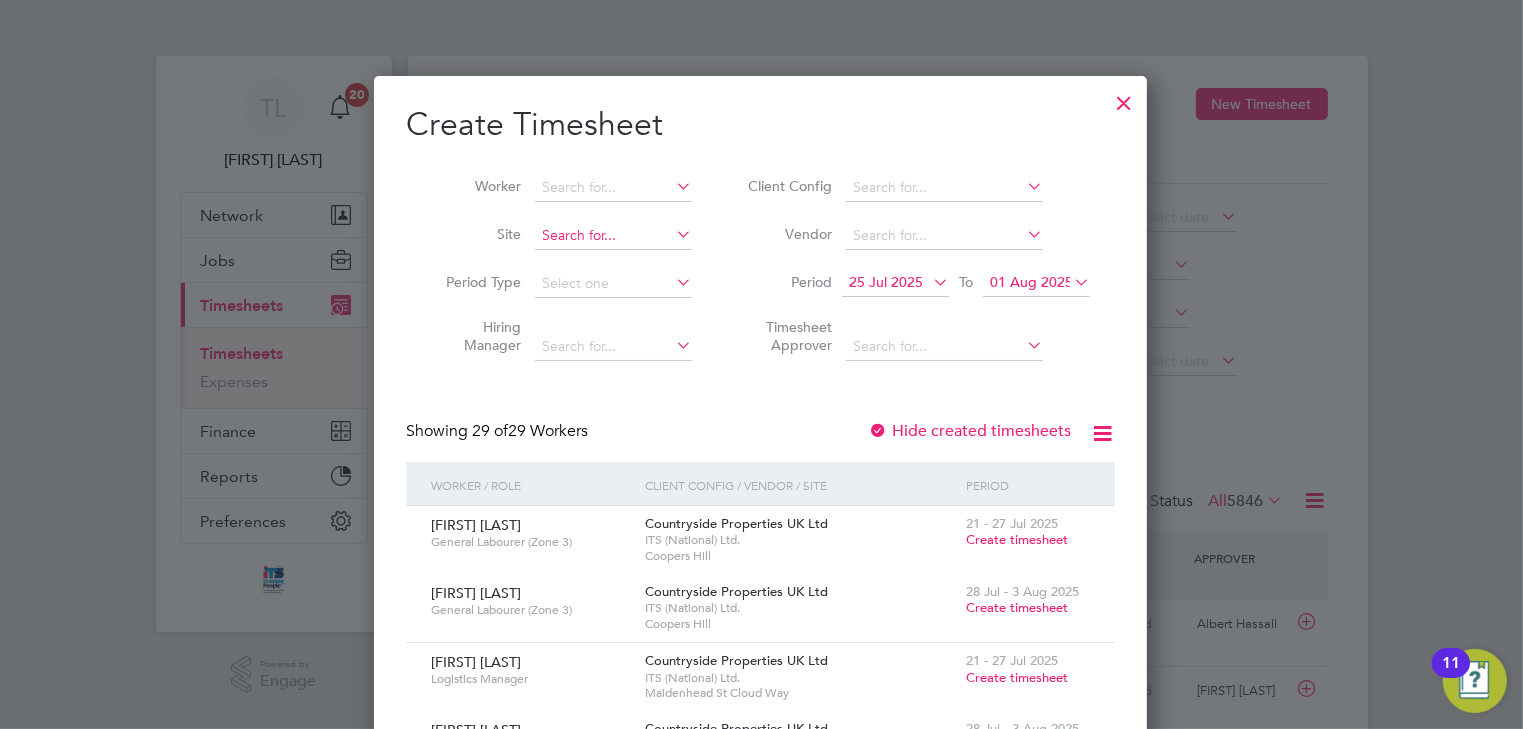 click at bounding box center (613, 236) 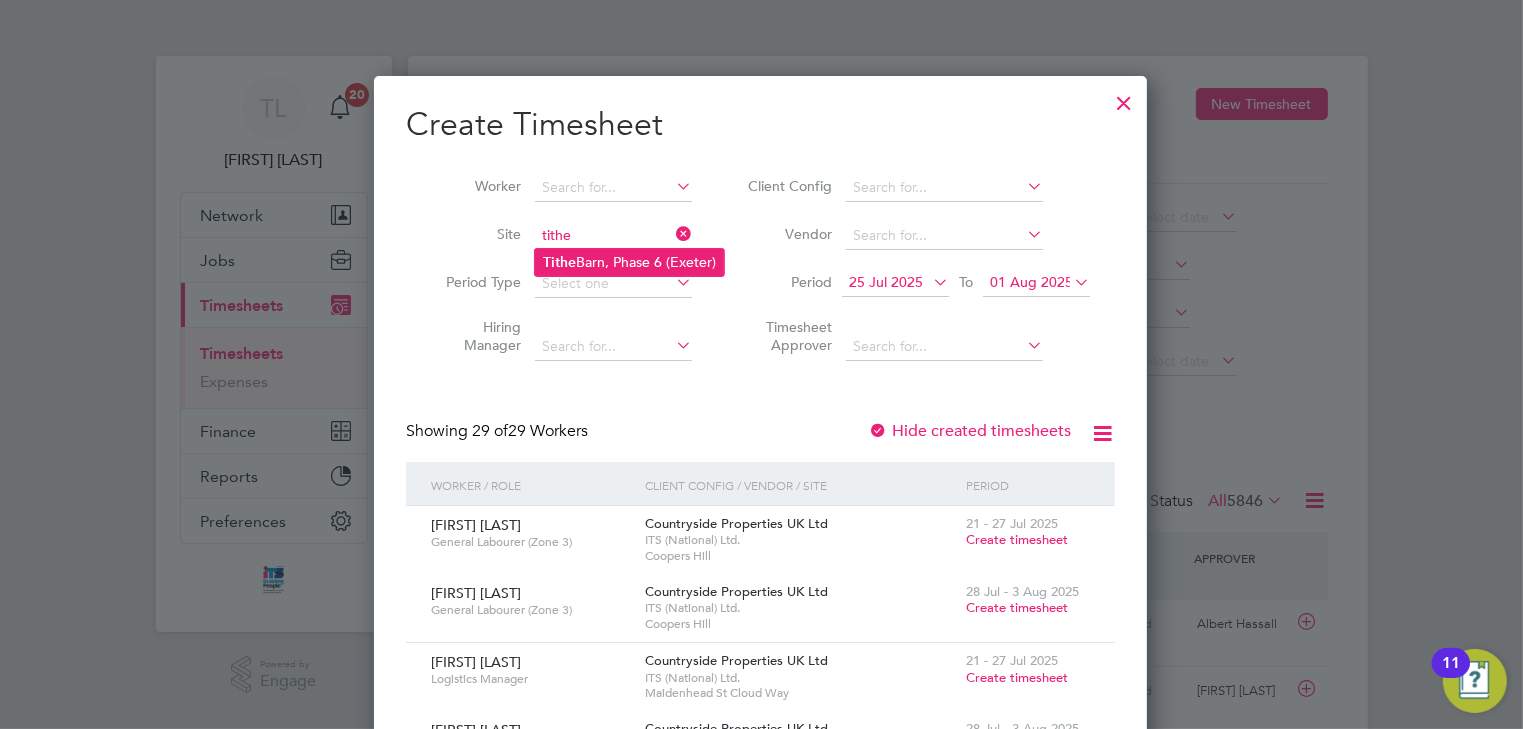 click on "[STREET], [CITY]" 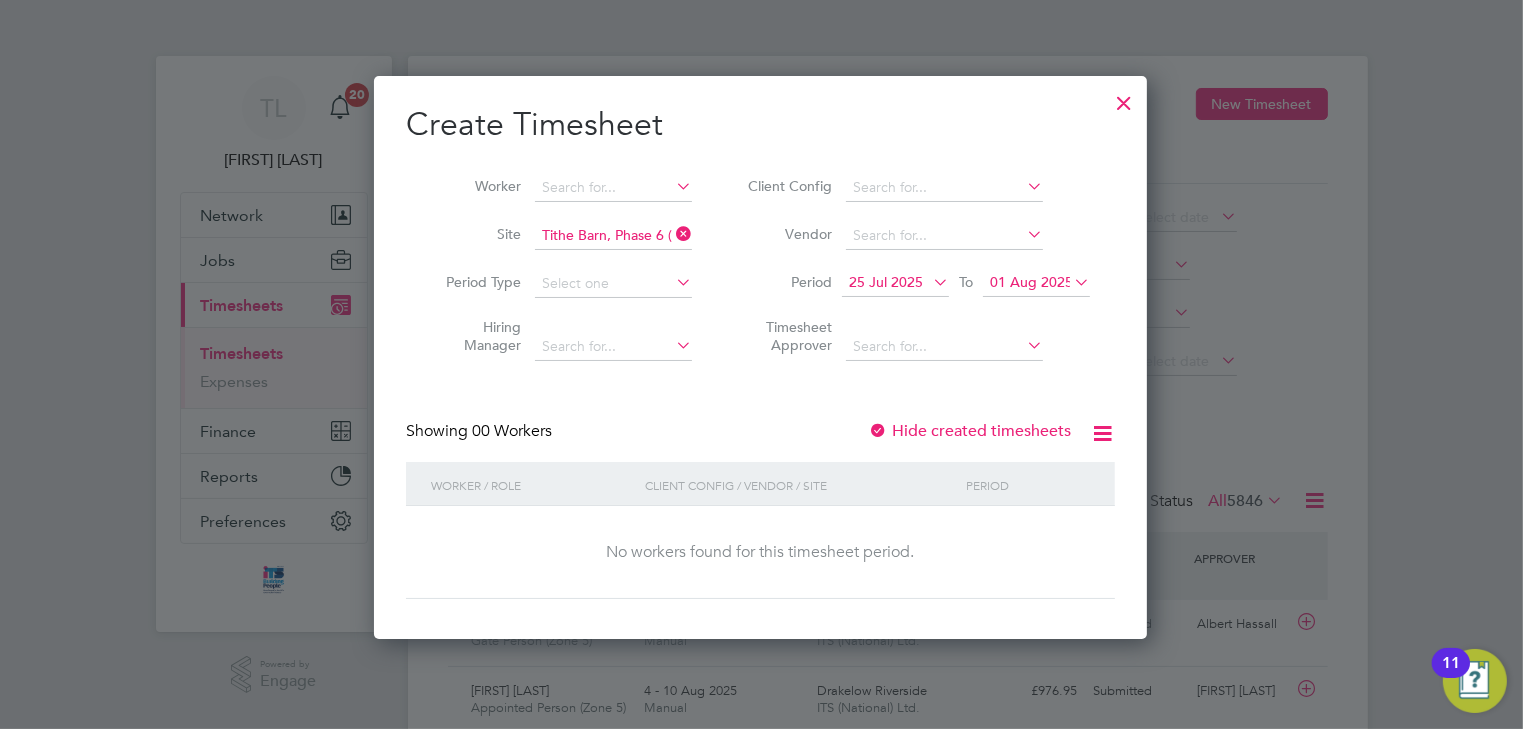 click on "25 Jul 2025" at bounding box center [886, 282] 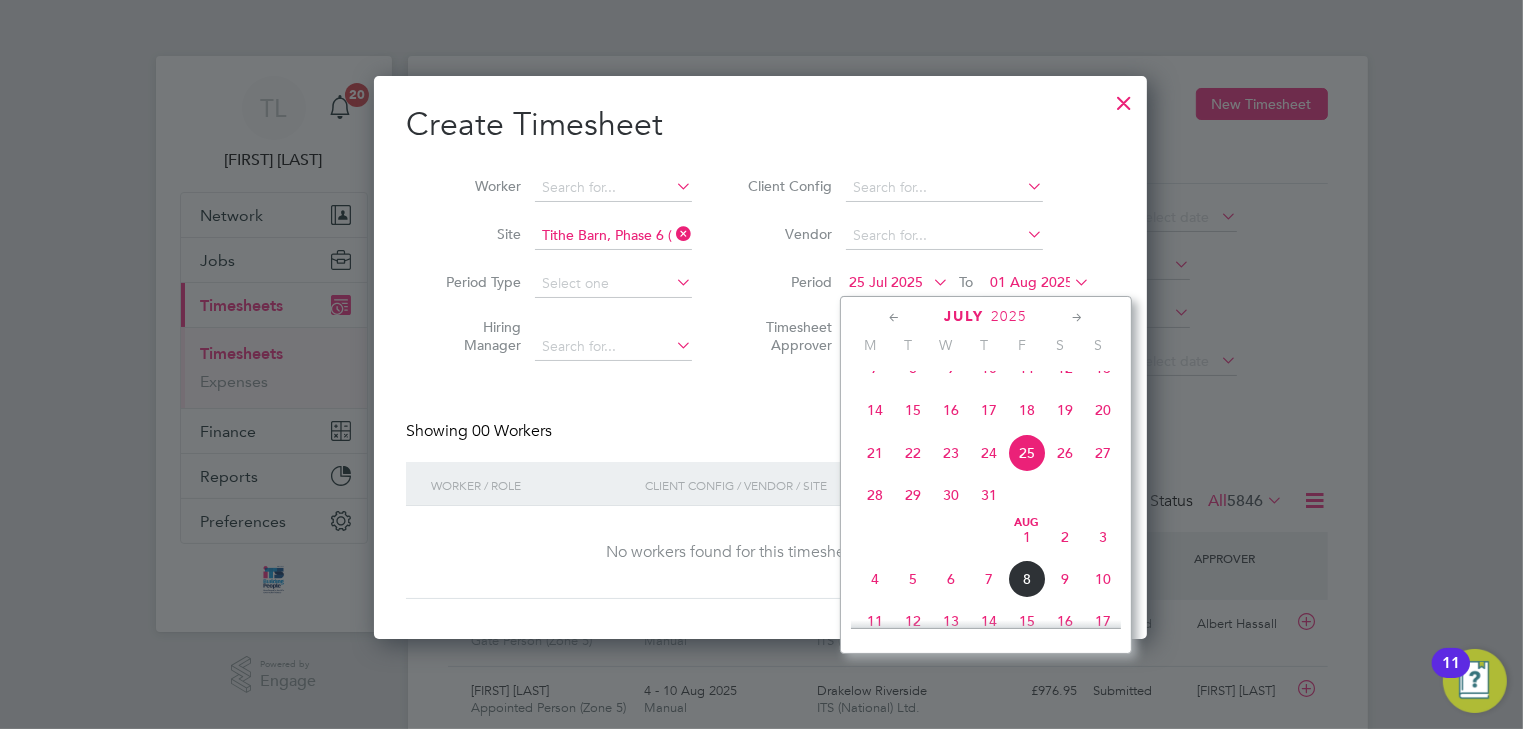 click on "4" 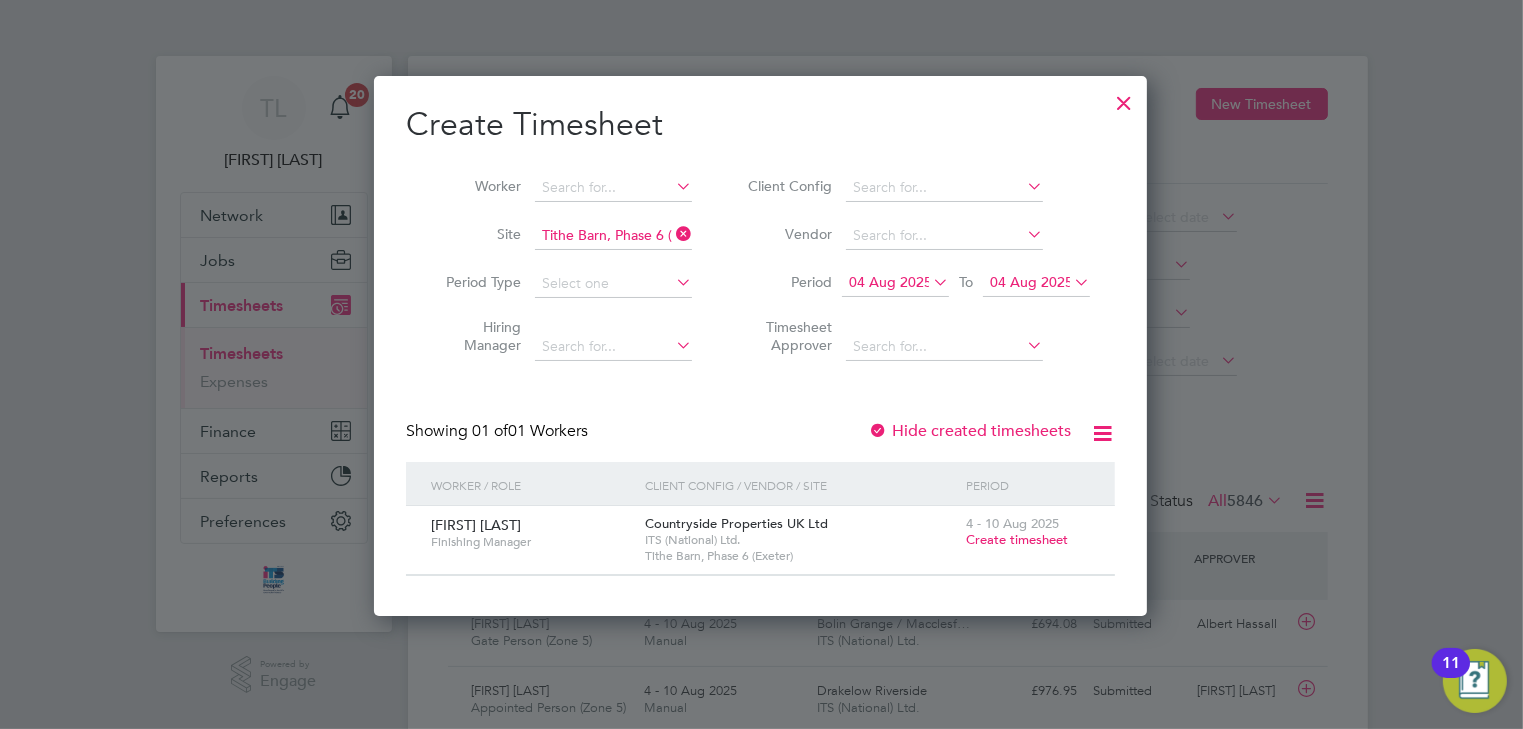 click on "Create timesheet" at bounding box center [1017, 539] 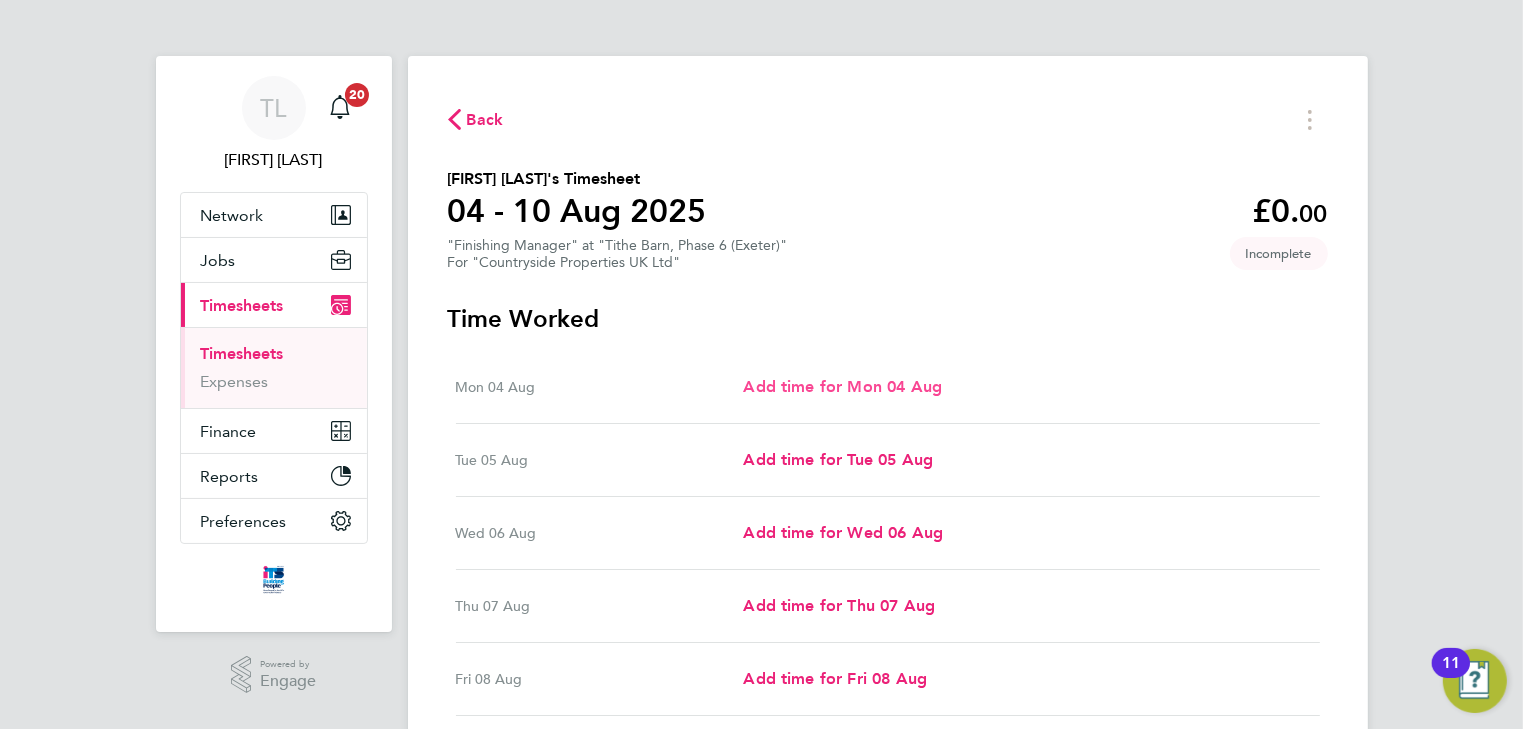 click on "Add time for Mon 04 Aug" at bounding box center (842, 386) 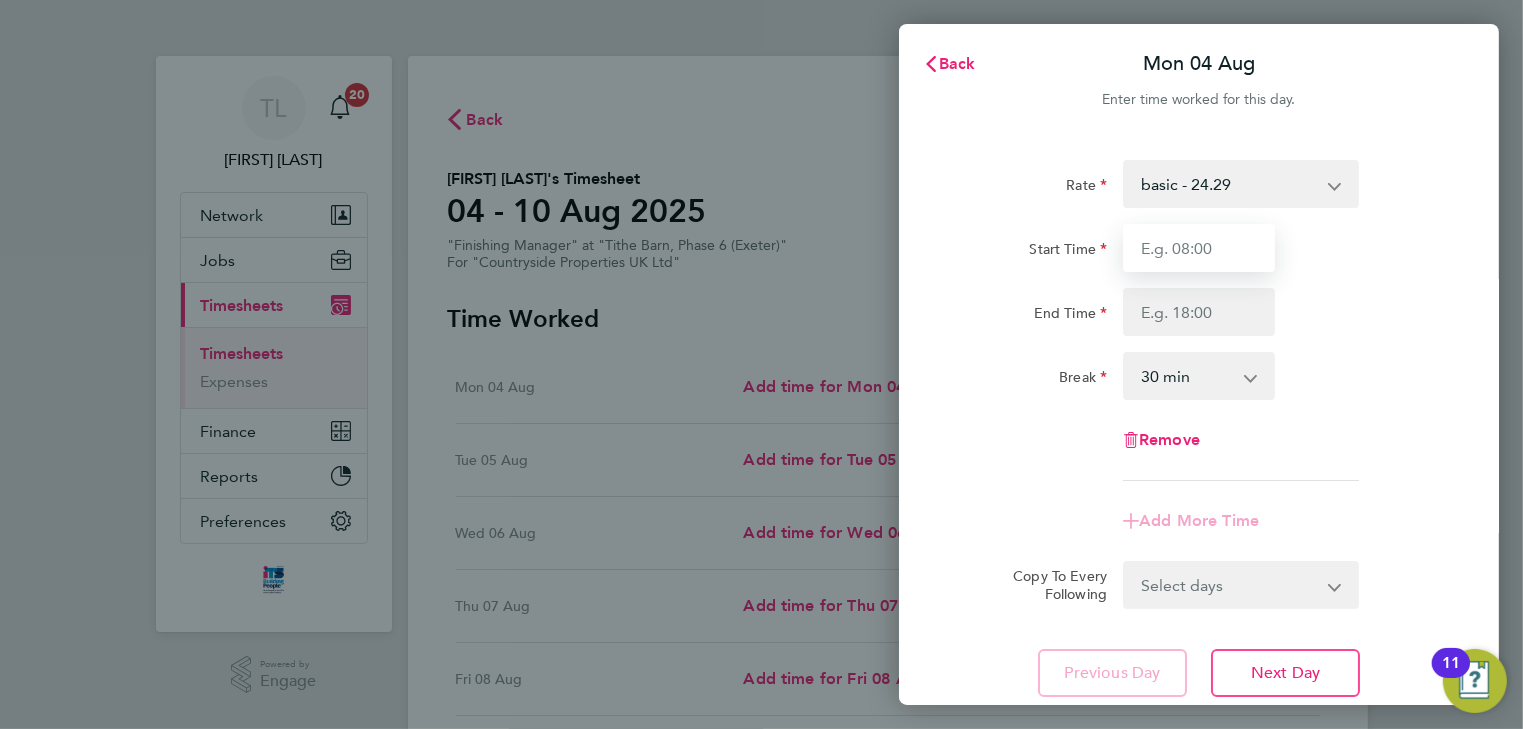 click on "Start Time" at bounding box center (1199, 248) 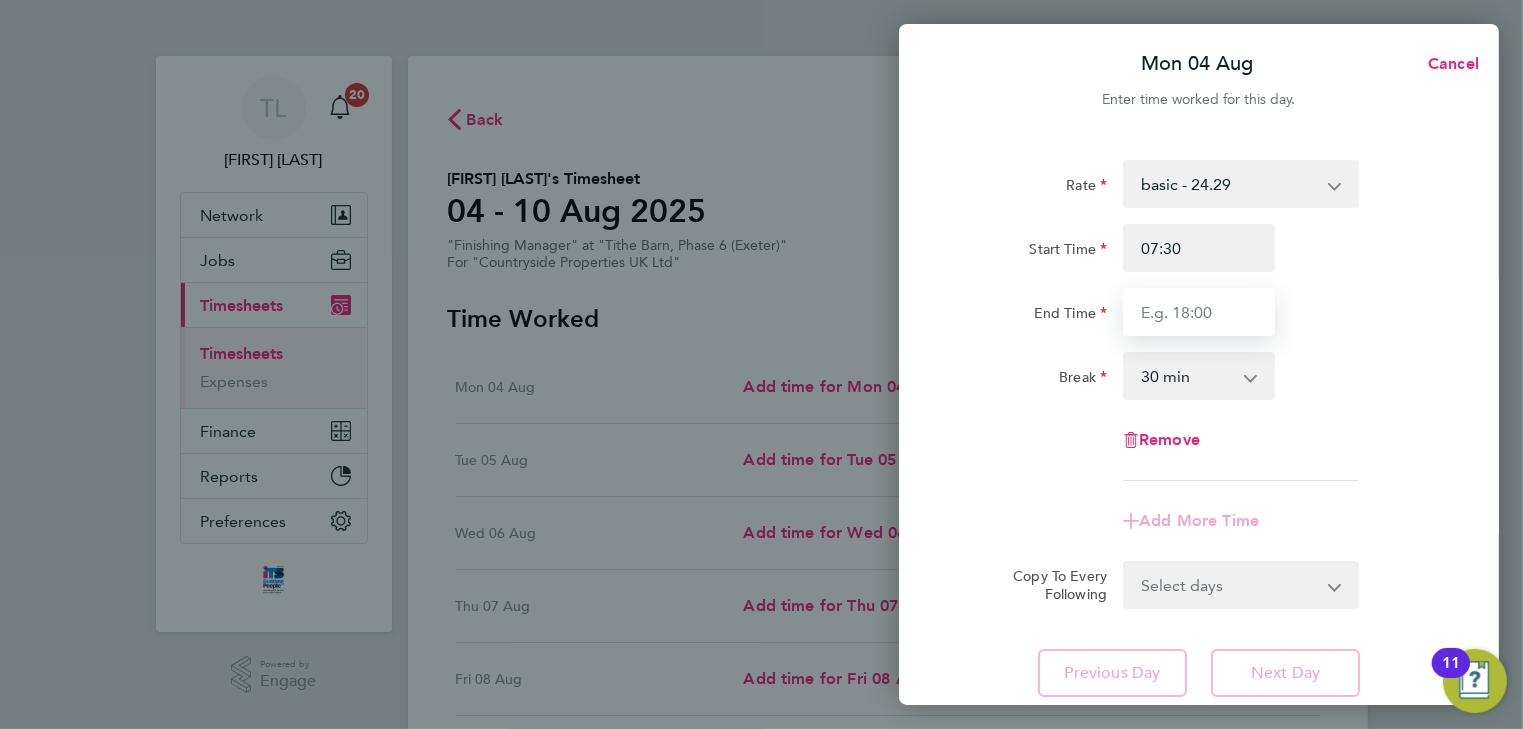 click on "End Time" at bounding box center [1199, 312] 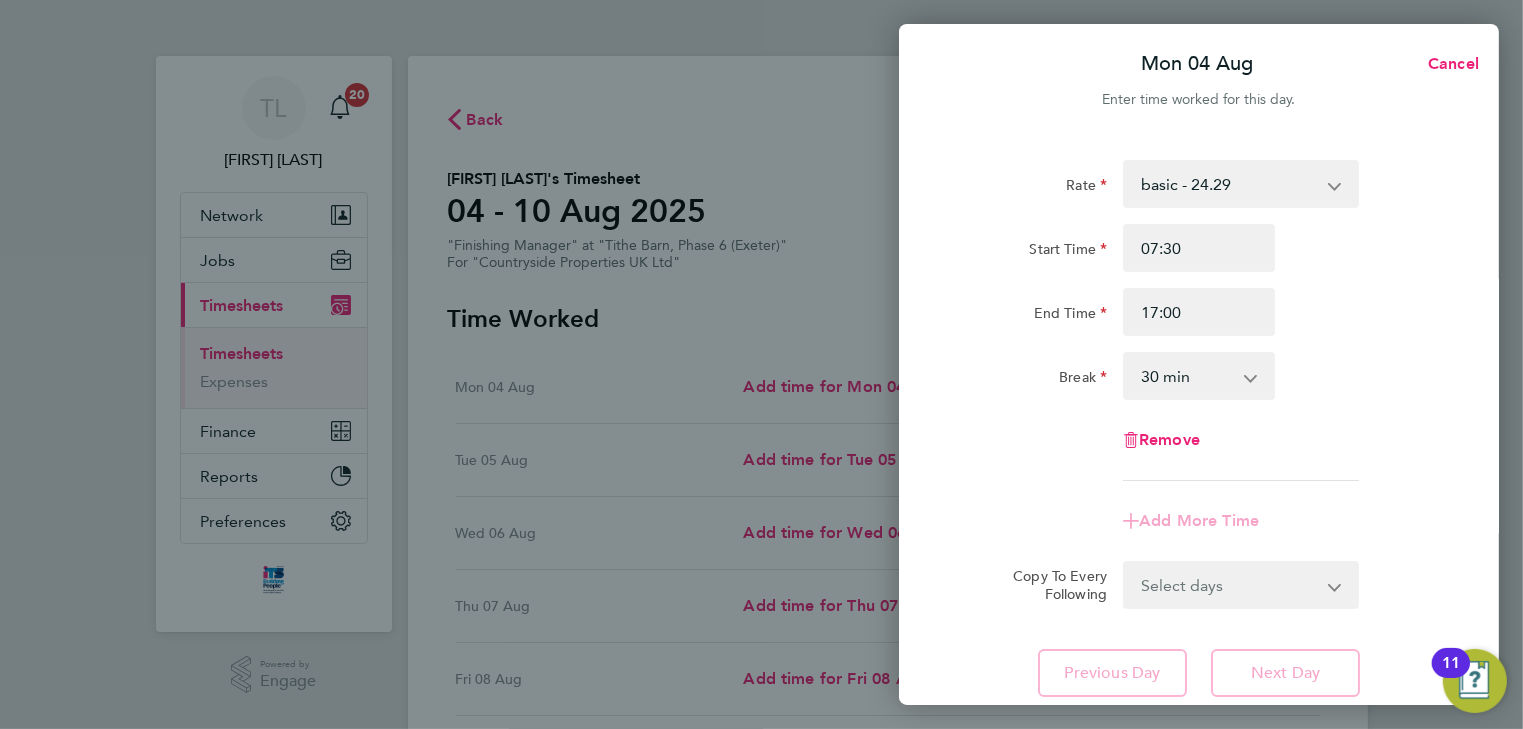 click on "0 min   15 min   30 min   45 min   60 min   75 min   90 min" at bounding box center (1187, 376) 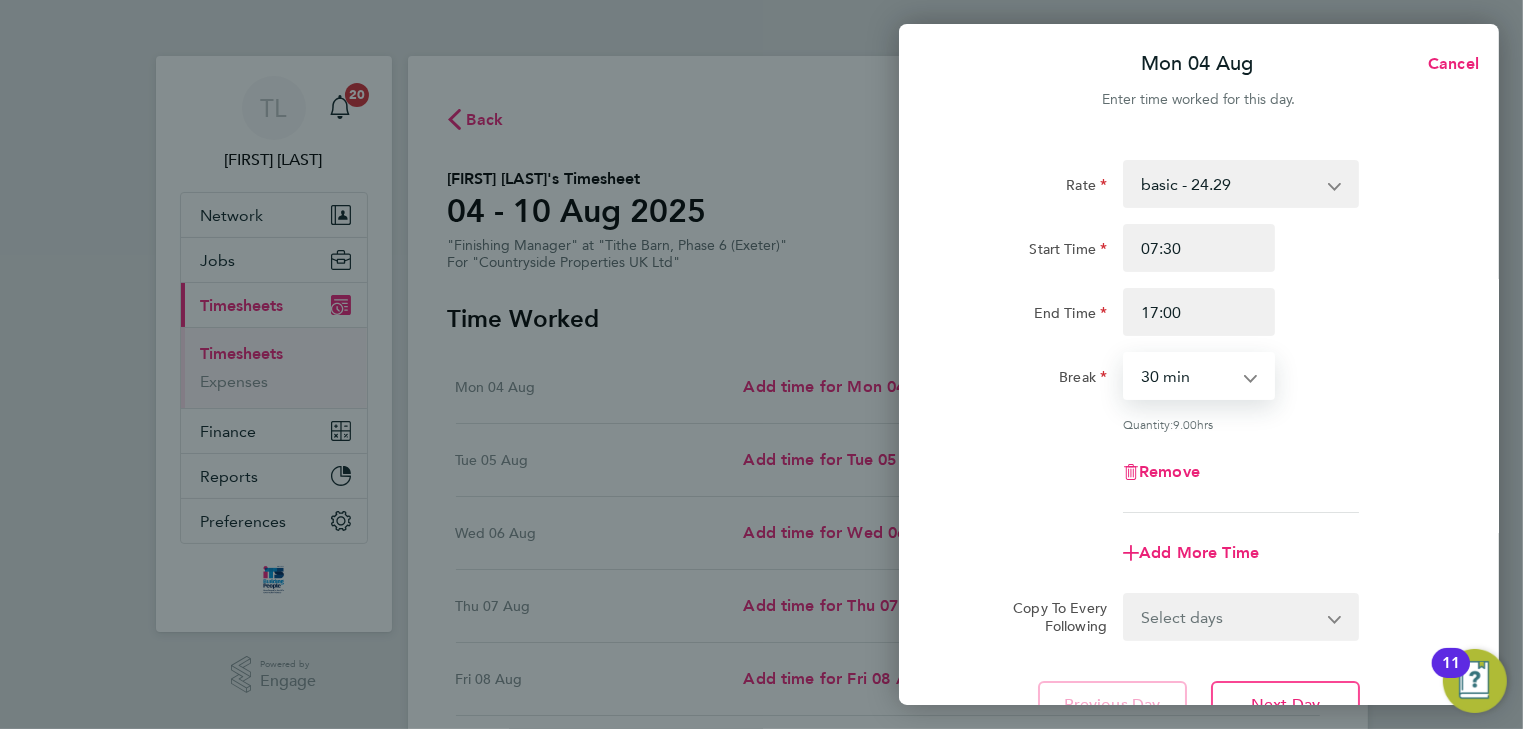 click on "0 min   15 min   30 min   45 min   60 min   75 min   90 min" at bounding box center [1187, 376] 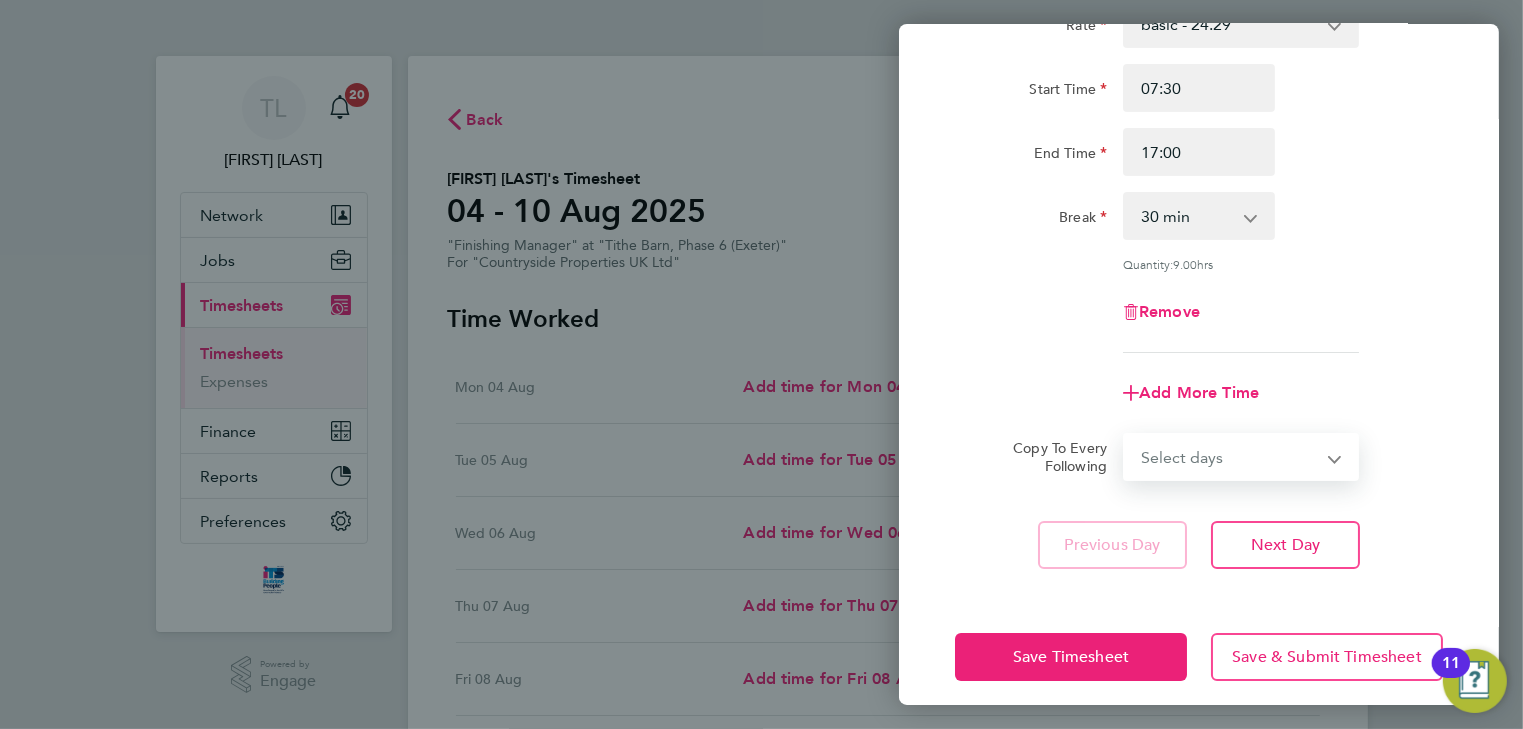 click on "Select days   Day   Weekday (Mon-Fri)   Weekend (Sat-Sun)   Tuesday   Wednesday   Thursday   Friday   Saturday   Sunday" at bounding box center (1230, 457) 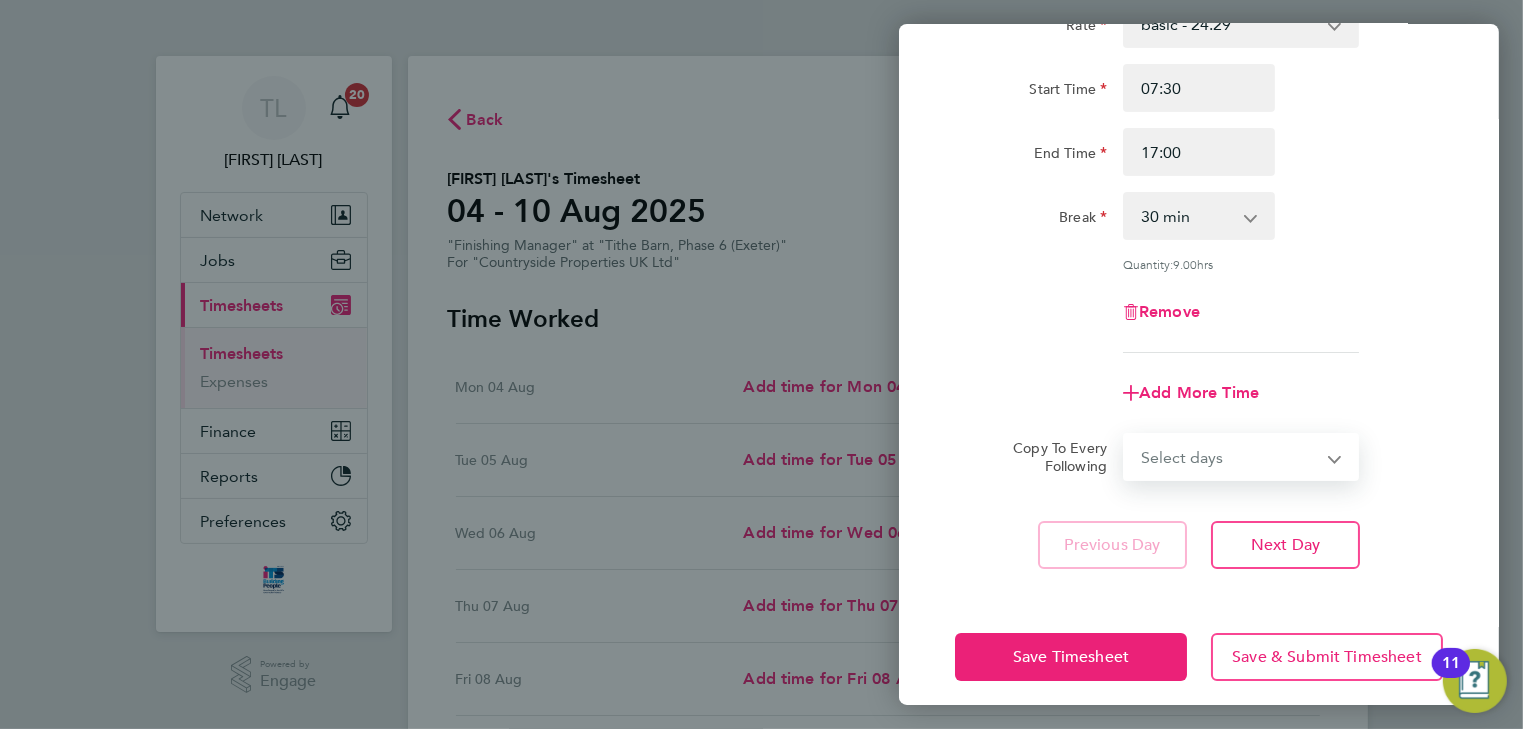 select on "TUE" 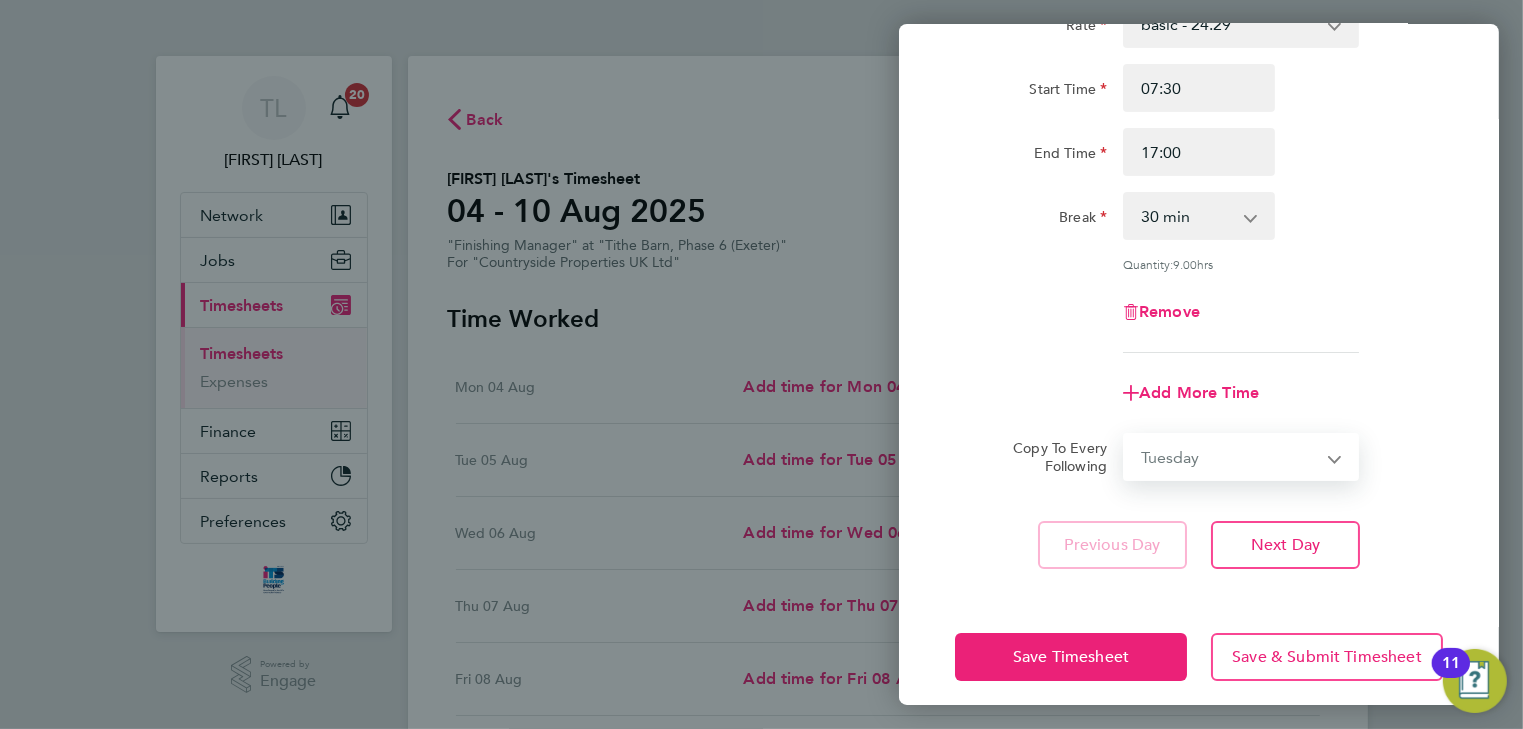 click on "Select days   Day   Weekday (Mon-Fri)   Weekend (Sat-Sun)   Tuesday   Wednesday   Thursday   Friday   Saturday   Sunday" at bounding box center (1230, 457) 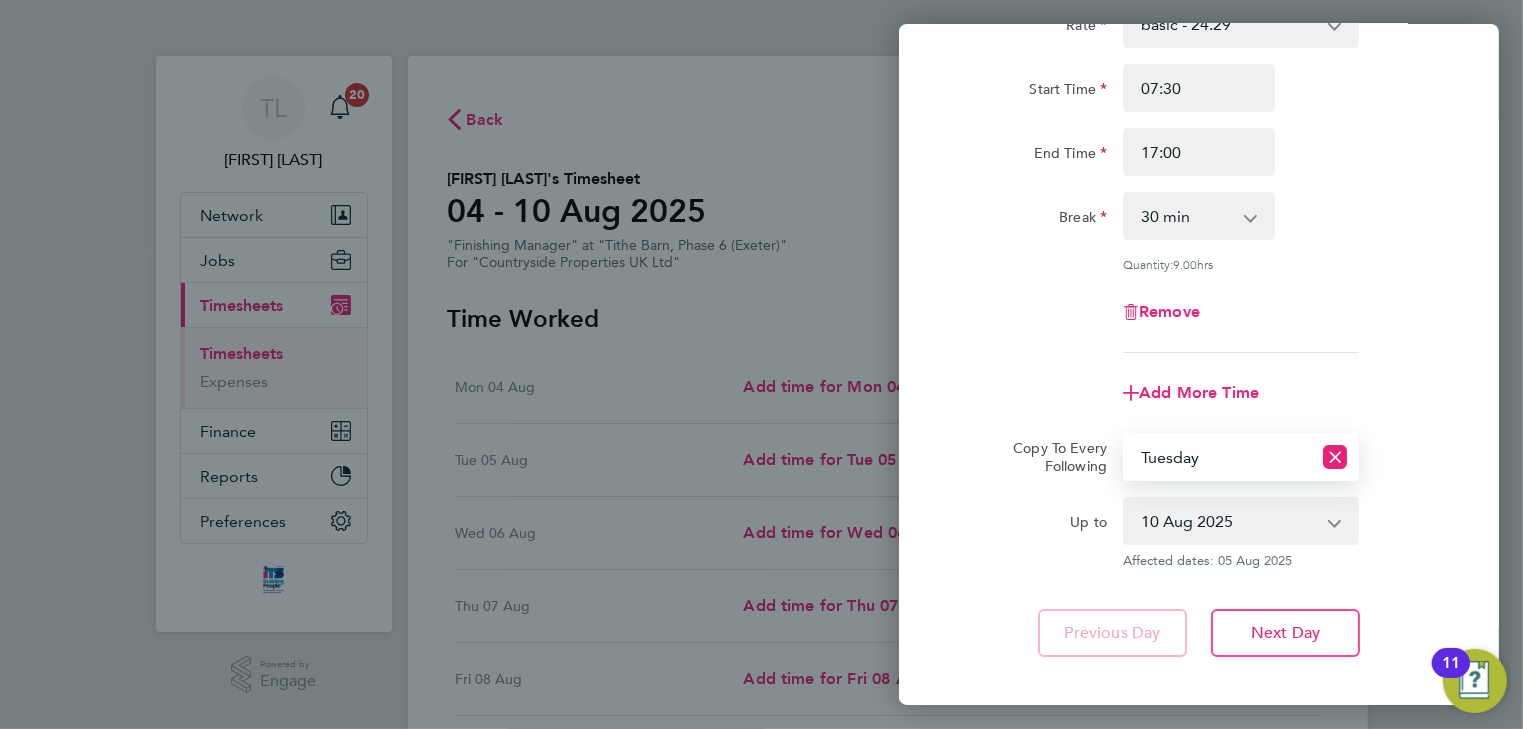 click on "[DATE] [DATE] [DATE] [DATE] [DATE] [DATE]" at bounding box center (1229, 521) 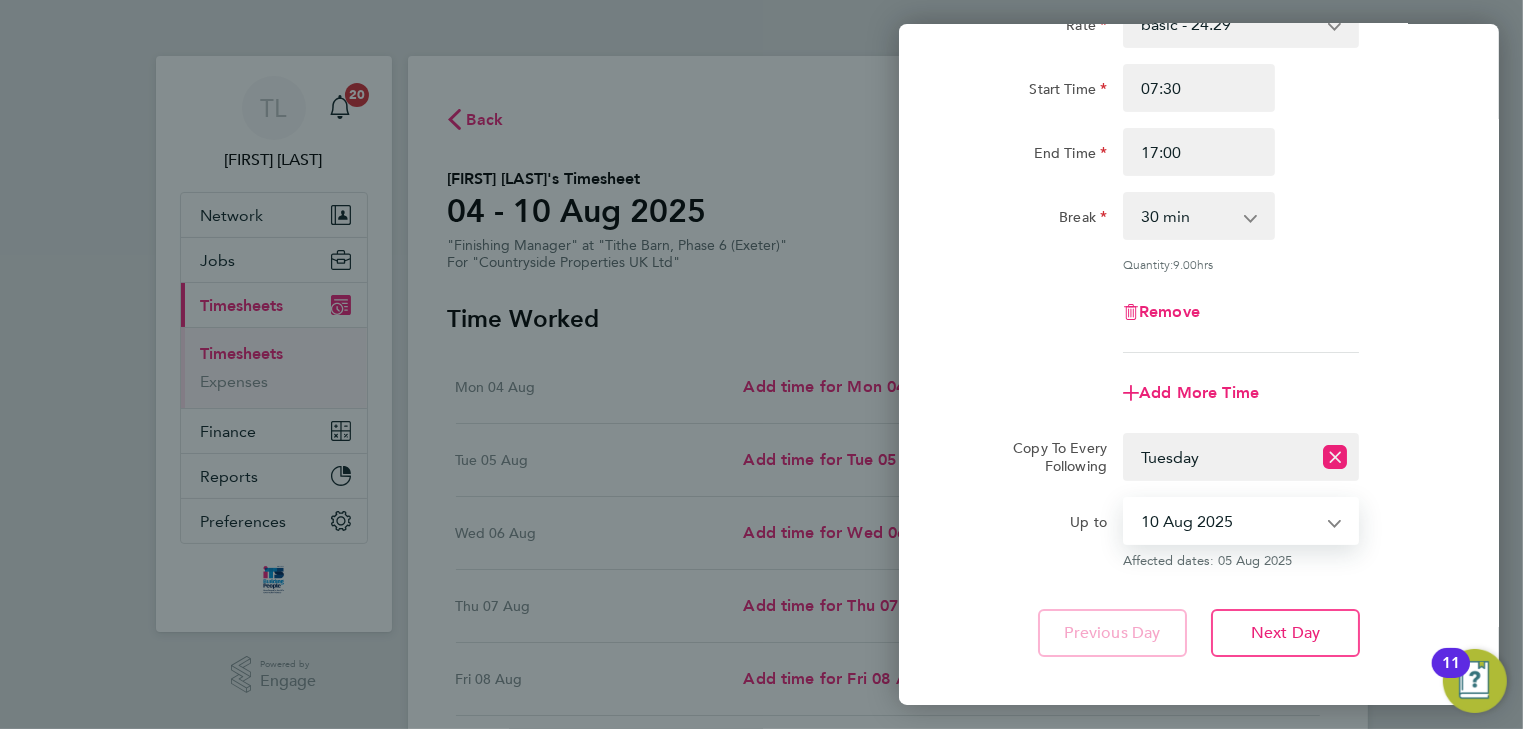 select on "[DATE]" 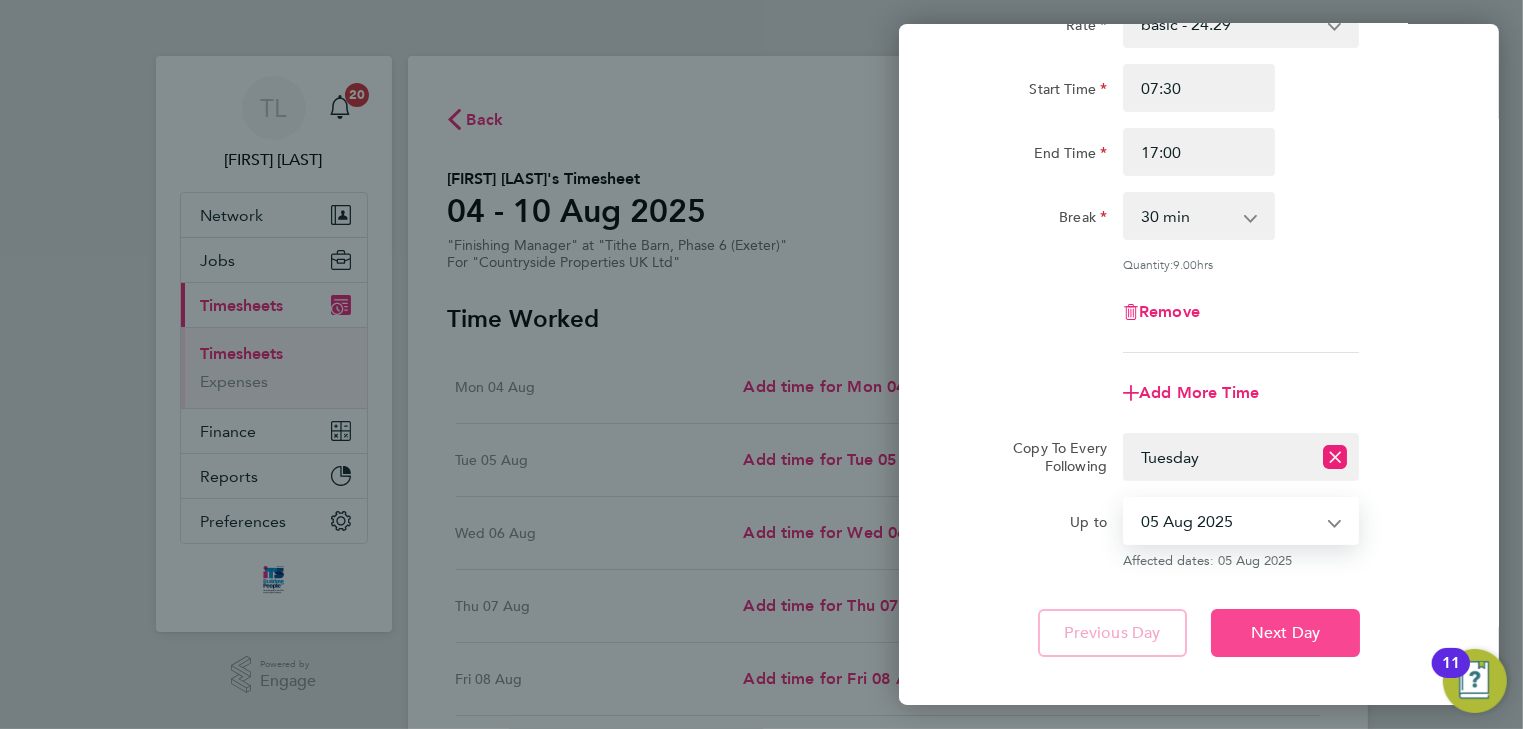 click on "Next Day" 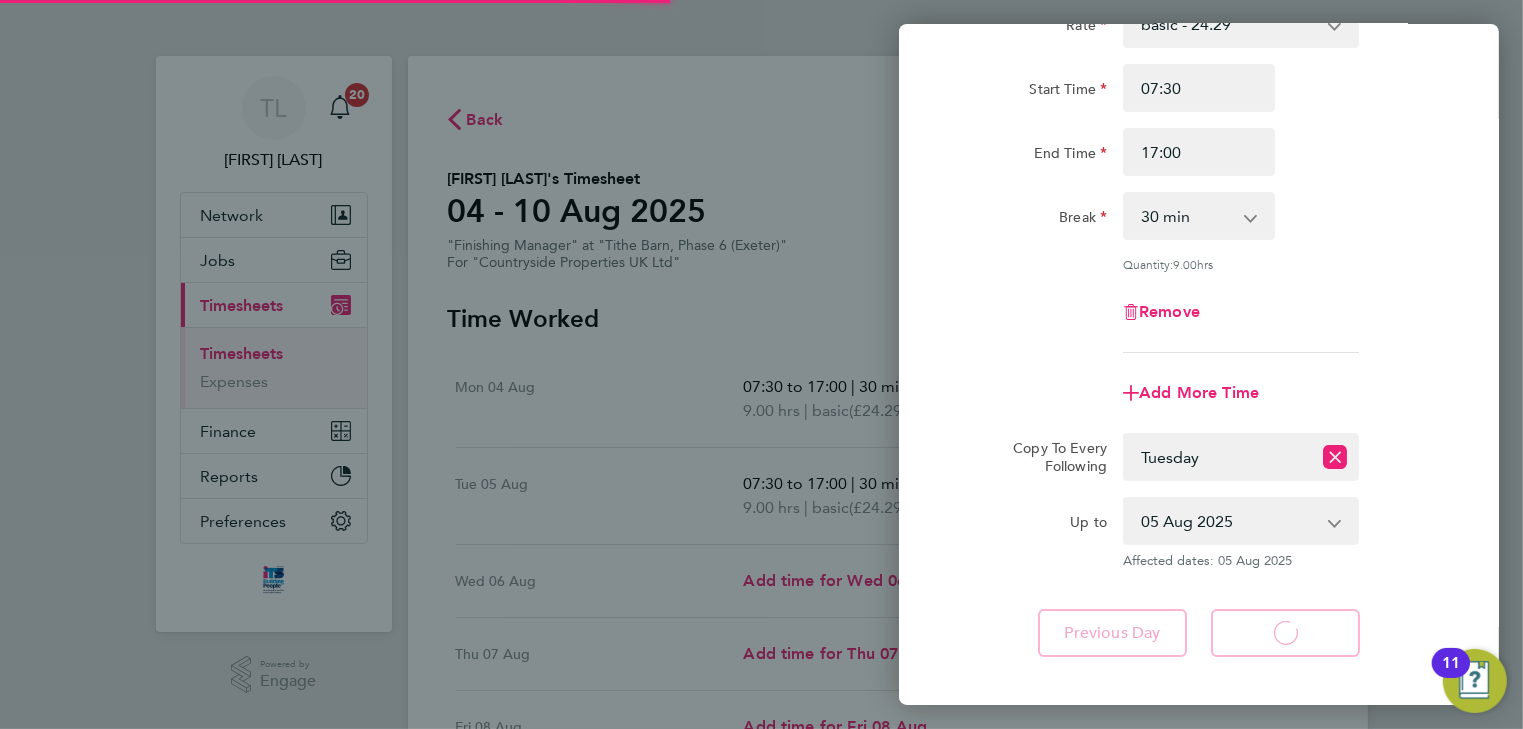 select on "30" 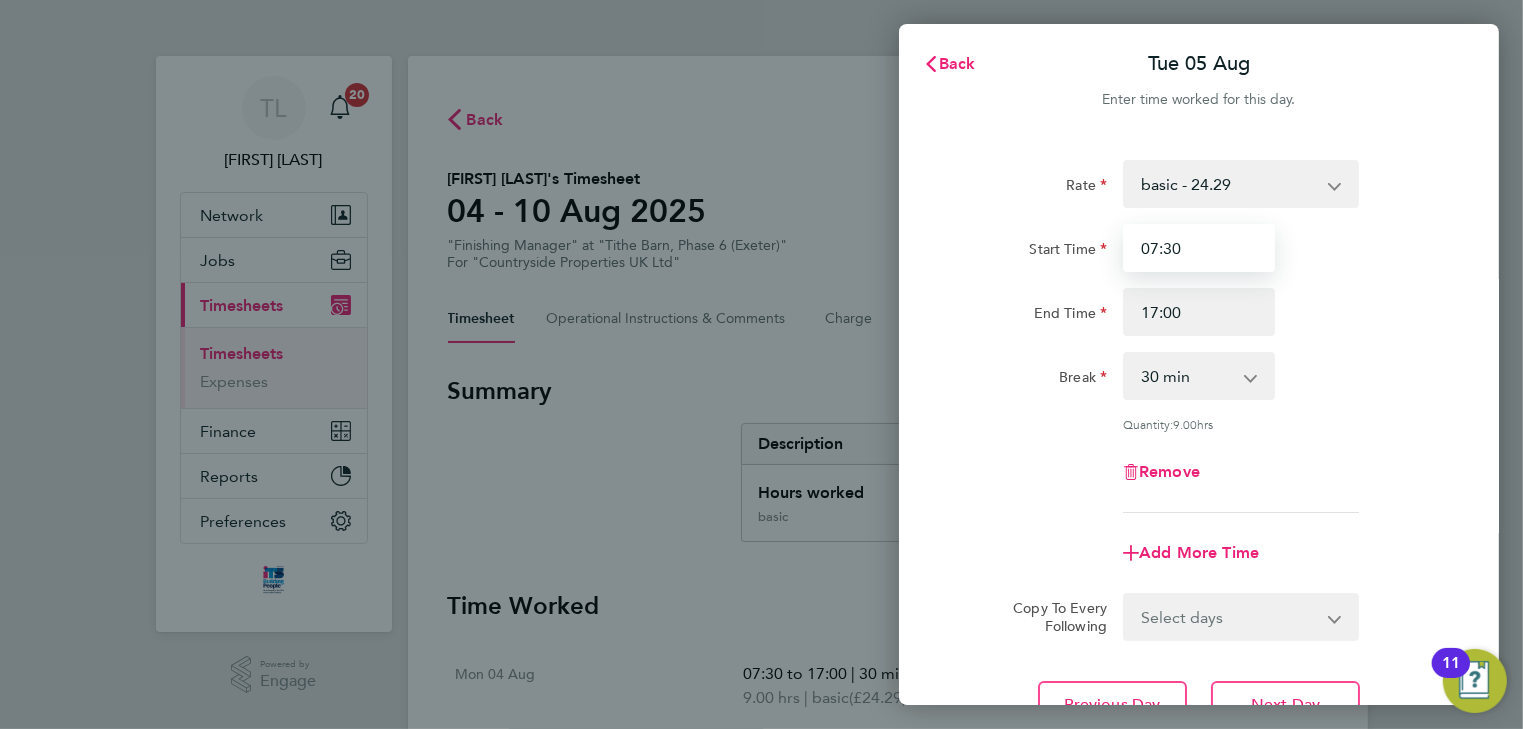 click on "07:30" at bounding box center [1199, 248] 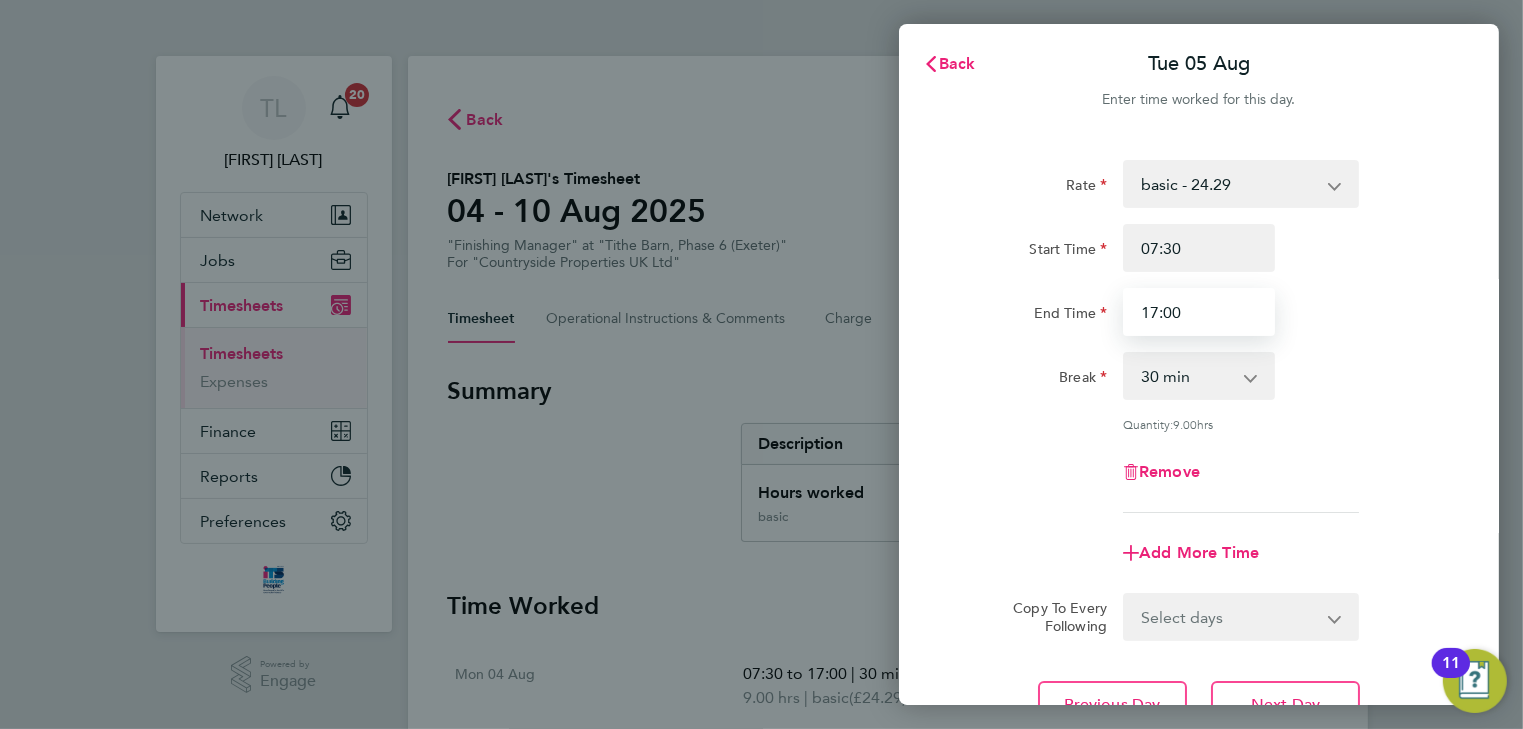 click on "17:00" at bounding box center (1199, 312) 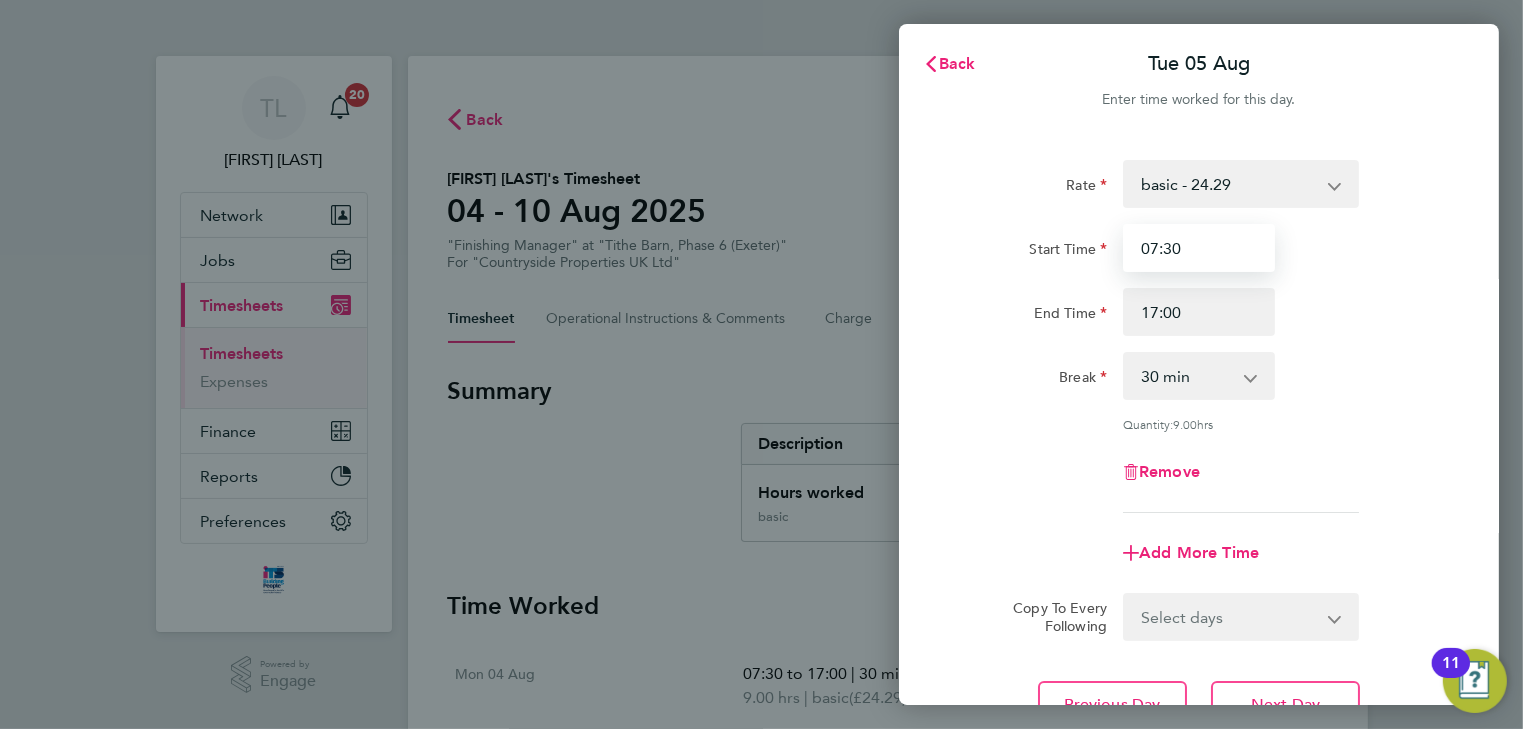 click on "07:30" at bounding box center [1199, 248] 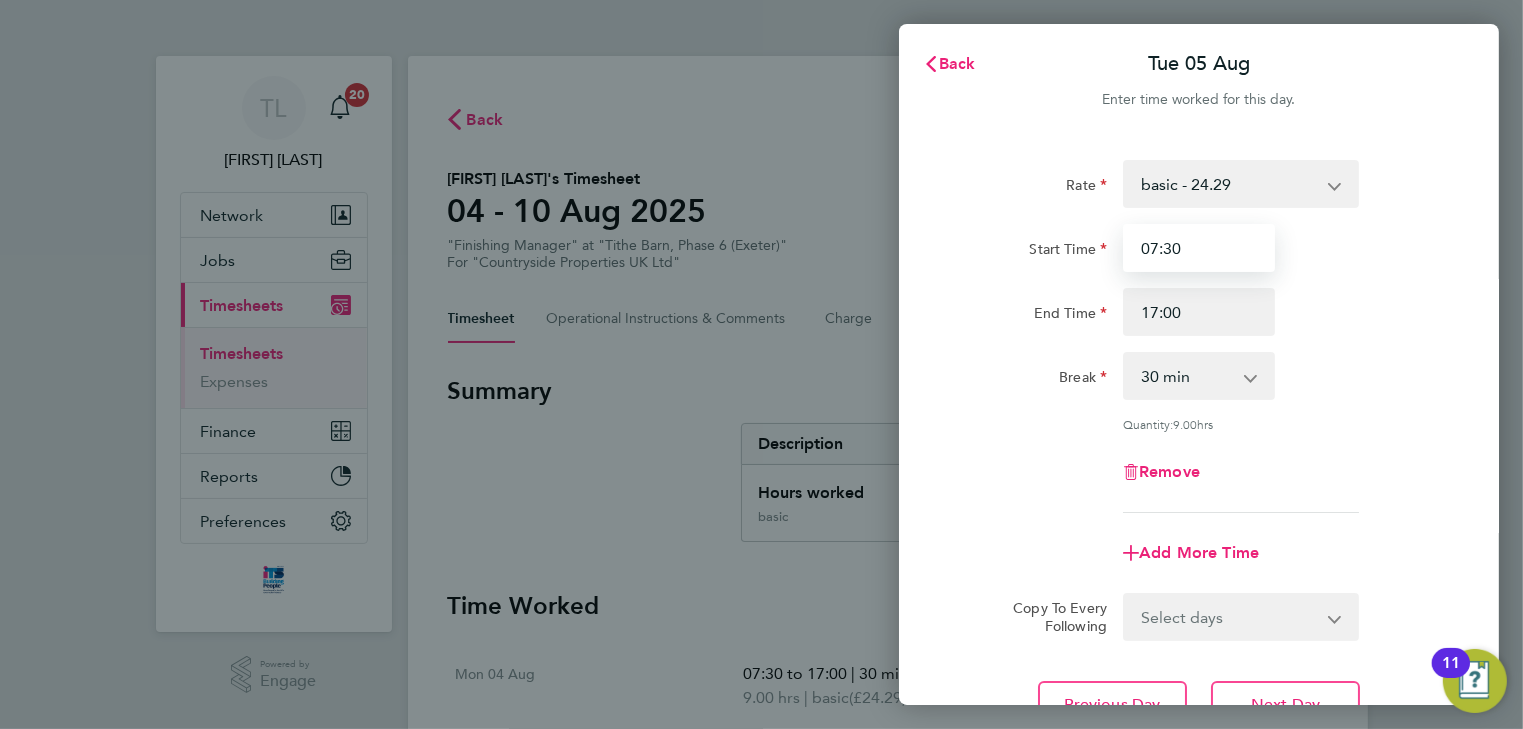 drag, startPoint x: 1180, startPoint y: 251, endPoint x: 1140, endPoint y: 256, distance: 40.311287 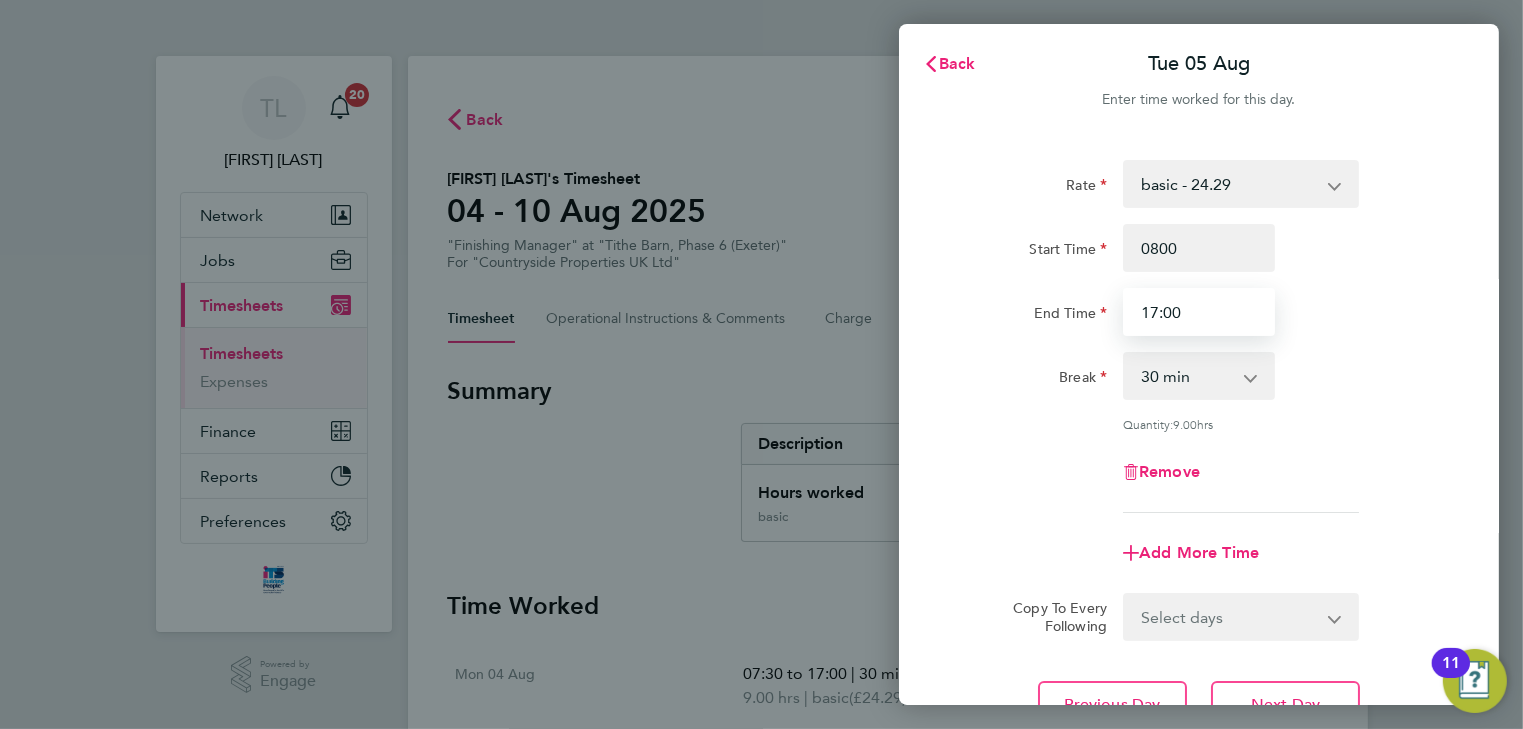 type on "08:00" 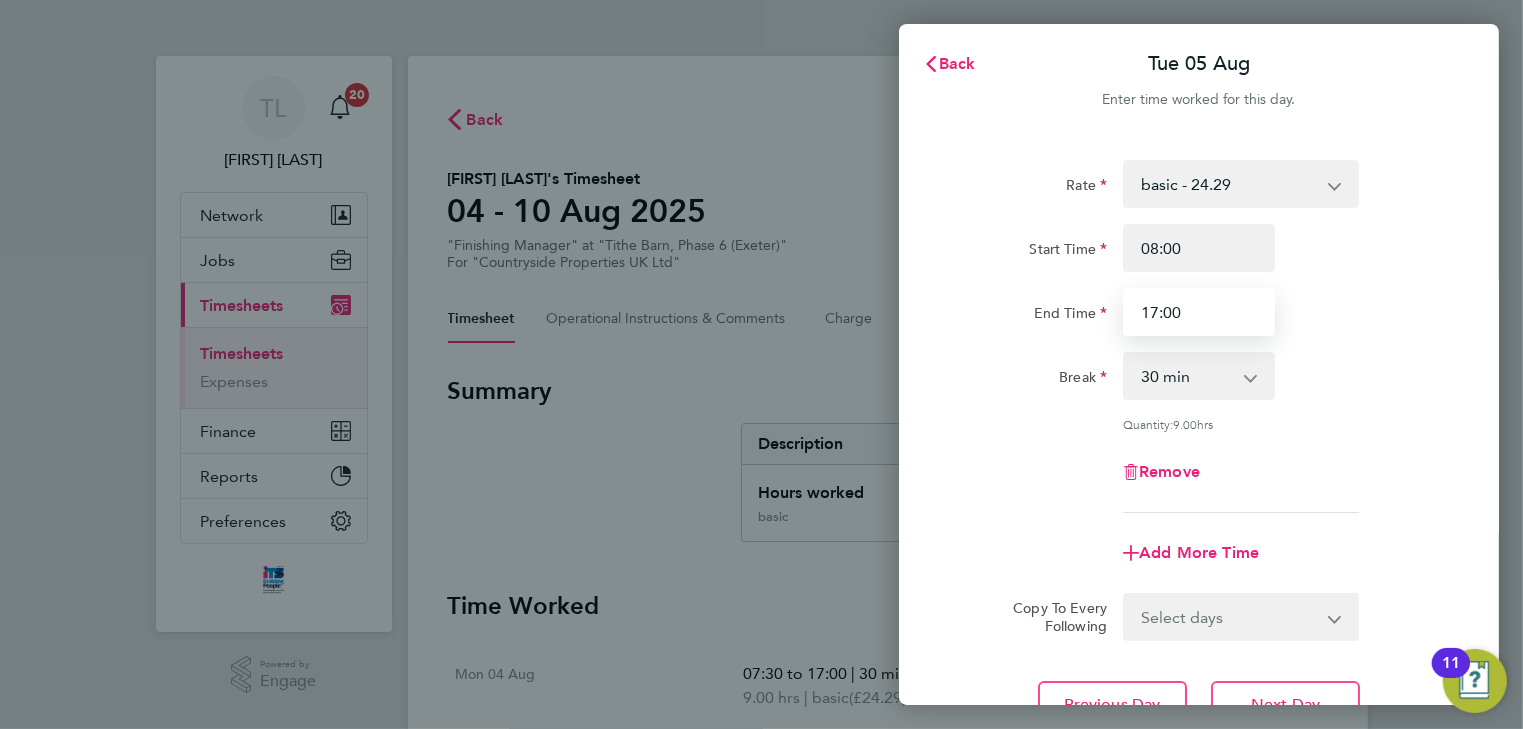 click on "17:00" at bounding box center (1199, 312) 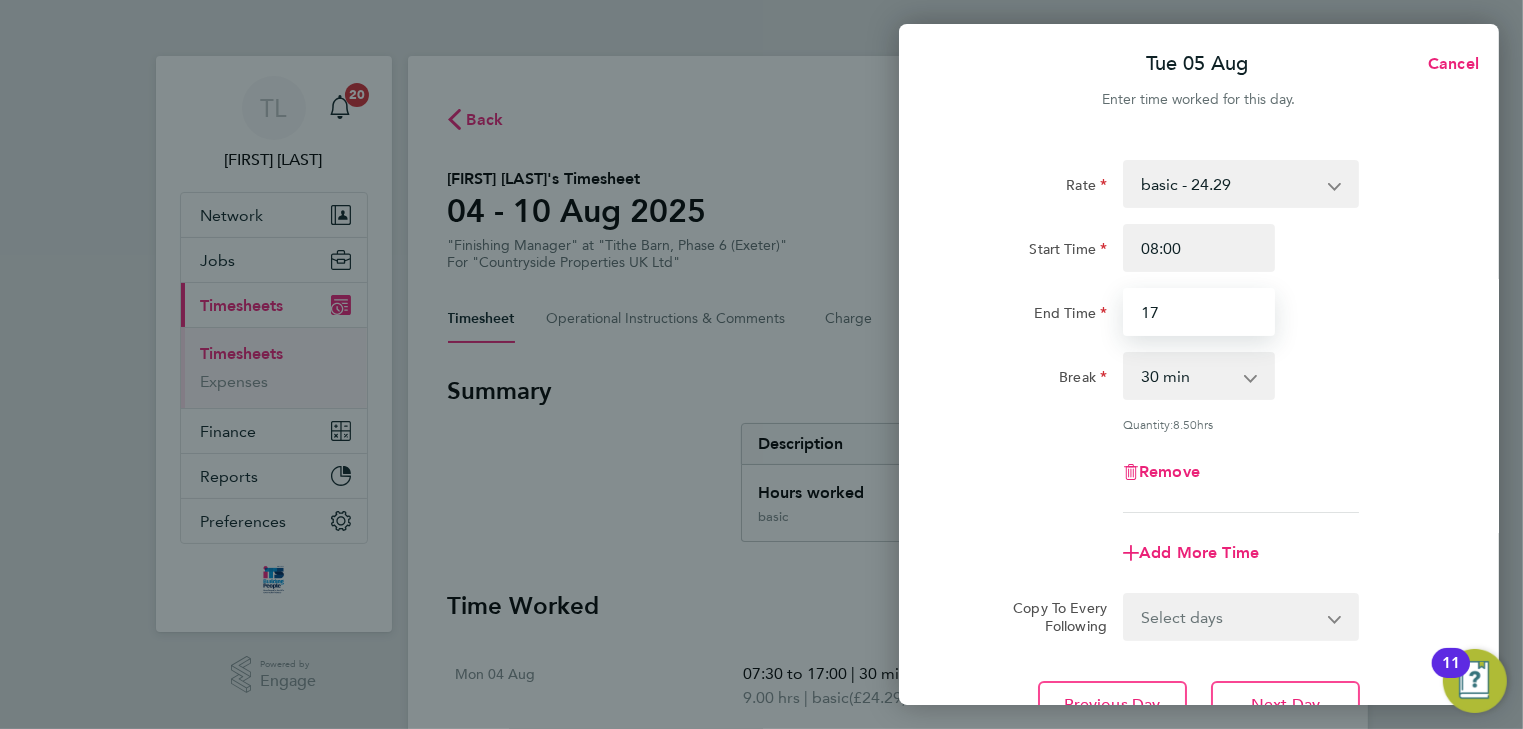 type on "1" 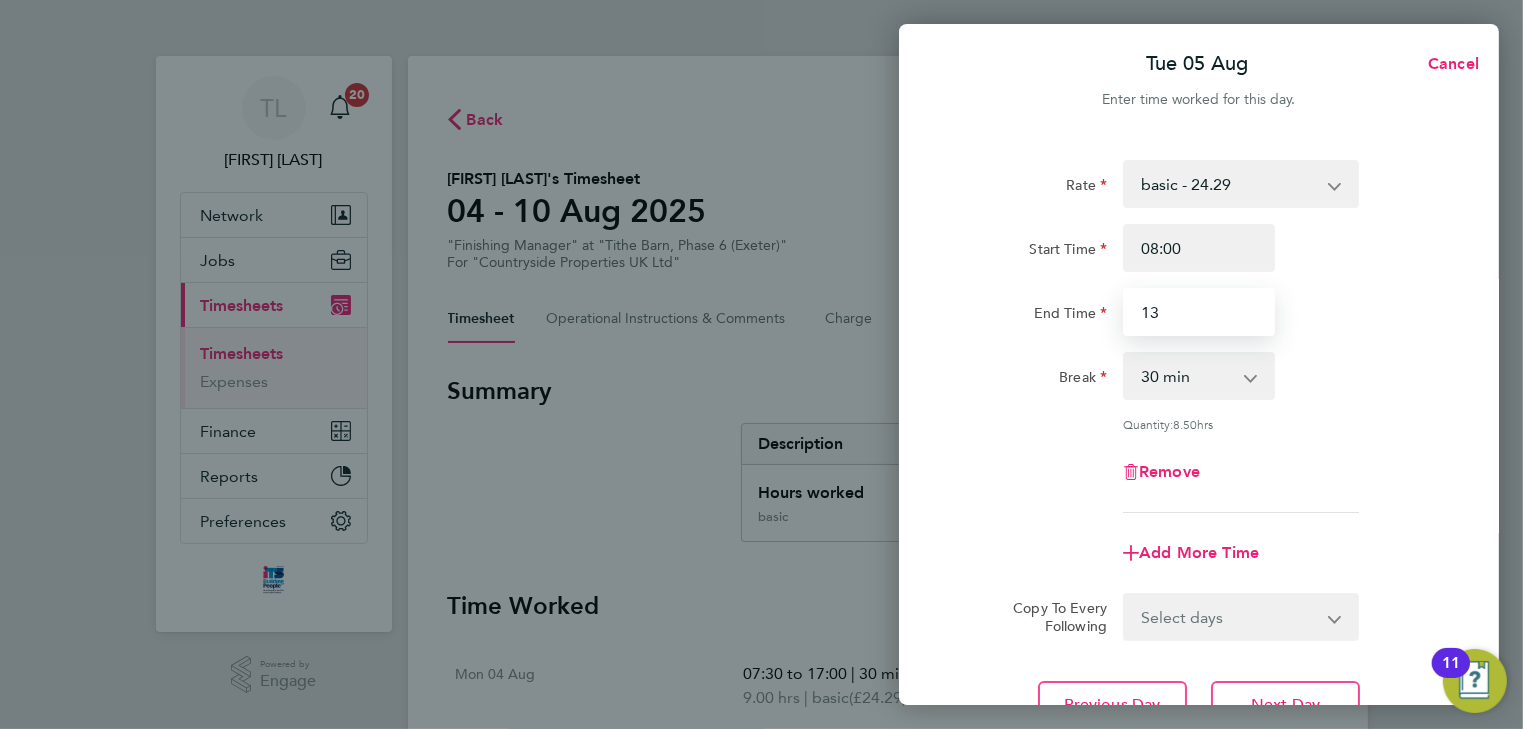 type on "13:30" 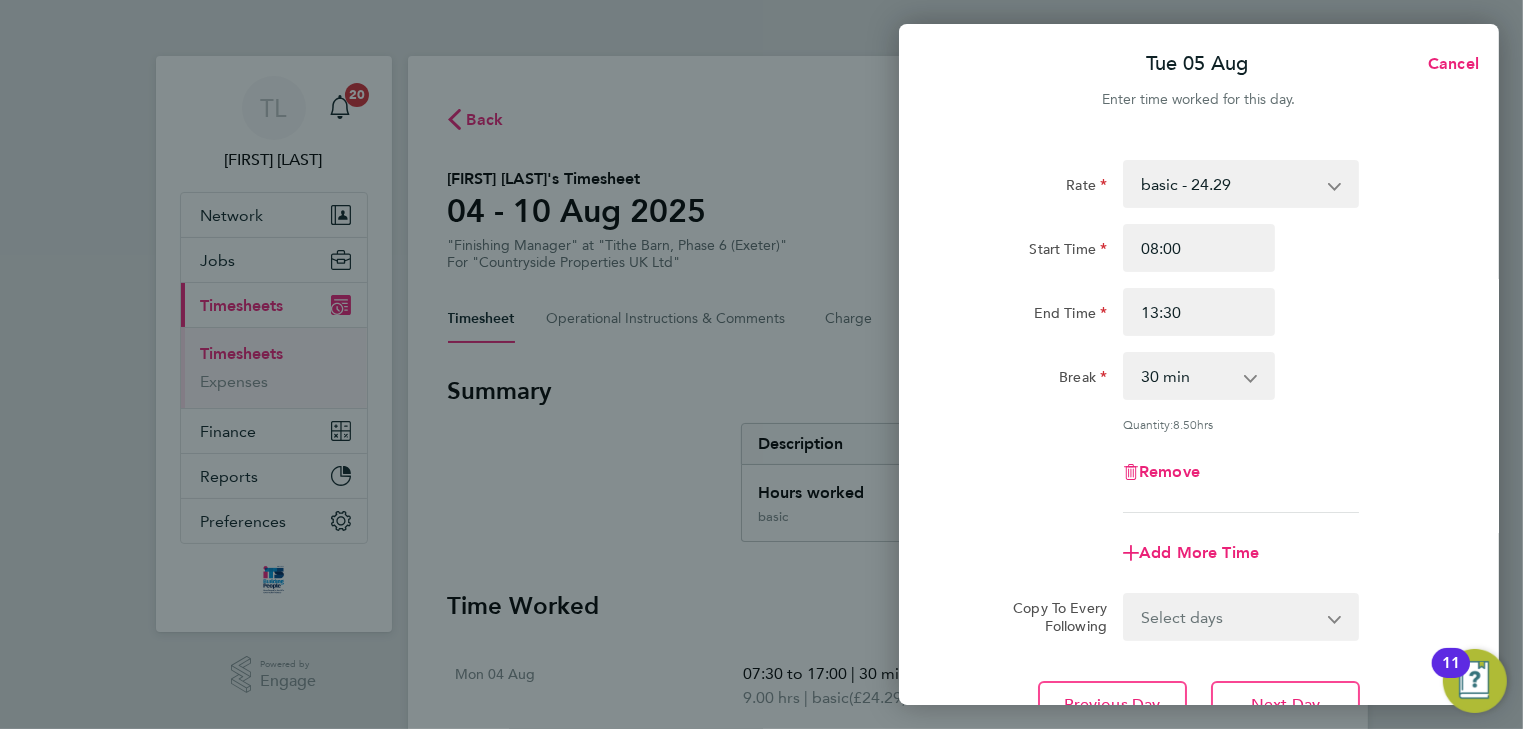 click on "0 min   15 min   30 min   45 min   60 min   75 min   90 min" at bounding box center (1187, 376) 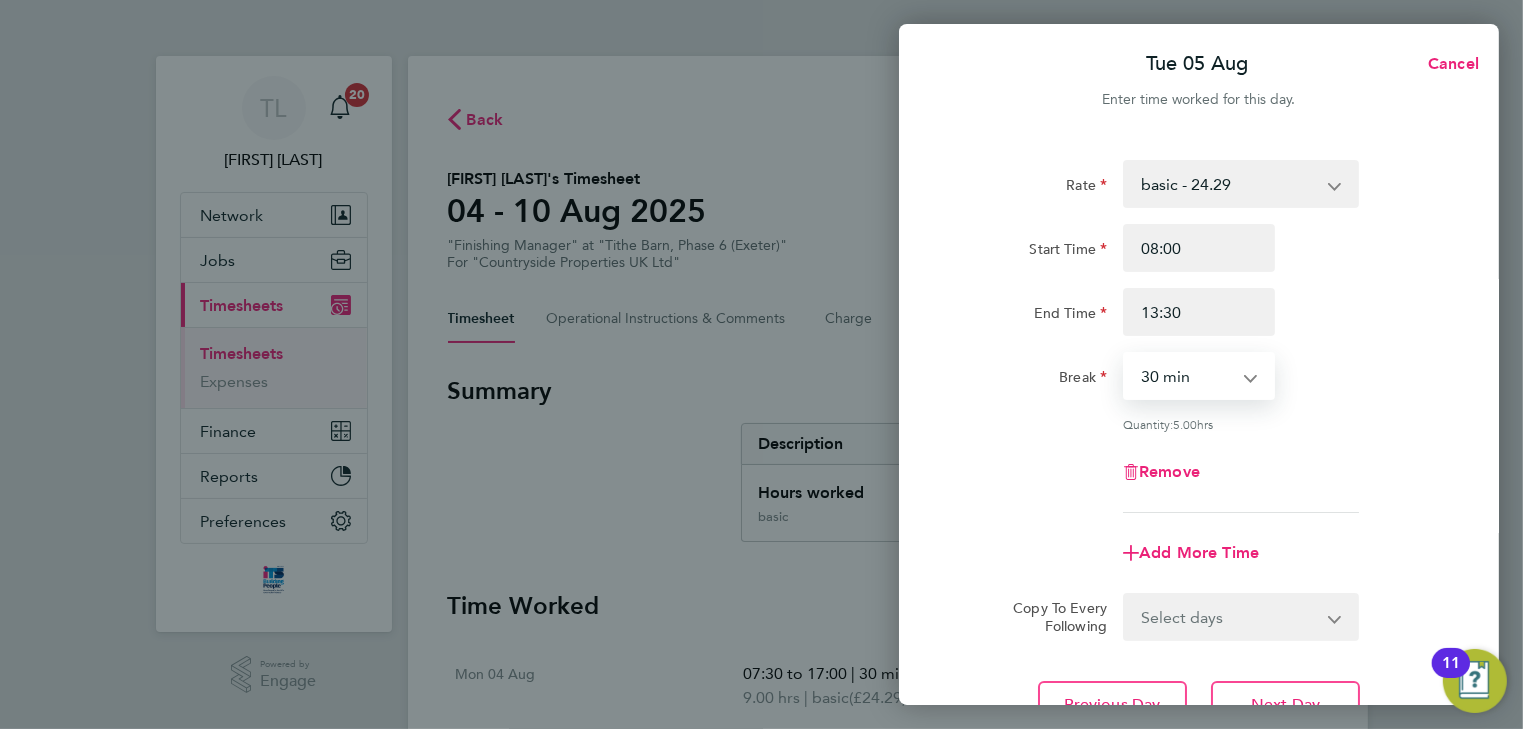 click on "0 min   15 min   30 min   45 min   60 min   75 min   90 min" at bounding box center (1187, 376) 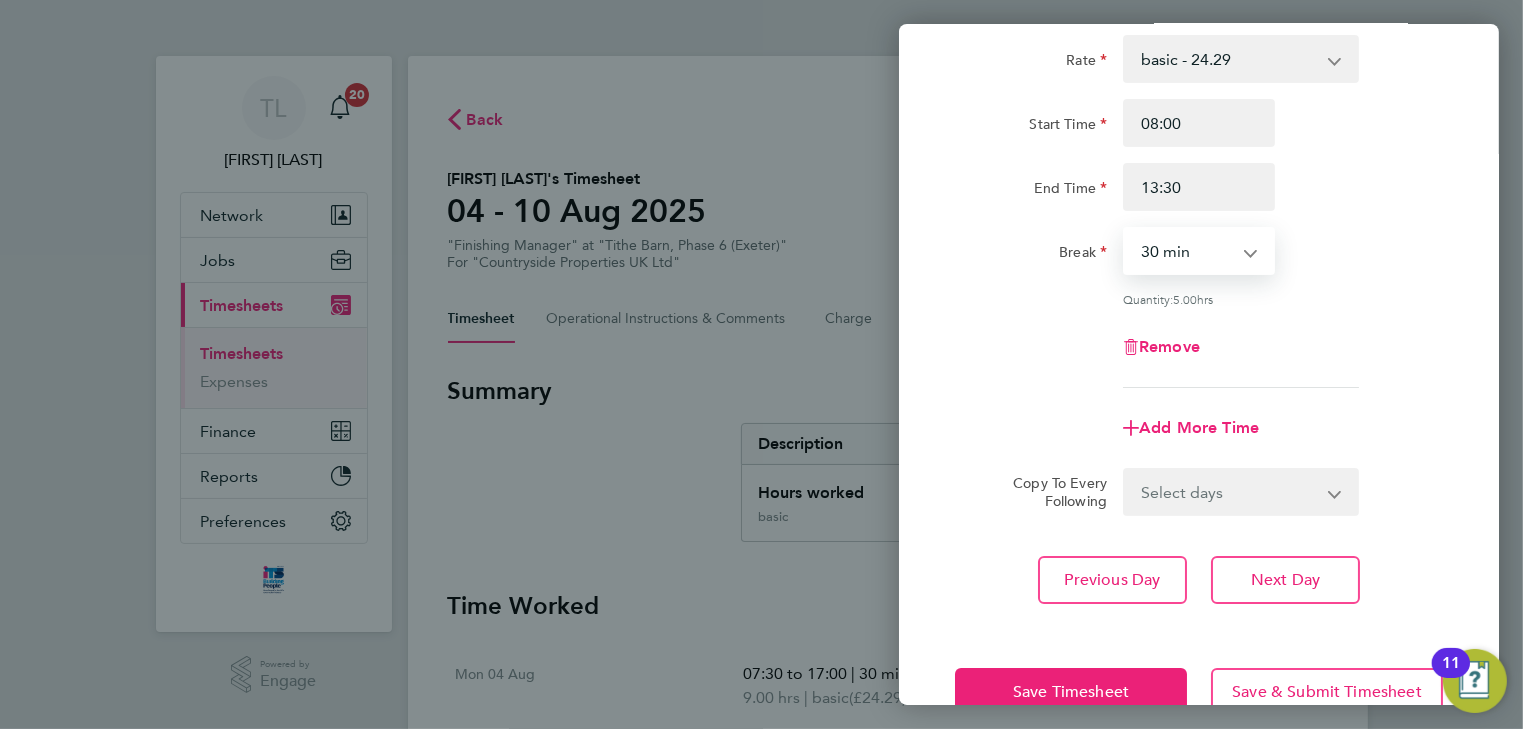 scroll, scrollTop: 160, scrollLeft: 0, axis: vertical 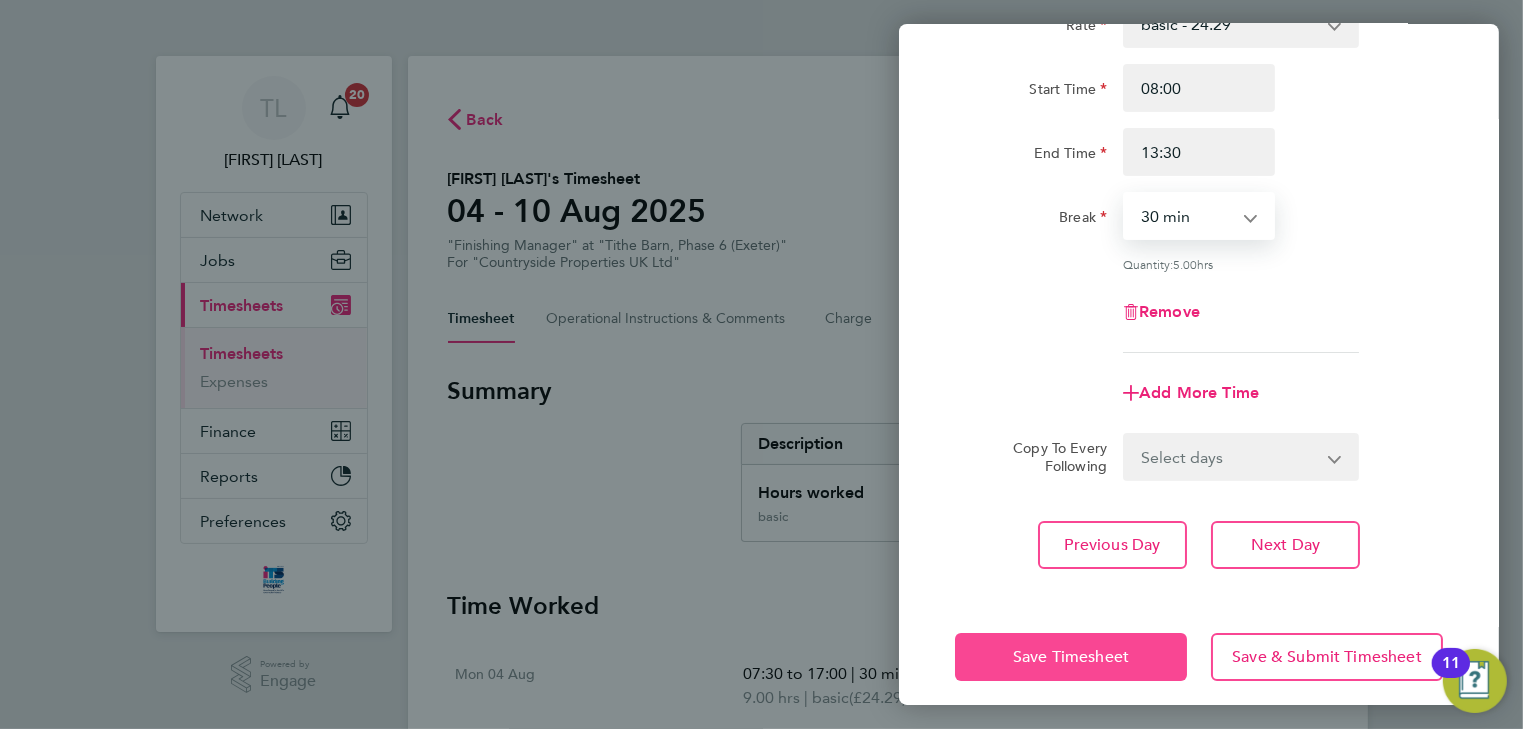 click on "Save Timesheet" 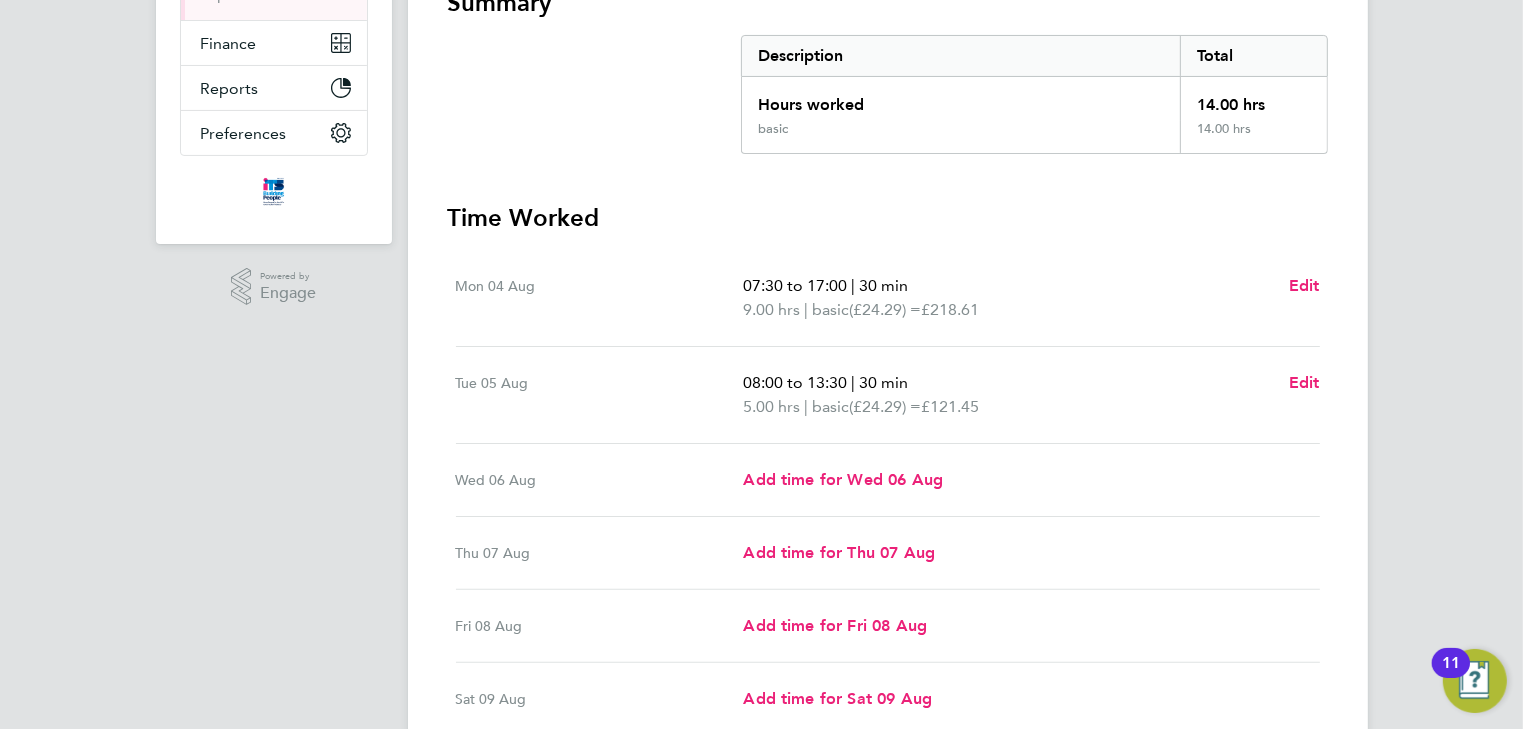 scroll, scrollTop: 400, scrollLeft: 0, axis: vertical 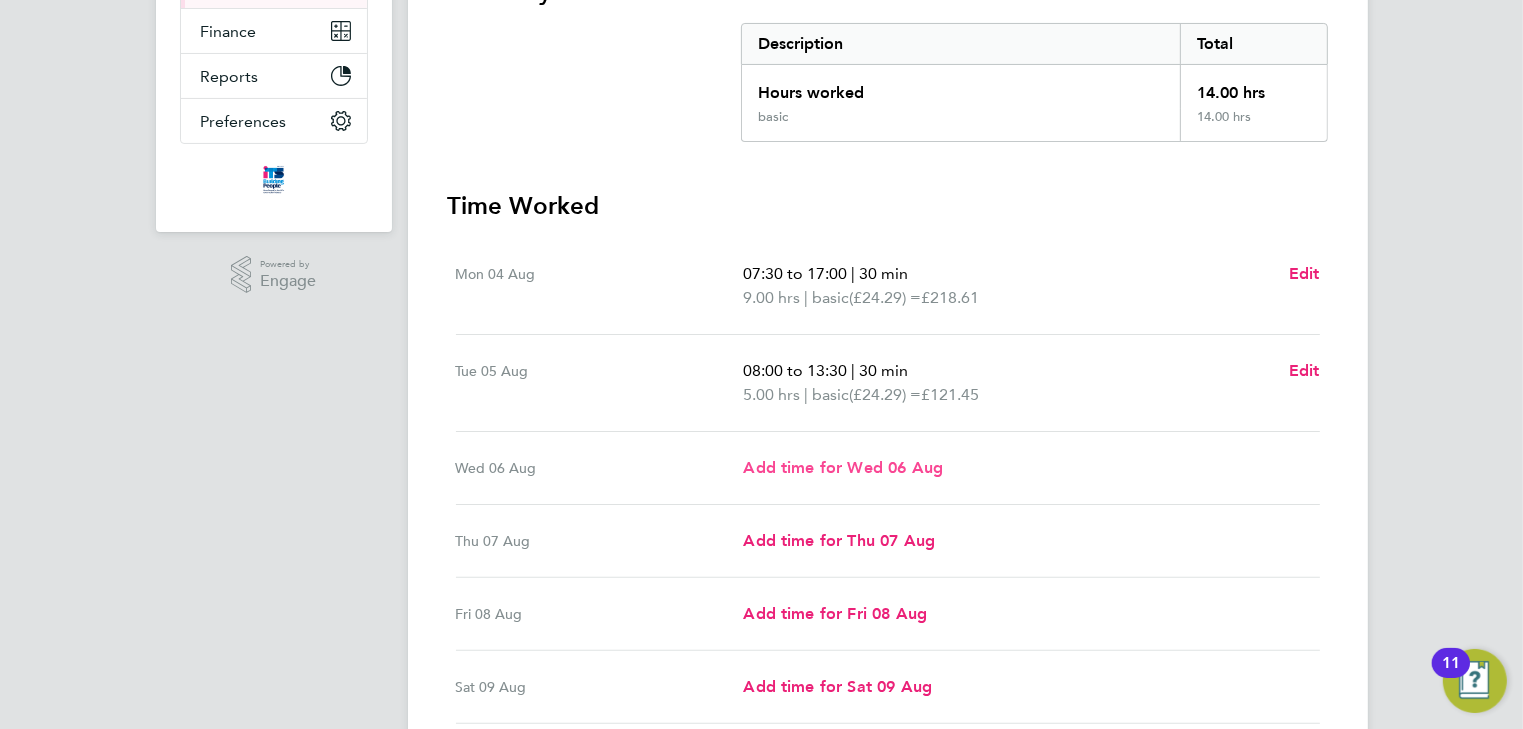 click on "Add time for Wed 06 Aug" at bounding box center [843, 467] 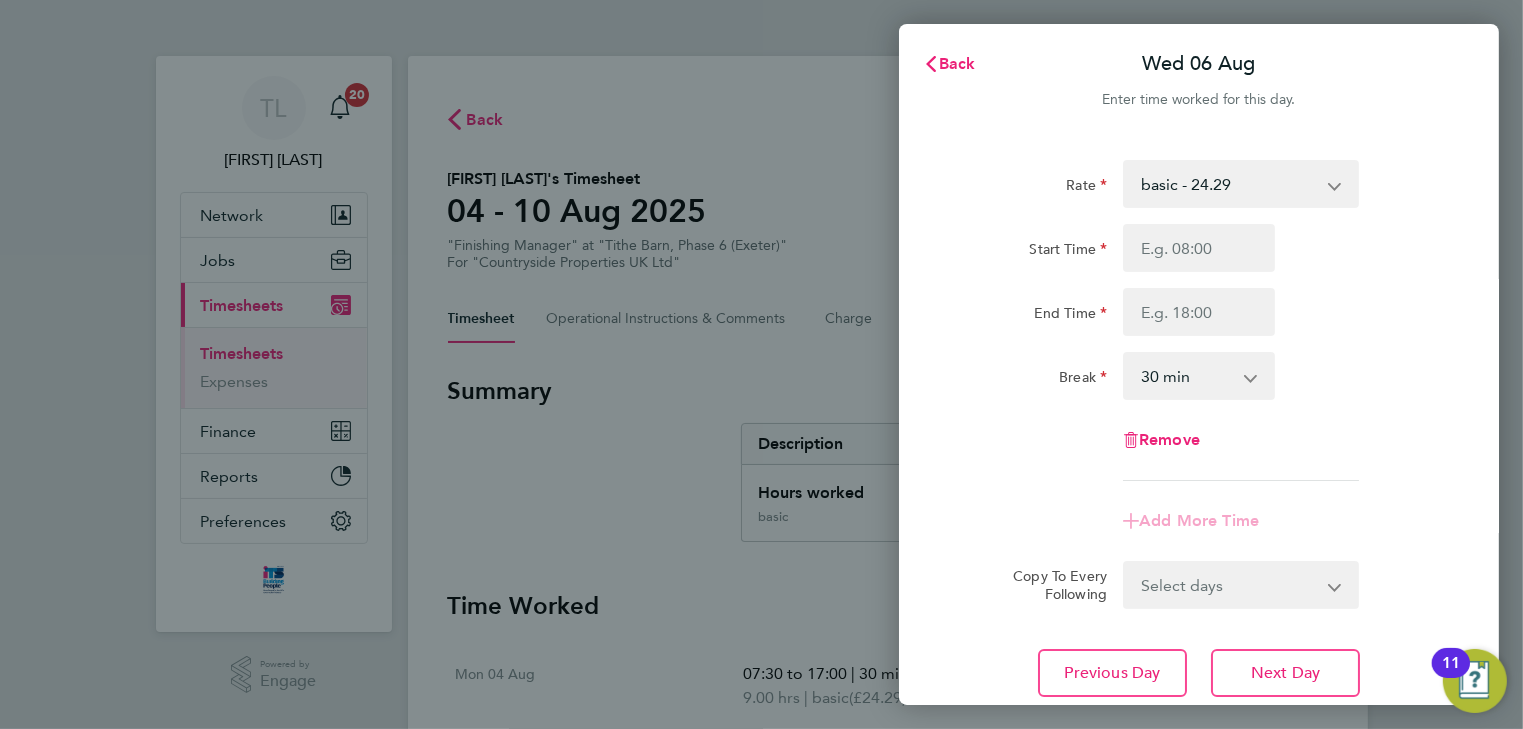 scroll, scrollTop: 0, scrollLeft: 0, axis: both 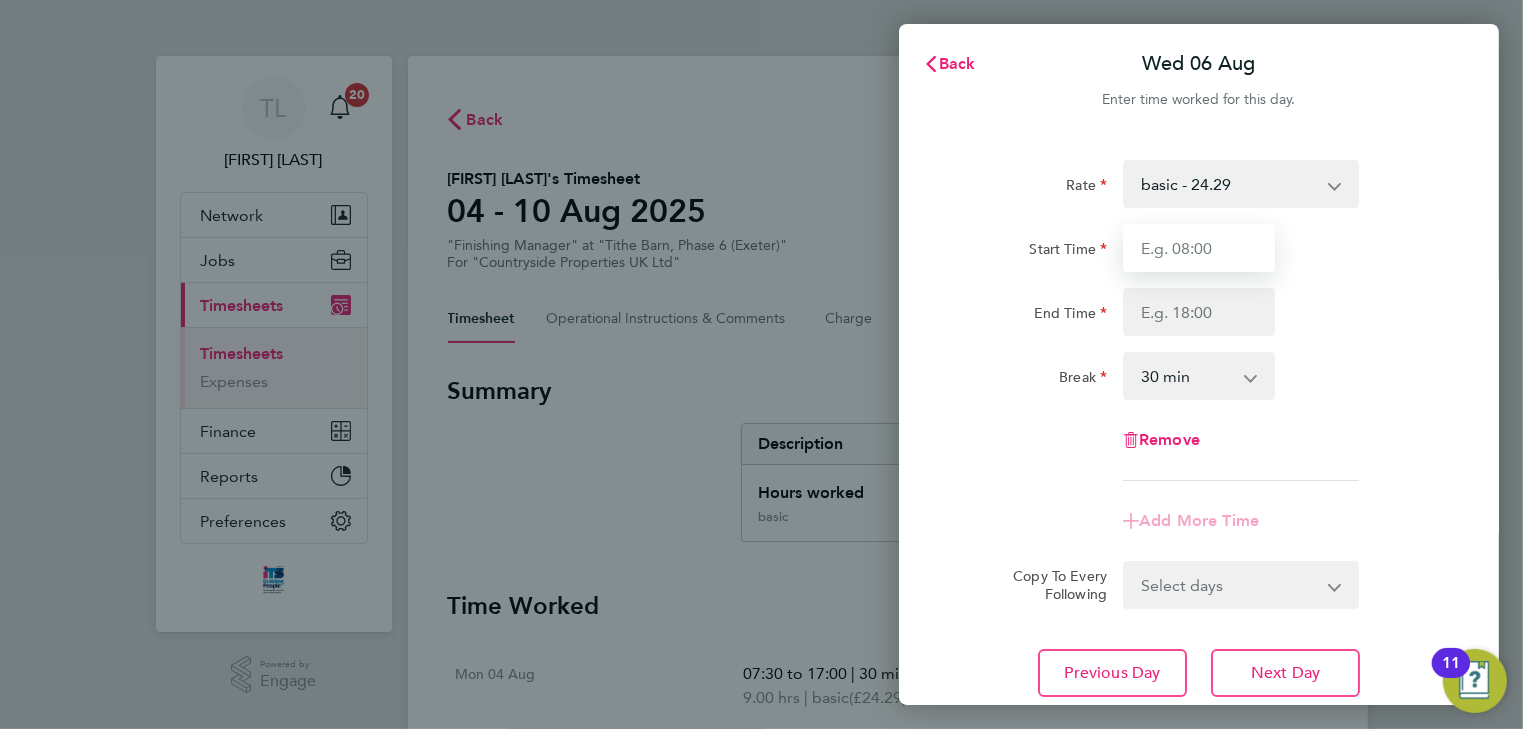 click on "Start Time" at bounding box center [1199, 248] 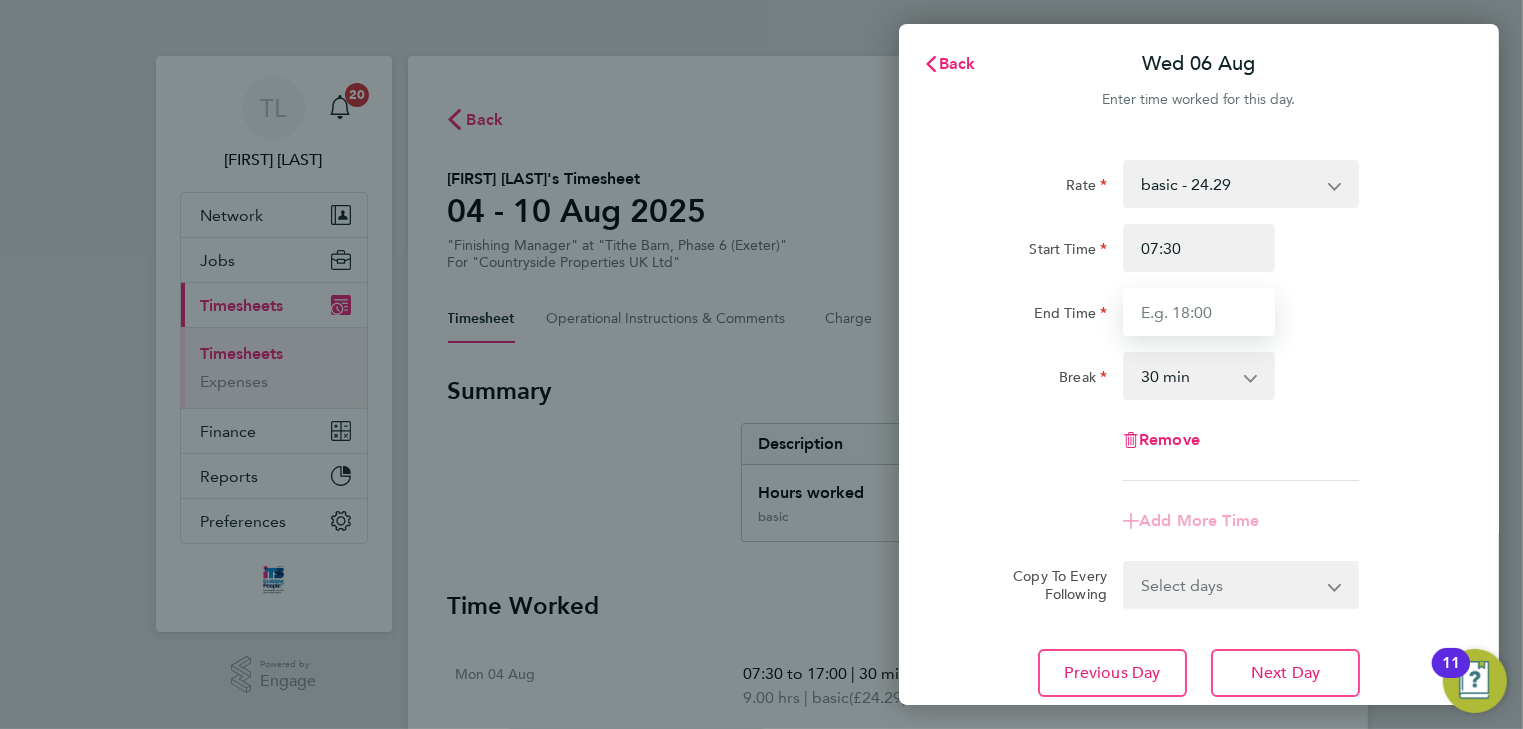 click on "End Time" at bounding box center [1199, 312] 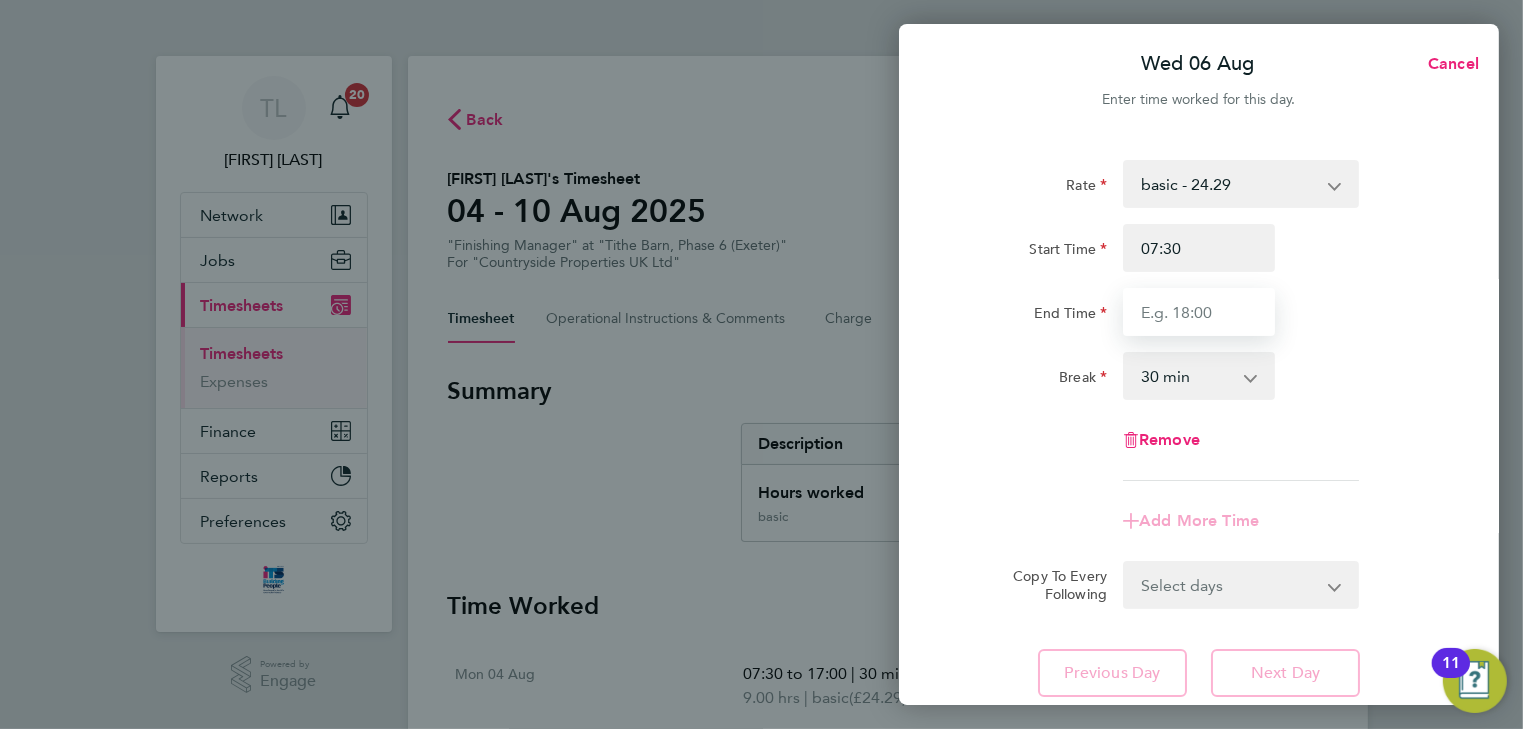 type on "17:00" 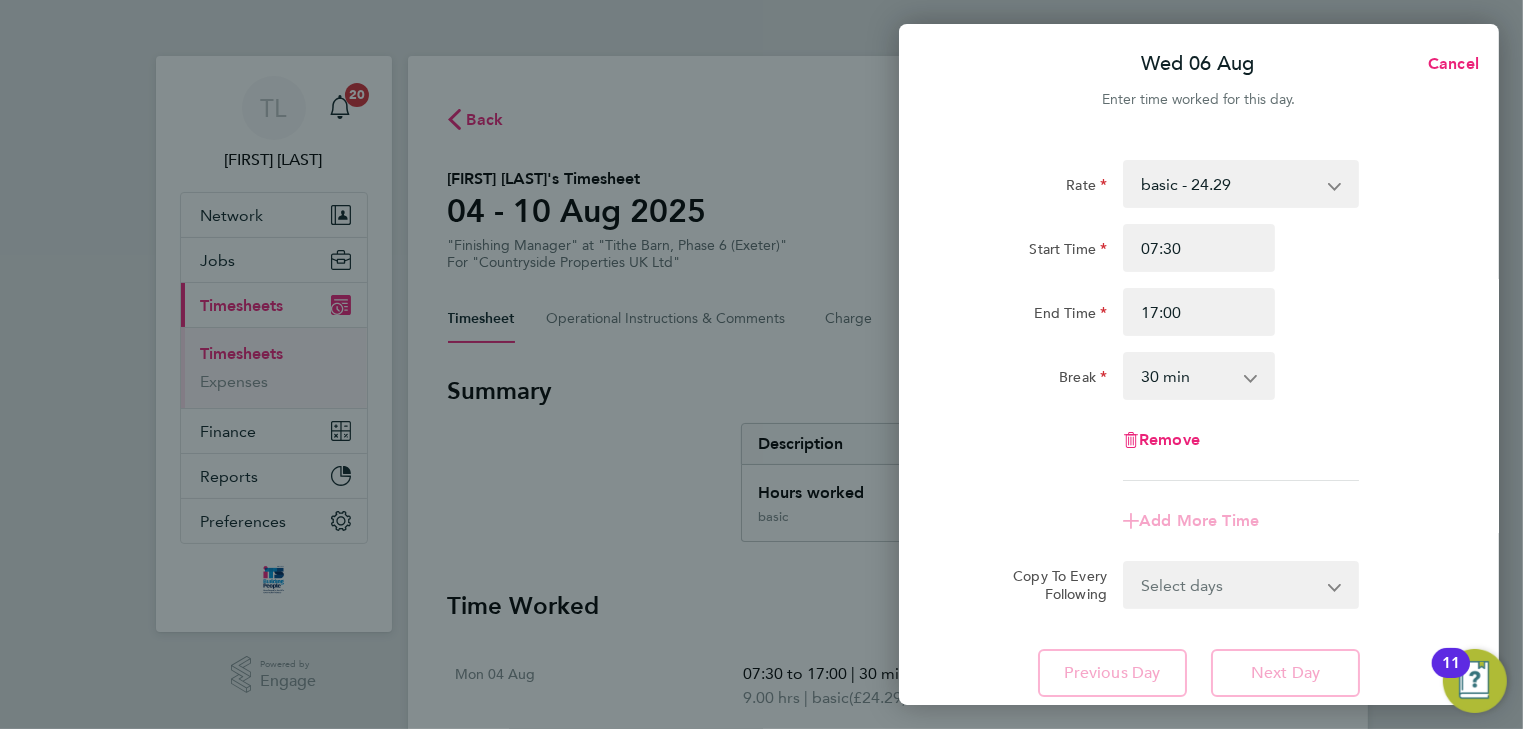 click on "0 min   15 min   30 min   45 min   60 min   75 min   90 min" at bounding box center [1187, 376] 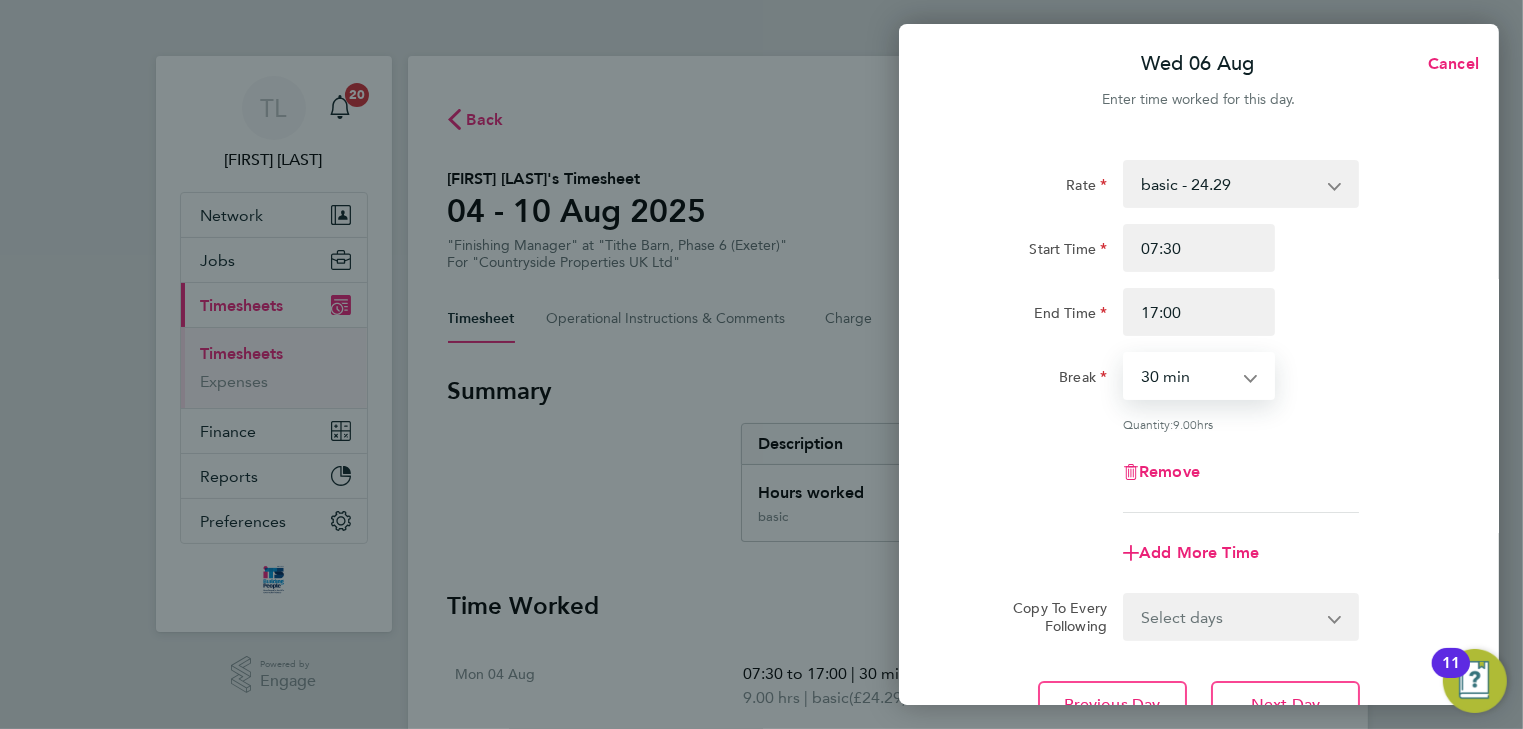 click on "0 min   15 min   30 min   45 min   60 min   75 min   90 min" at bounding box center [1187, 376] 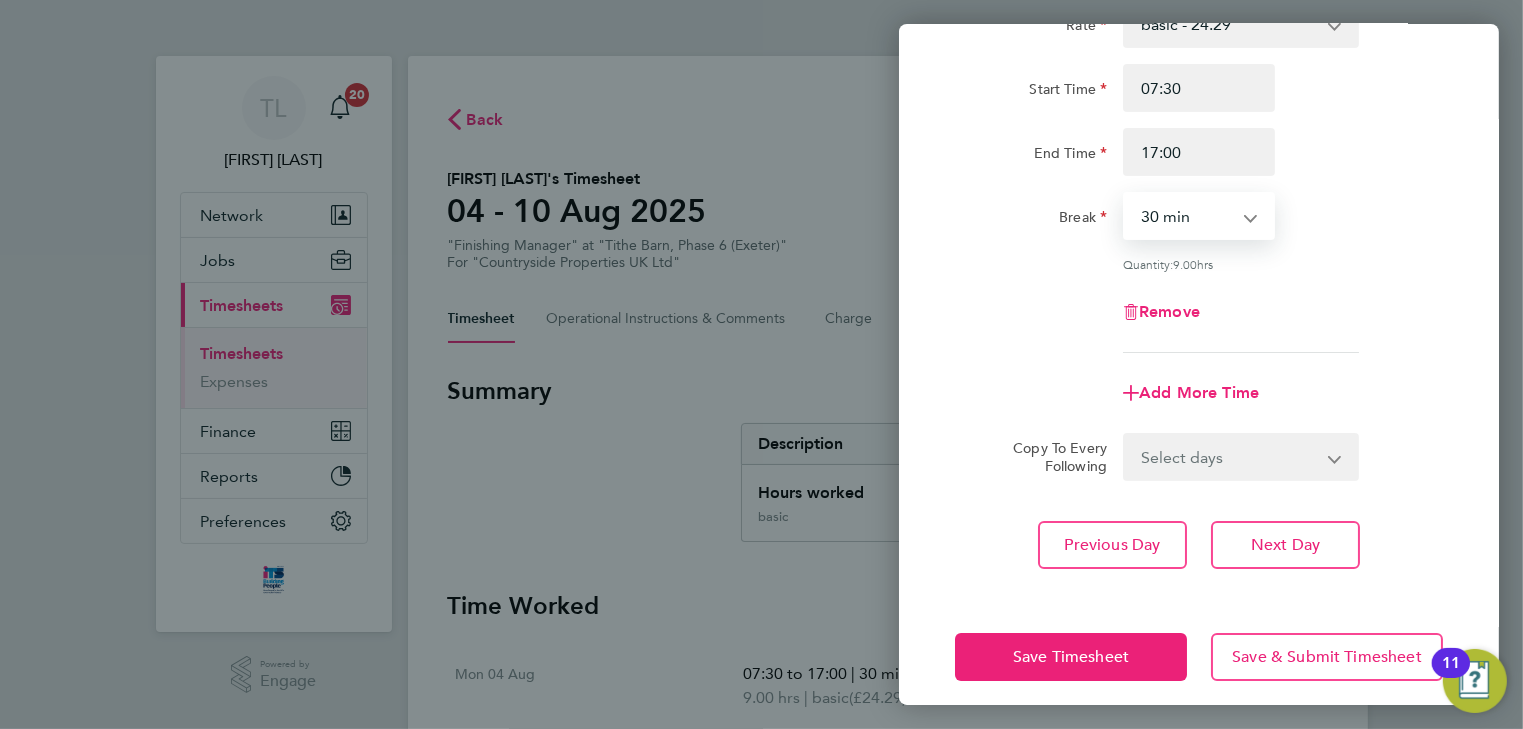 scroll, scrollTop: 173, scrollLeft: 0, axis: vertical 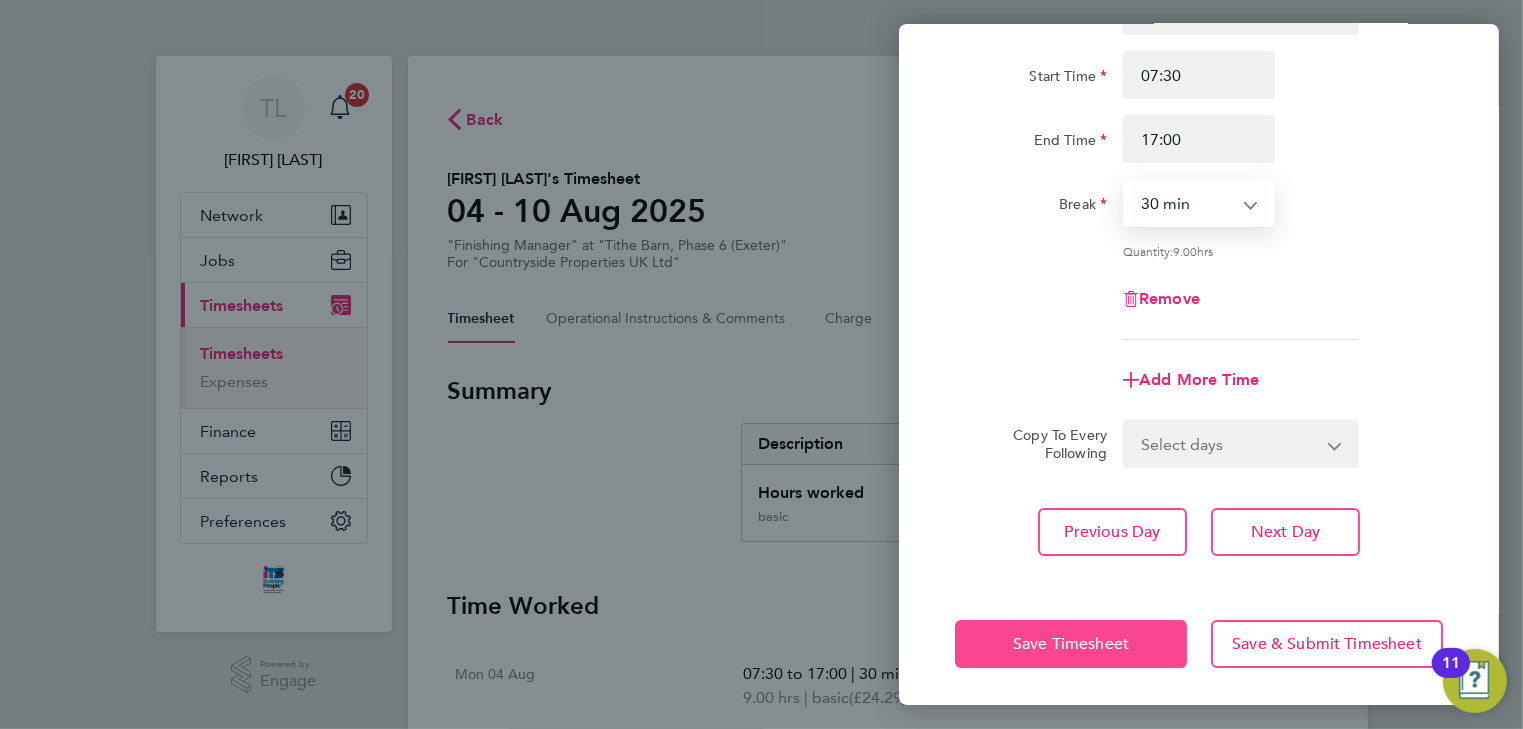 click on "Save Timesheet" 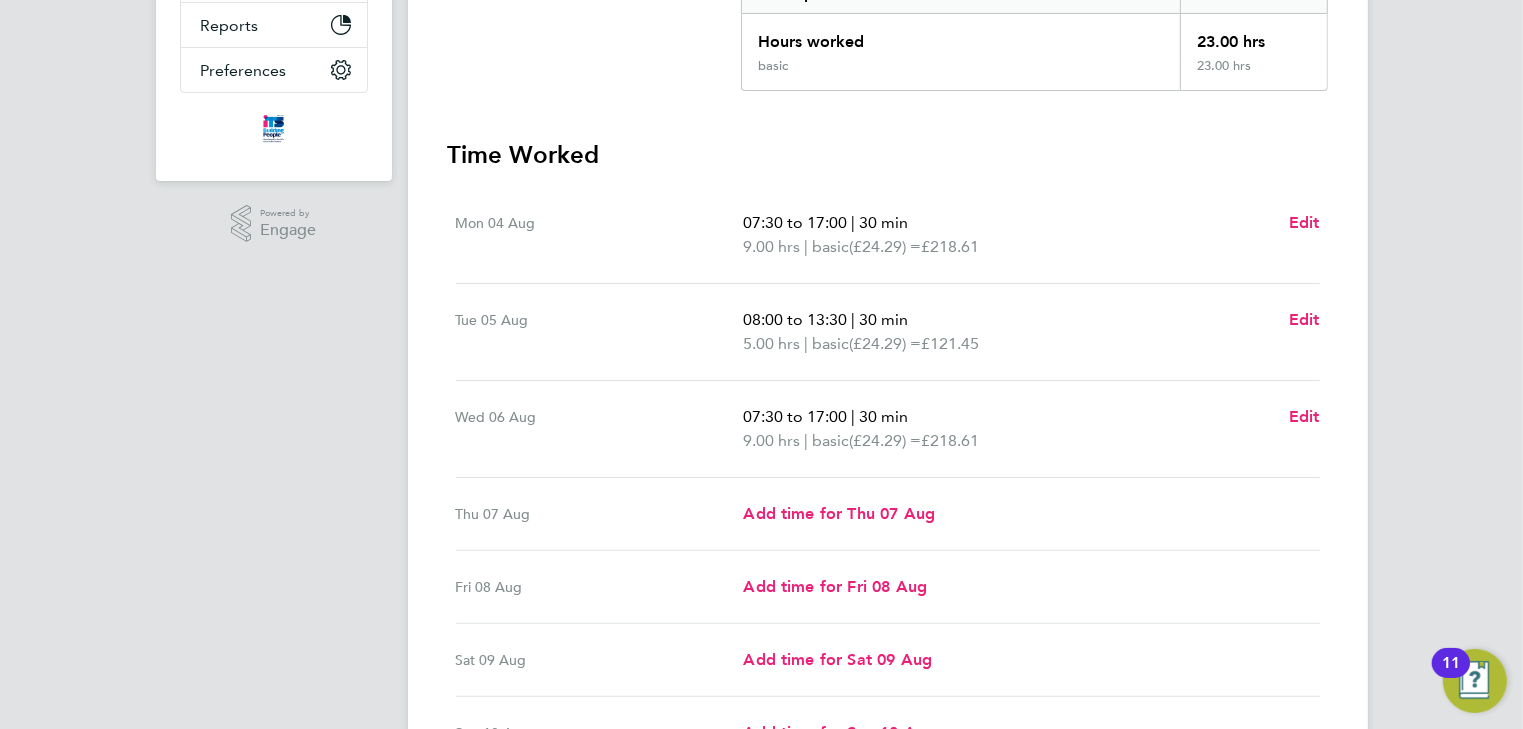 scroll, scrollTop: 480, scrollLeft: 0, axis: vertical 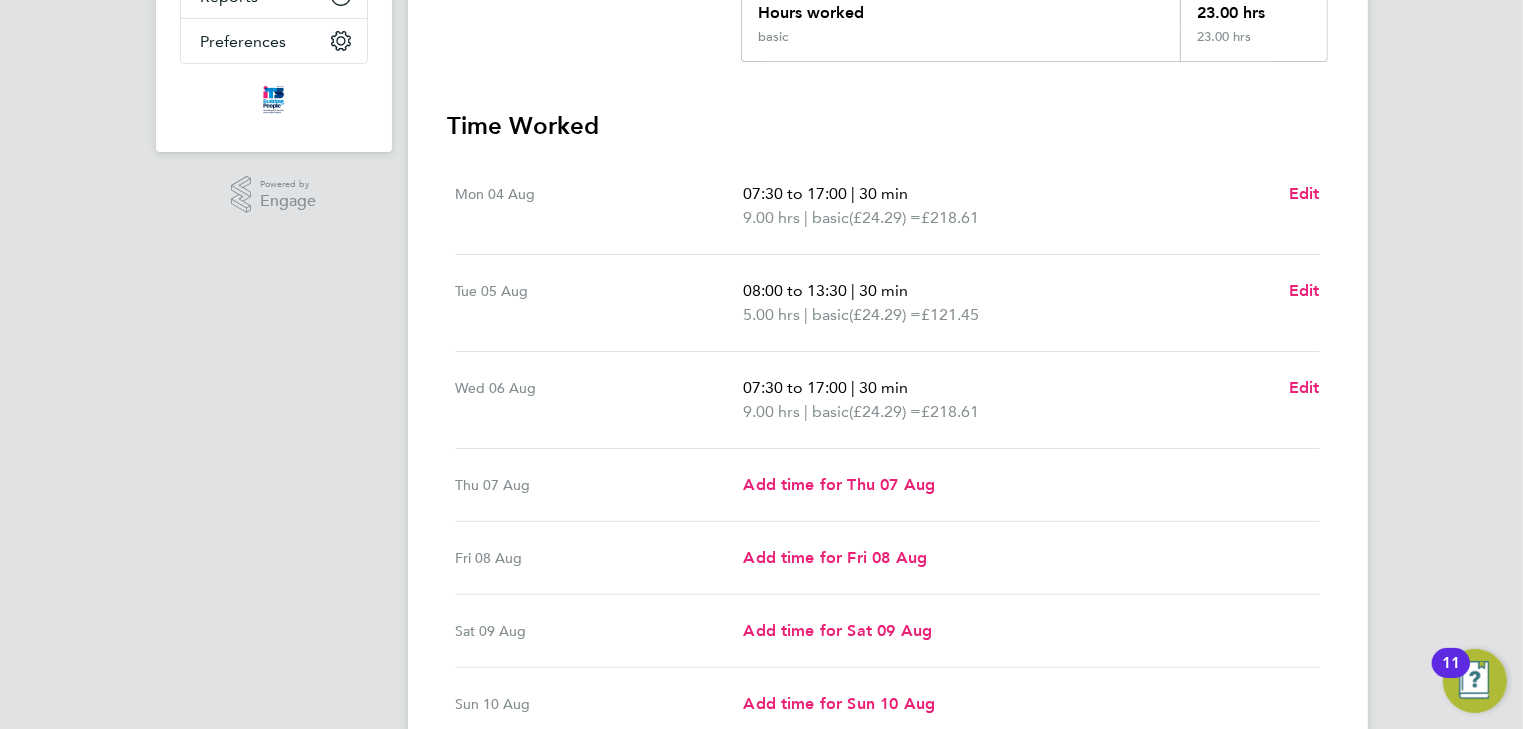 click on "30 min" at bounding box center (883, 290) 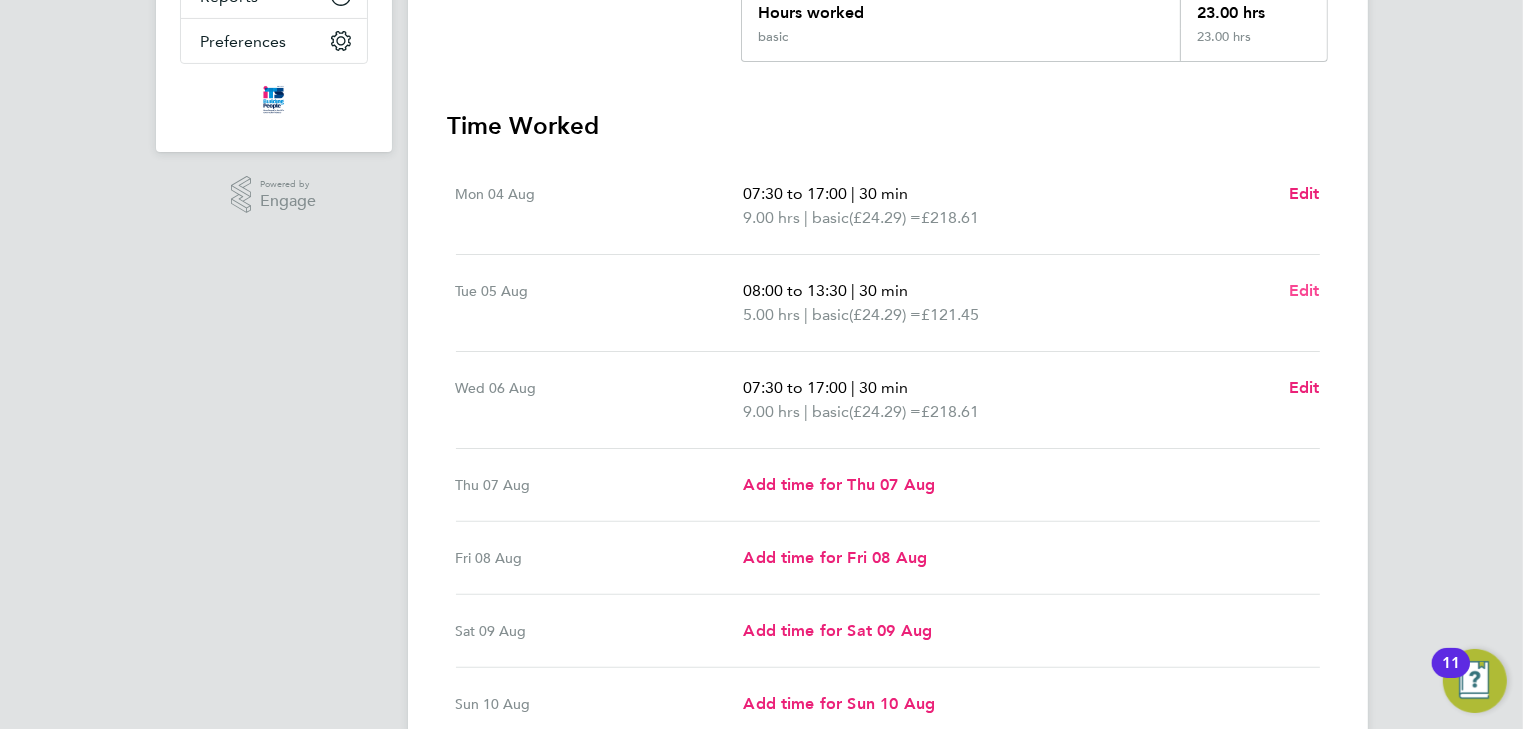 click on "Edit" at bounding box center [1304, 290] 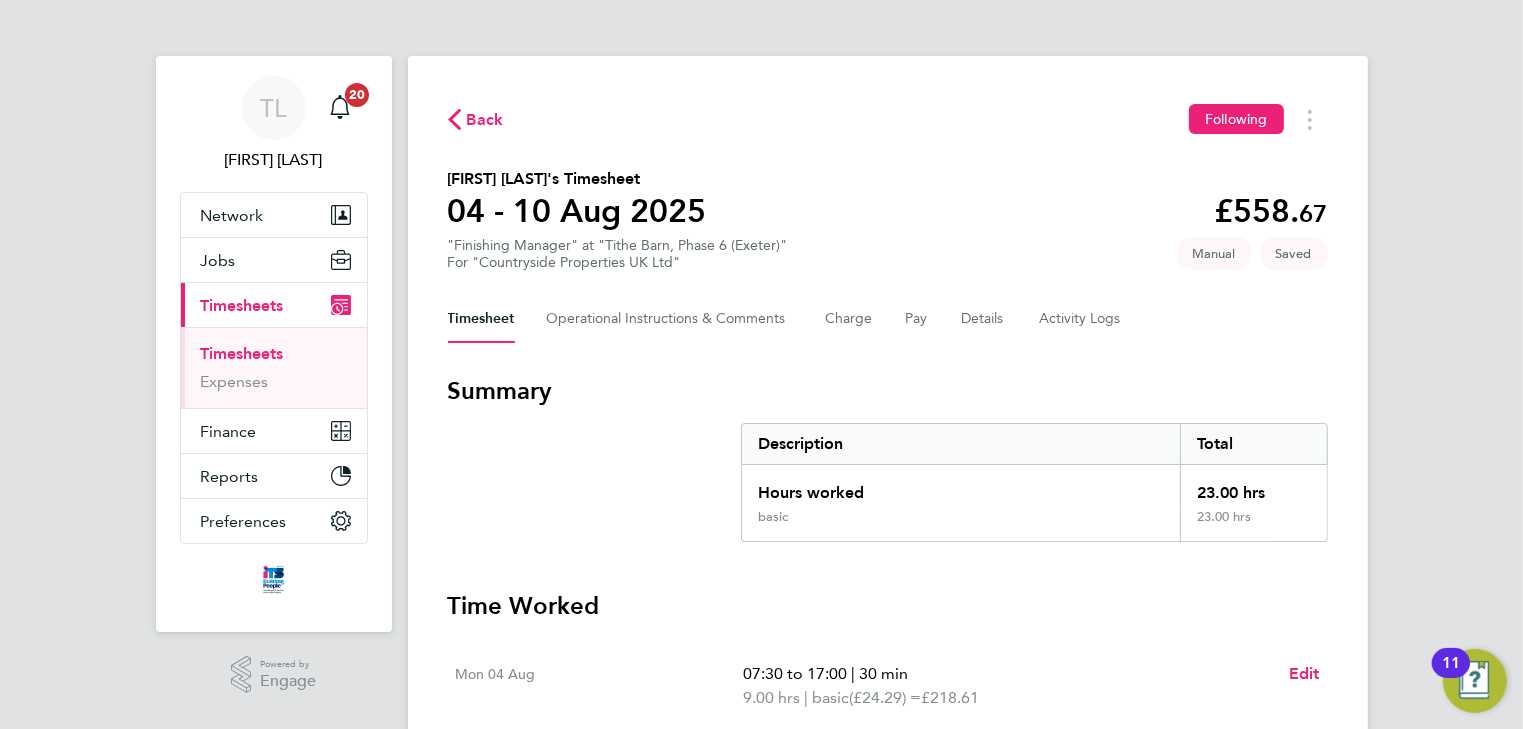 select on "30" 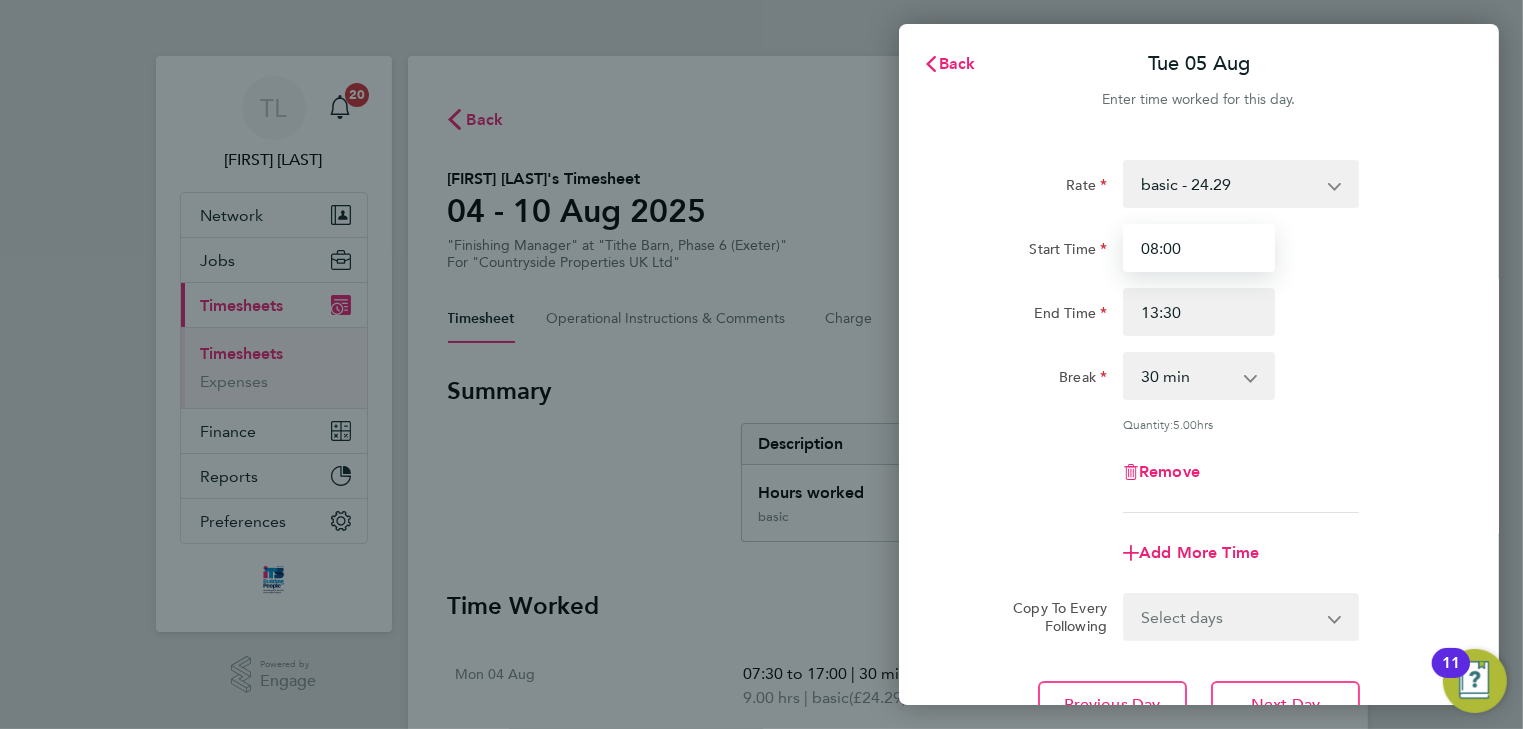 click on "08:00" at bounding box center (1199, 248) 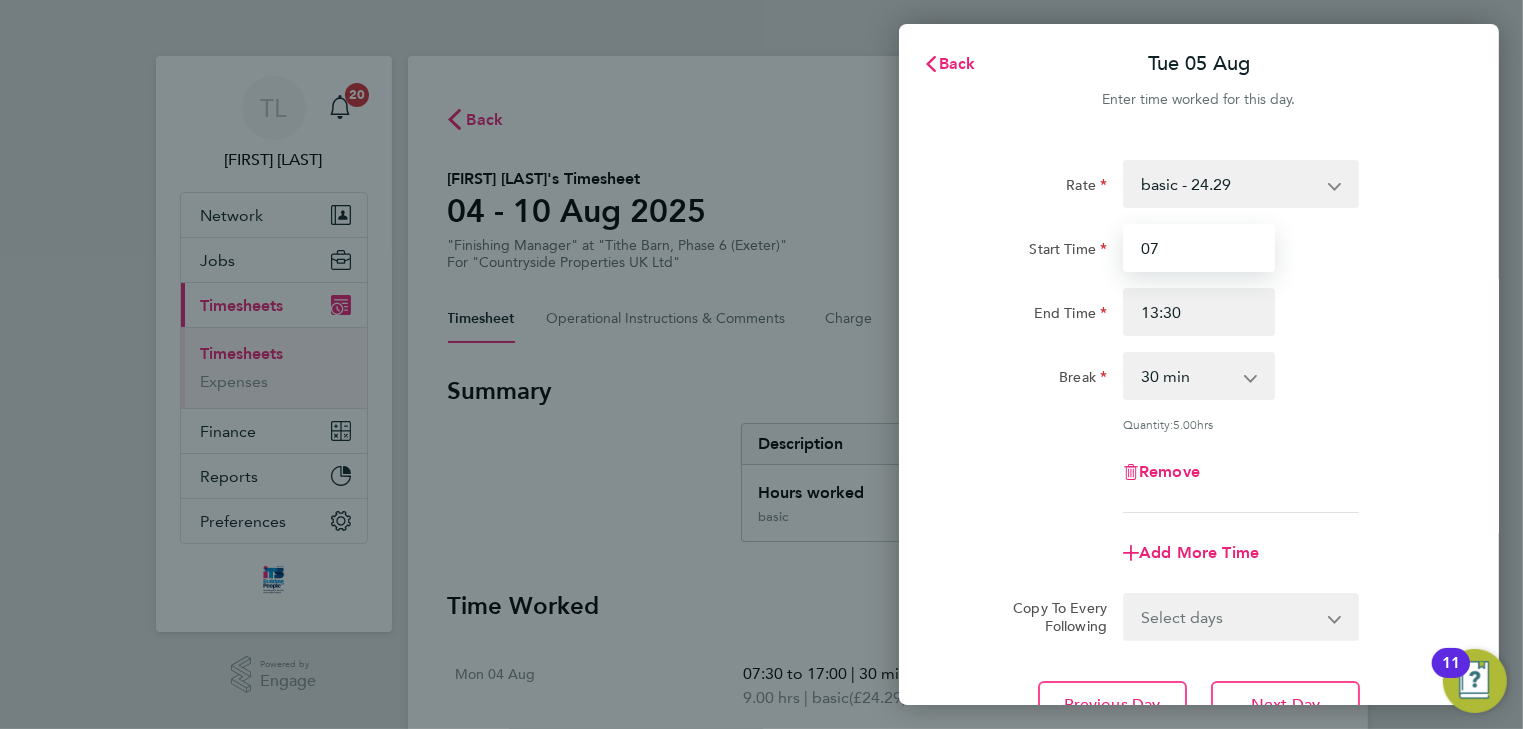 type on "07:30" 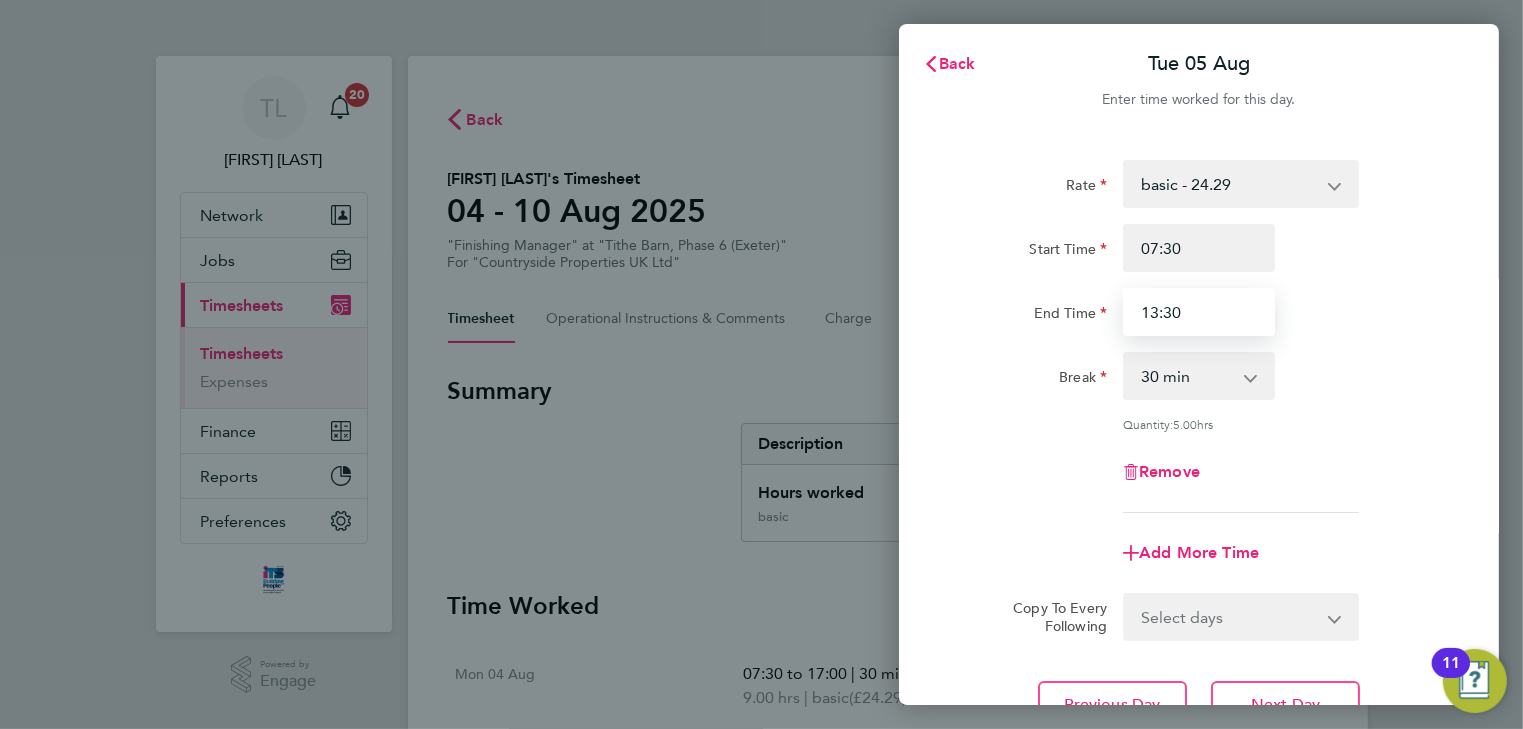 click on "13:30" at bounding box center [1199, 312] 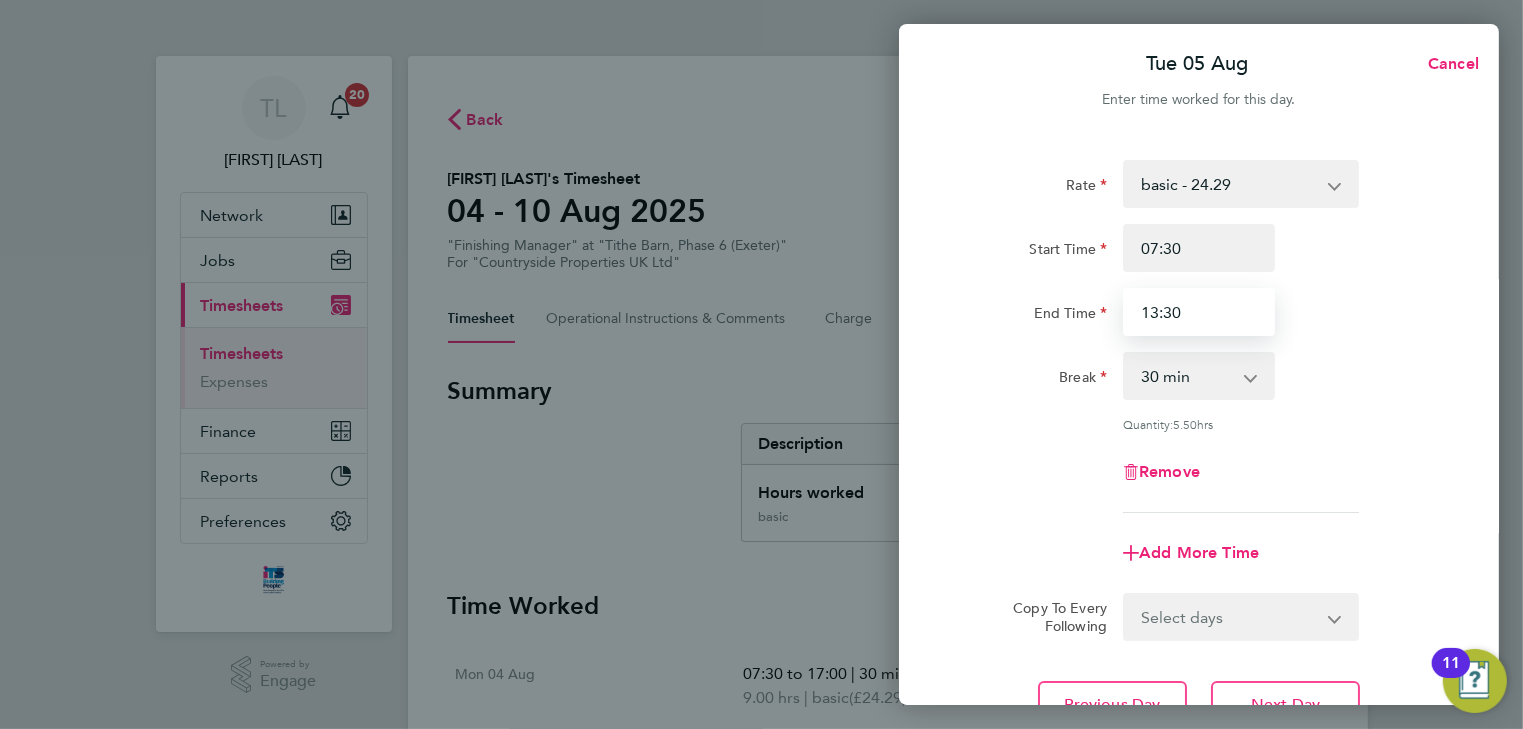 drag, startPoint x: 1141, startPoint y: 320, endPoint x: 1124, endPoint y: 314, distance: 18.027756 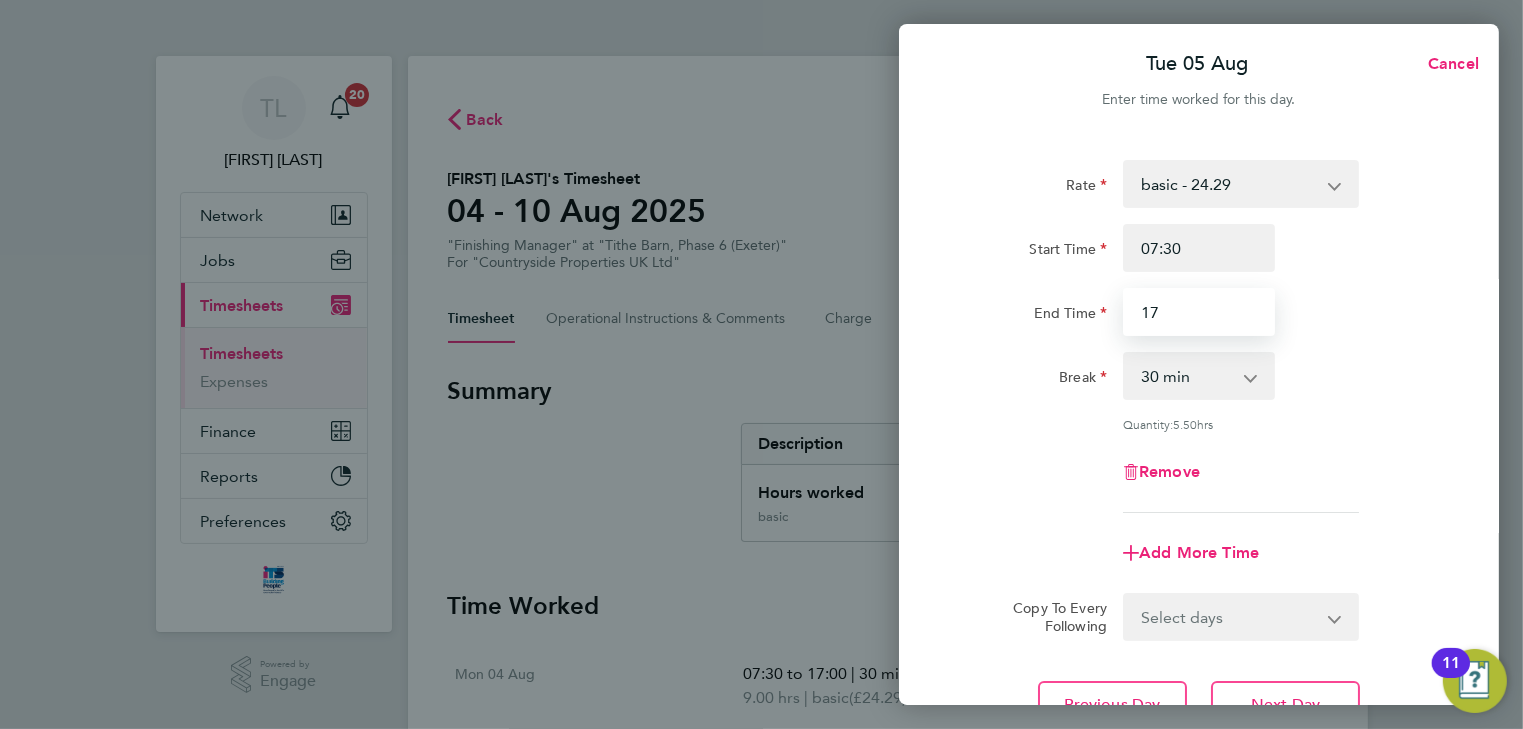 type on "17:00" 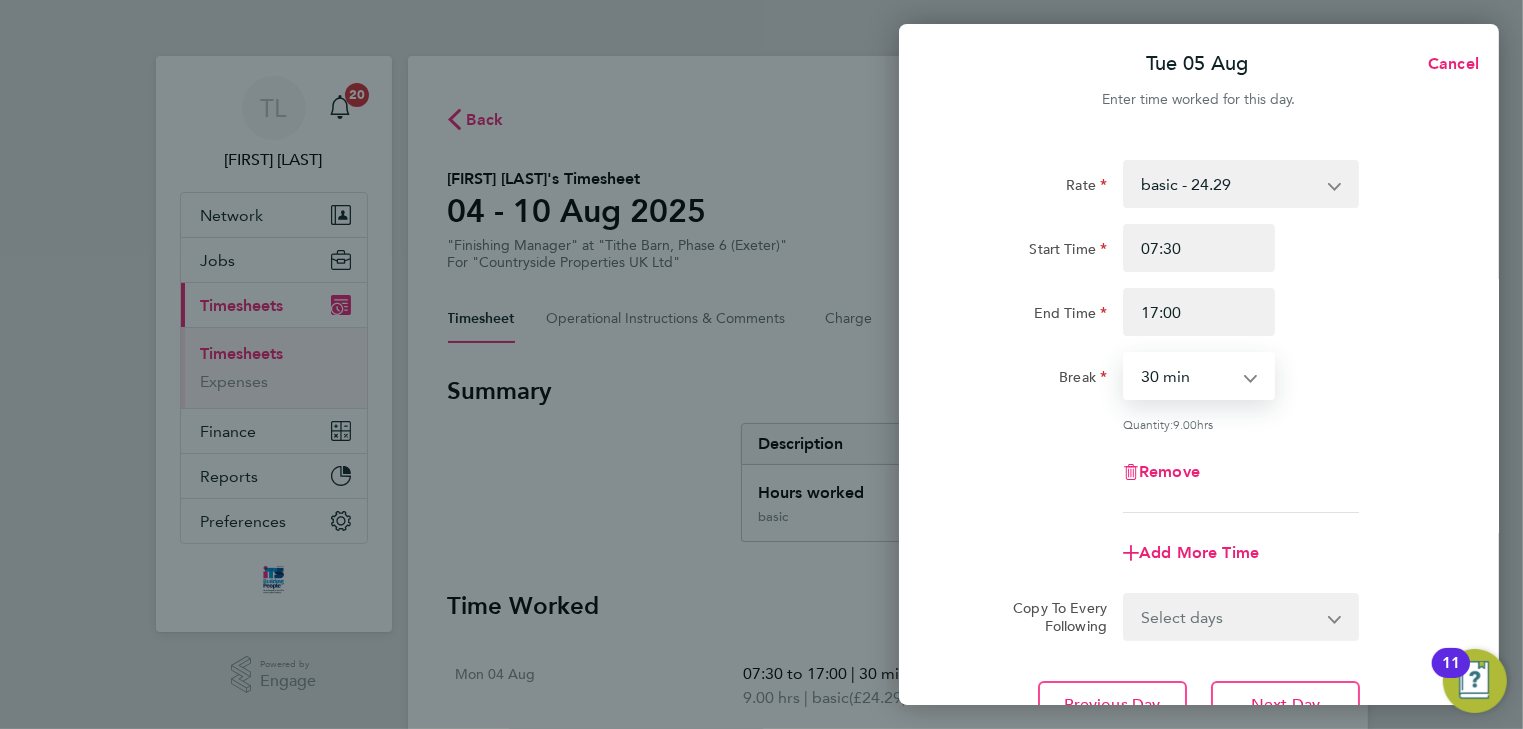 click on "0 min   15 min   30 min   45 min   60 min   75 min   90 min" at bounding box center [1187, 376] 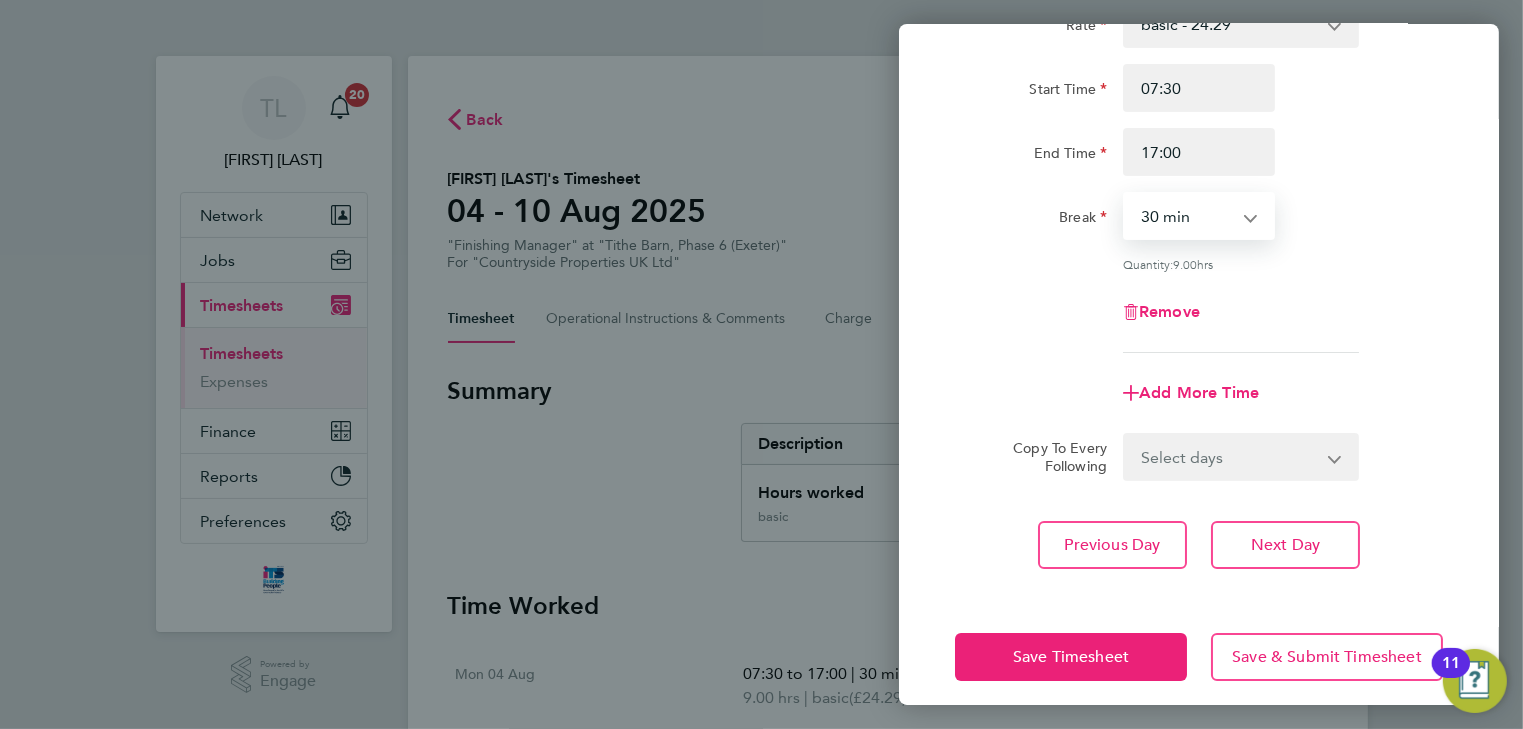 scroll, scrollTop: 173, scrollLeft: 0, axis: vertical 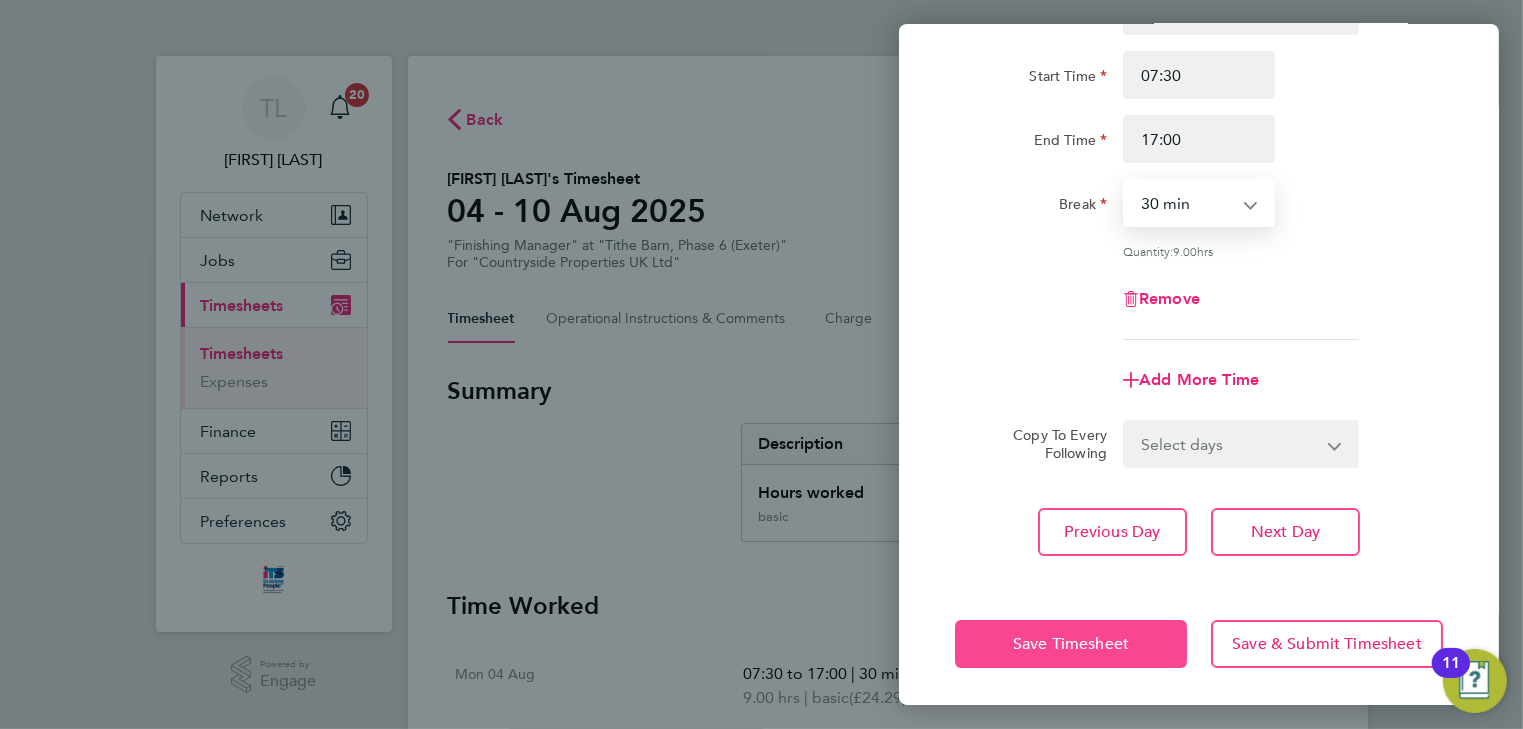 click on "Save Timesheet" 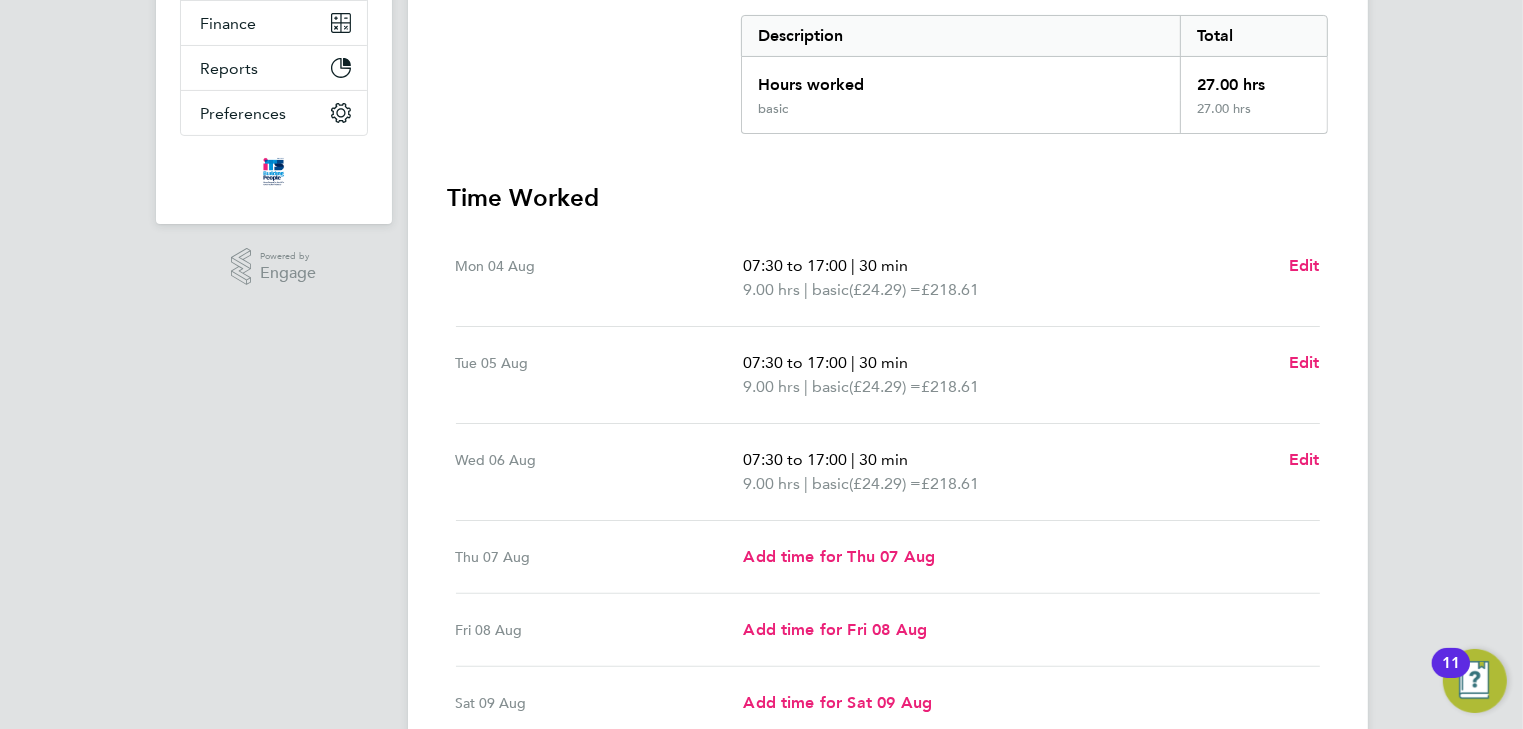 scroll, scrollTop: 480, scrollLeft: 0, axis: vertical 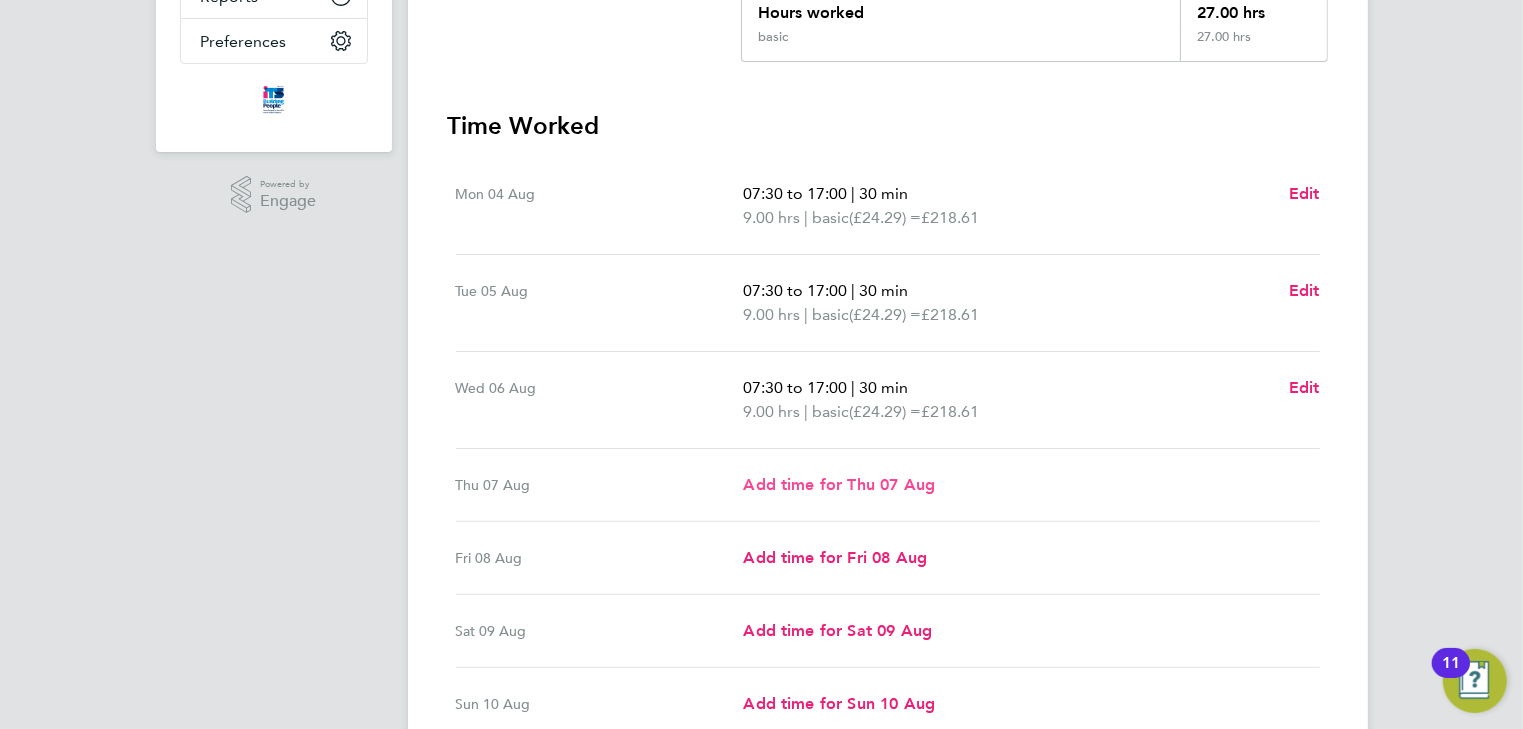 click on "Add time for Thu 07 Aug" at bounding box center [839, 484] 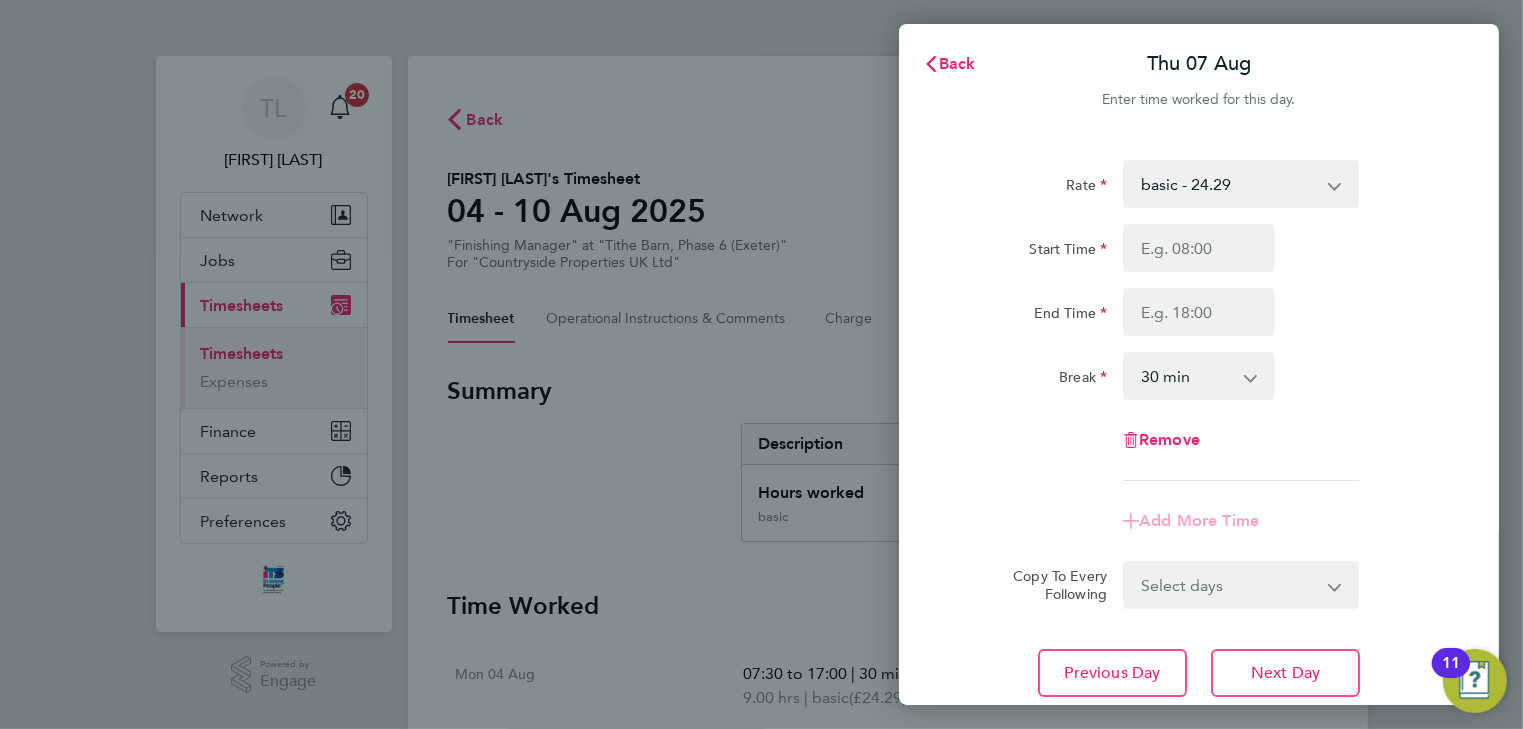 scroll, scrollTop: 0, scrollLeft: 0, axis: both 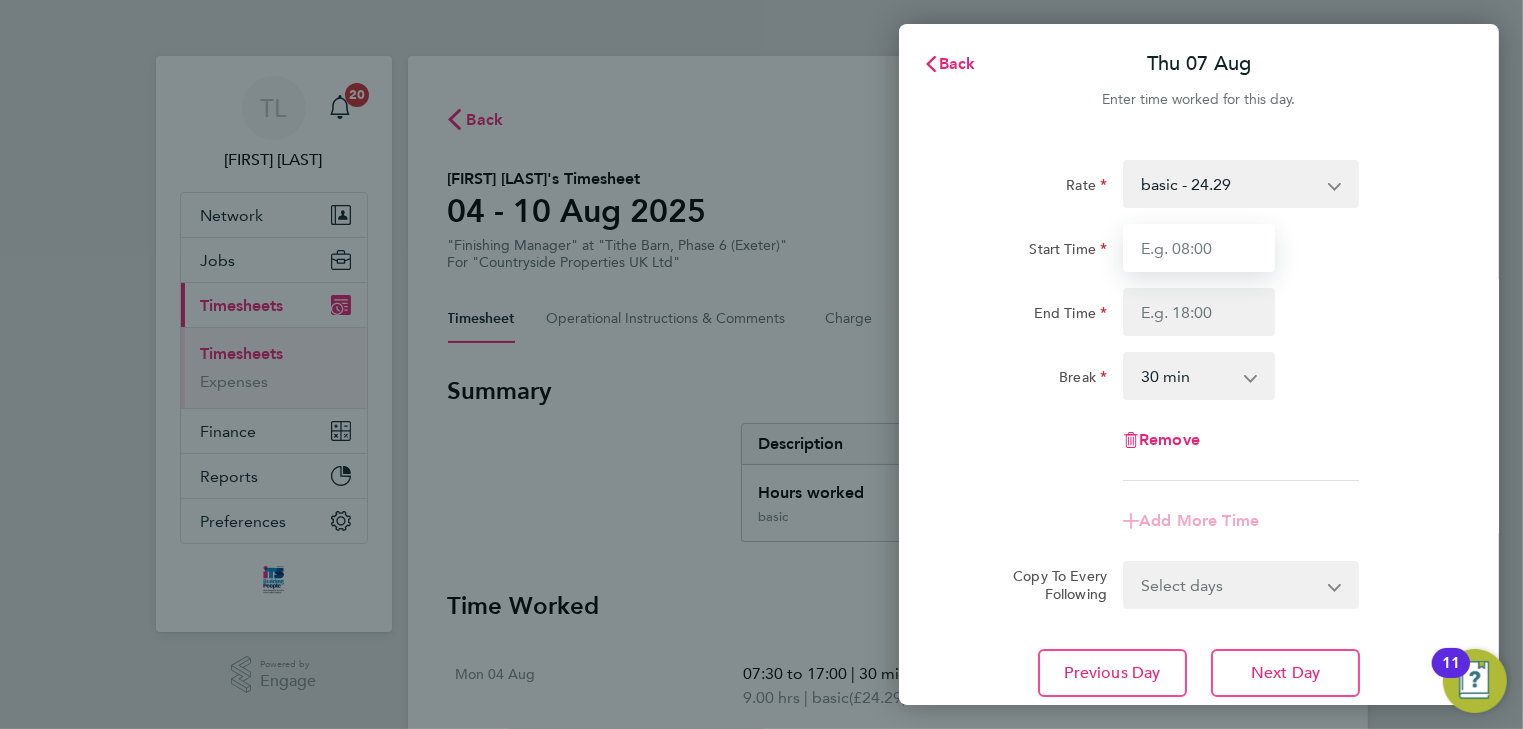 click on "Start Time" at bounding box center (1199, 248) 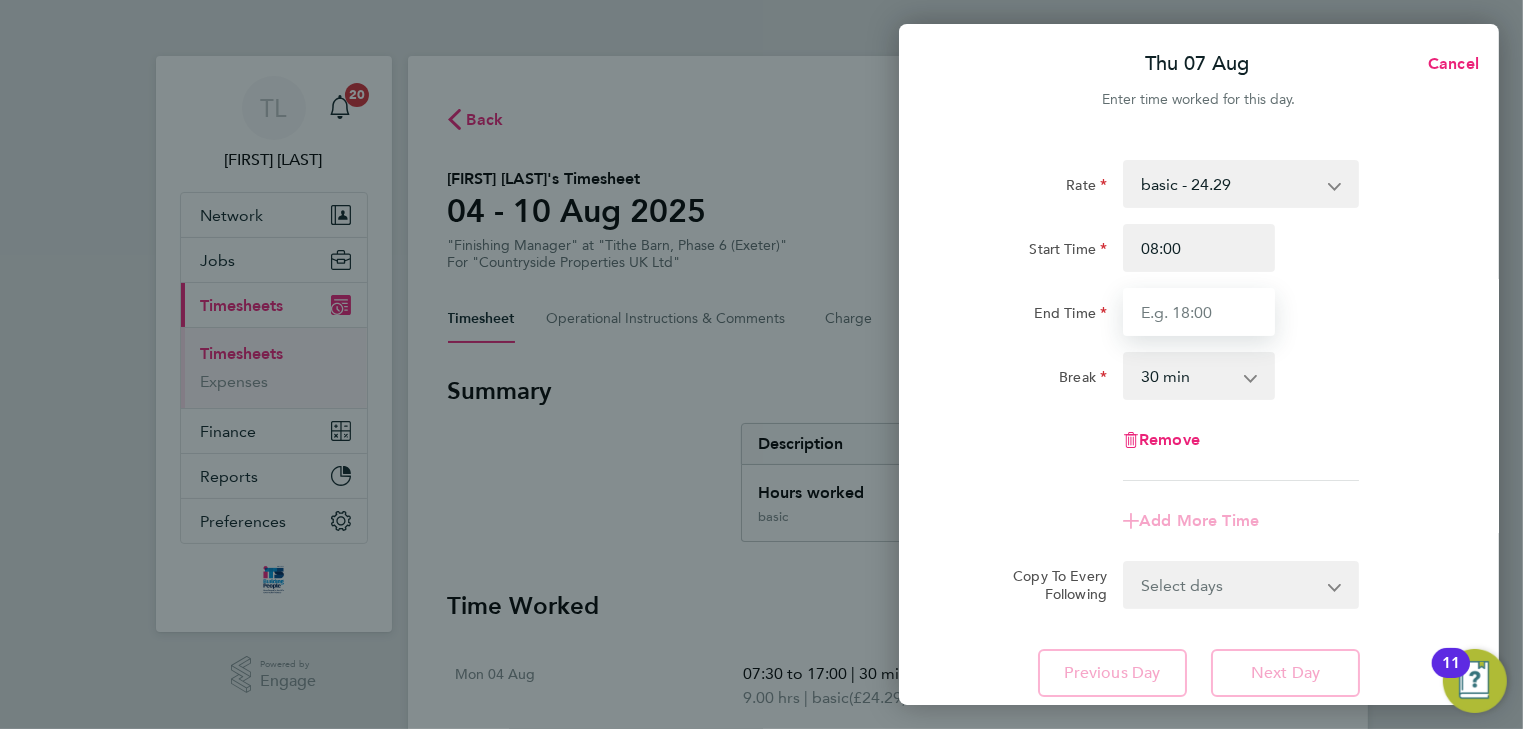 click on "End Time" at bounding box center [1199, 312] 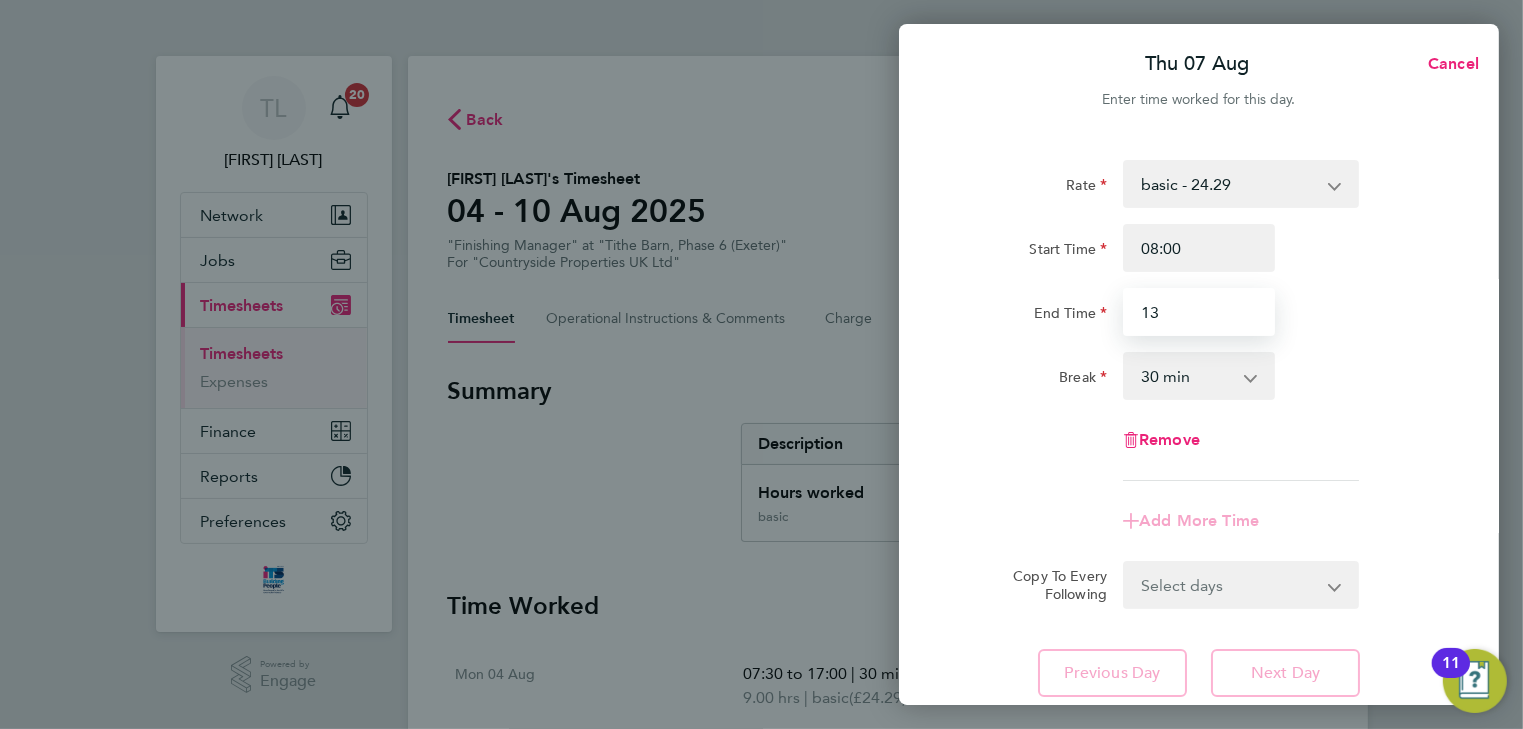type on "13:30" 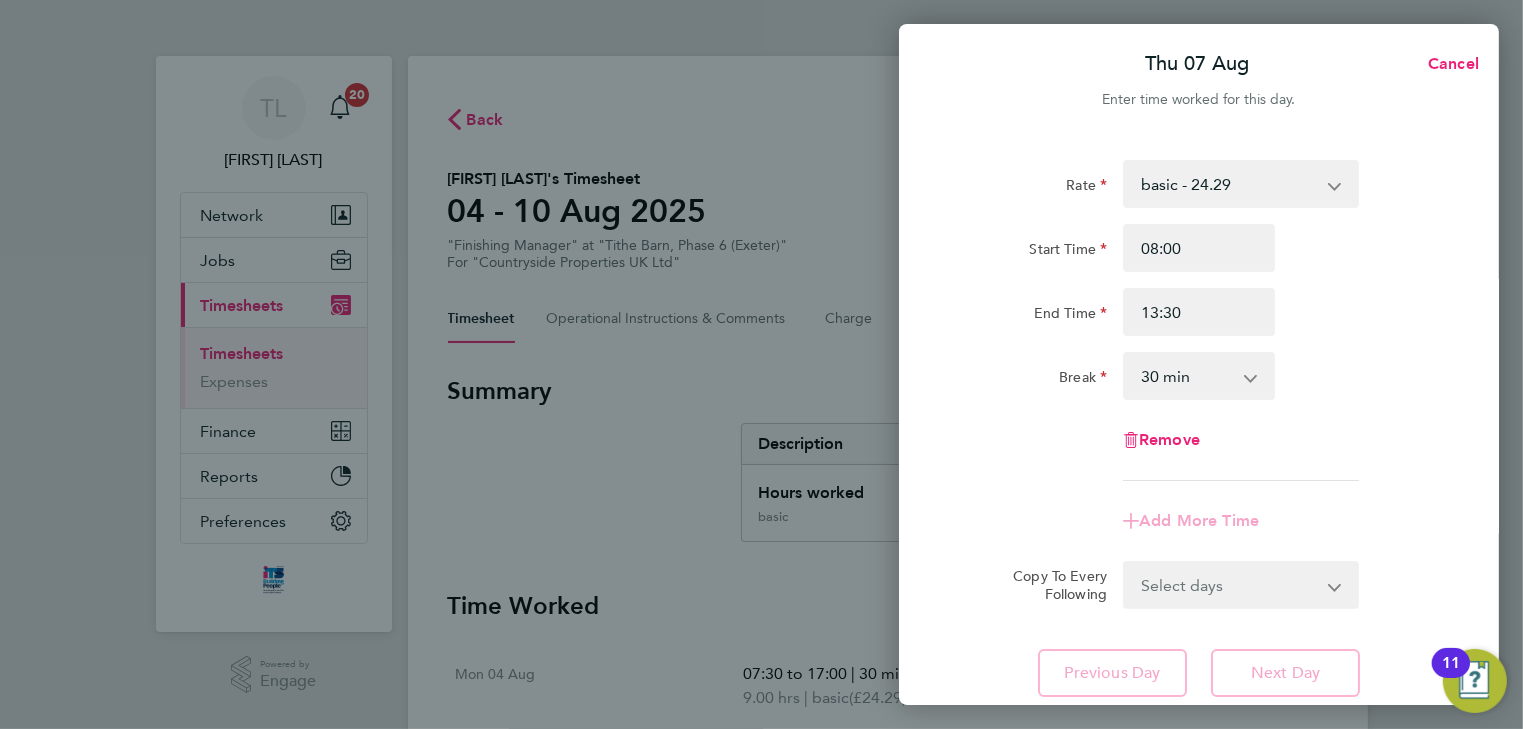 click on "0 min   15 min   30 min   45 min   60 min   75 min   90 min" at bounding box center (1187, 376) 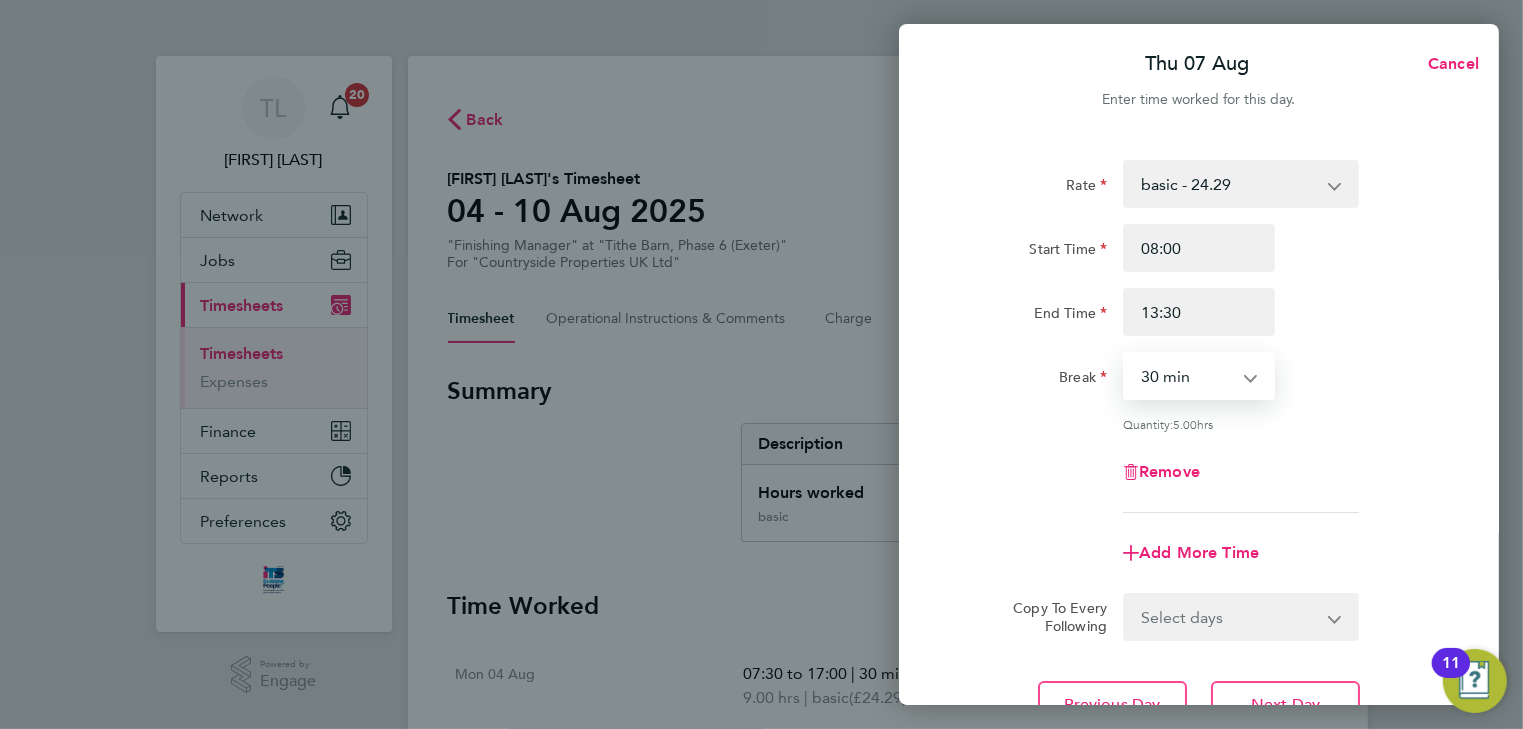 click on "0 min   15 min   30 min   45 min   60 min   75 min   90 min" at bounding box center [1187, 376] 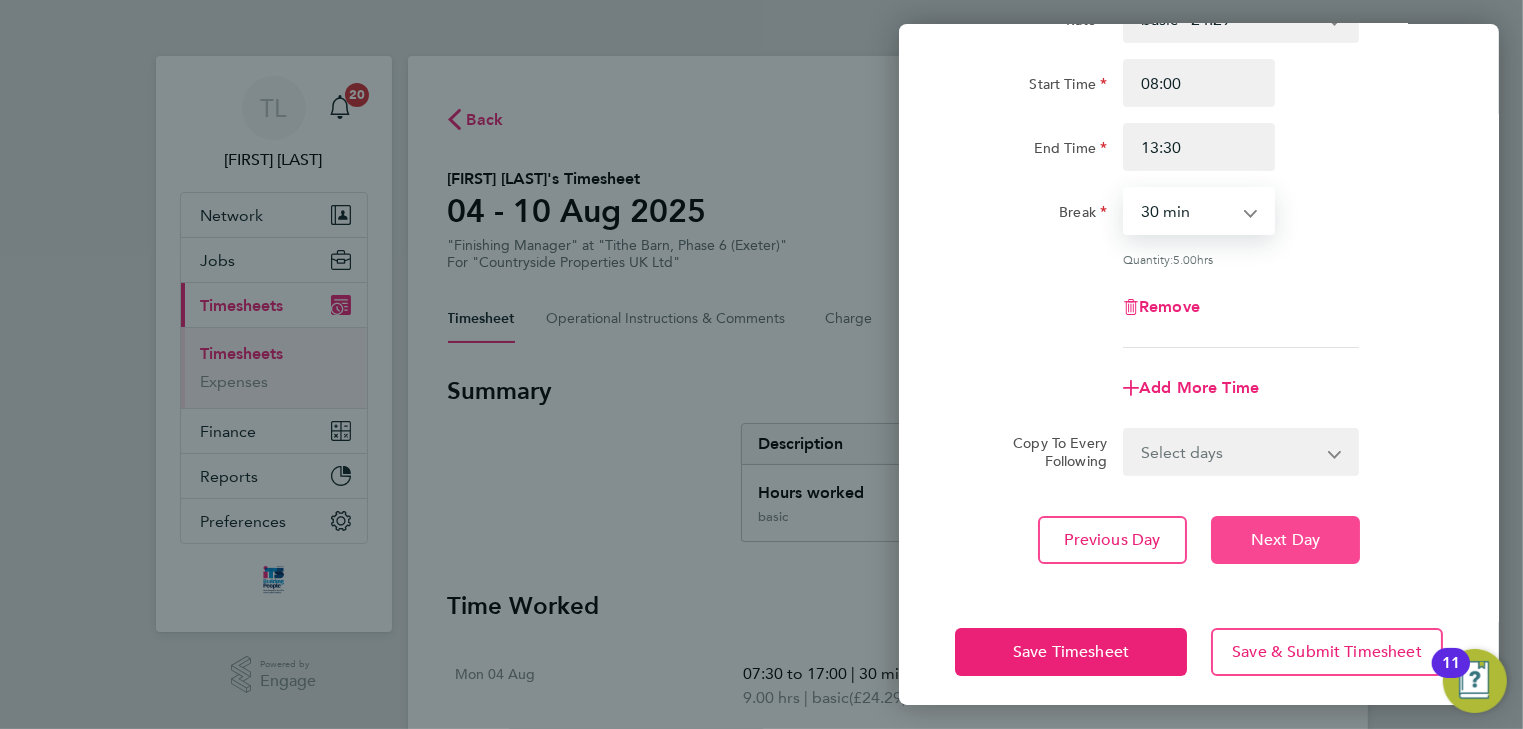 scroll, scrollTop: 173, scrollLeft: 0, axis: vertical 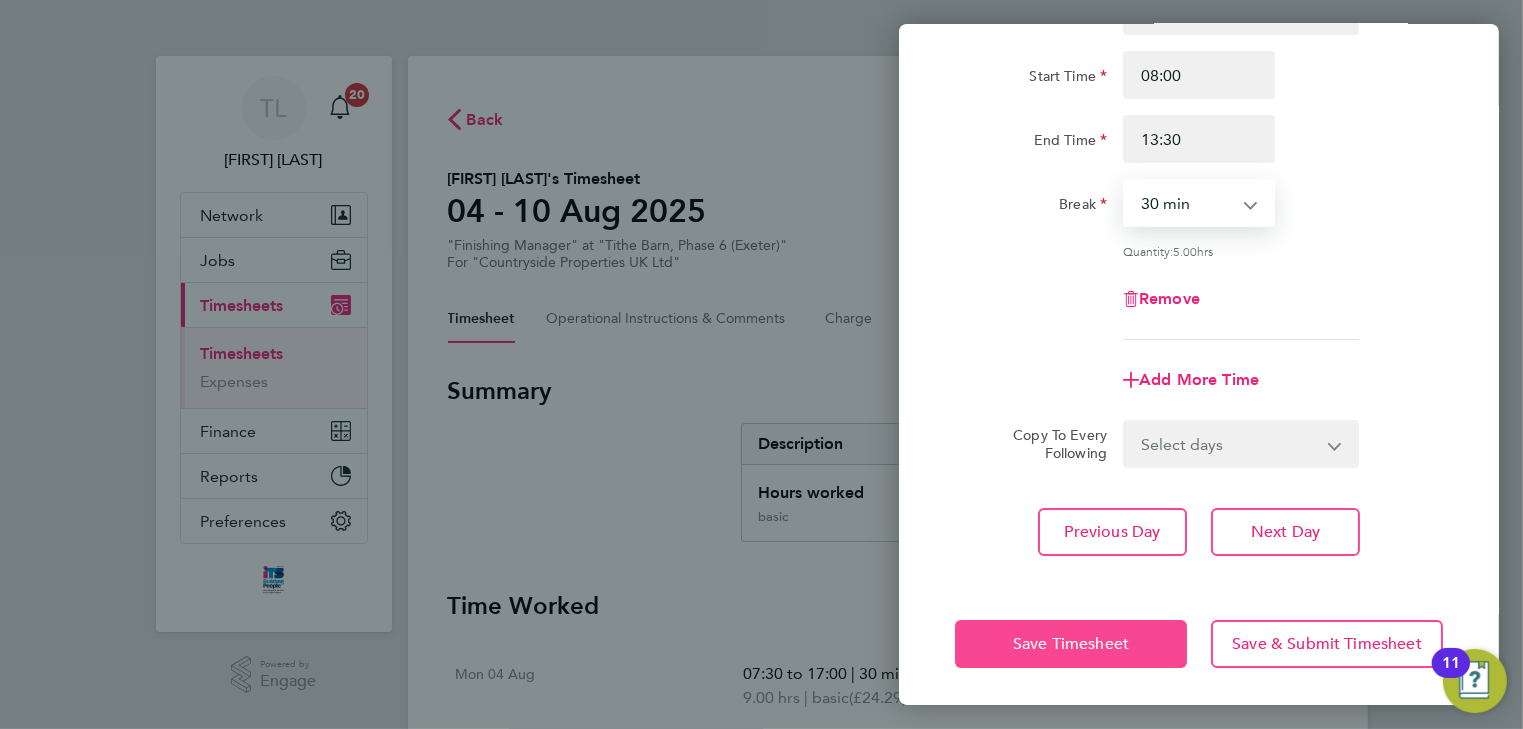 click on "Save Timesheet" 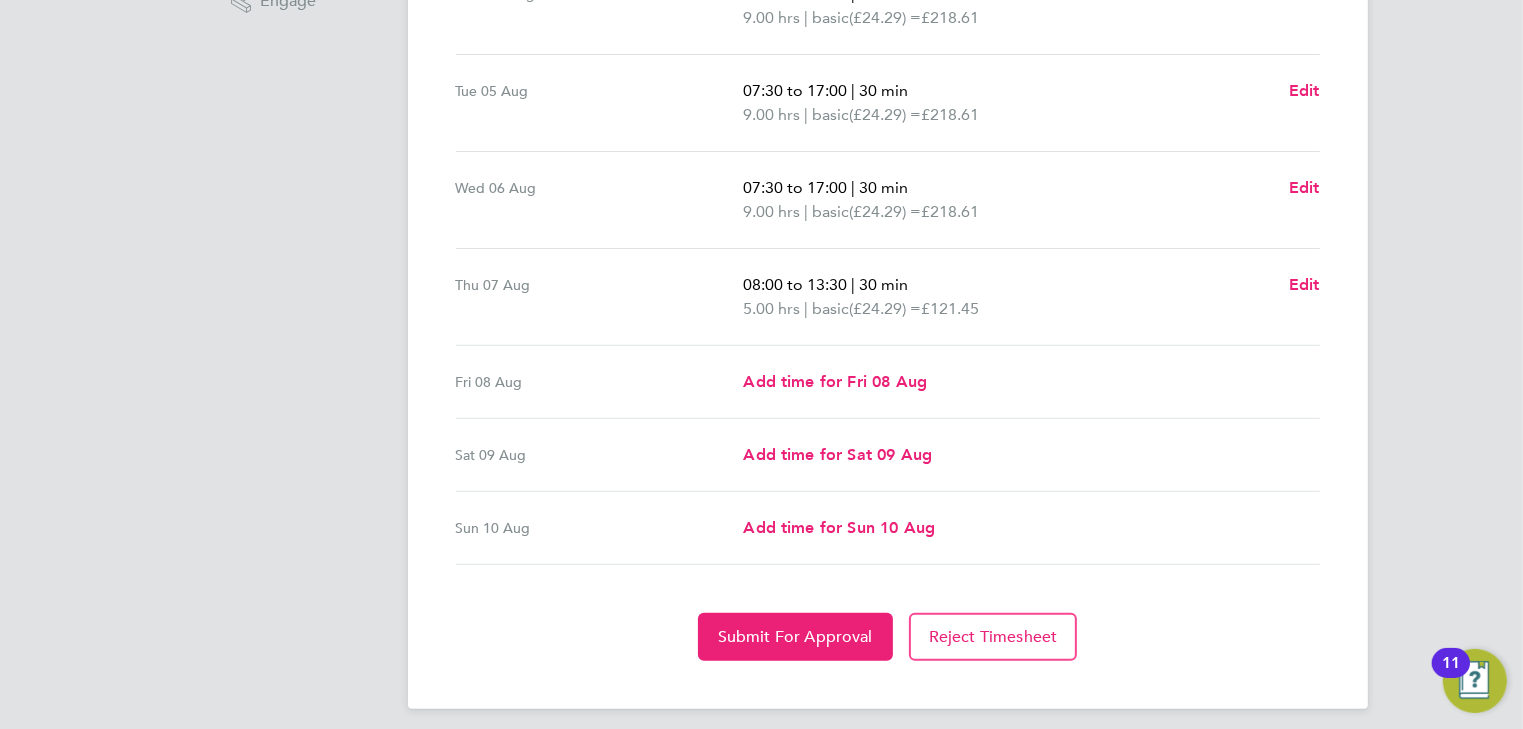 scroll, scrollTop: 689, scrollLeft: 0, axis: vertical 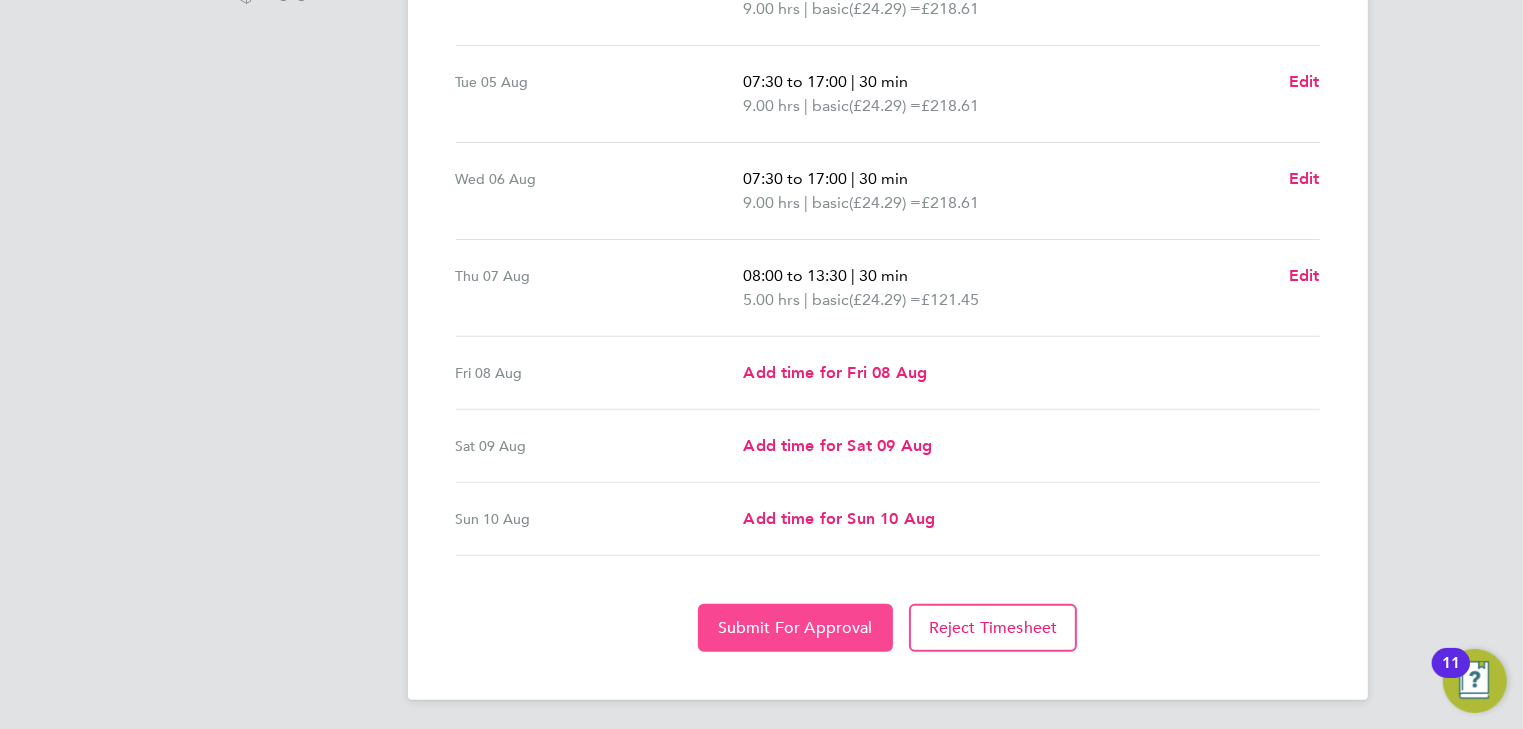 click on "Submit For Approval" 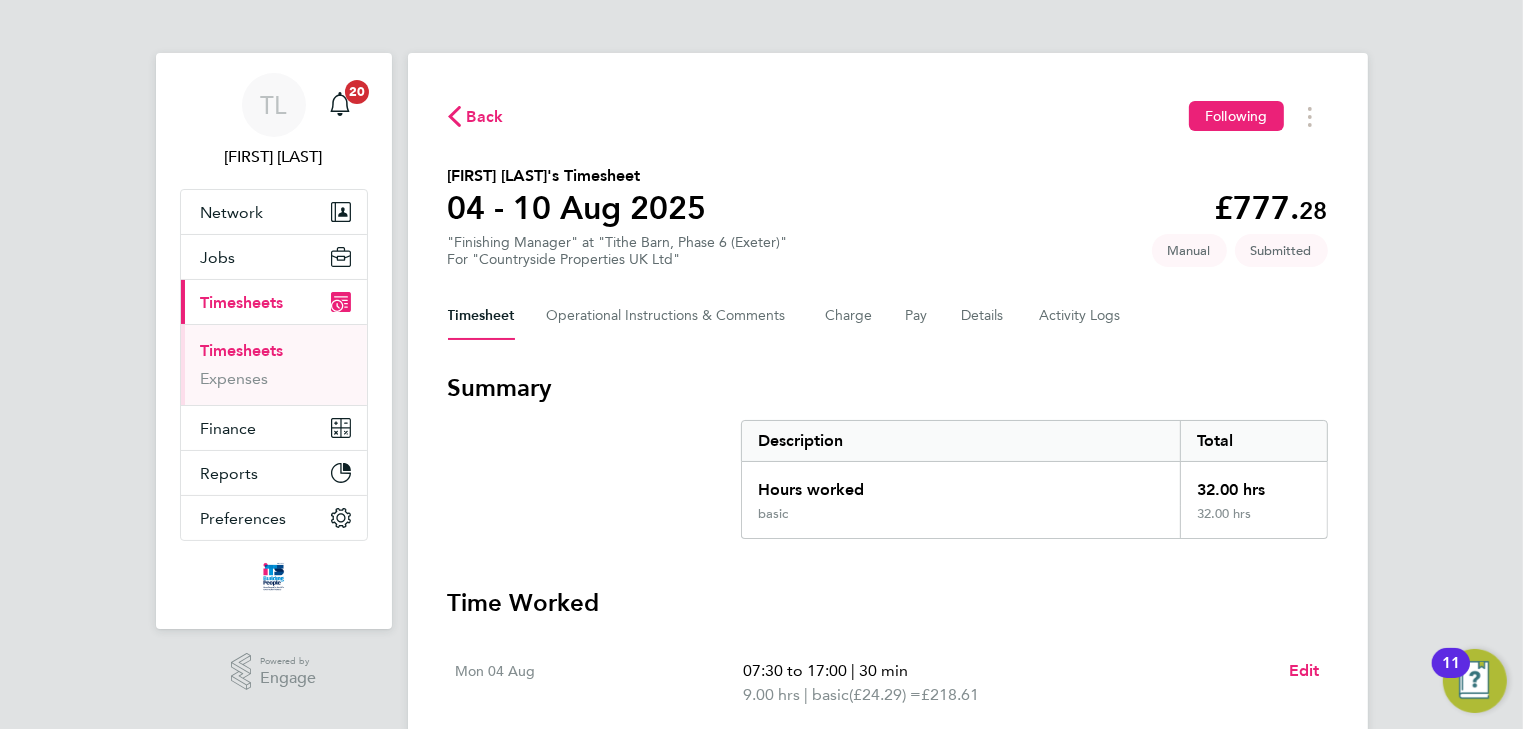 scroll, scrollTop: 0, scrollLeft: 0, axis: both 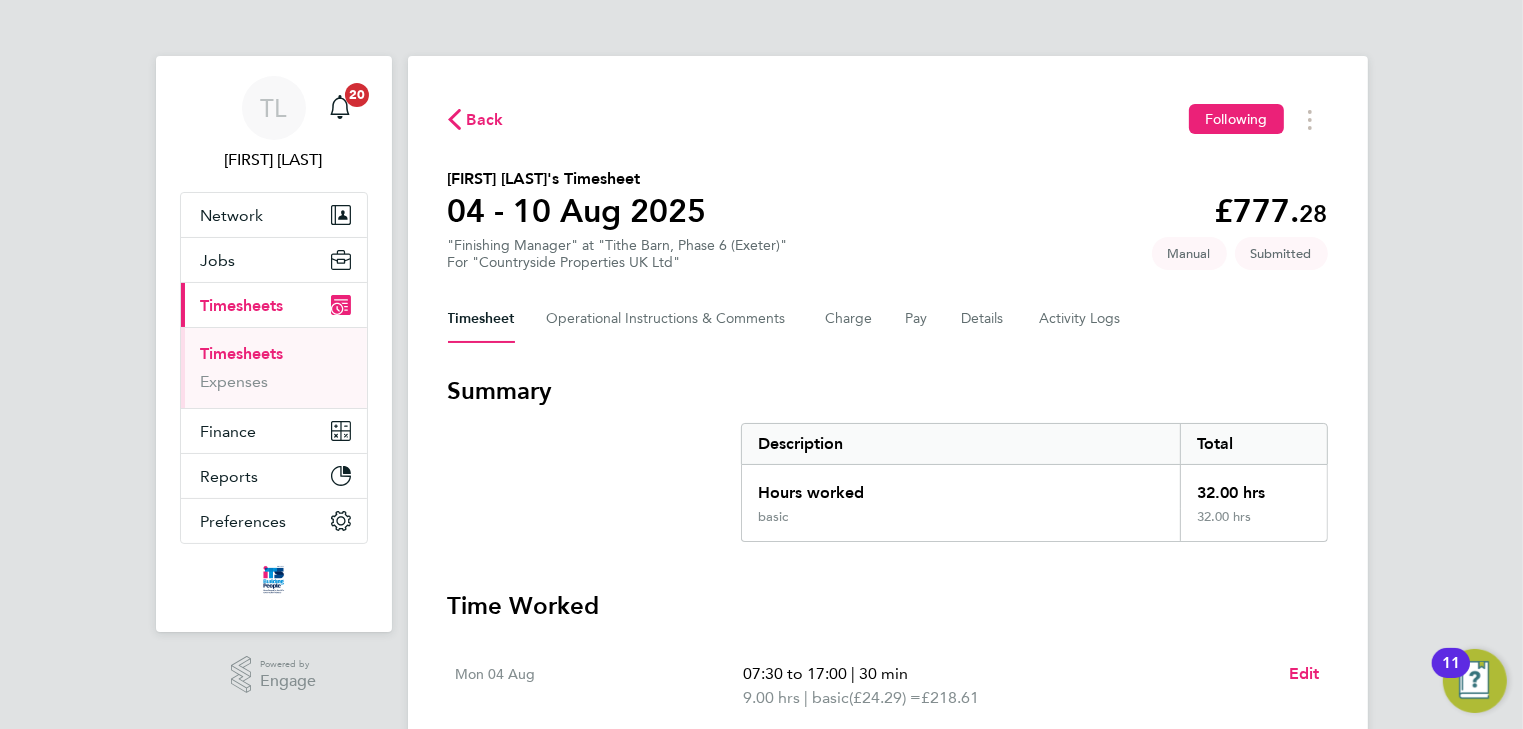 click on "Back" 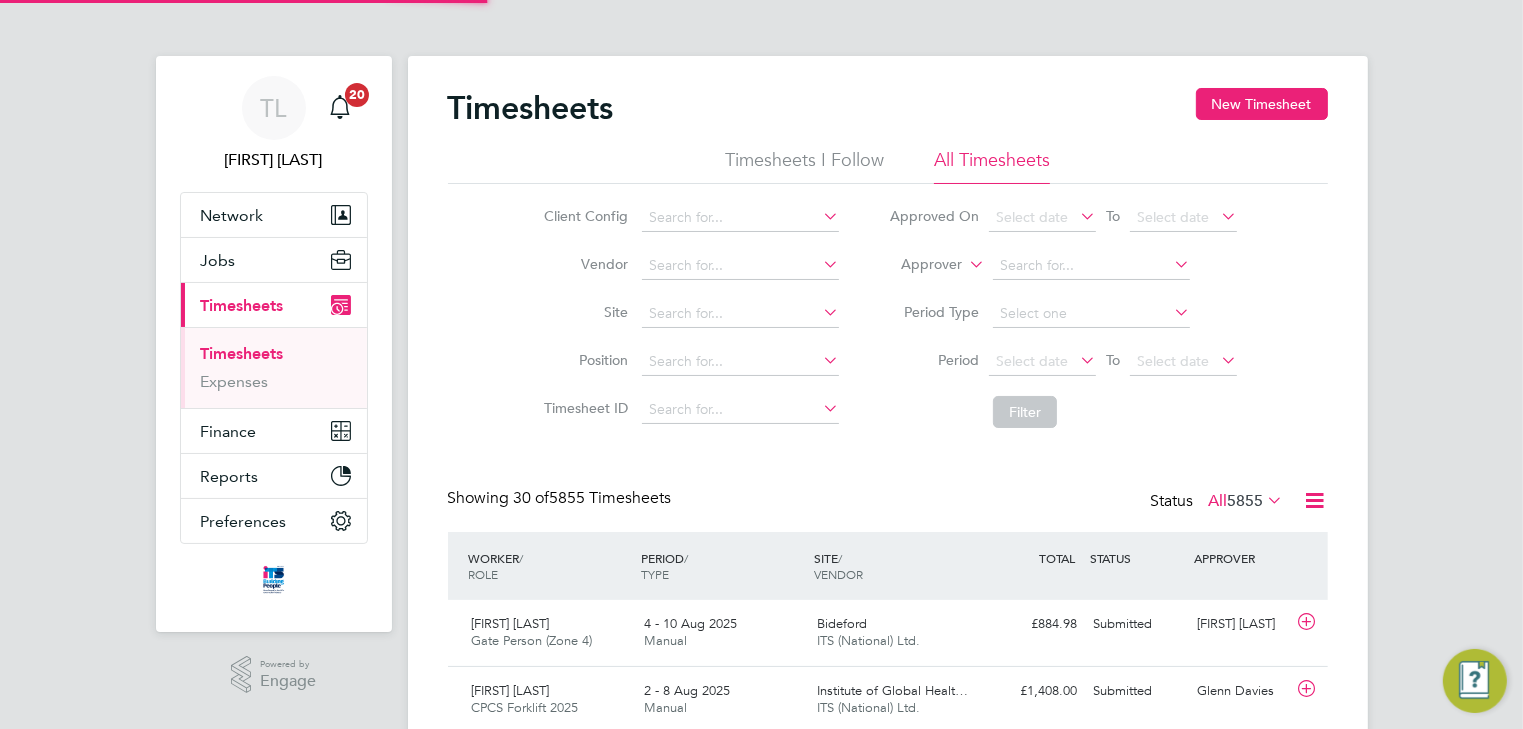 scroll, scrollTop: 9, scrollLeft: 10, axis: both 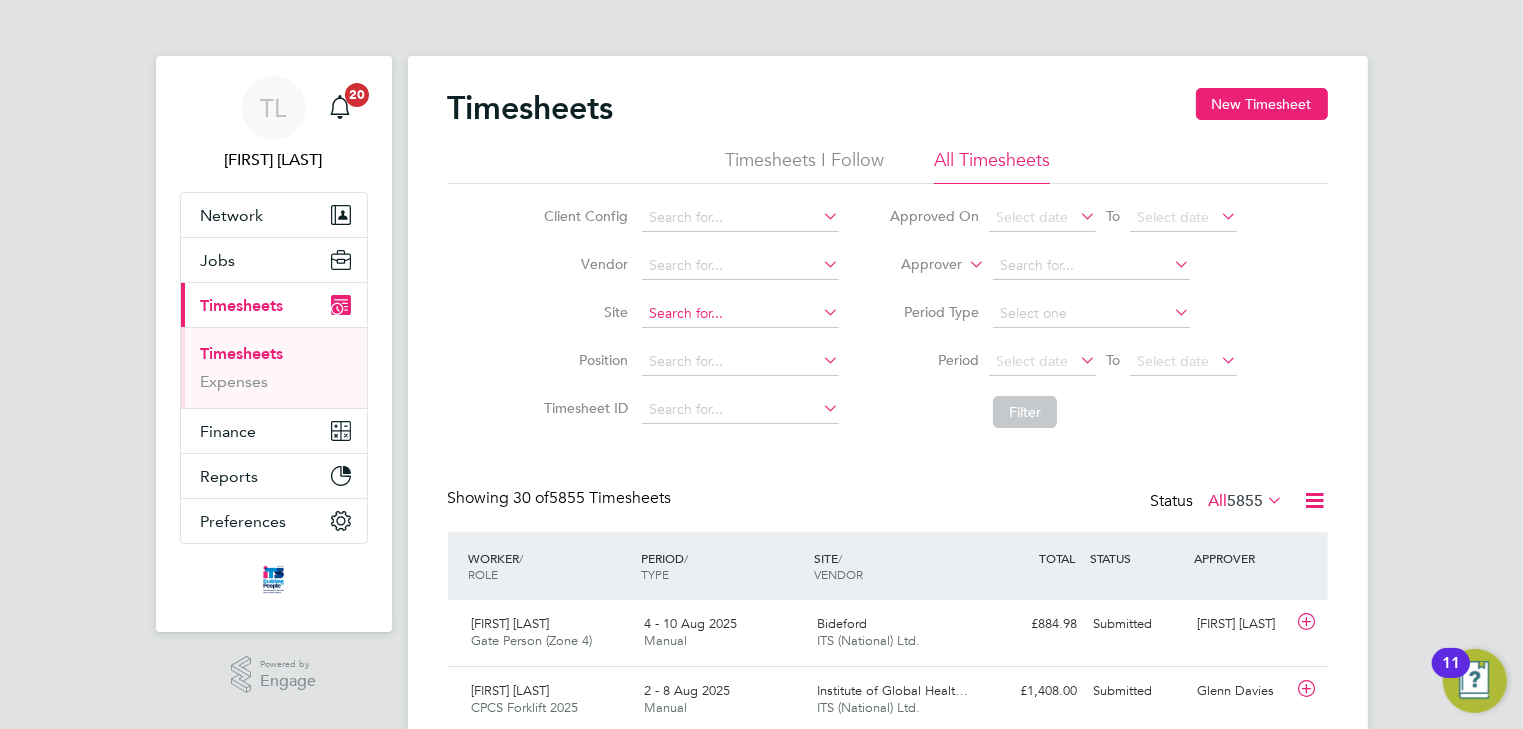 click 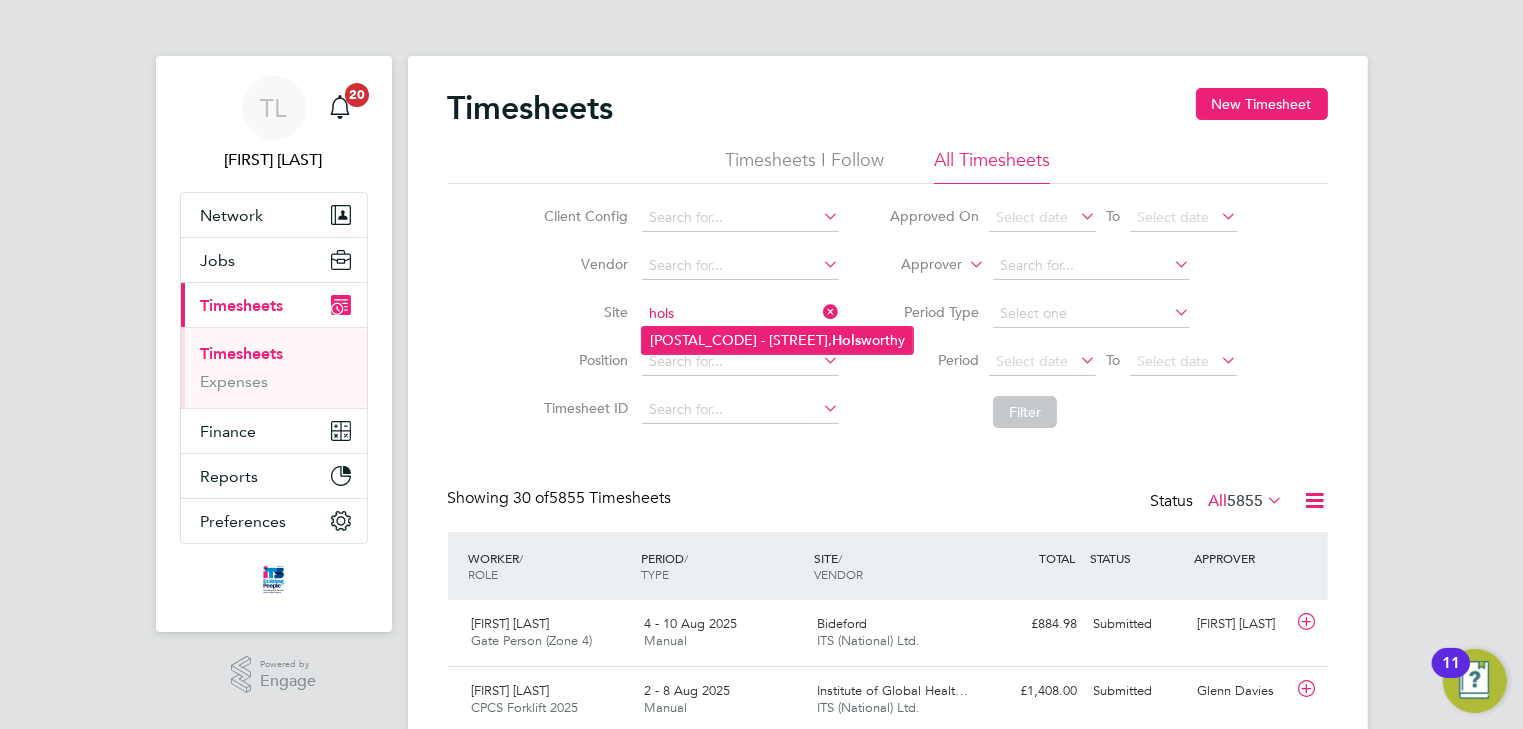 click on "[POSTAL_CODE] - [STREET], [CITY]" 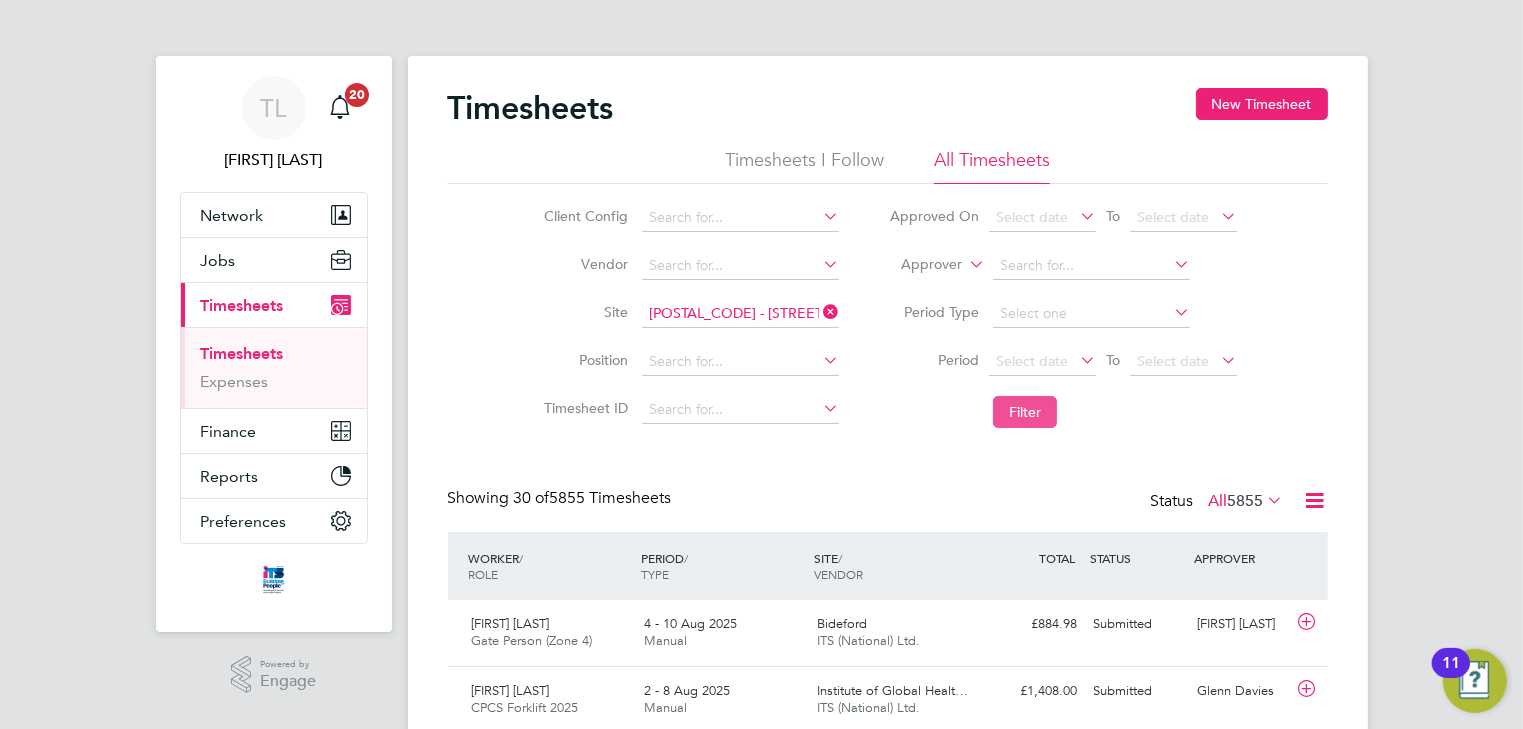 click on "Filter" 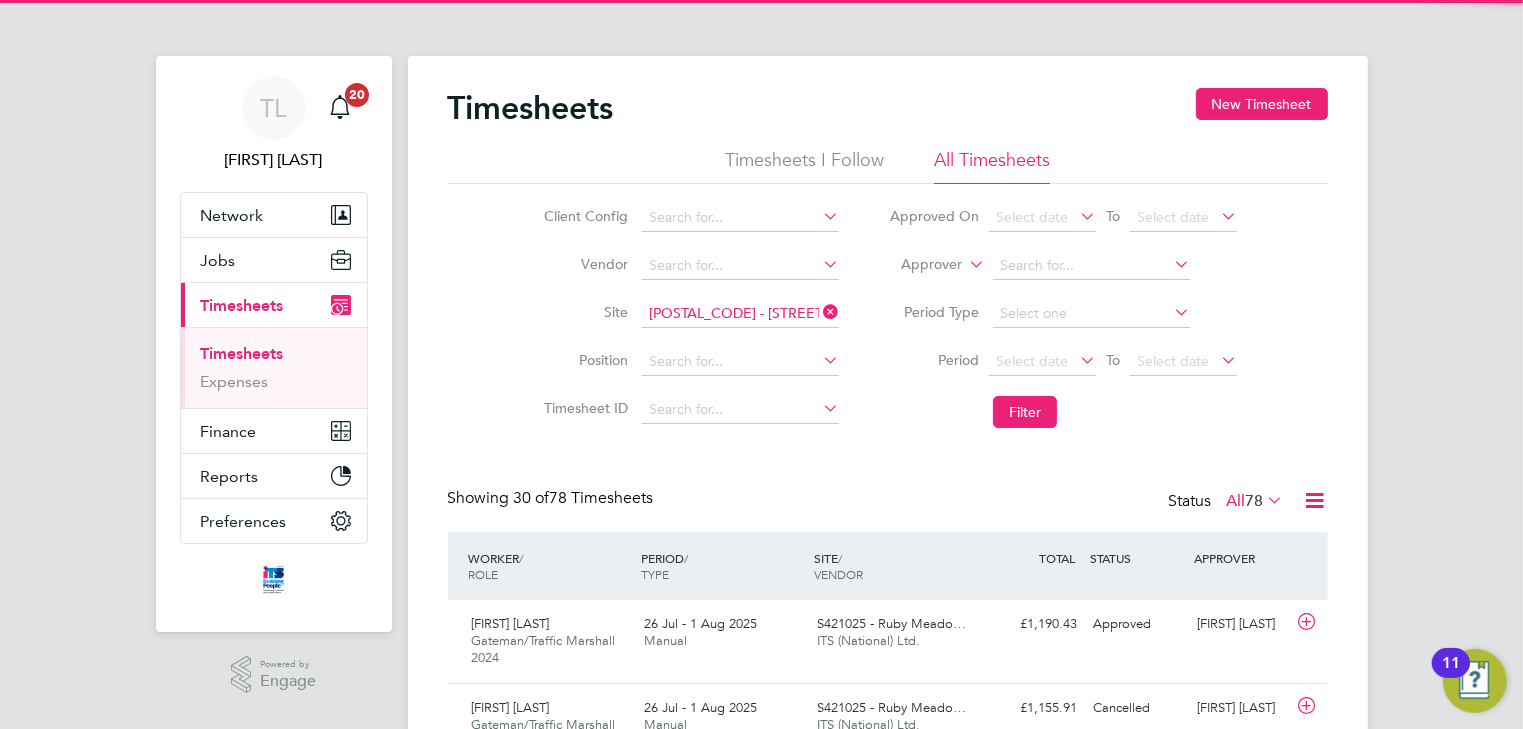scroll, scrollTop: 10, scrollLeft: 10, axis: both 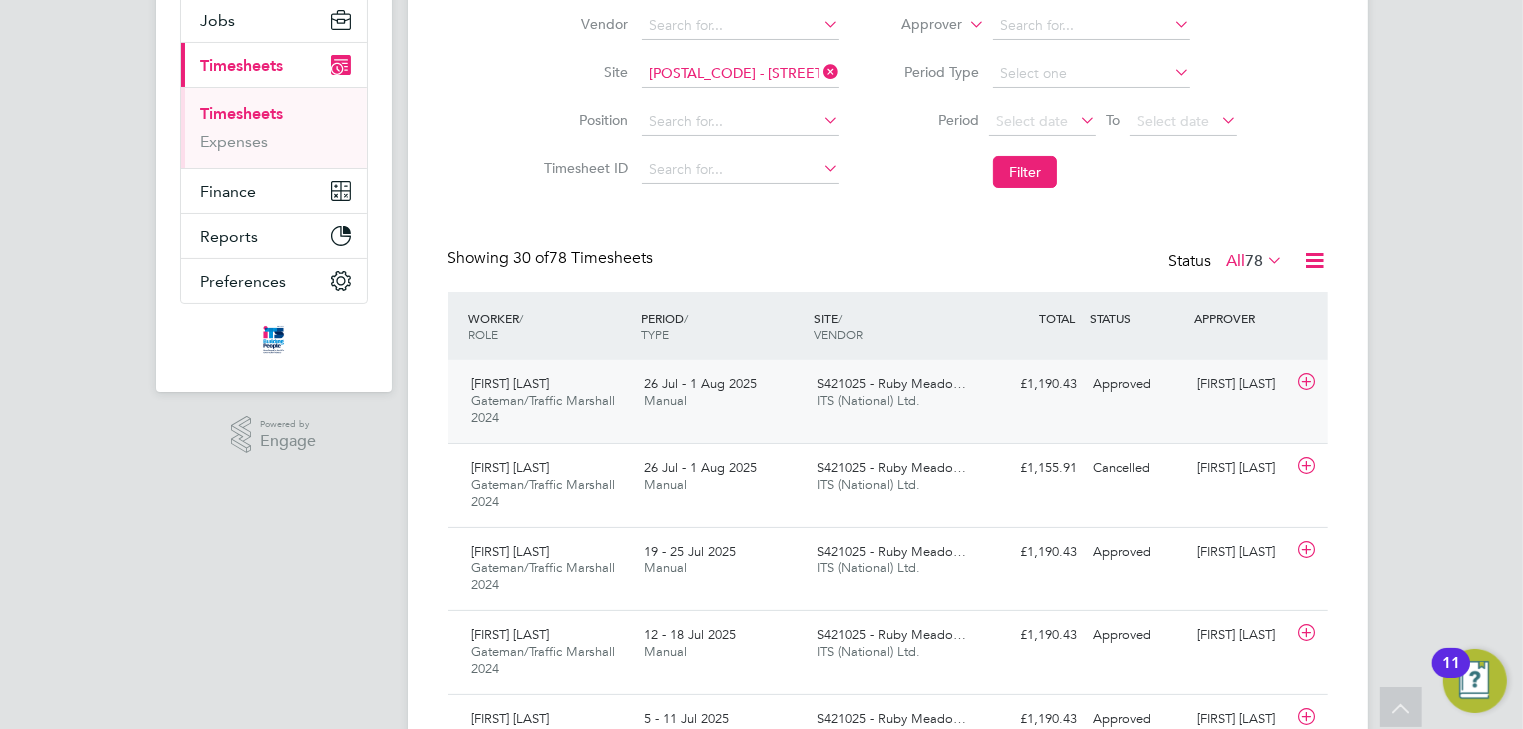 click 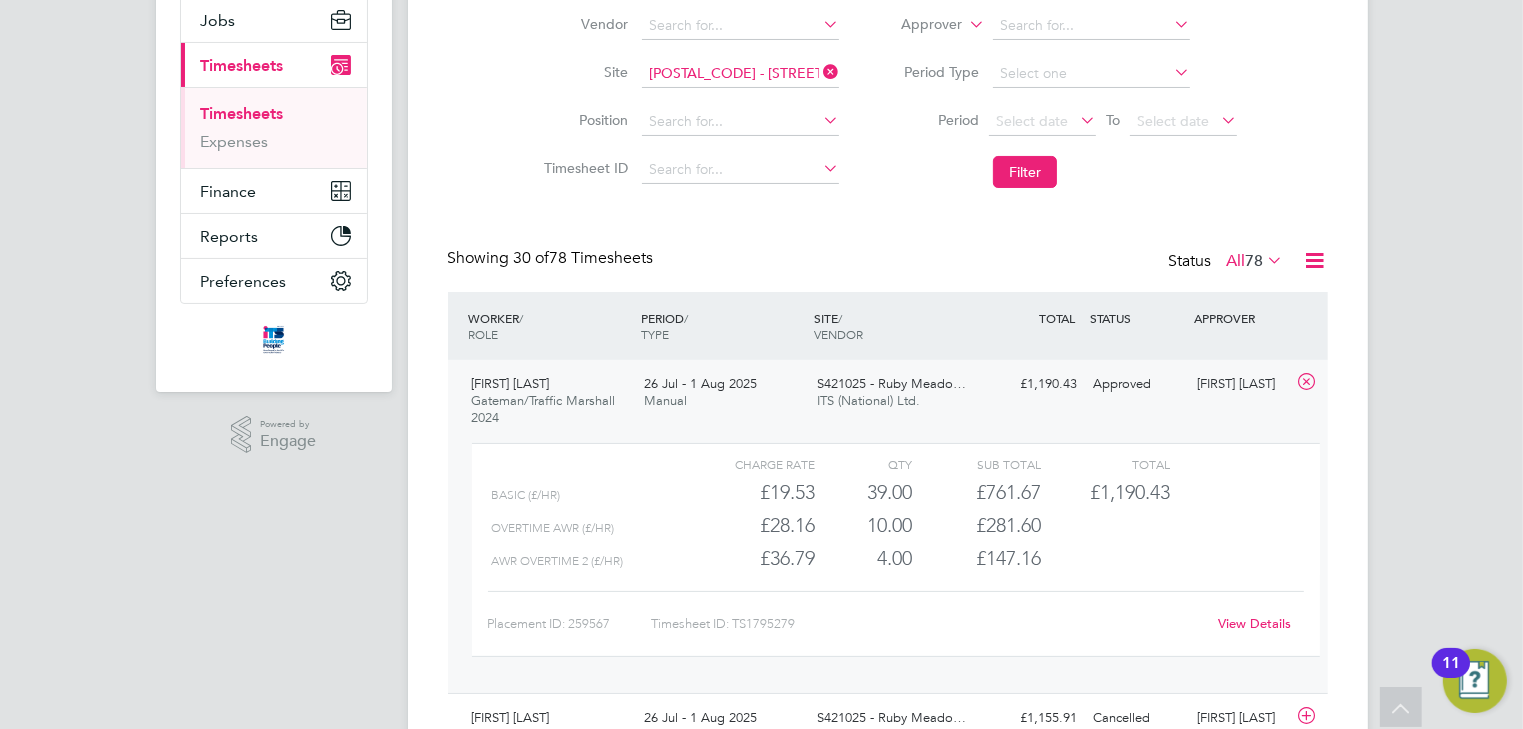 click 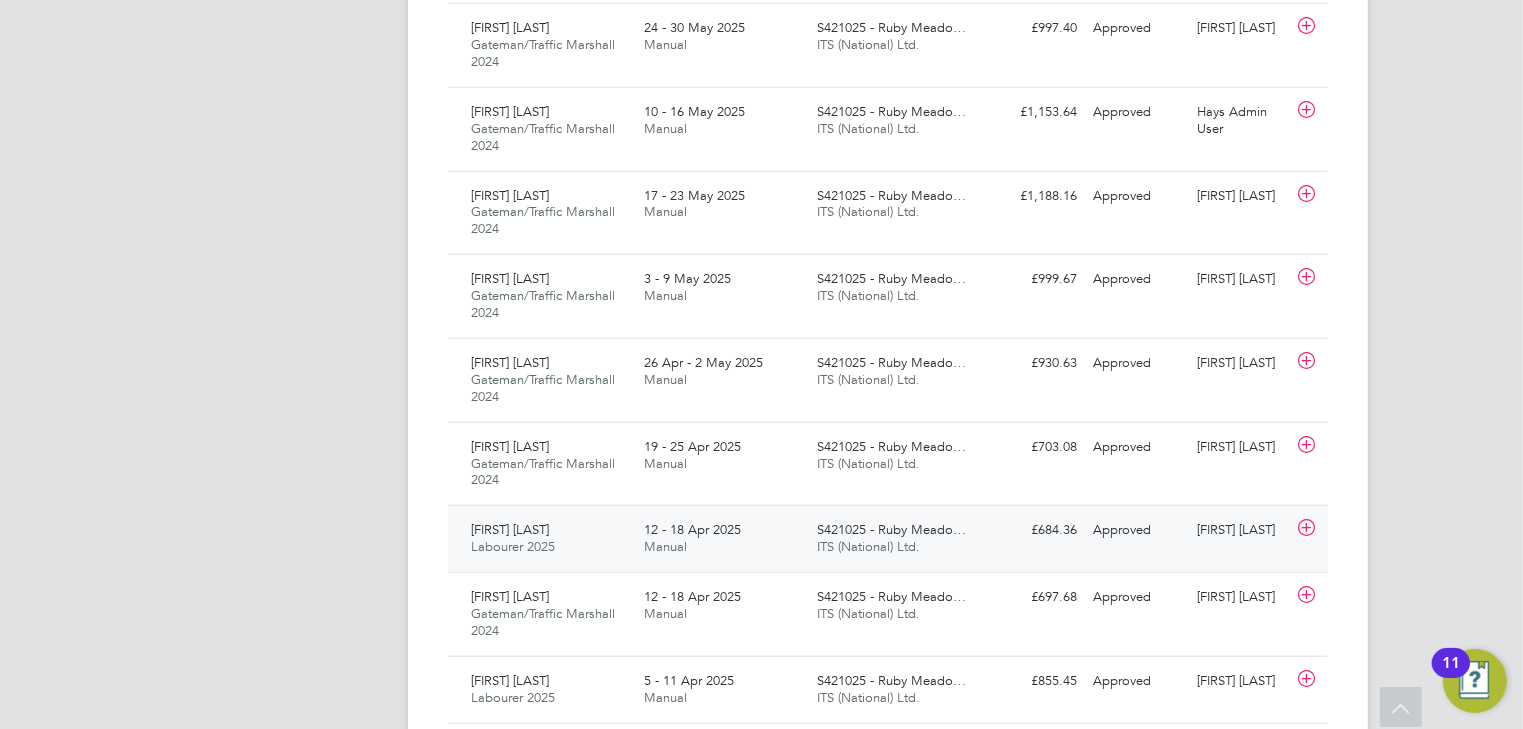 click 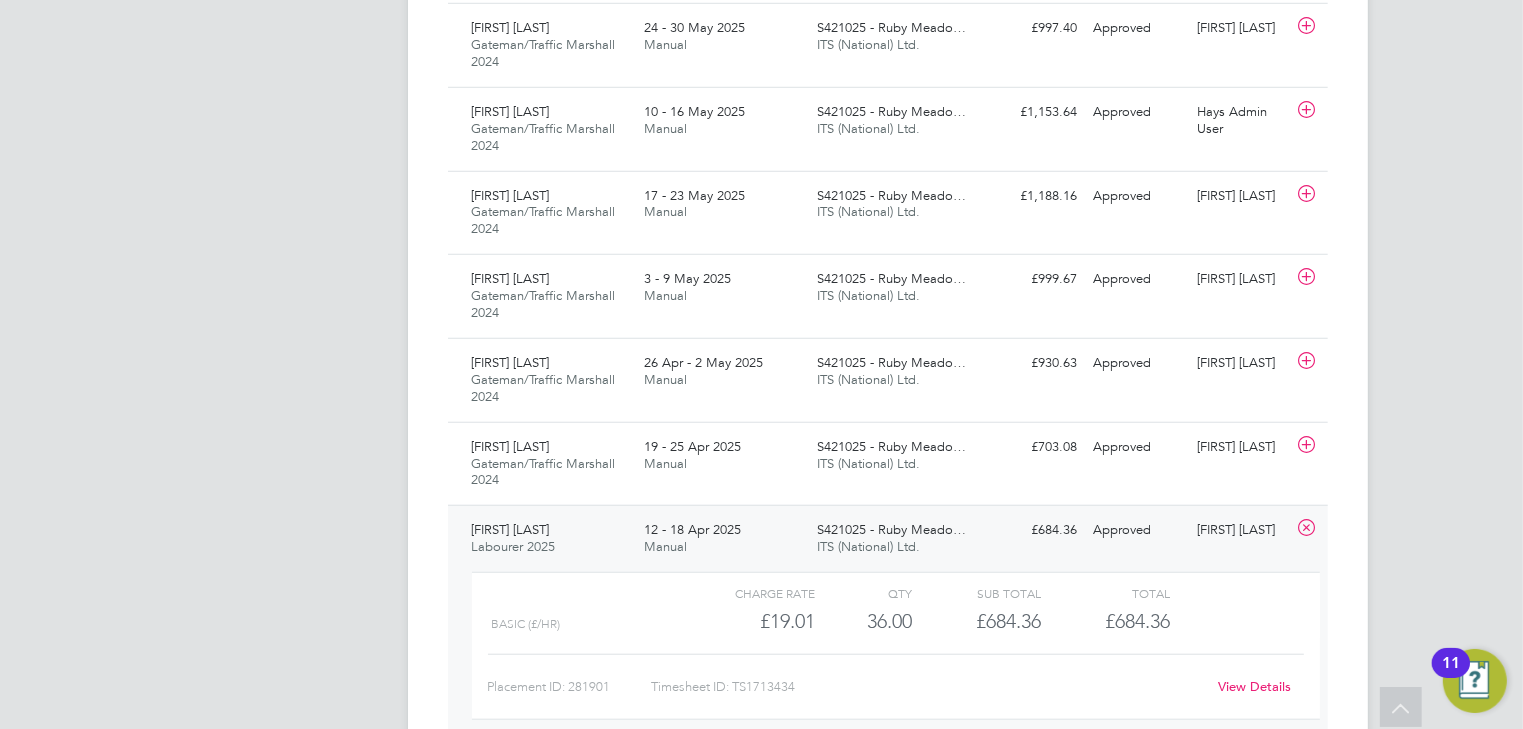 click 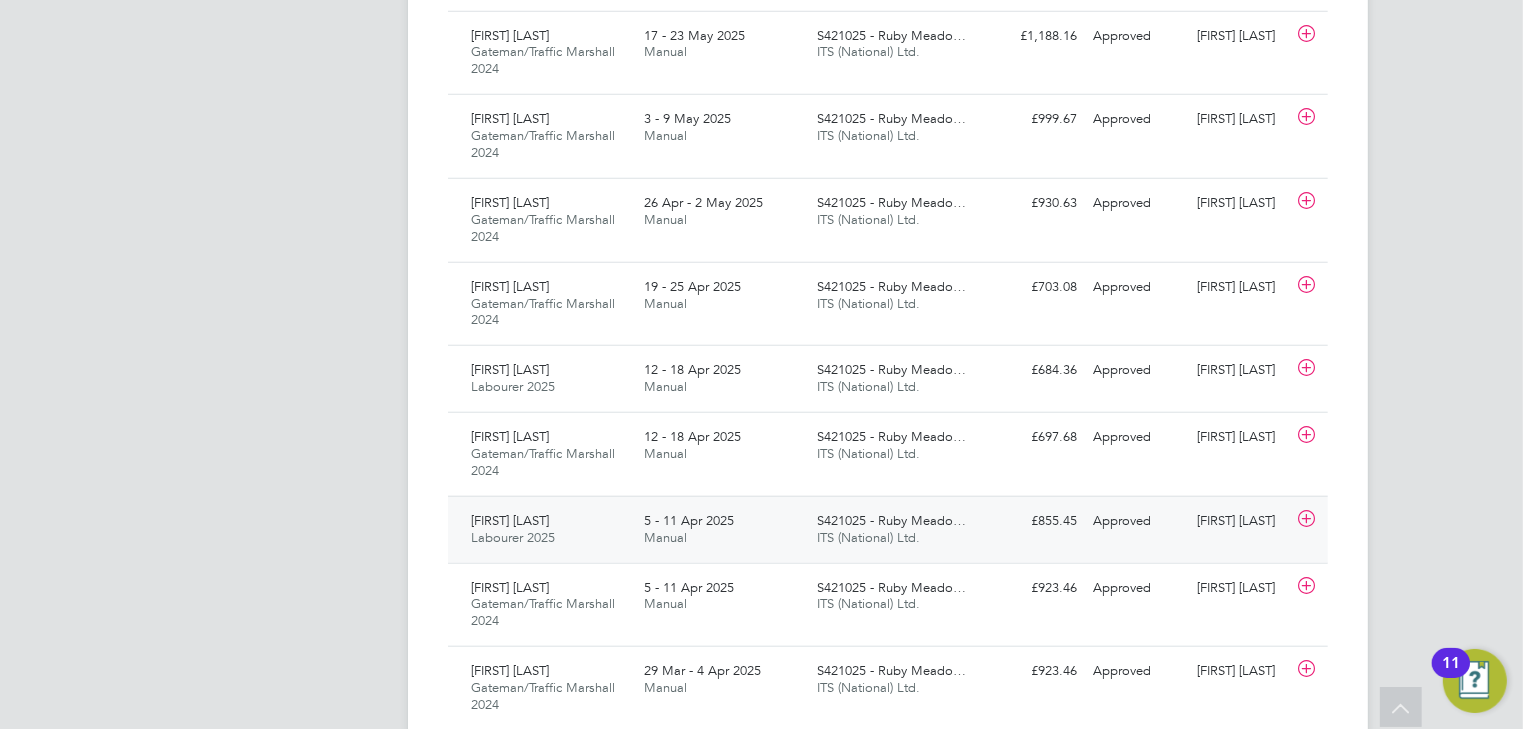 click 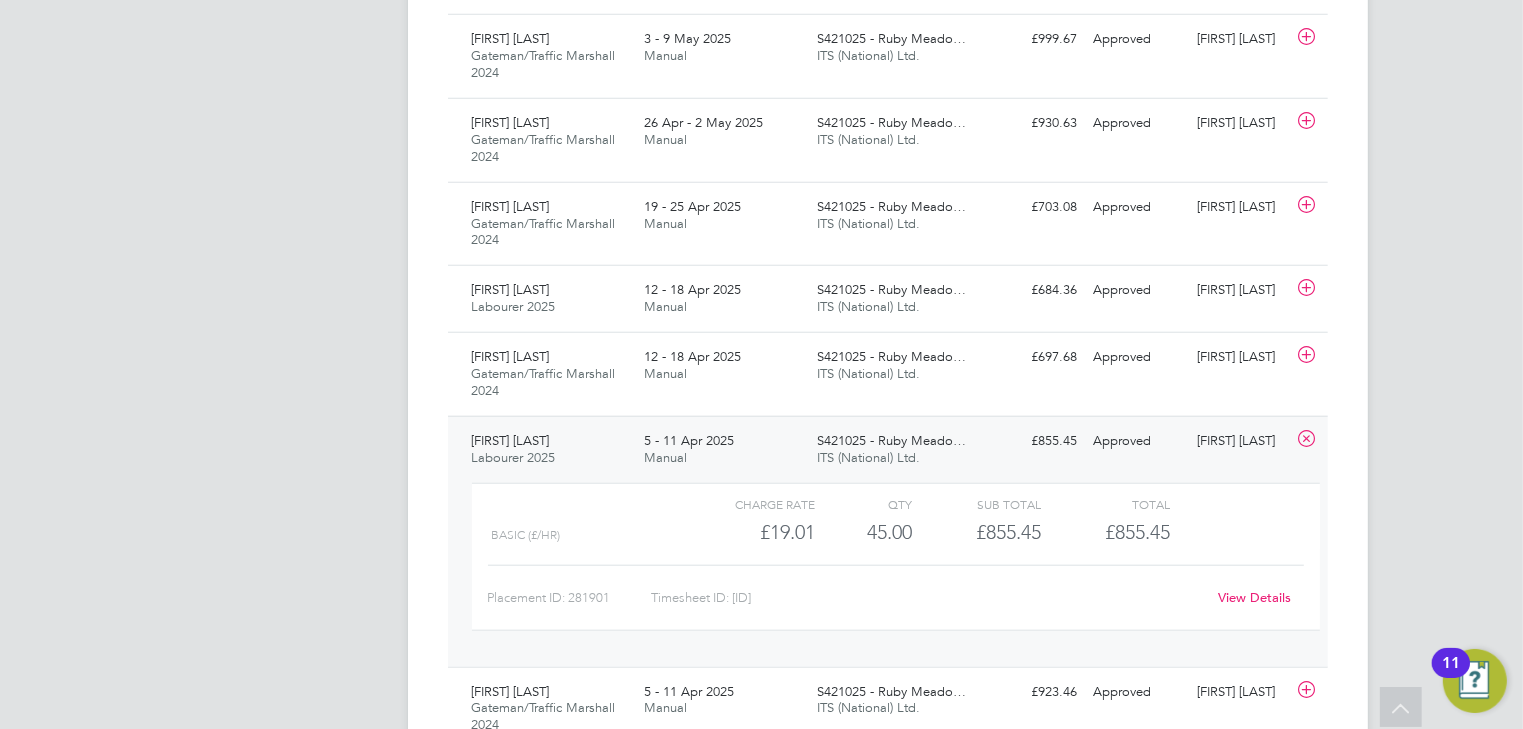 click 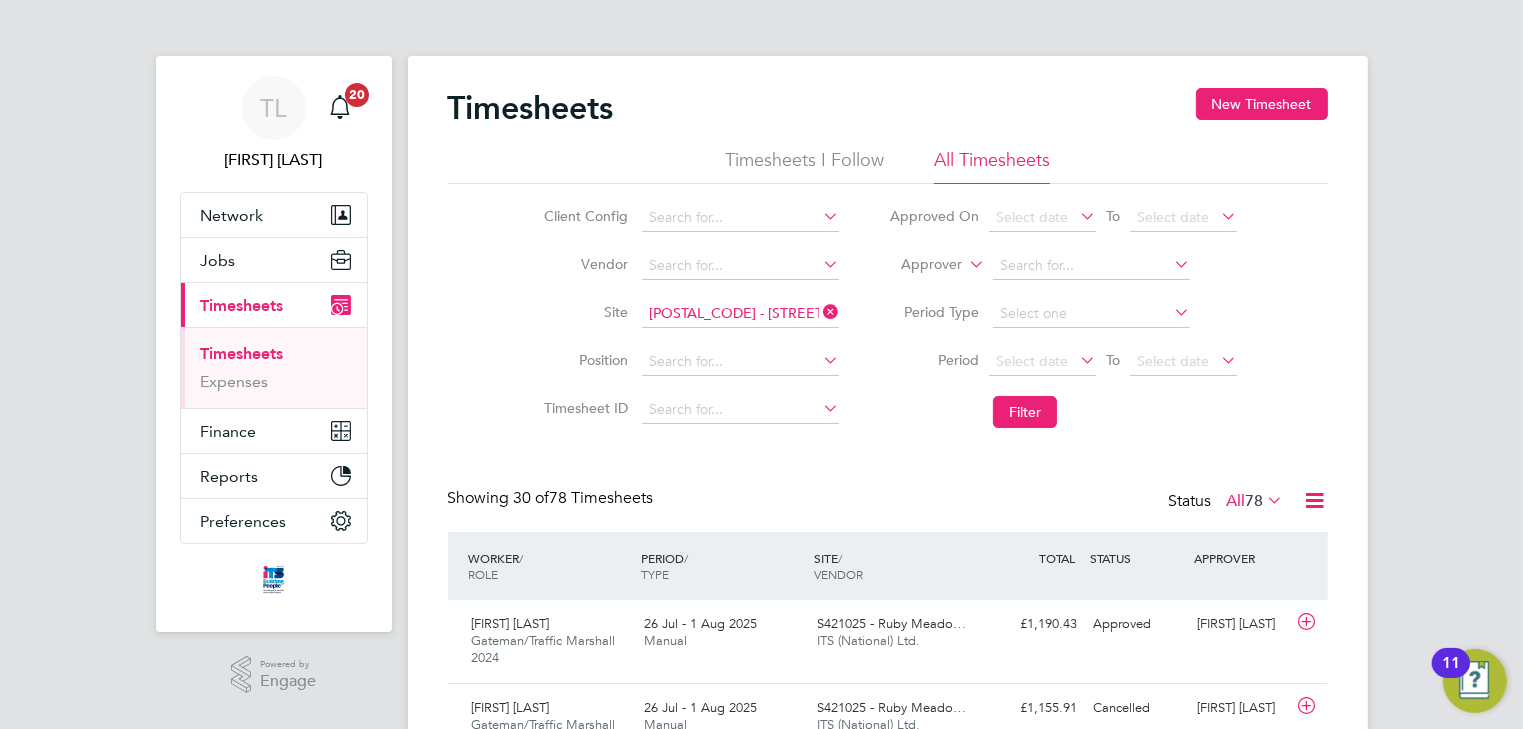 scroll, scrollTop: 80, scrollLeft: 0, axis: vertical 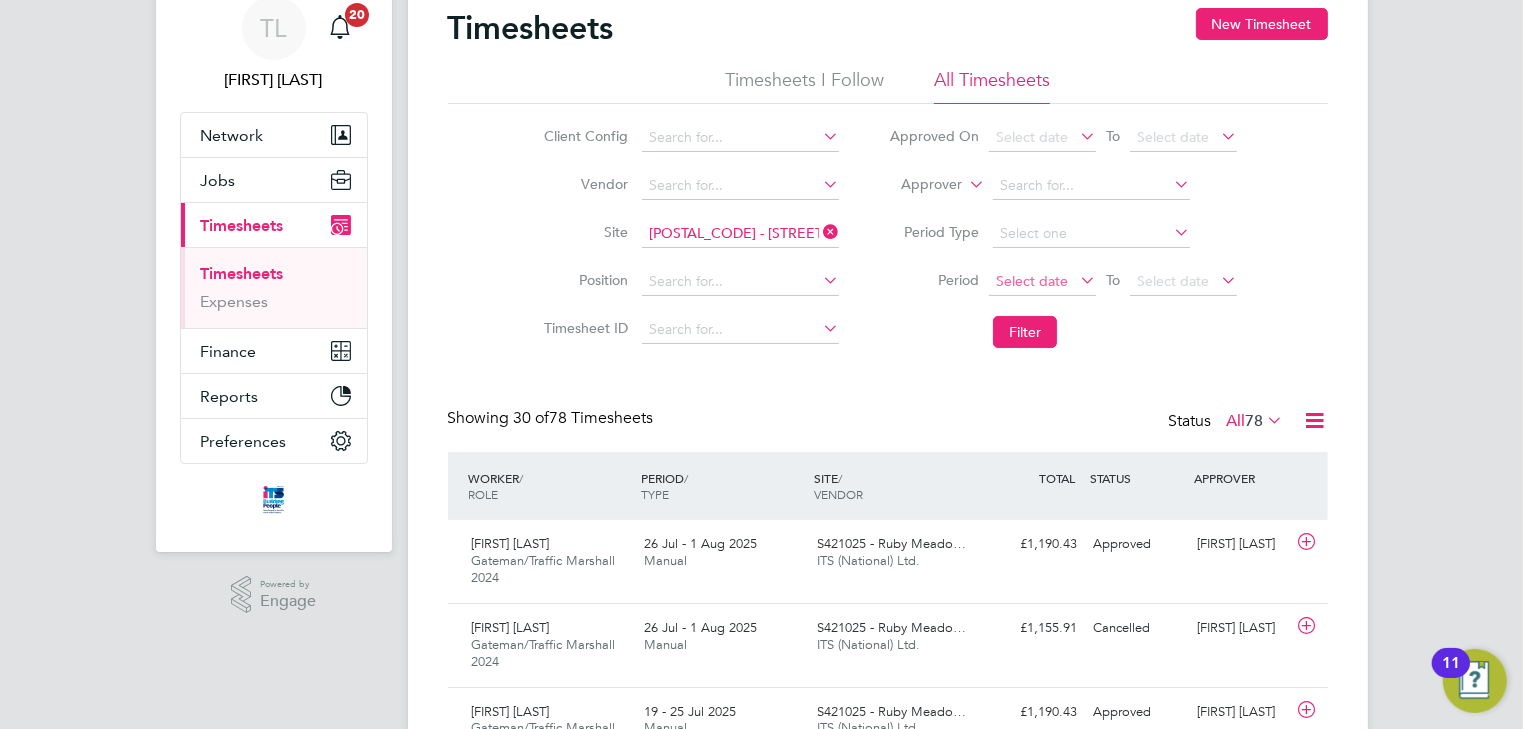 click on "Select date" 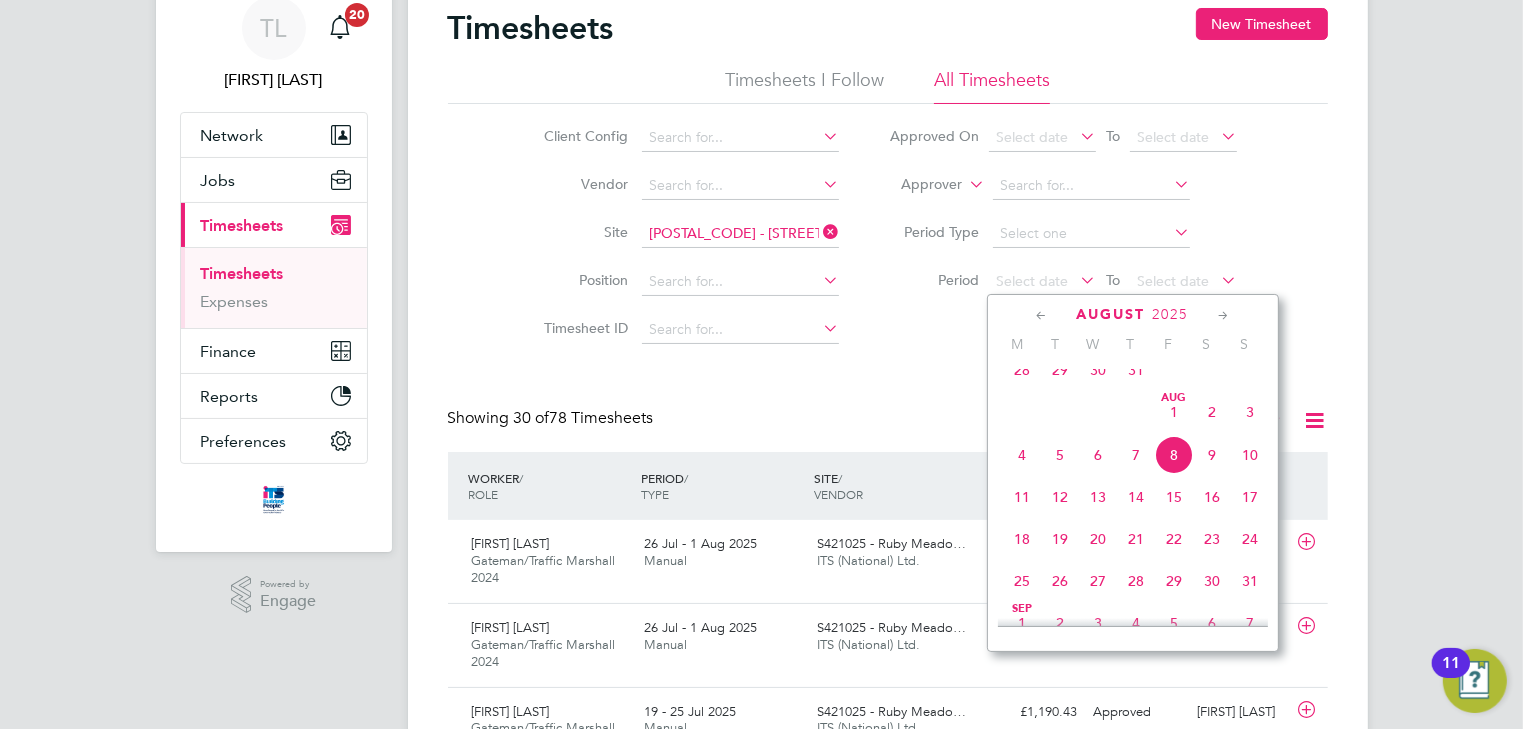 click on "28" 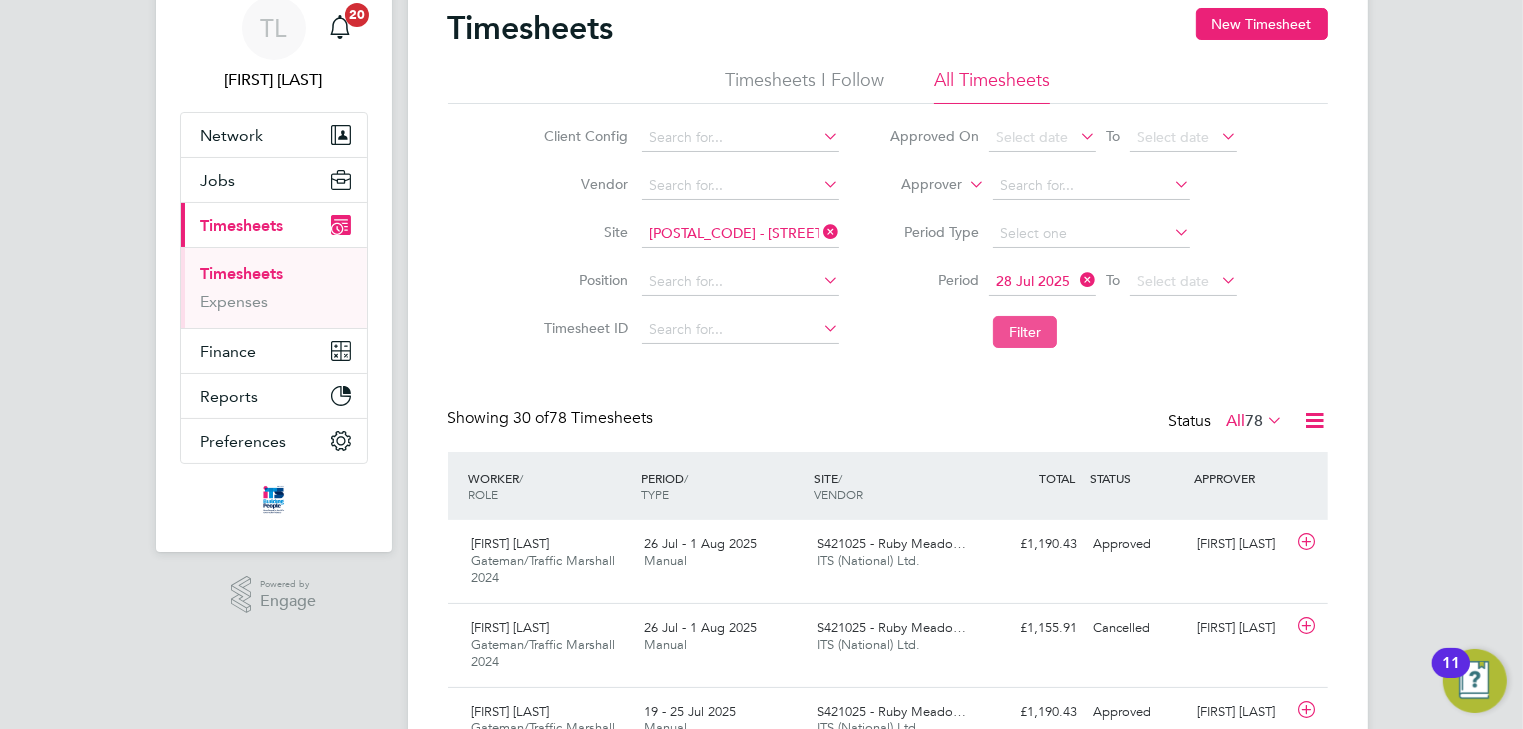 click on "Filter" 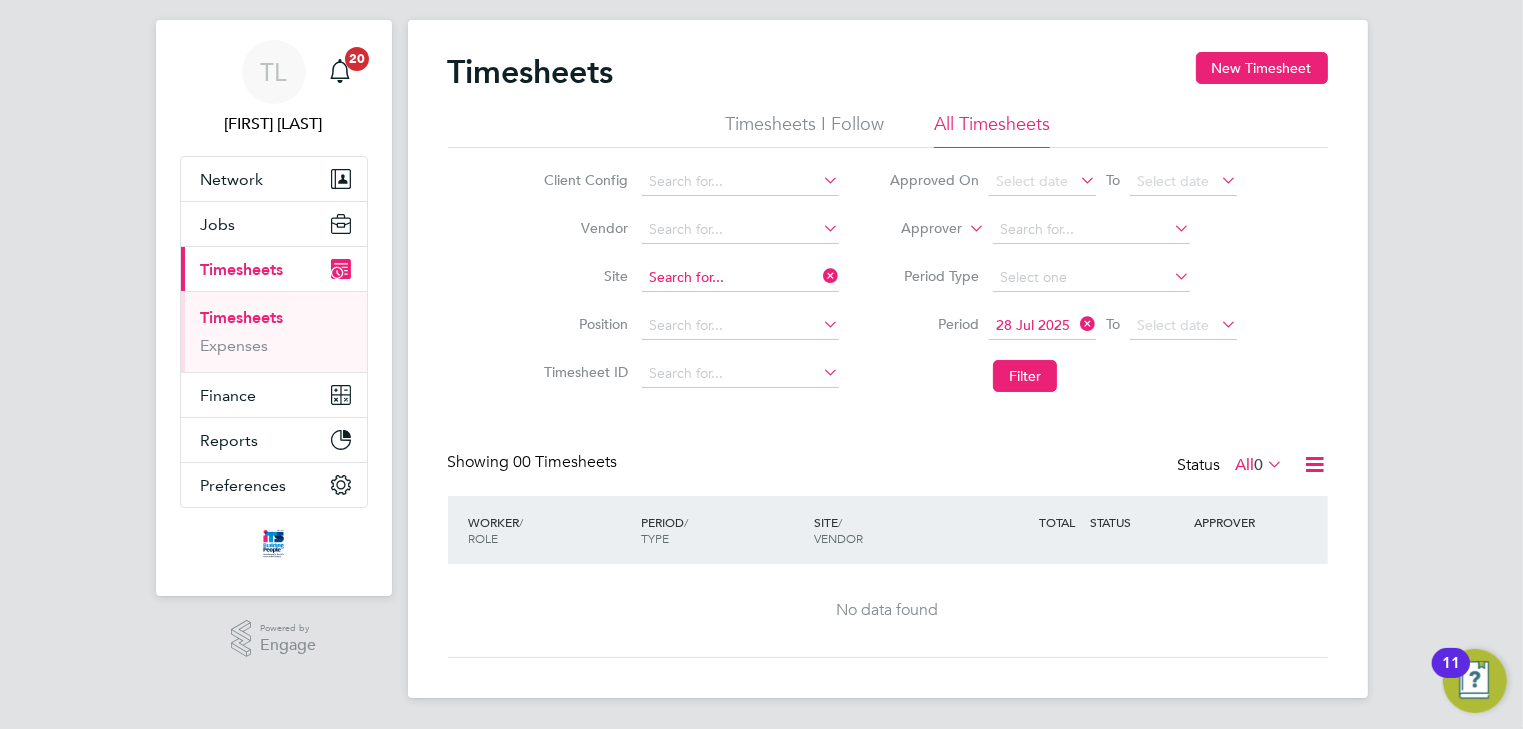 click 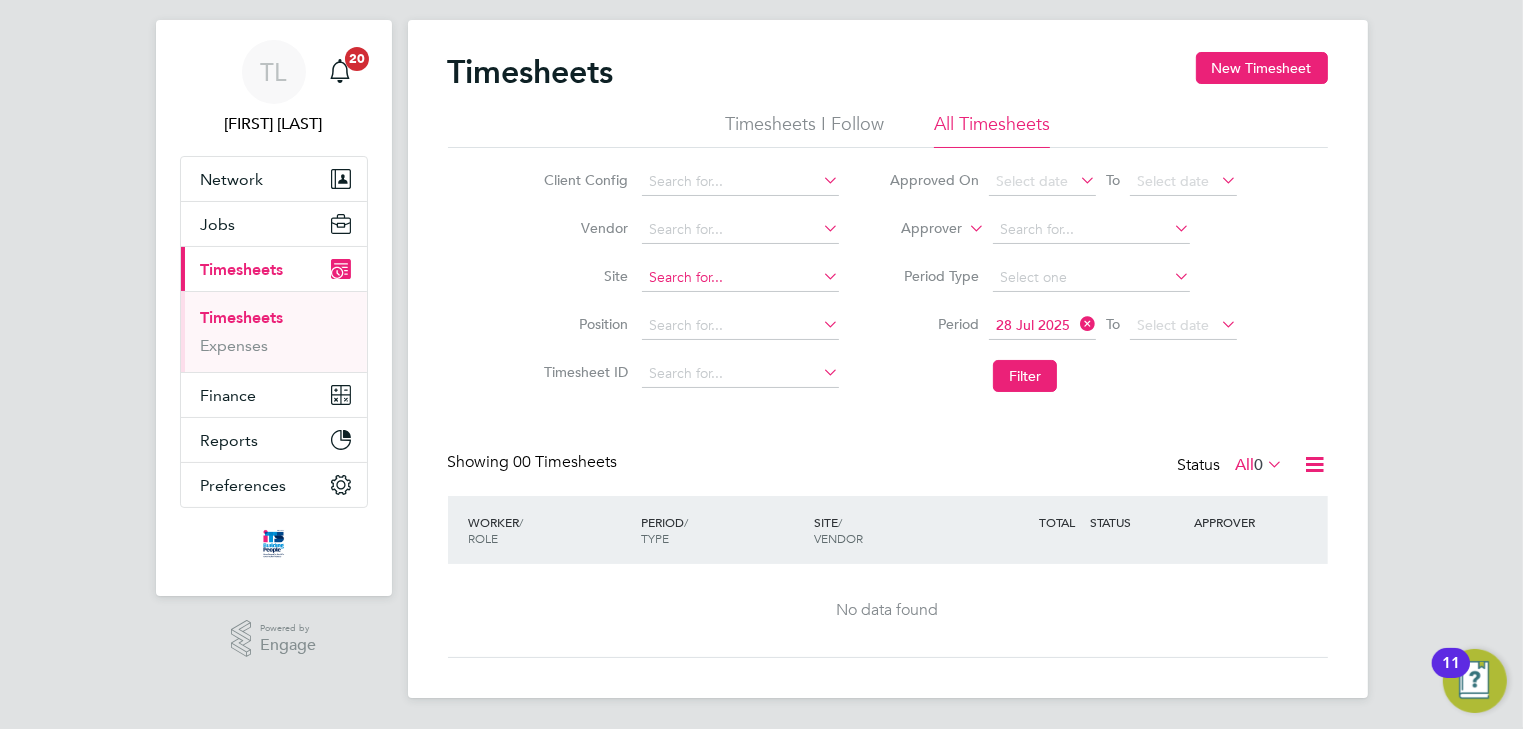 click 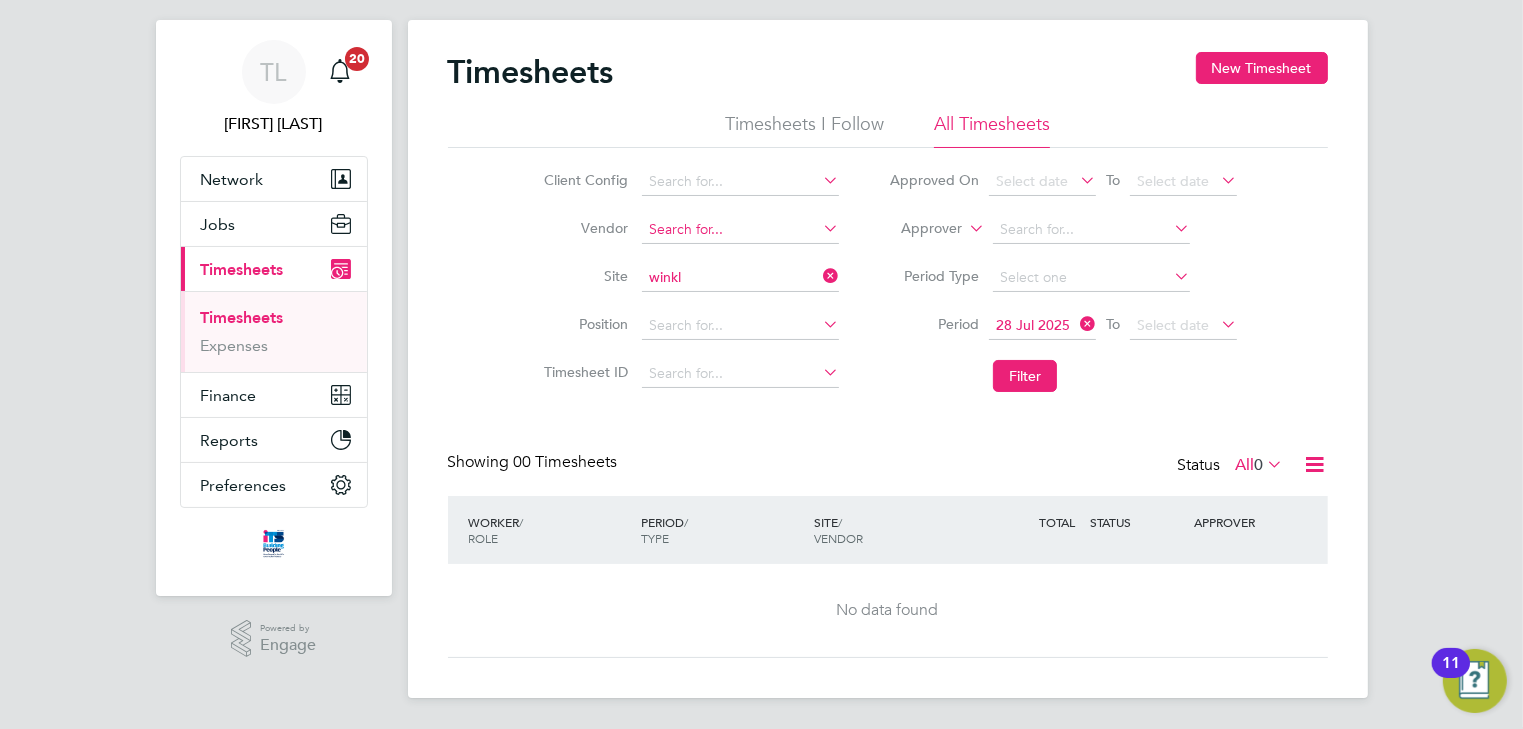 type on "winkl" 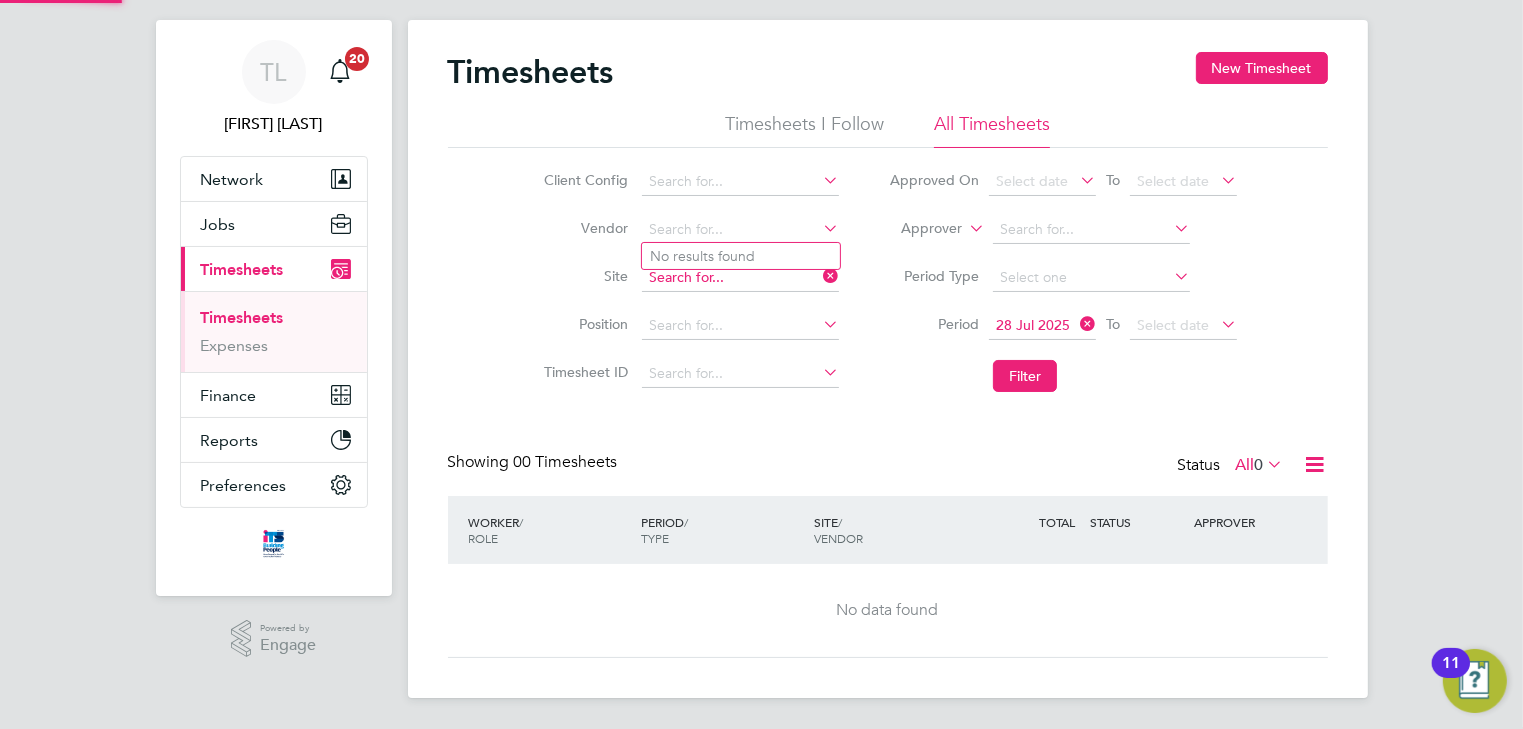 click 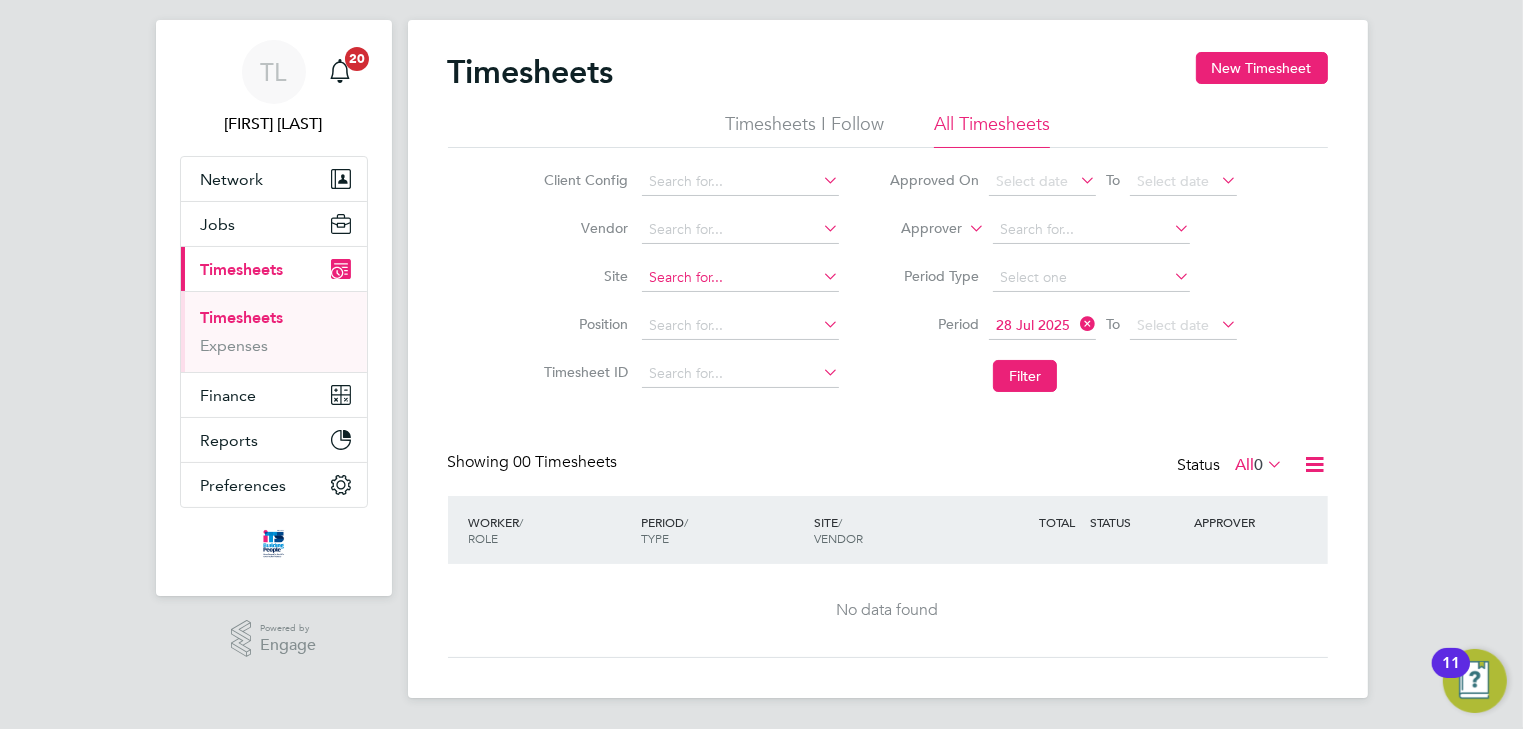 click 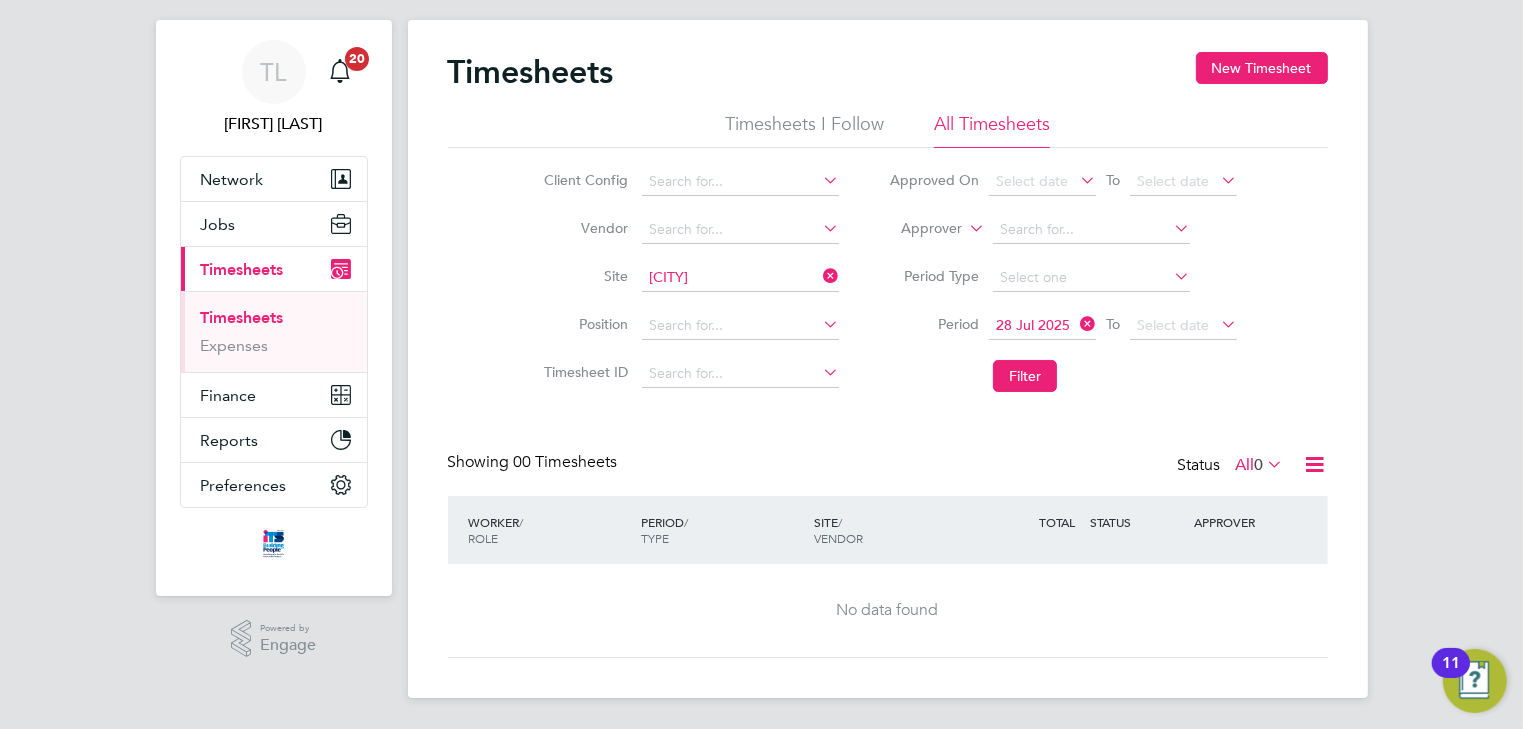 type on "[CITY]" 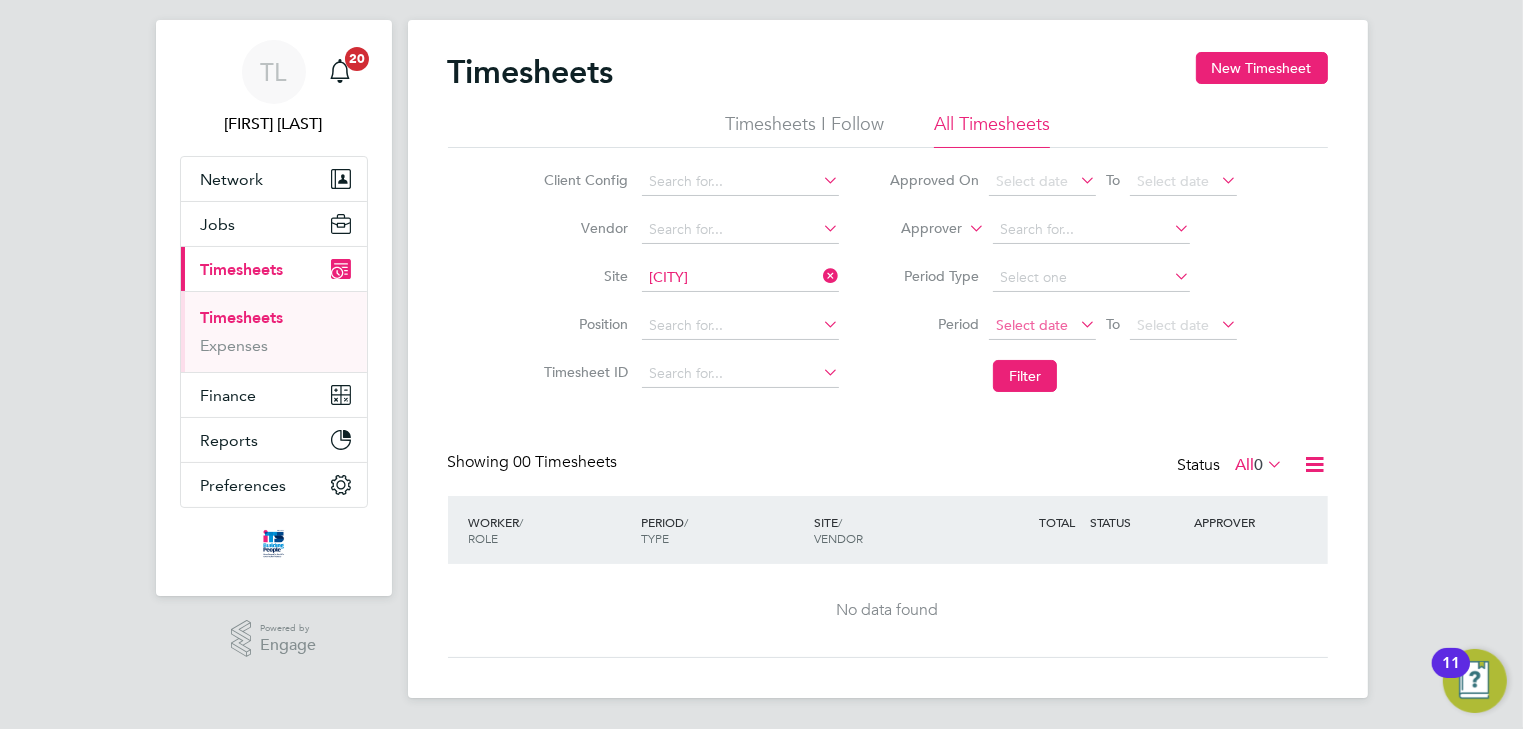 click on "Select date" 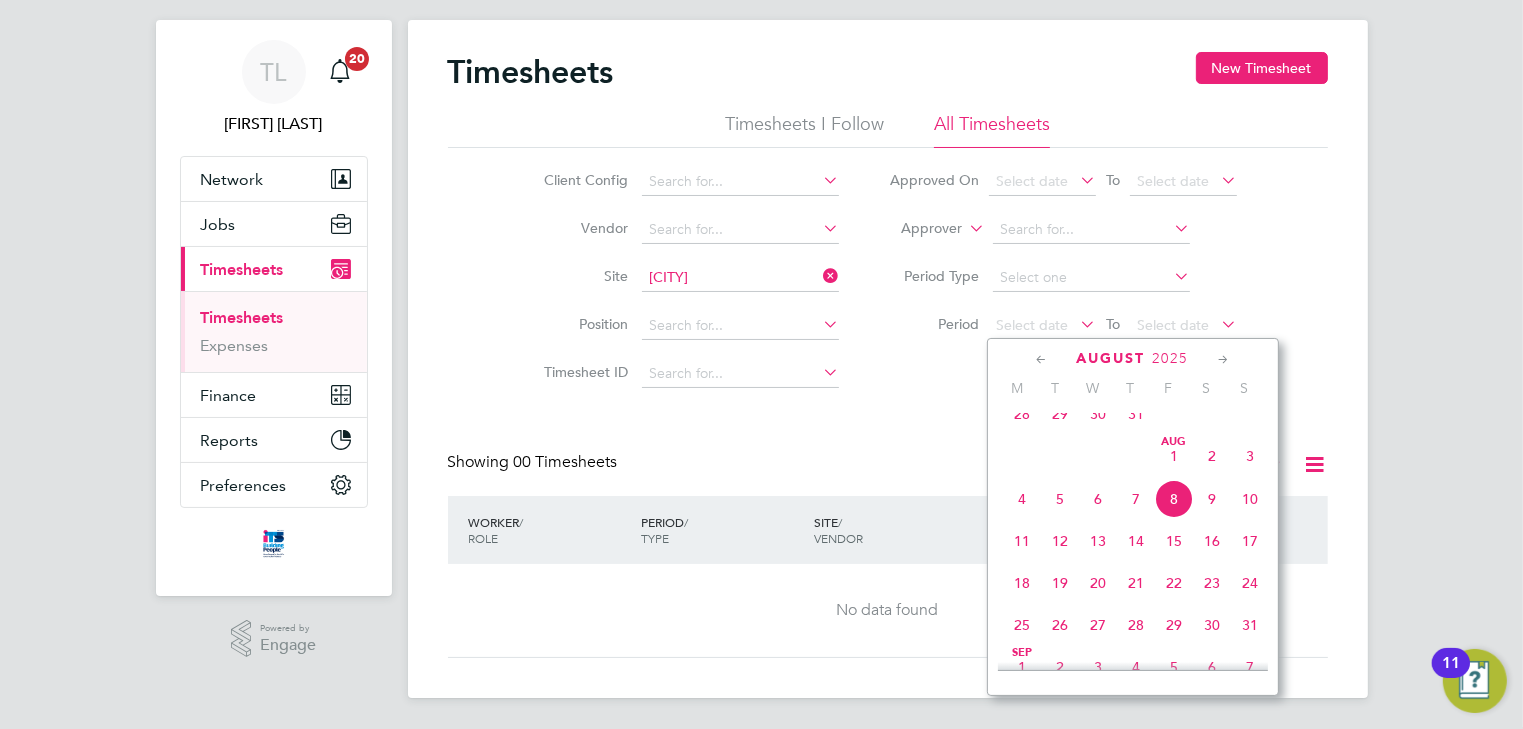 click on "4" 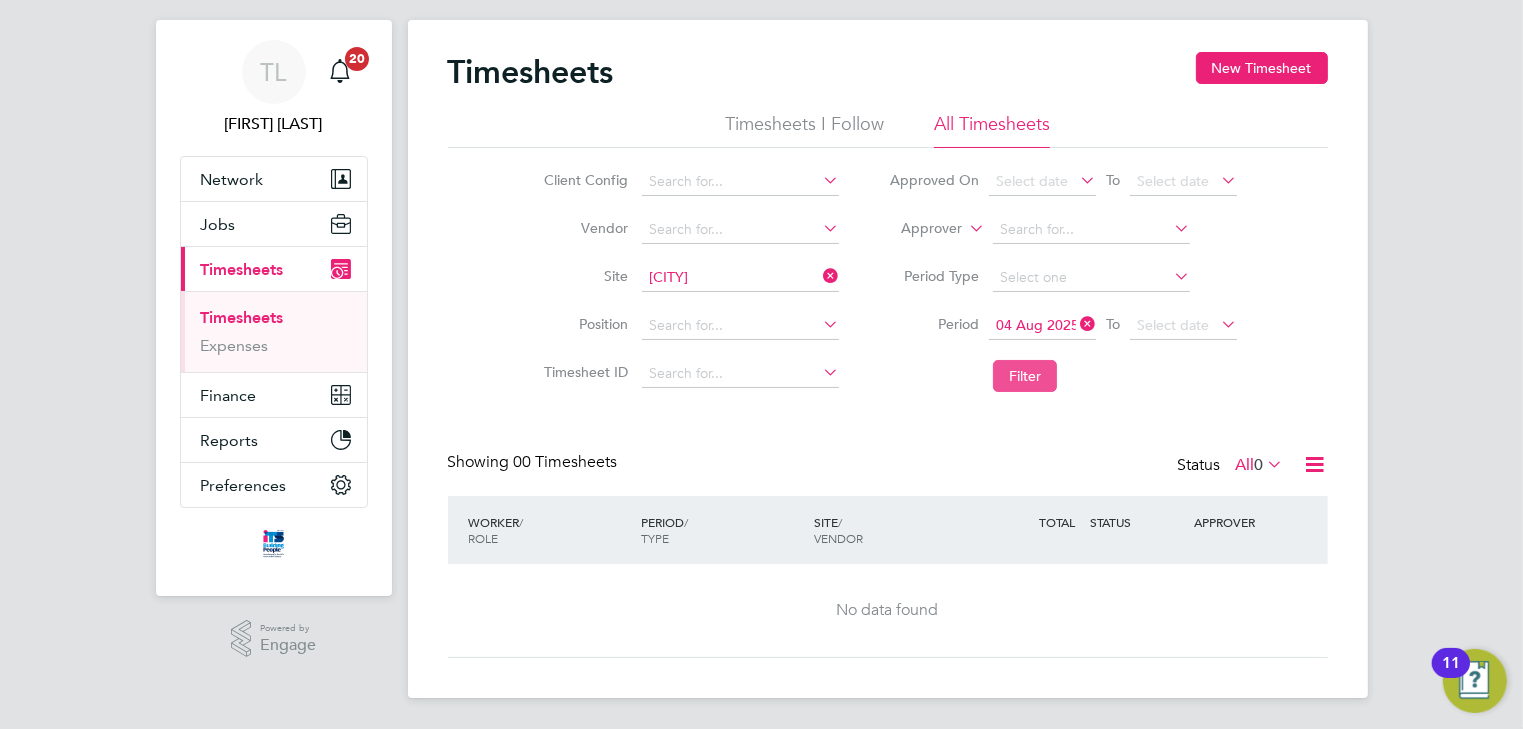 click on "Filter" 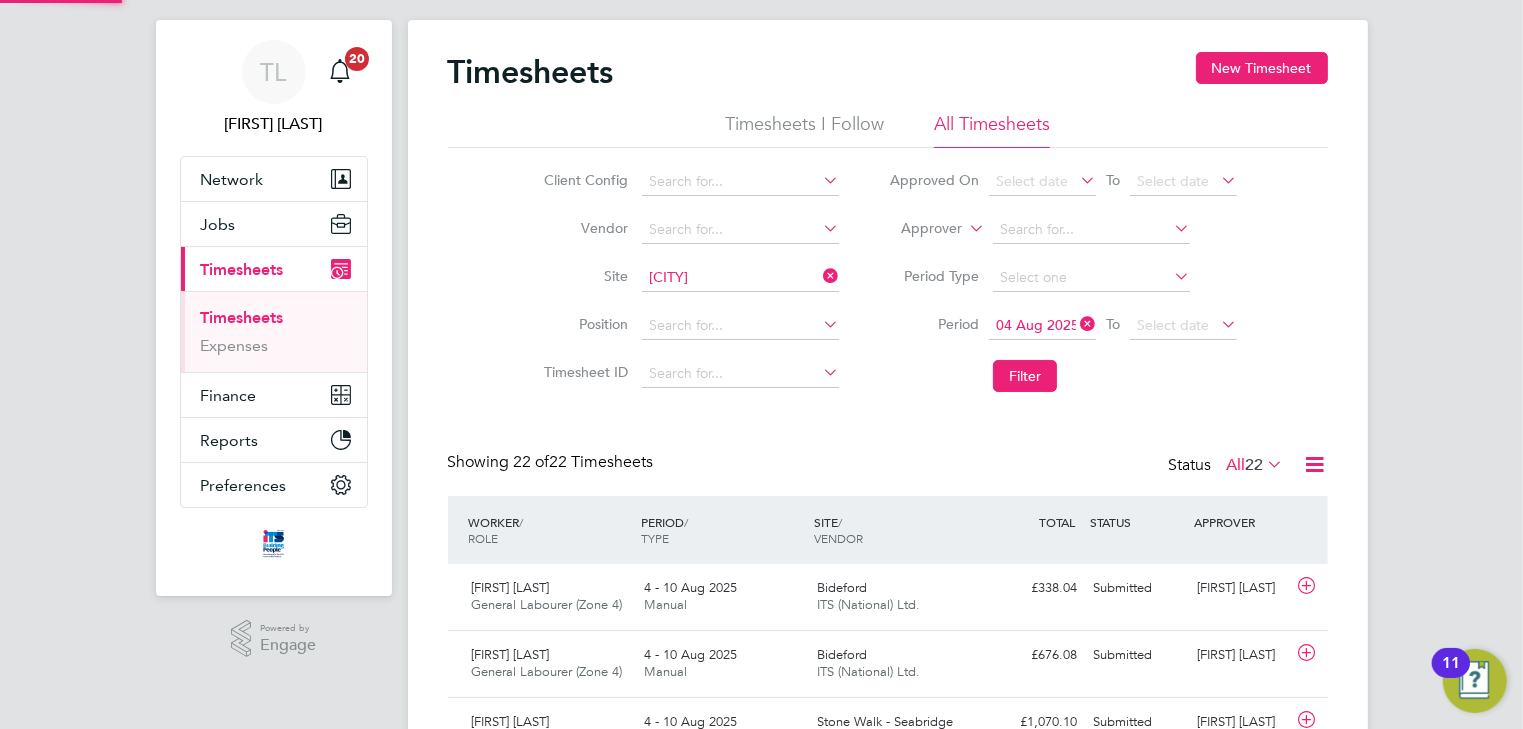 scroll, scrollTop: 9, scrollLeft: 10, axis: both 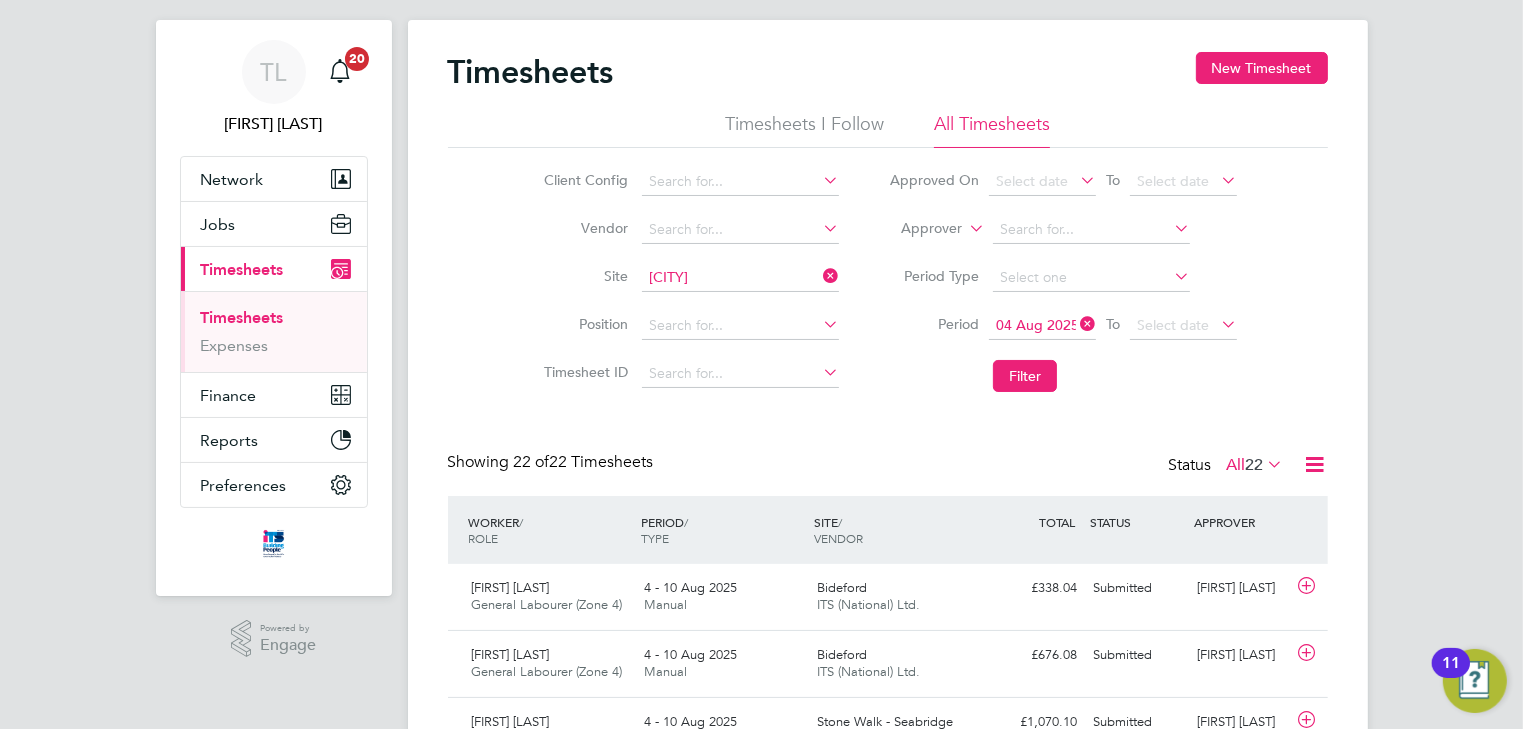 click on "04 Aug 2025" 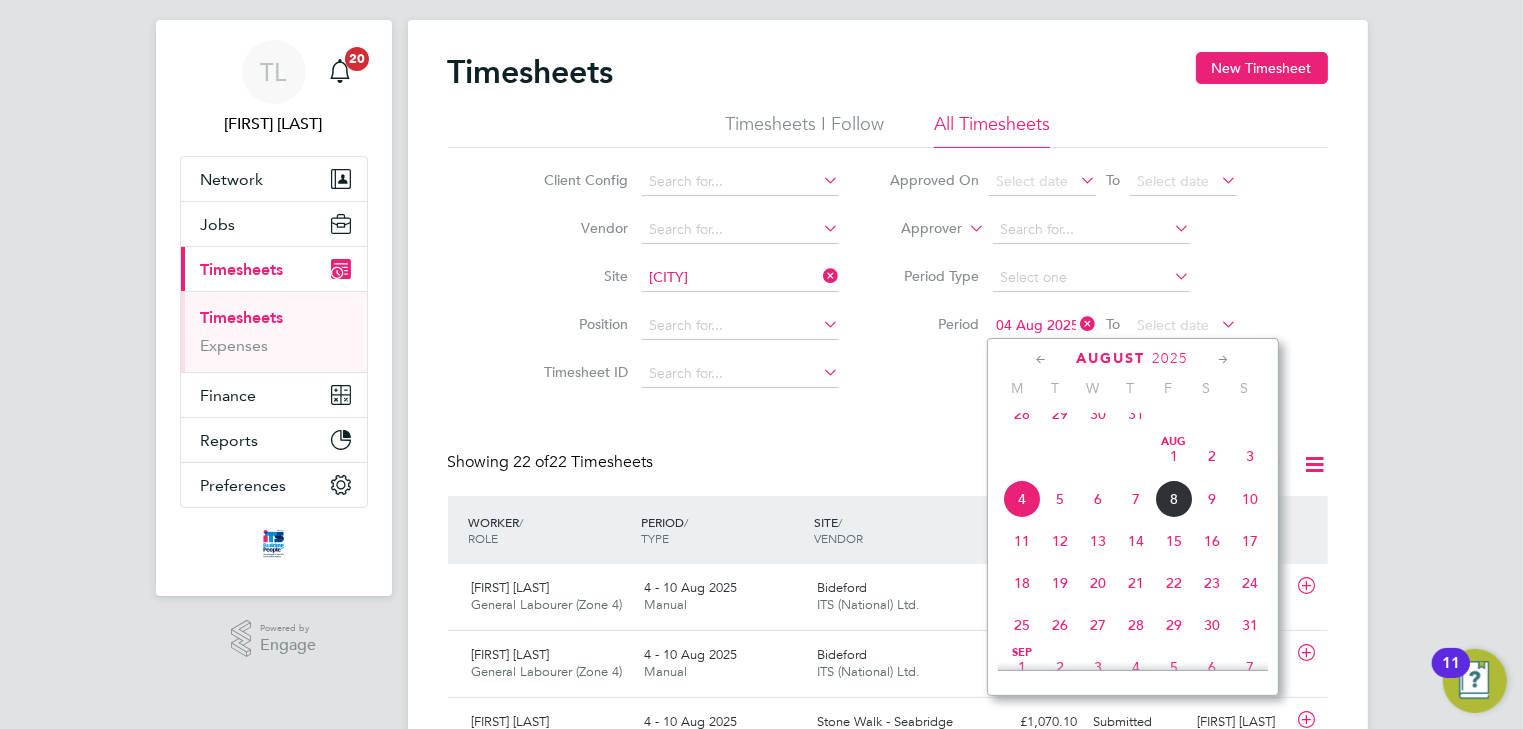 click on "28" 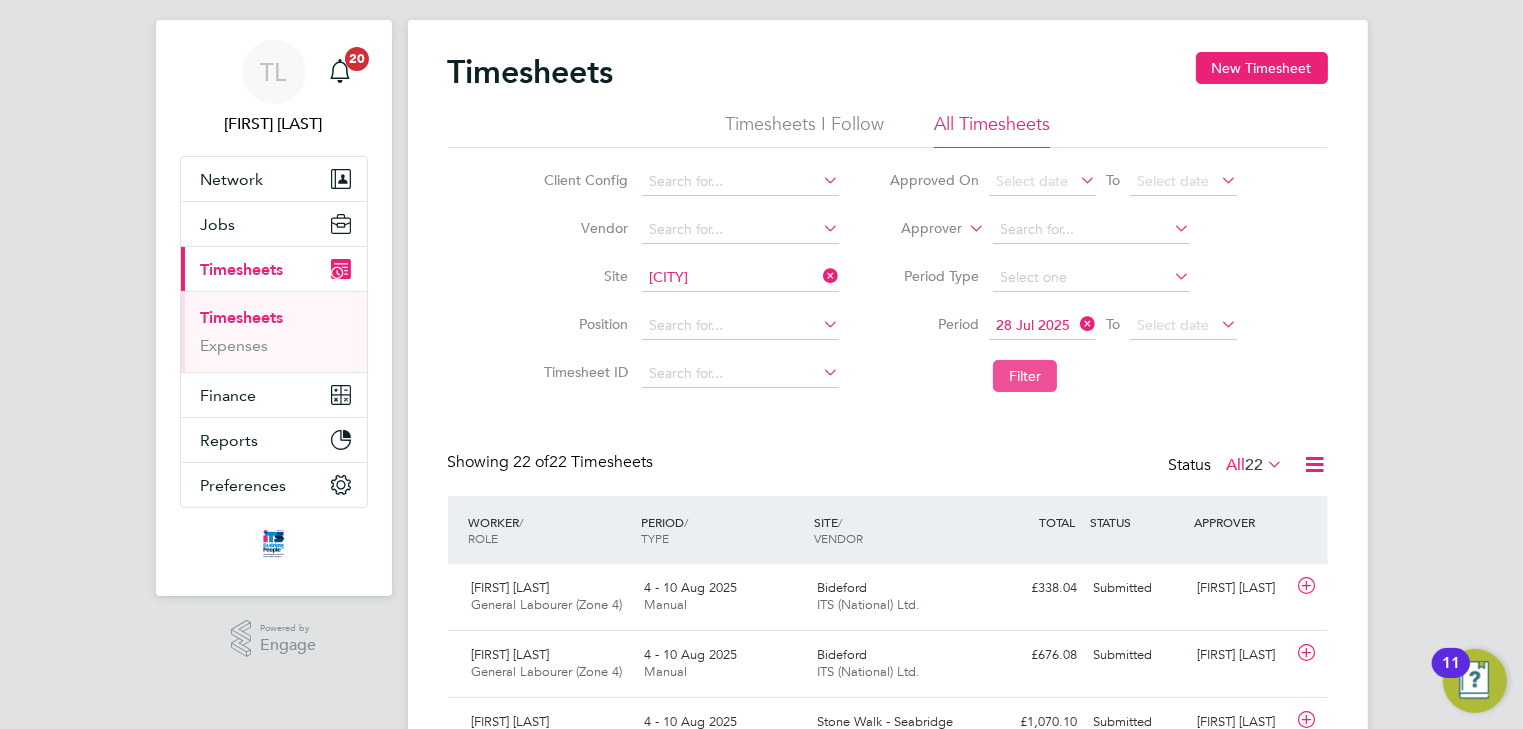 click on "Filter" 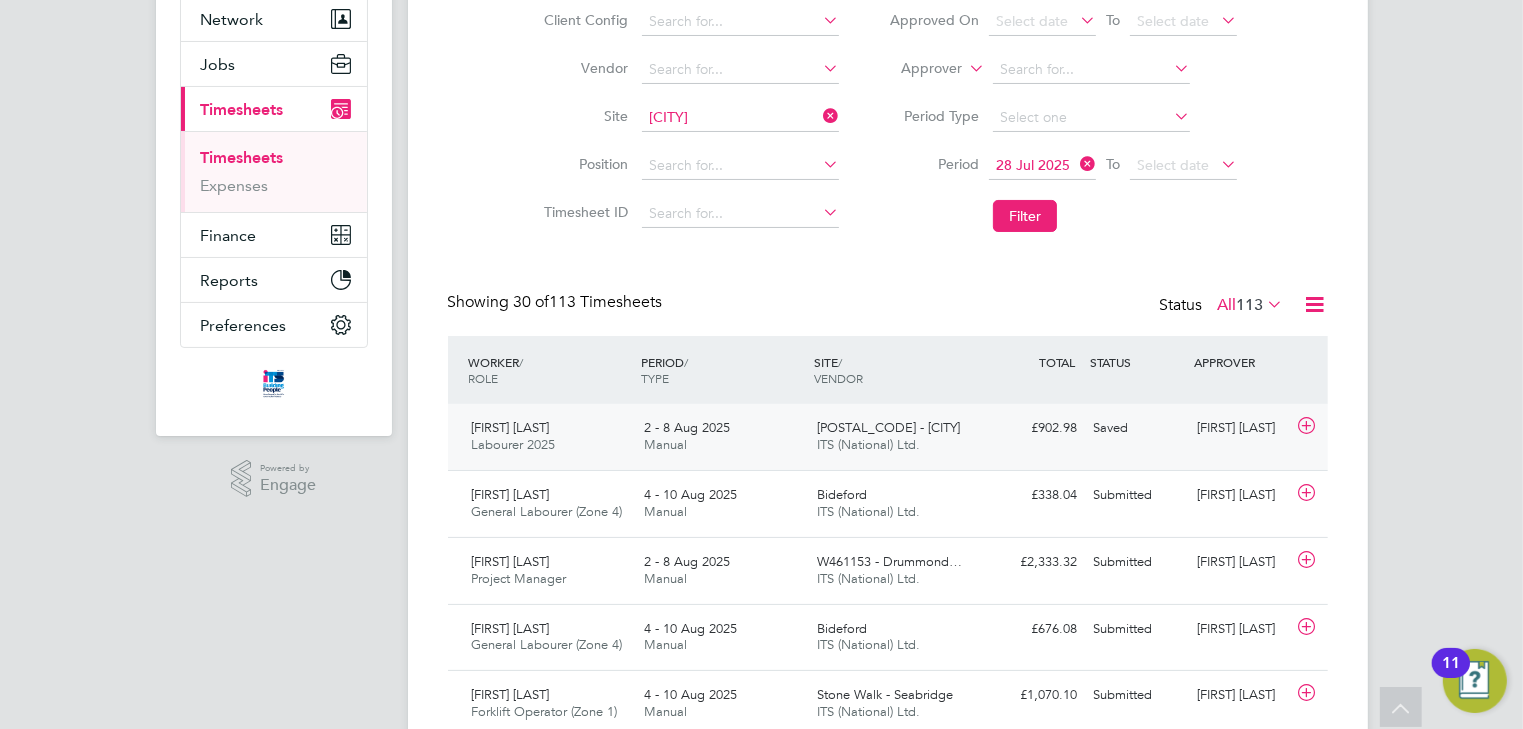 click 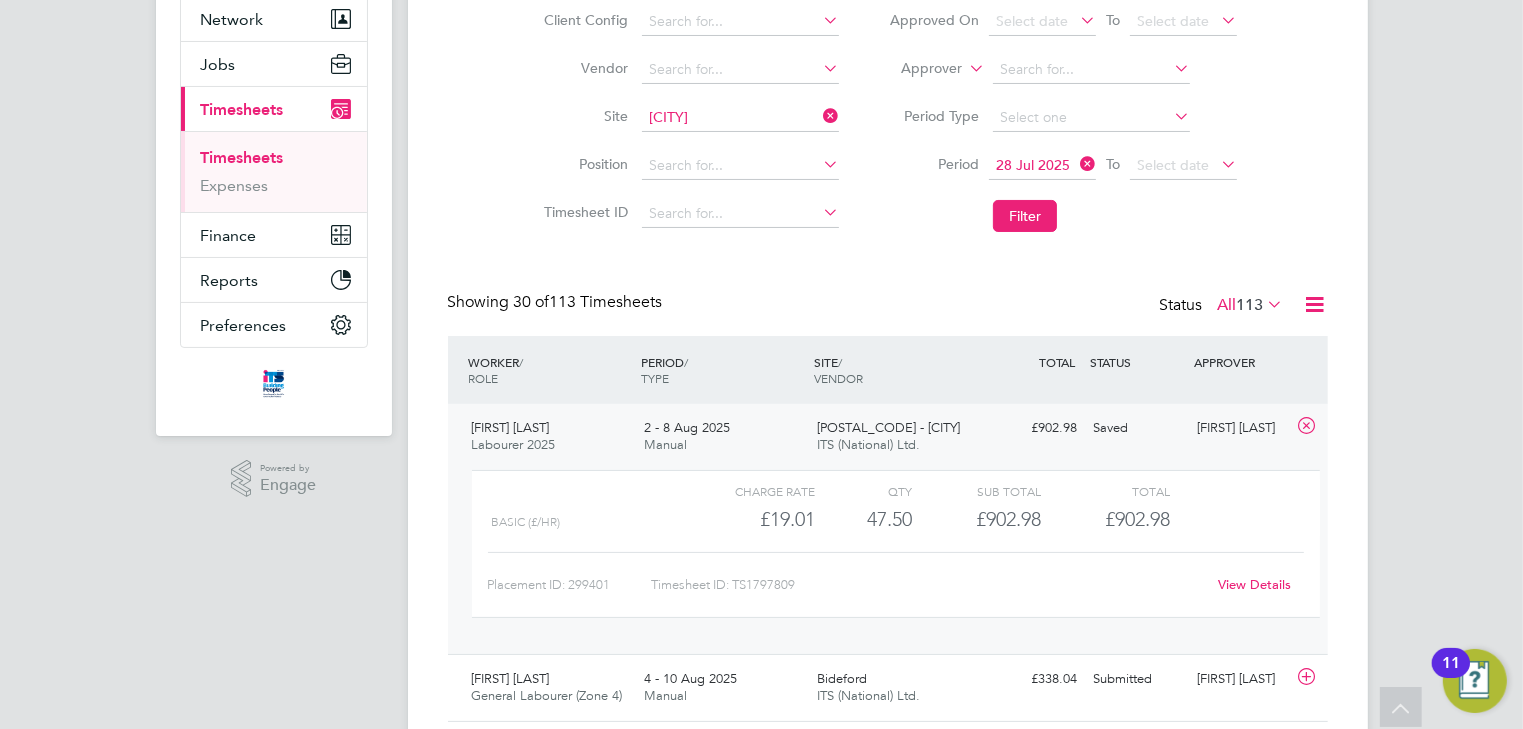 click 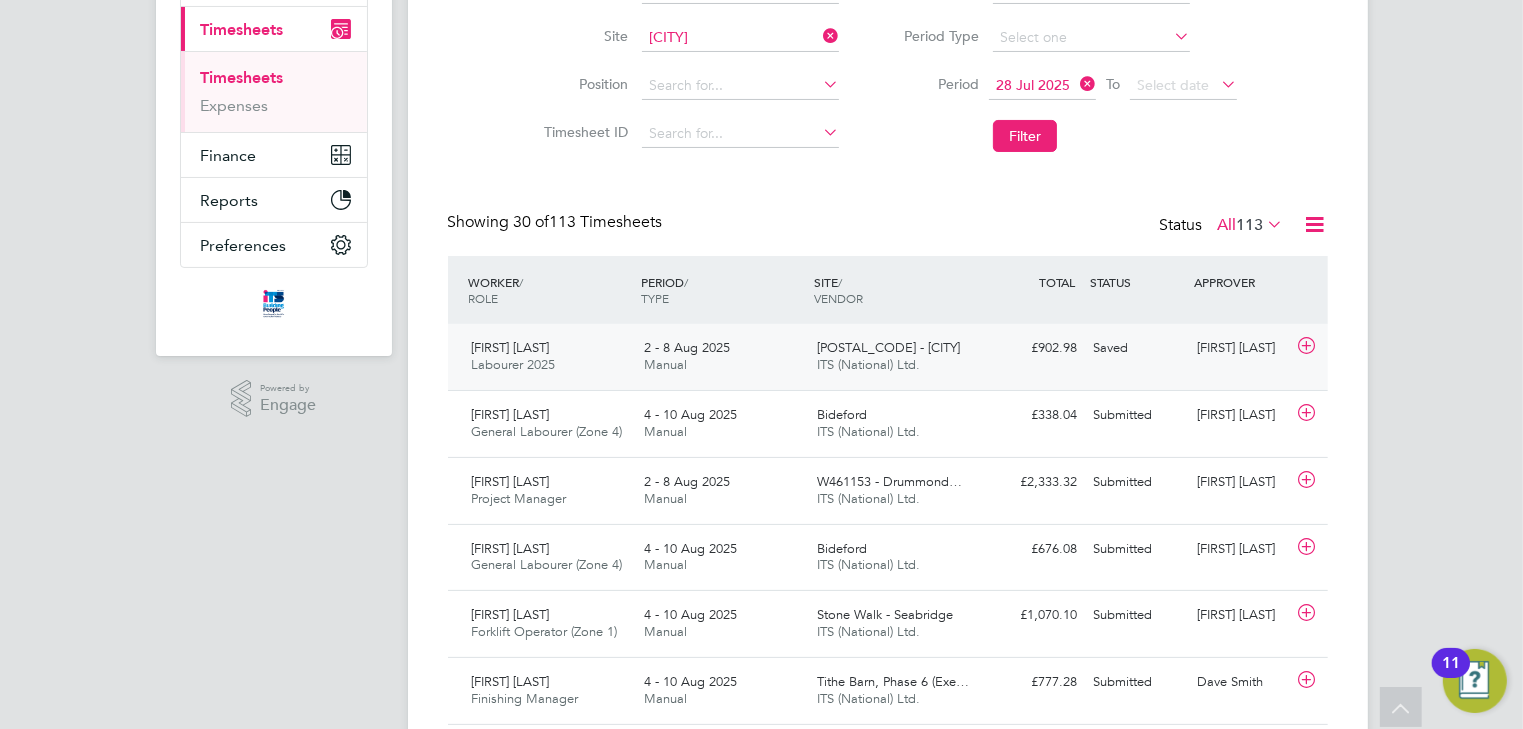 click 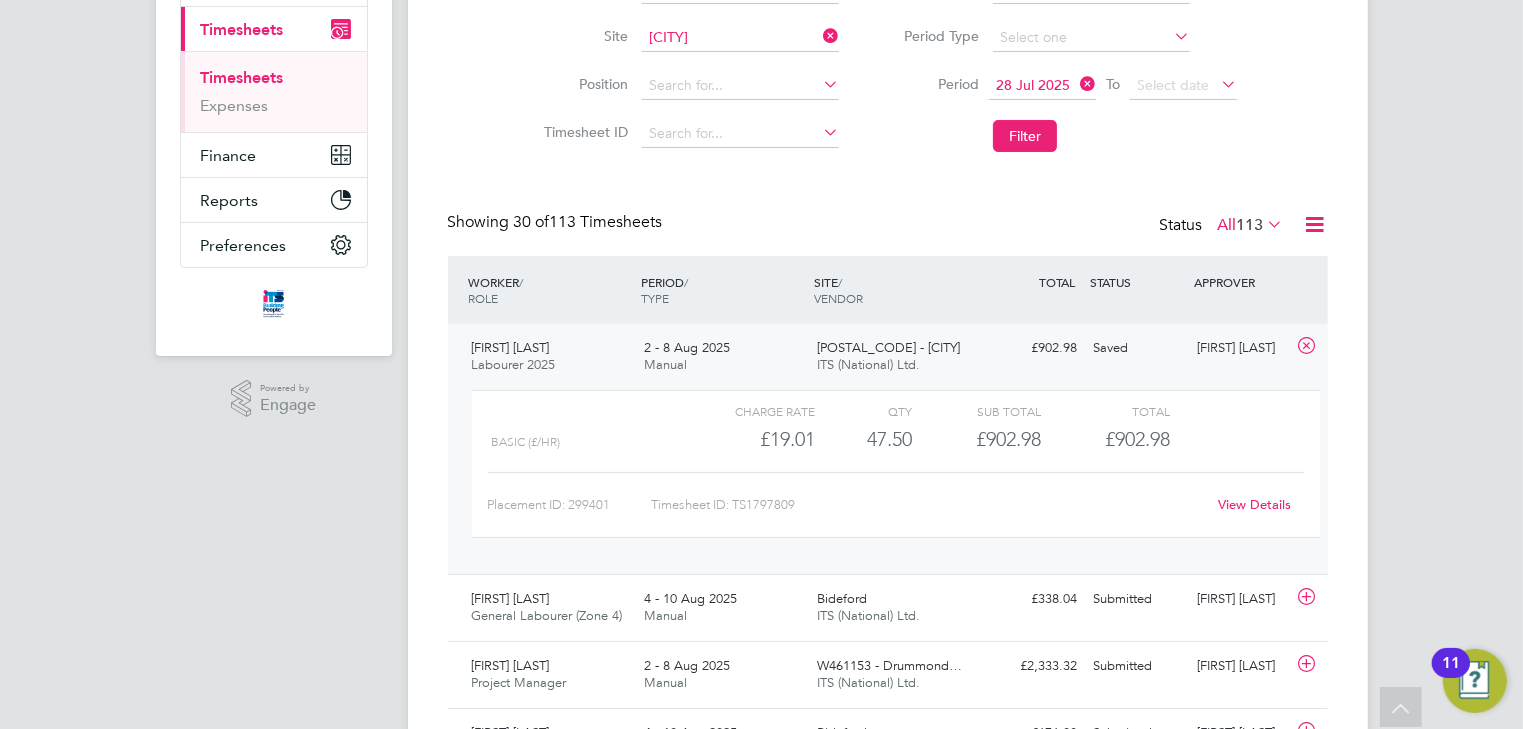 click 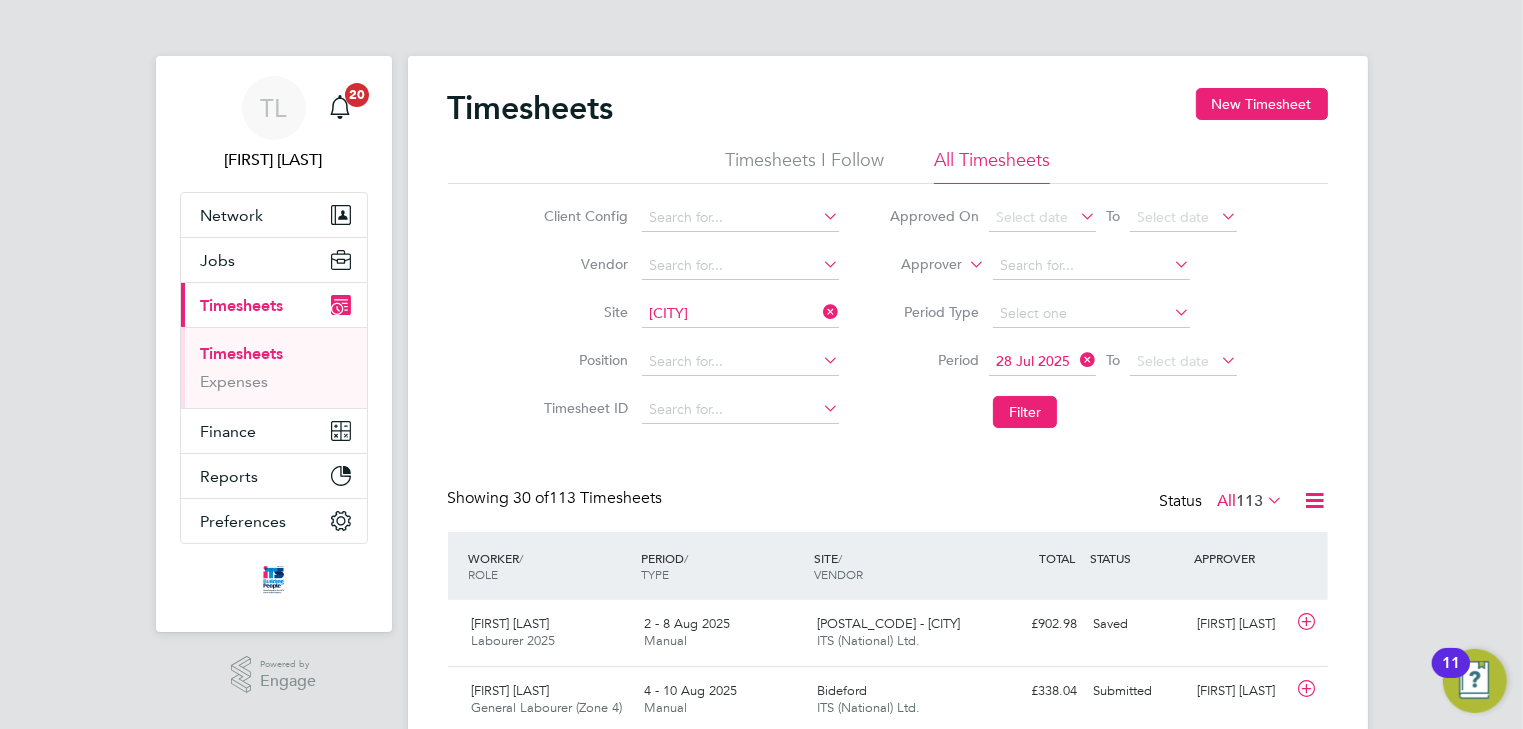 click 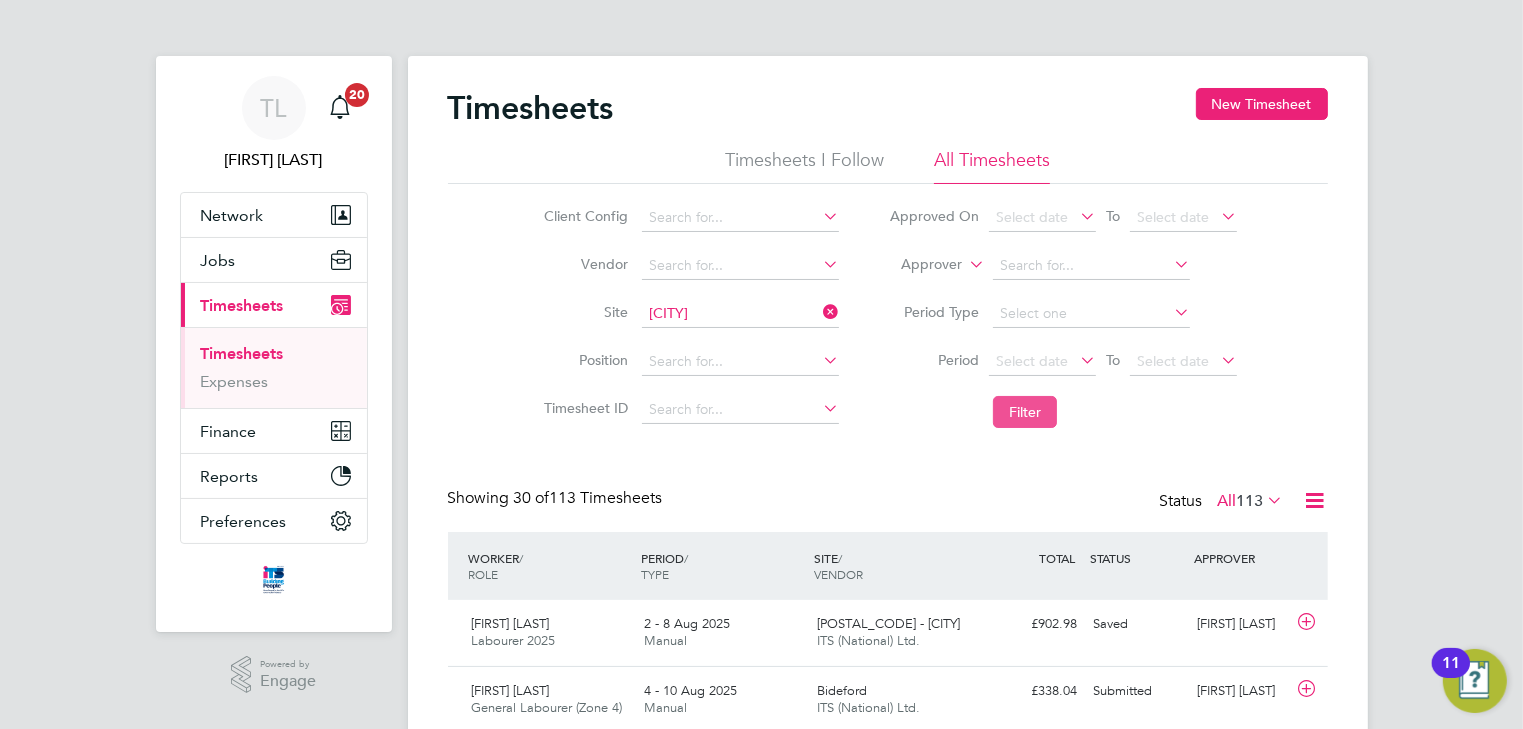 click on "Filter" 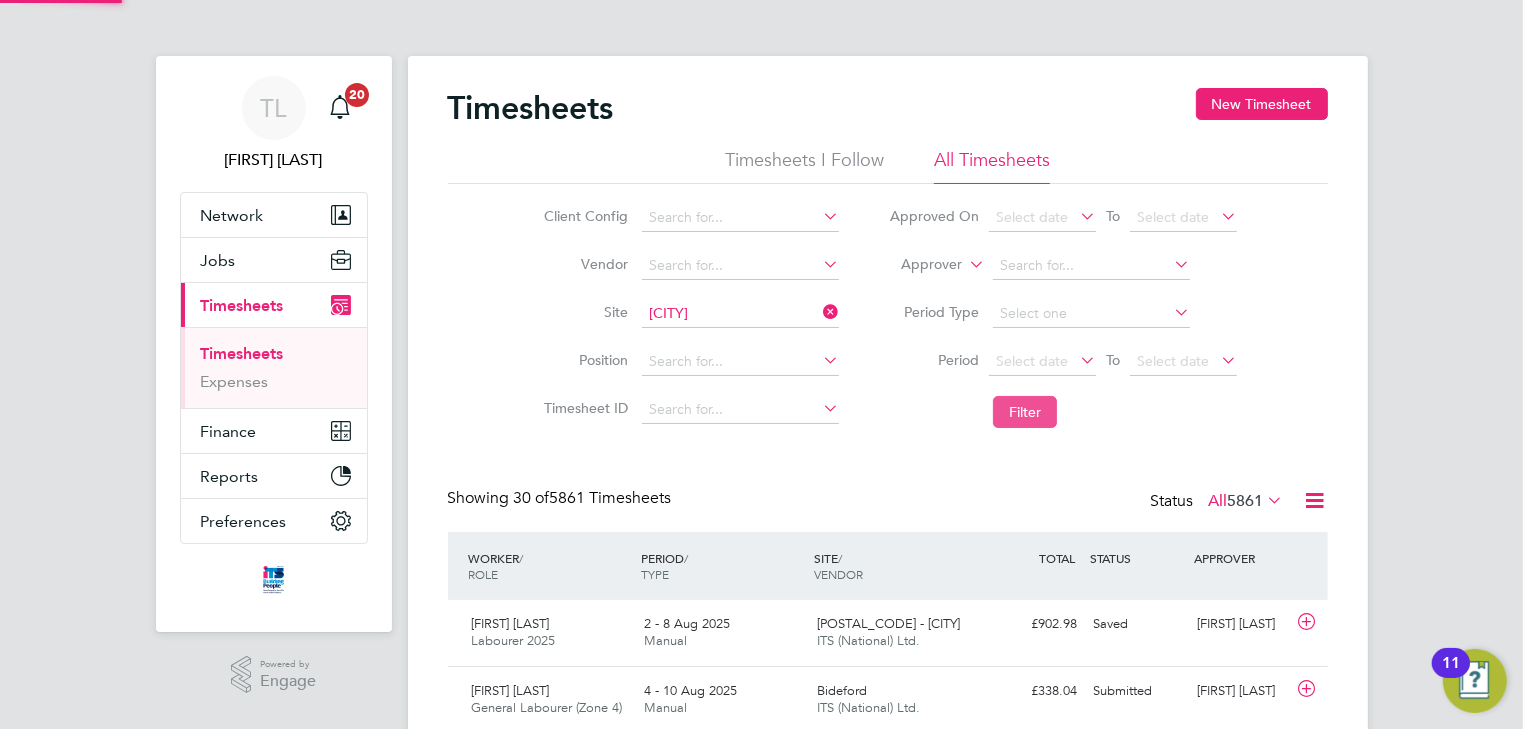 scroll, scrollTop: 9, scrollLeft: 10, axis: both 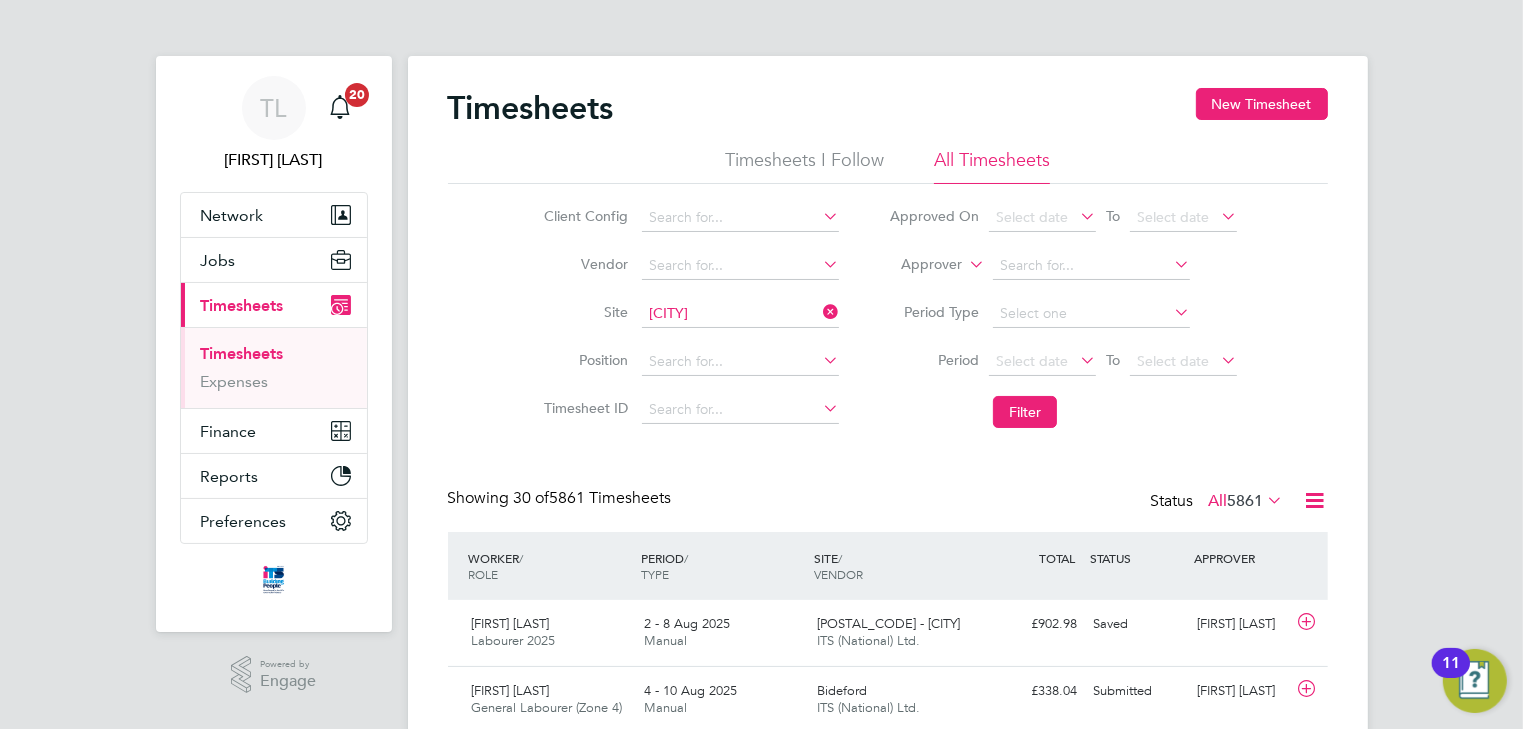 click on "Timesheets" at bounding box center (242, 353) 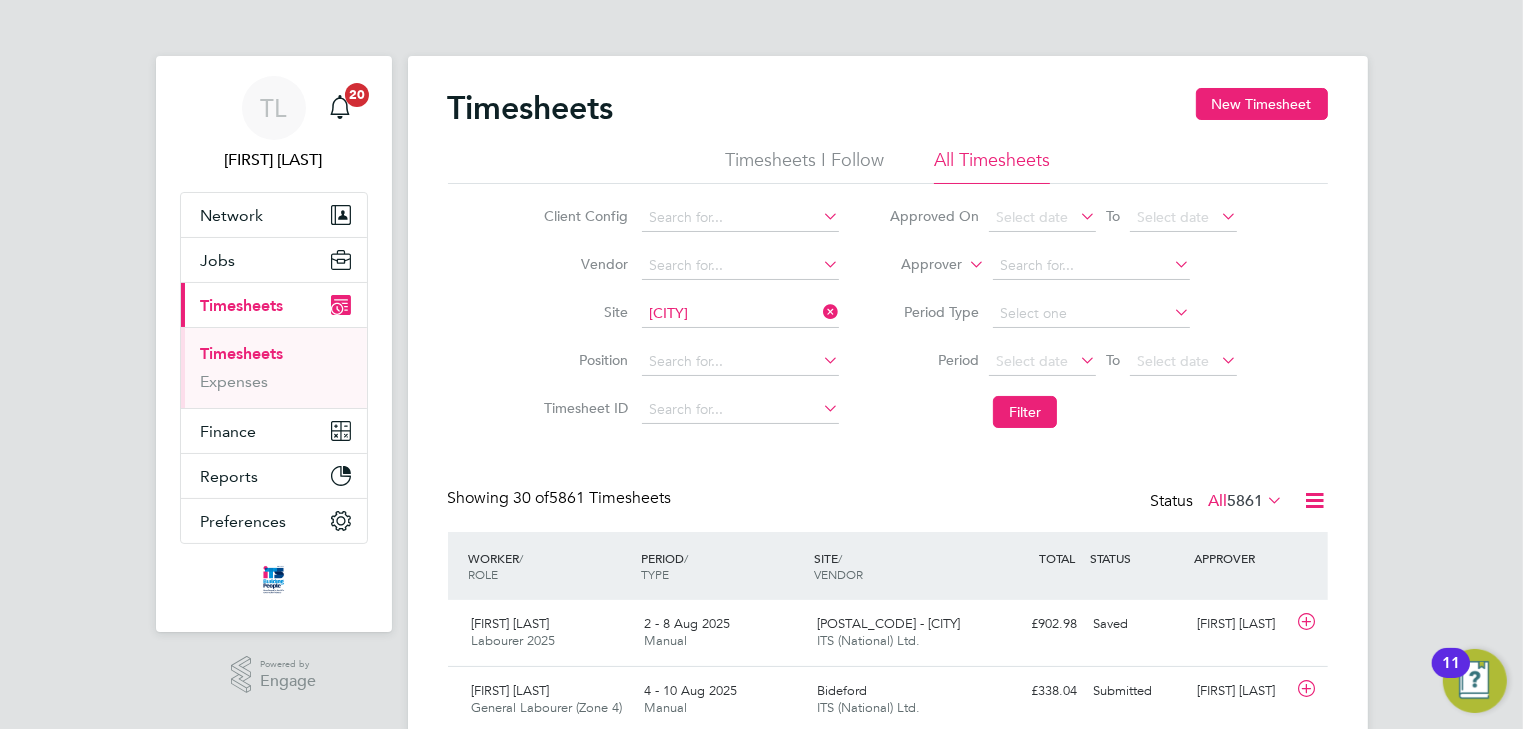 click 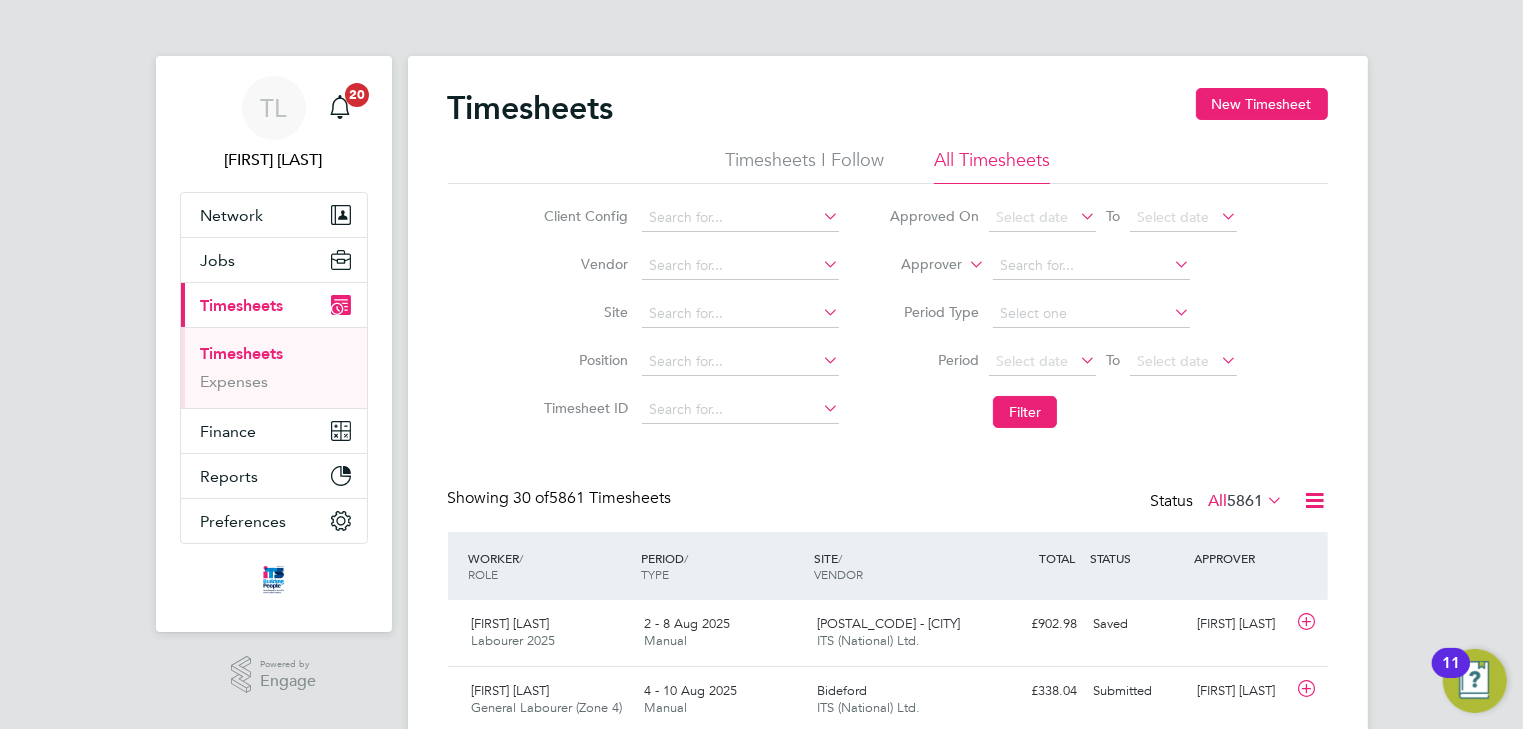 click on "Timesheets" at bounding box center [242, 353] 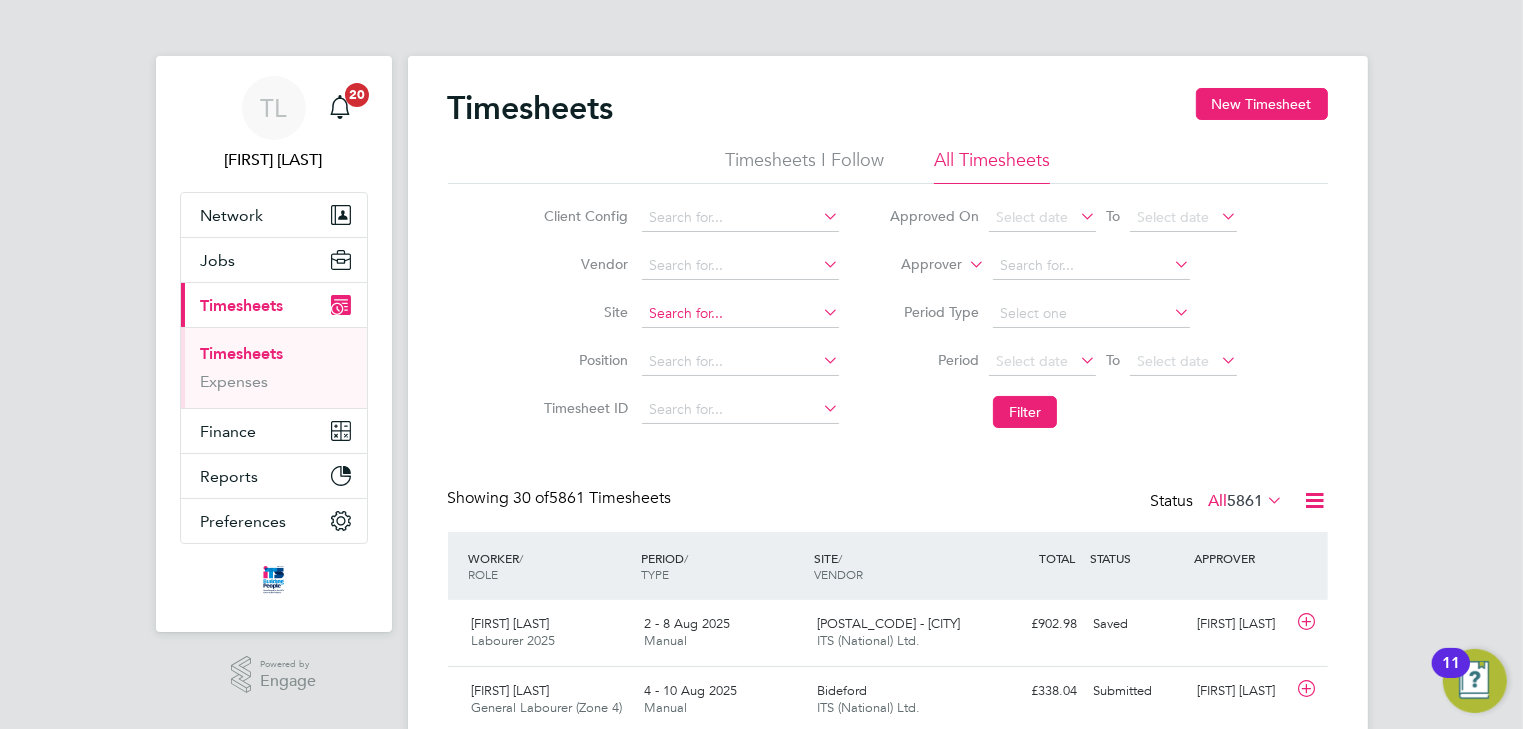 click 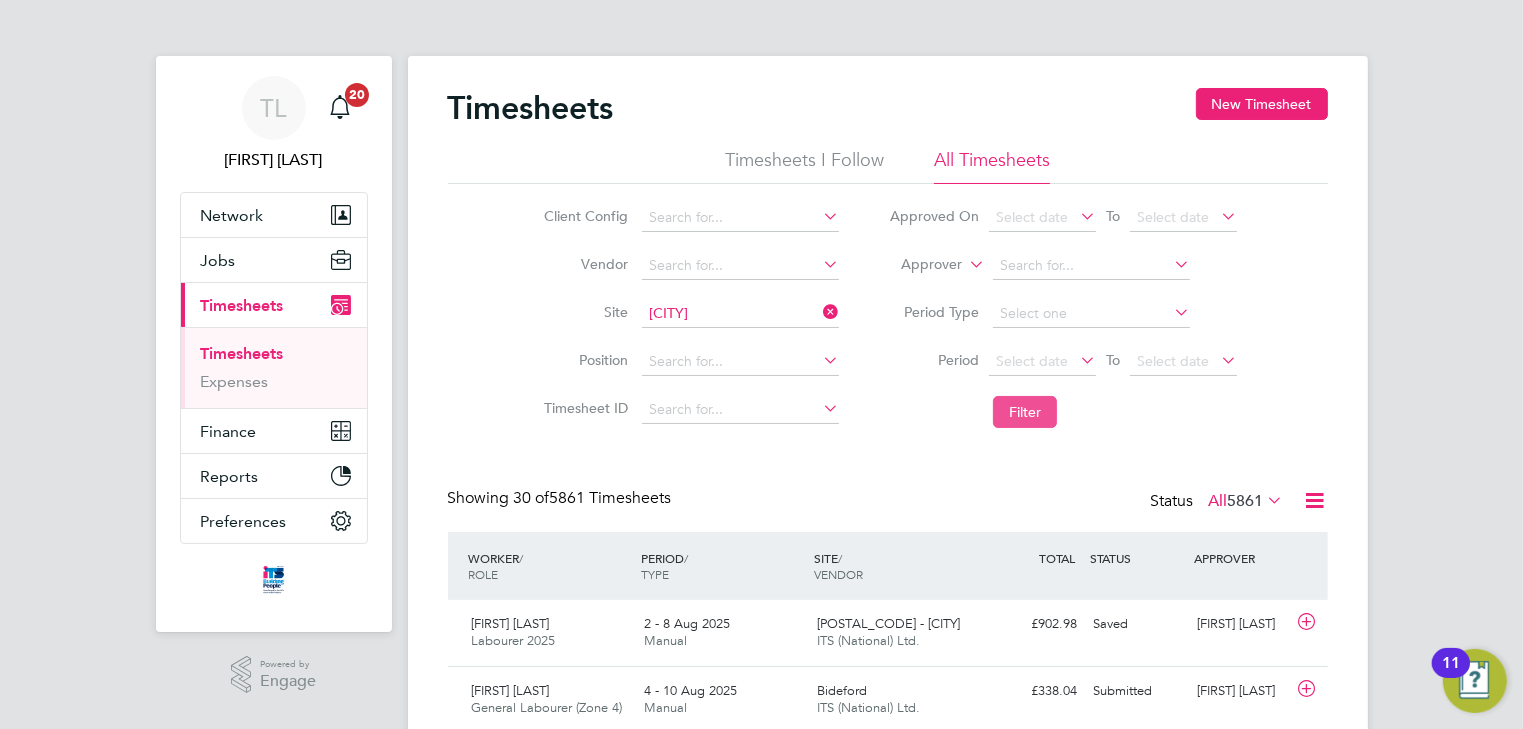 type on "[CITY]" 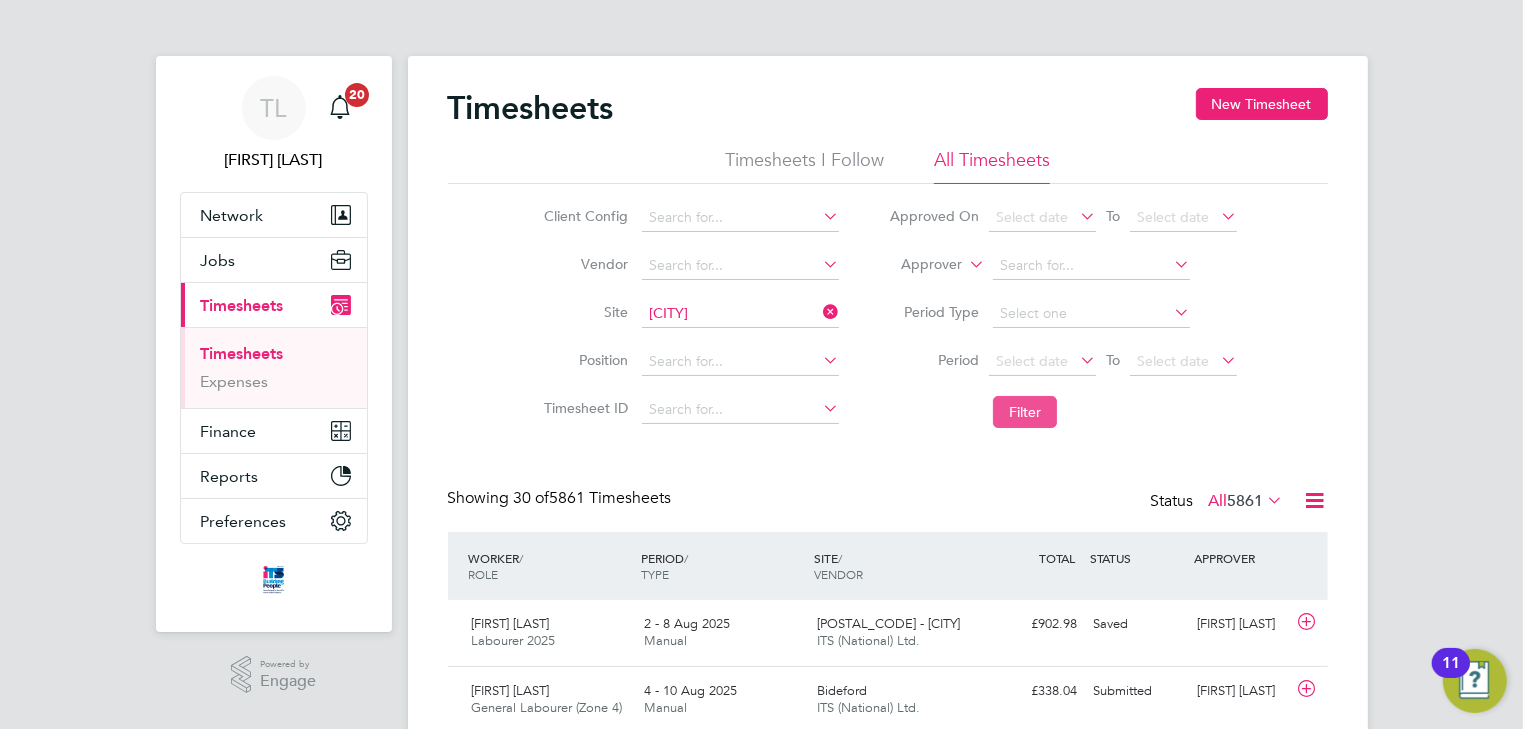 click on "Filter" 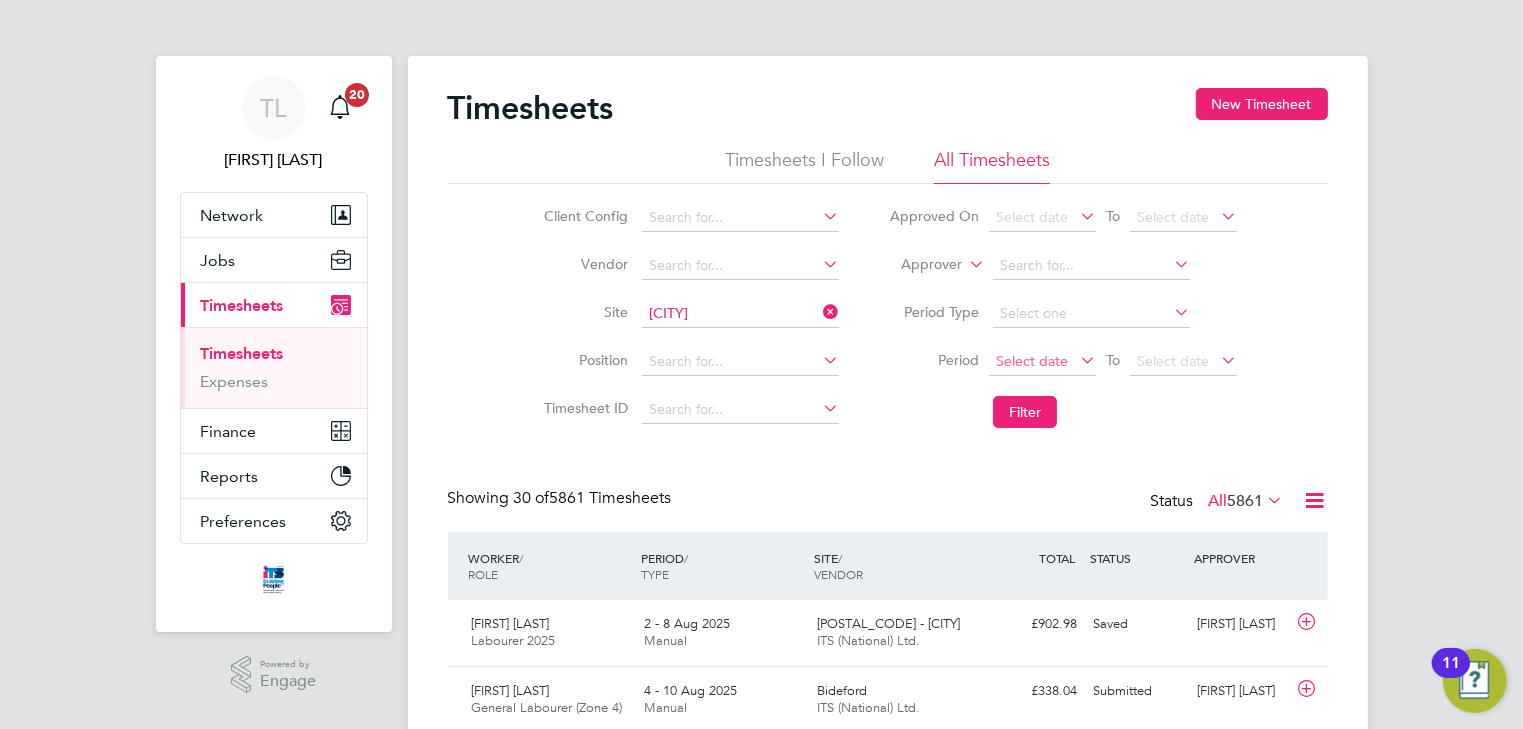 click on "Select date" 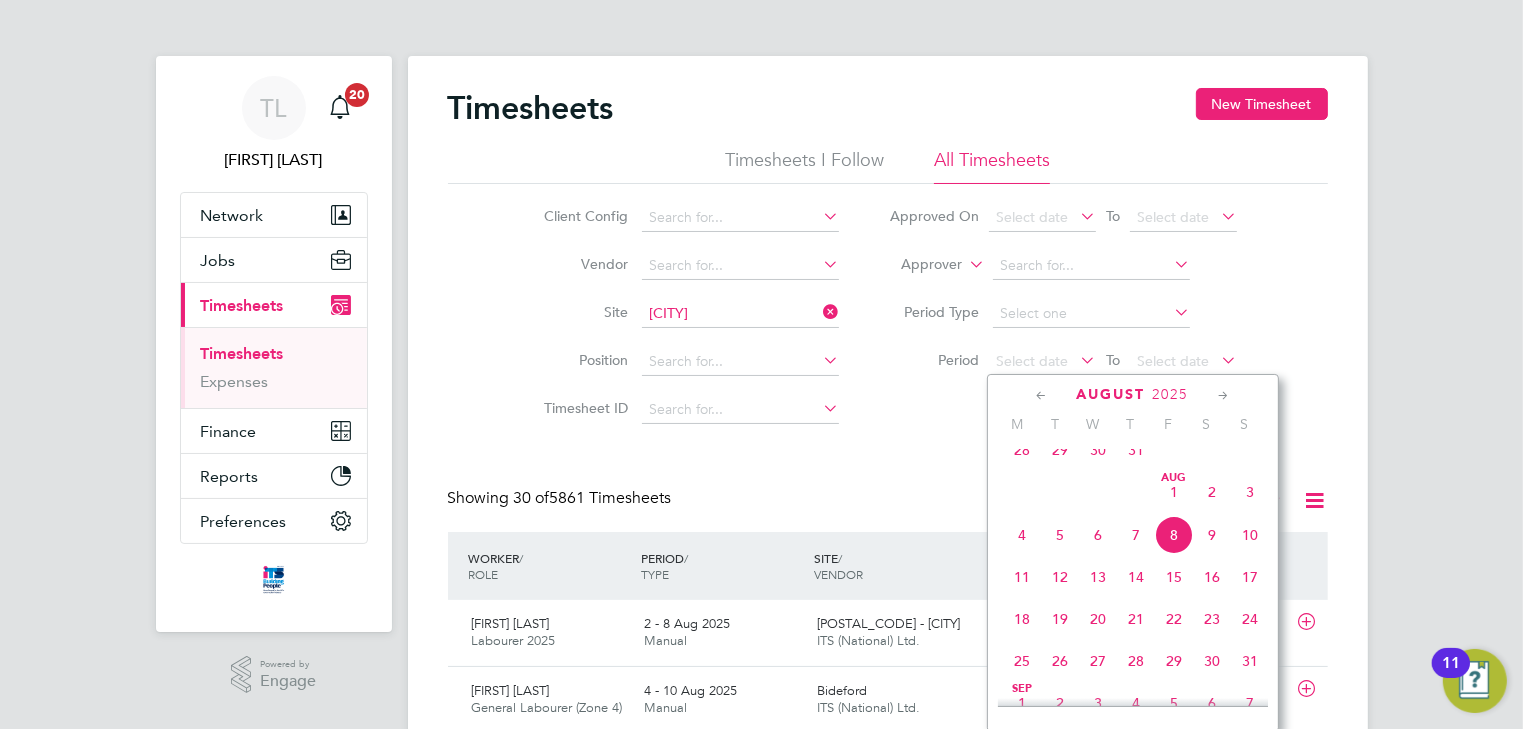click on "28" 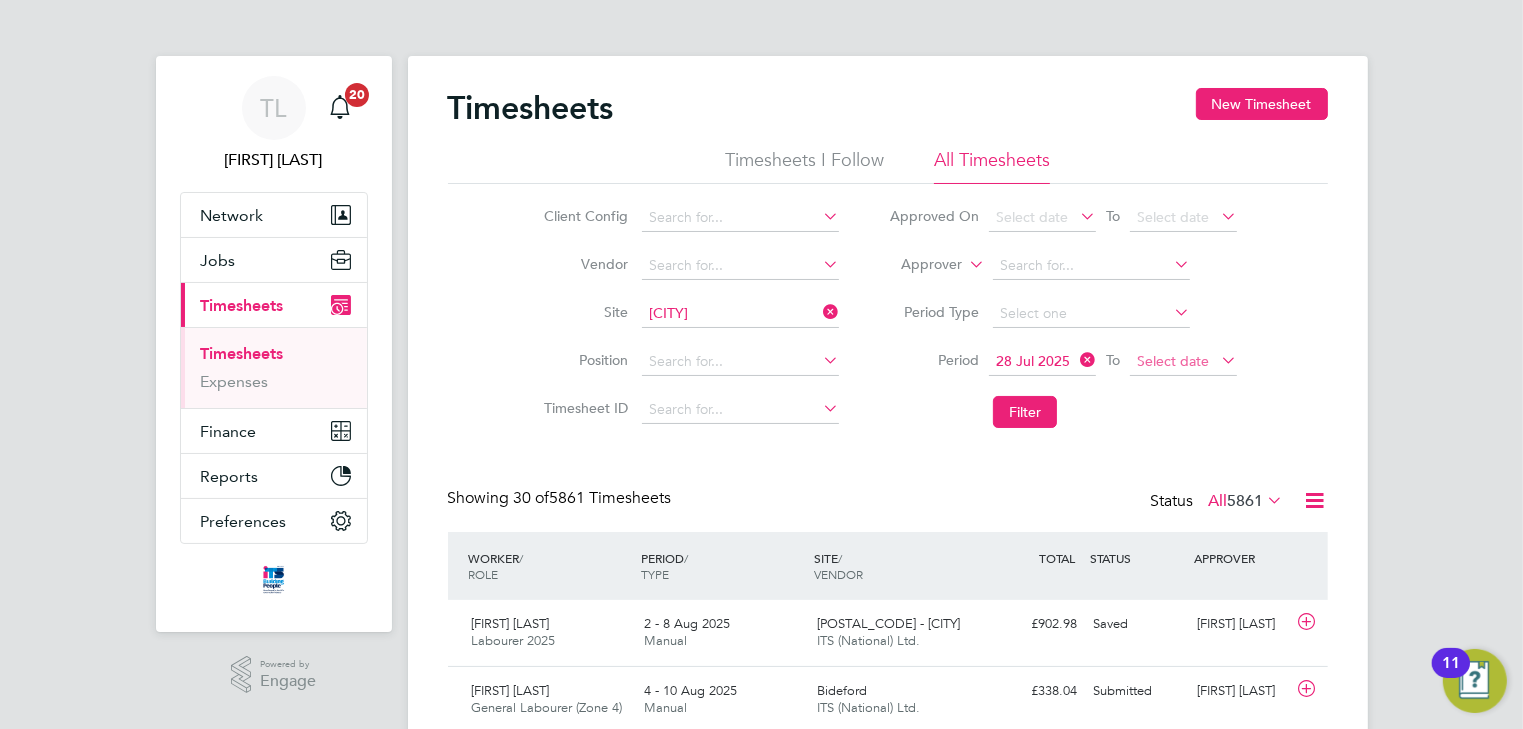 click on "Select date" 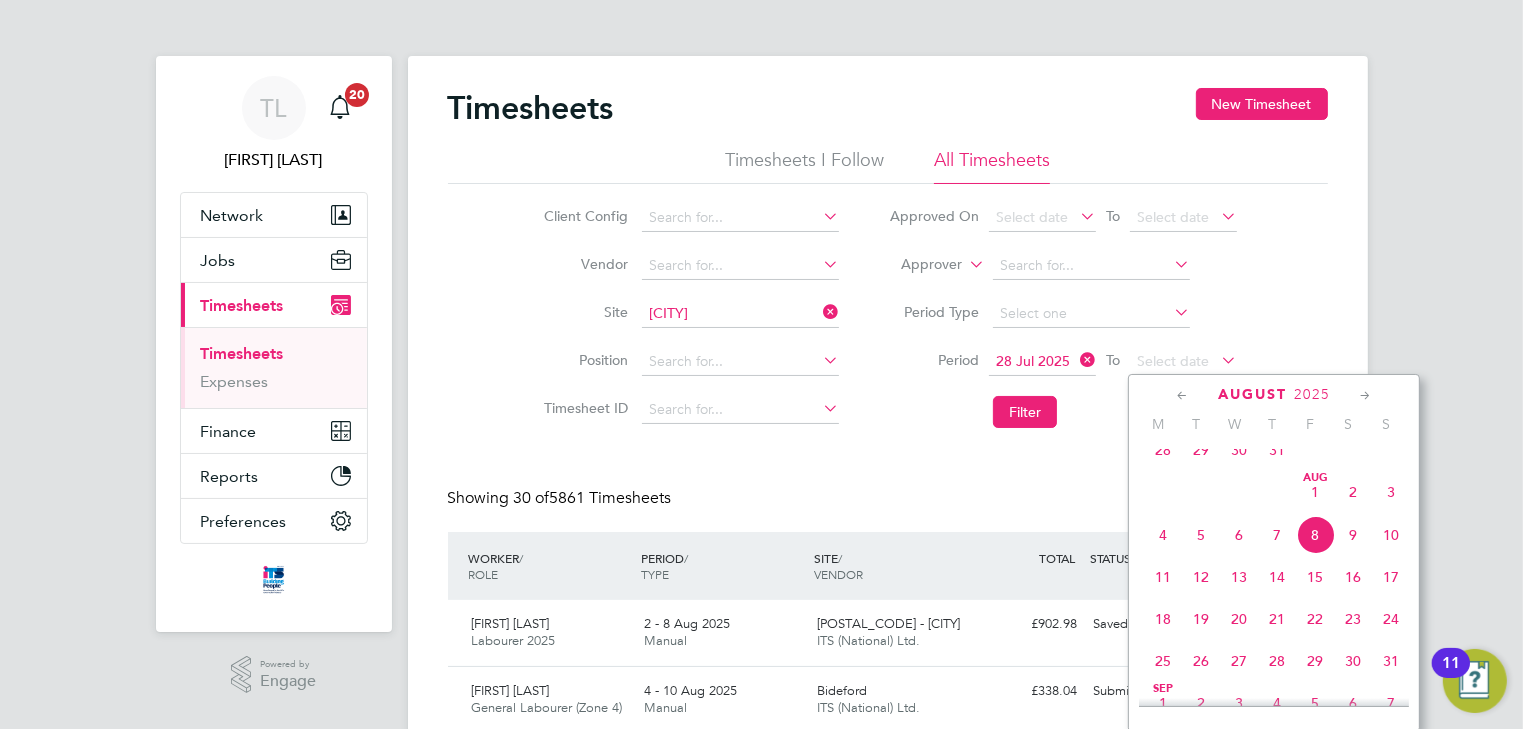click on "Aug 1" 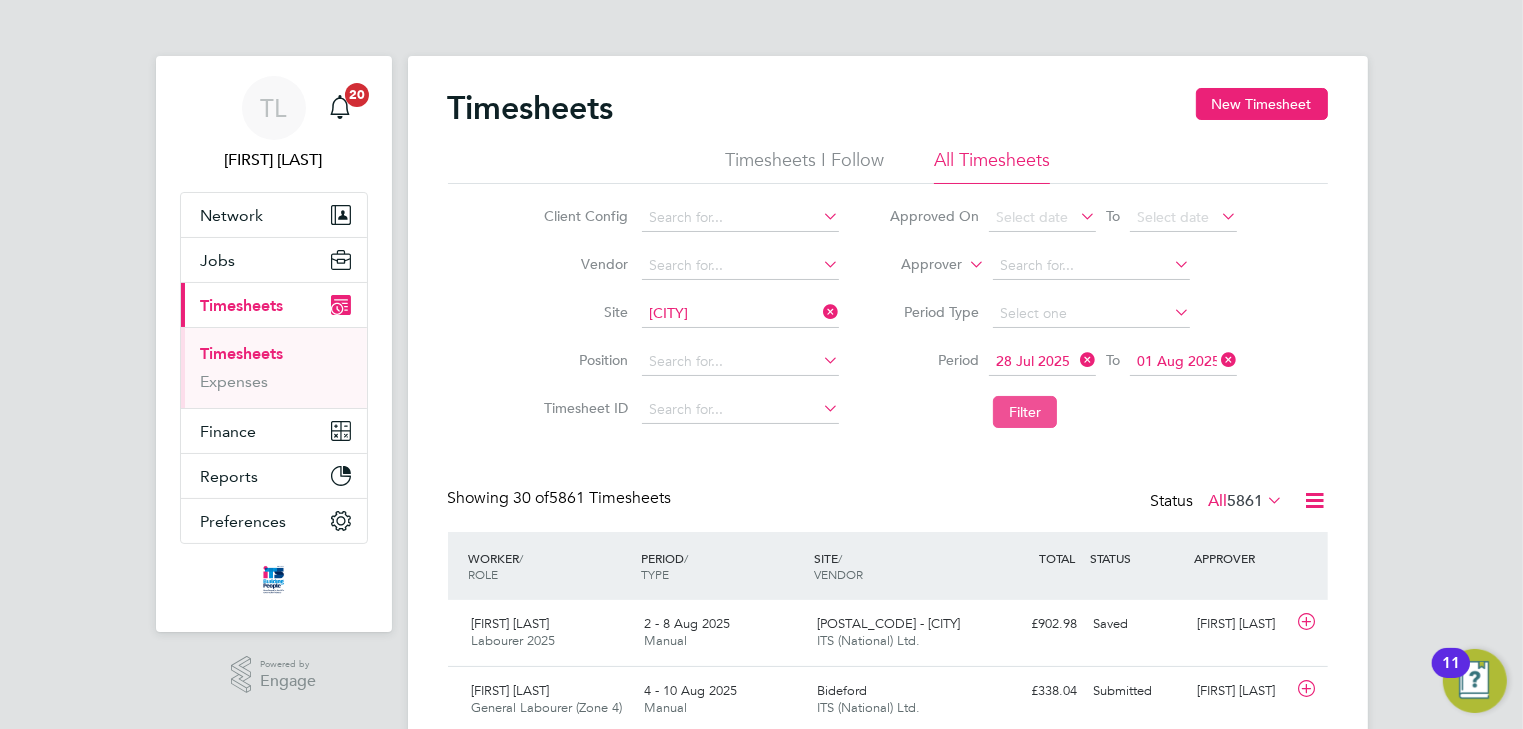 click on "Filter" 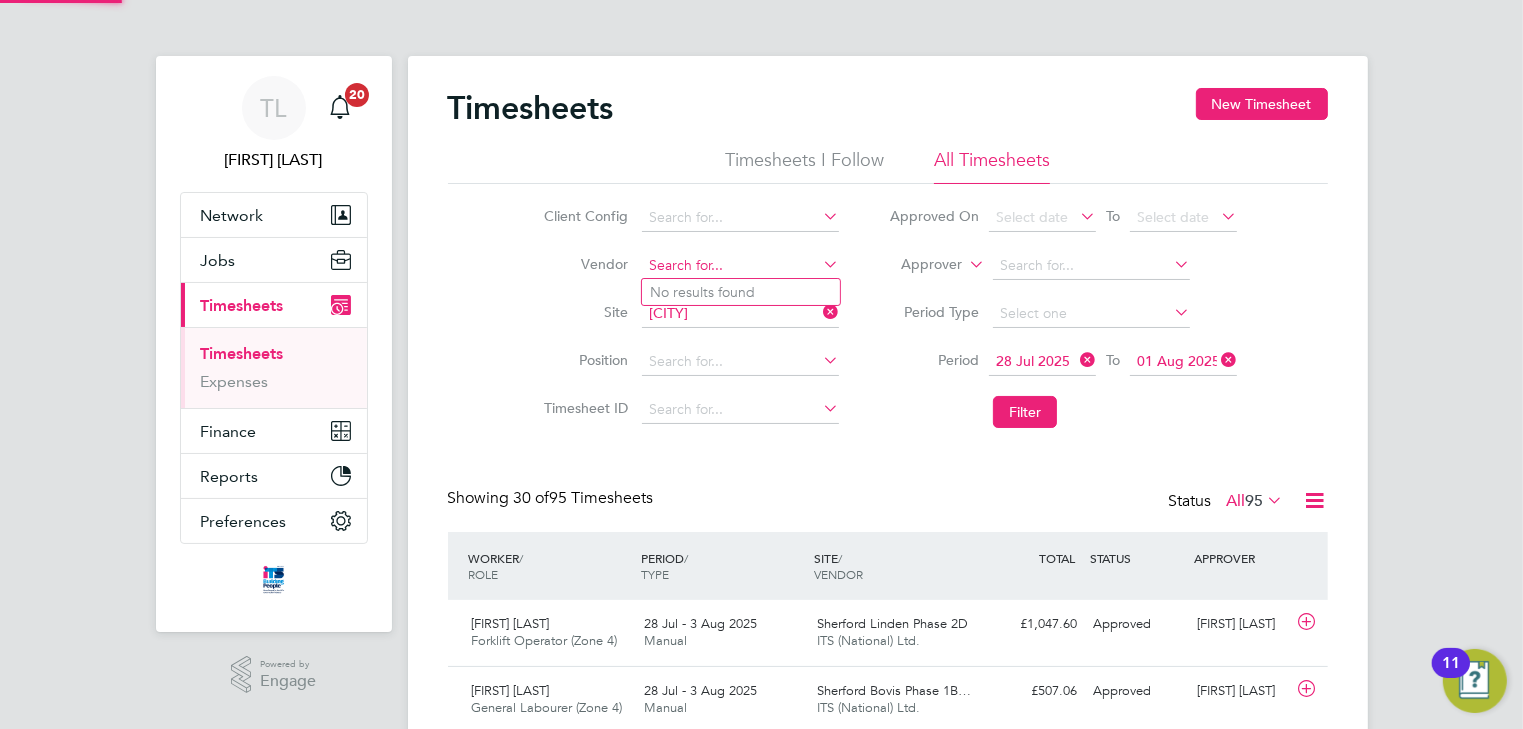 click 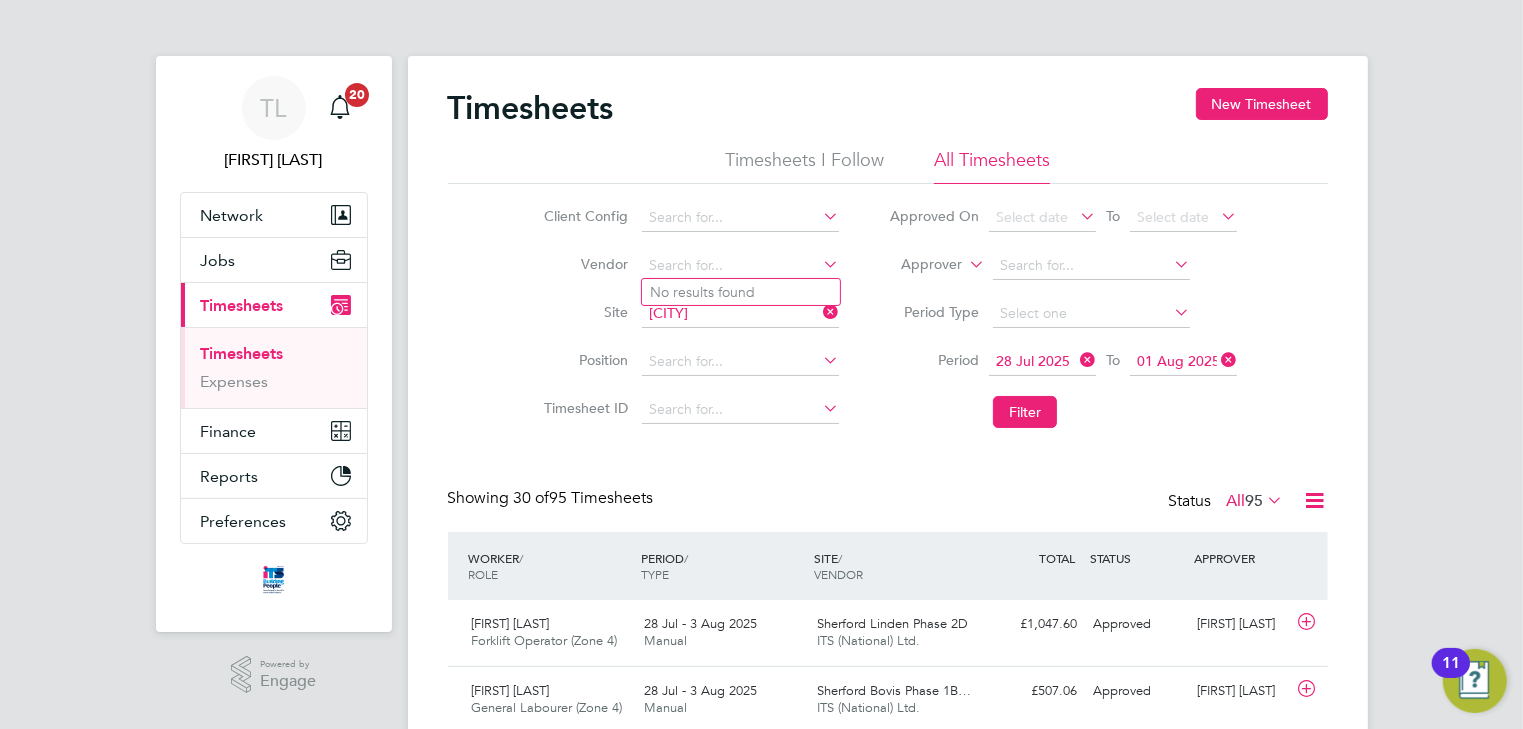 click on "Timesheets I Follow" 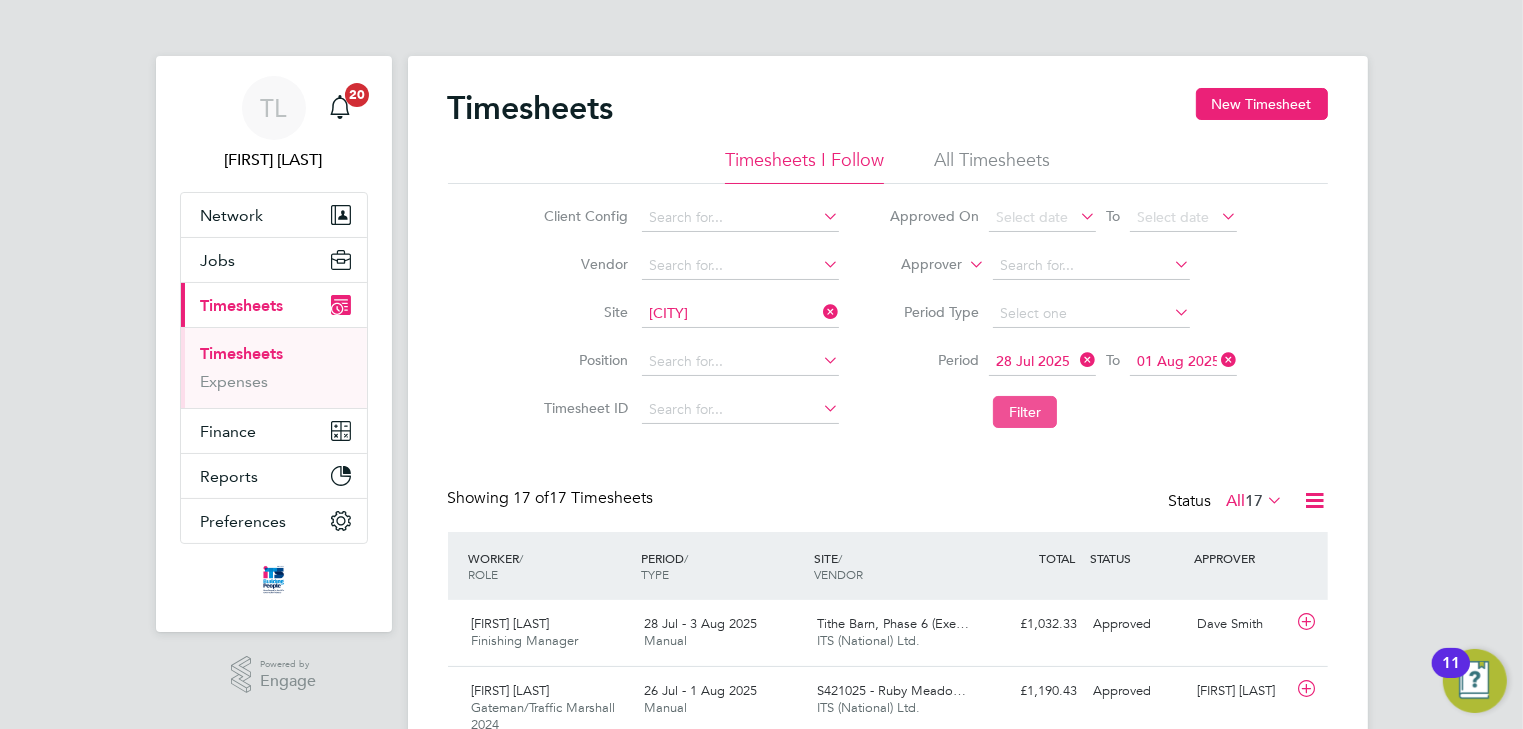 click on "Filter" 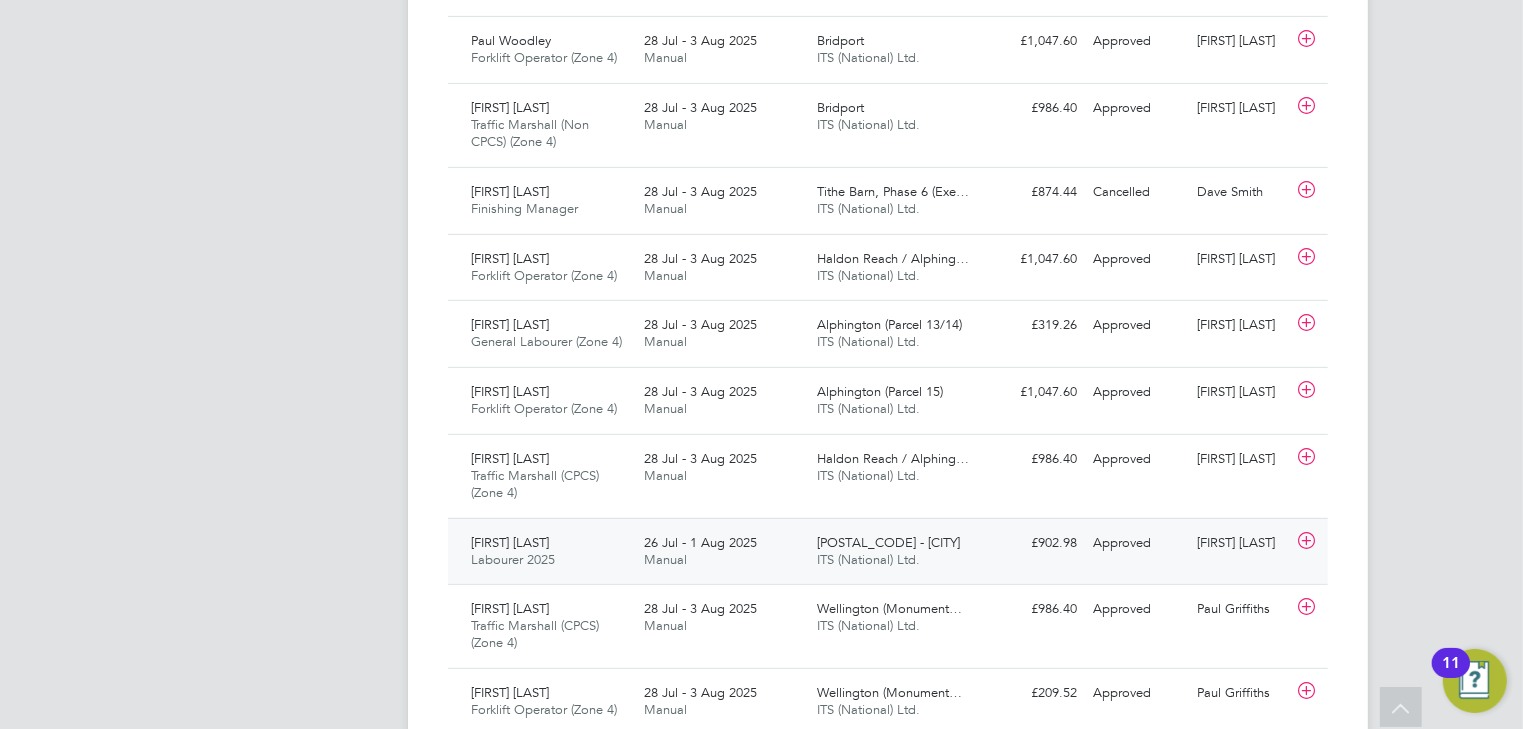 click 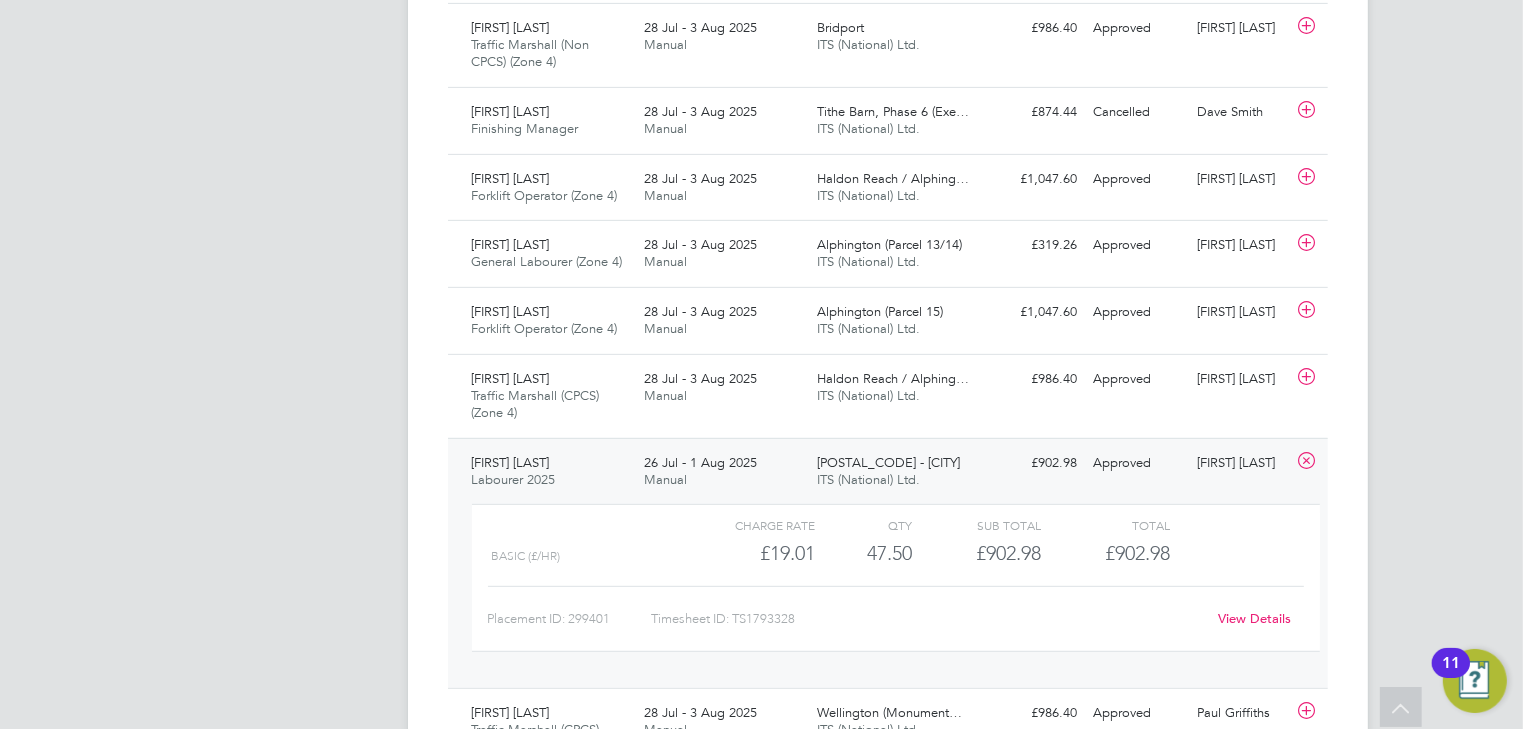 click on "View Details" 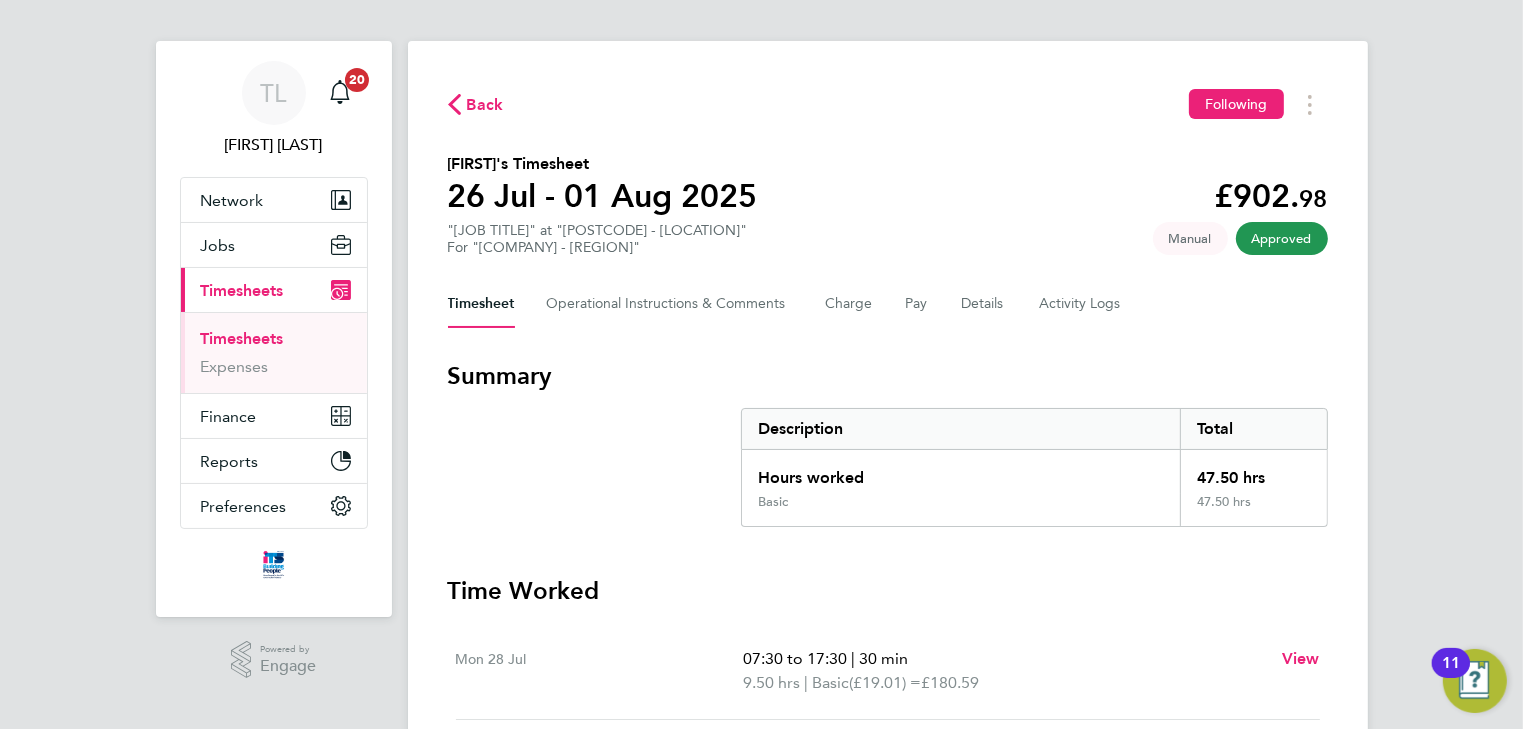 scroll, scrollTop: 7, scrollLeft: 0, axis: vertical 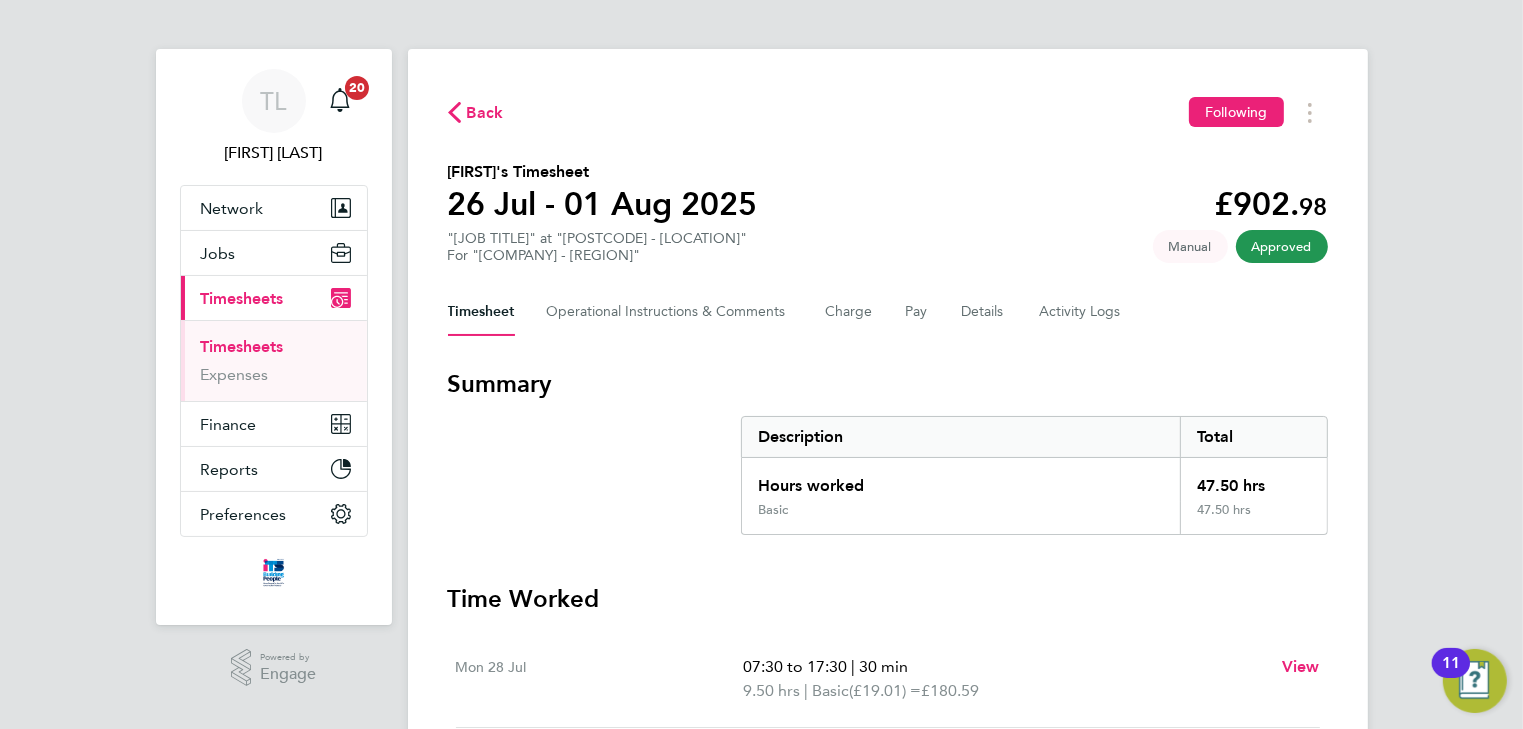 click on "Back" 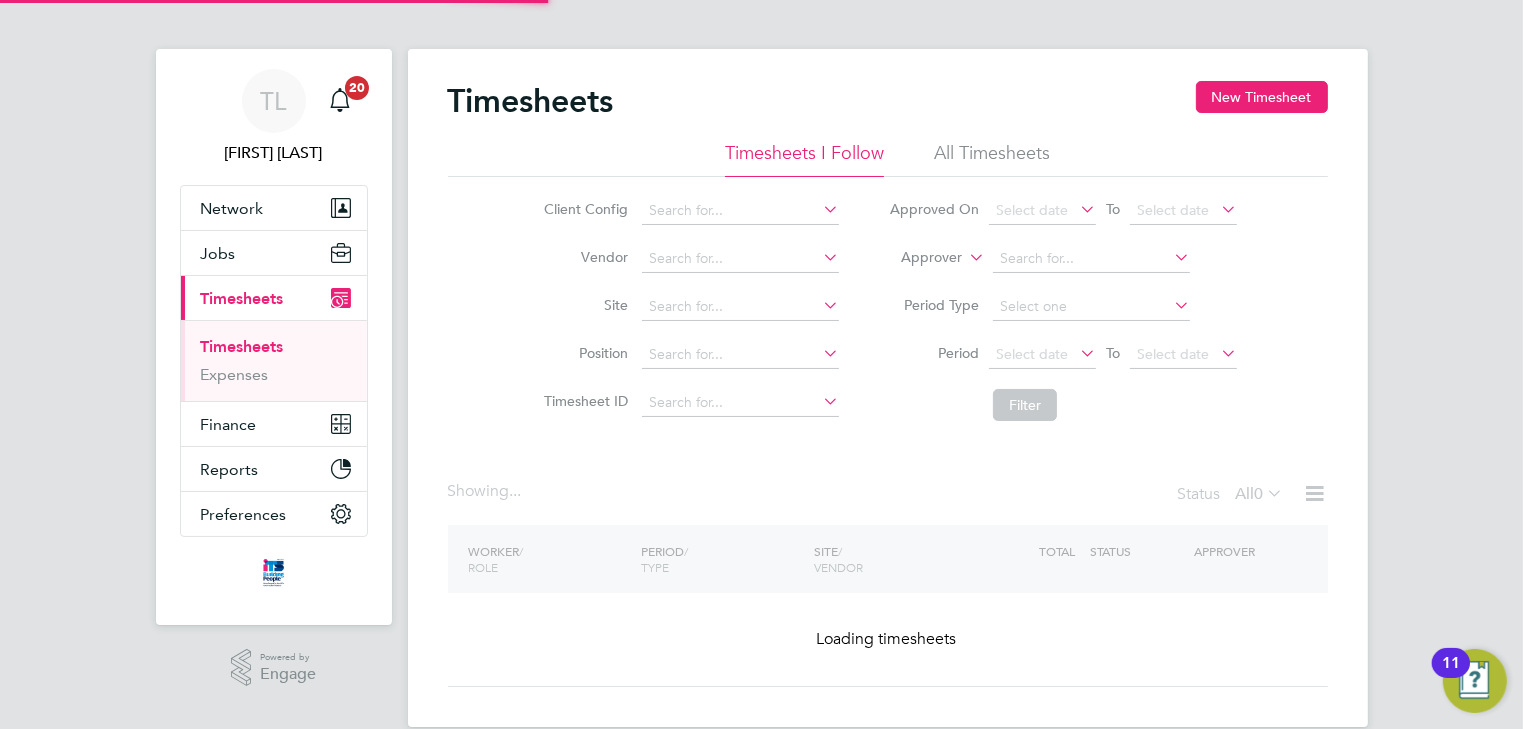 scroll, scrollTop: 0, scrollLeft: 0, axis: both 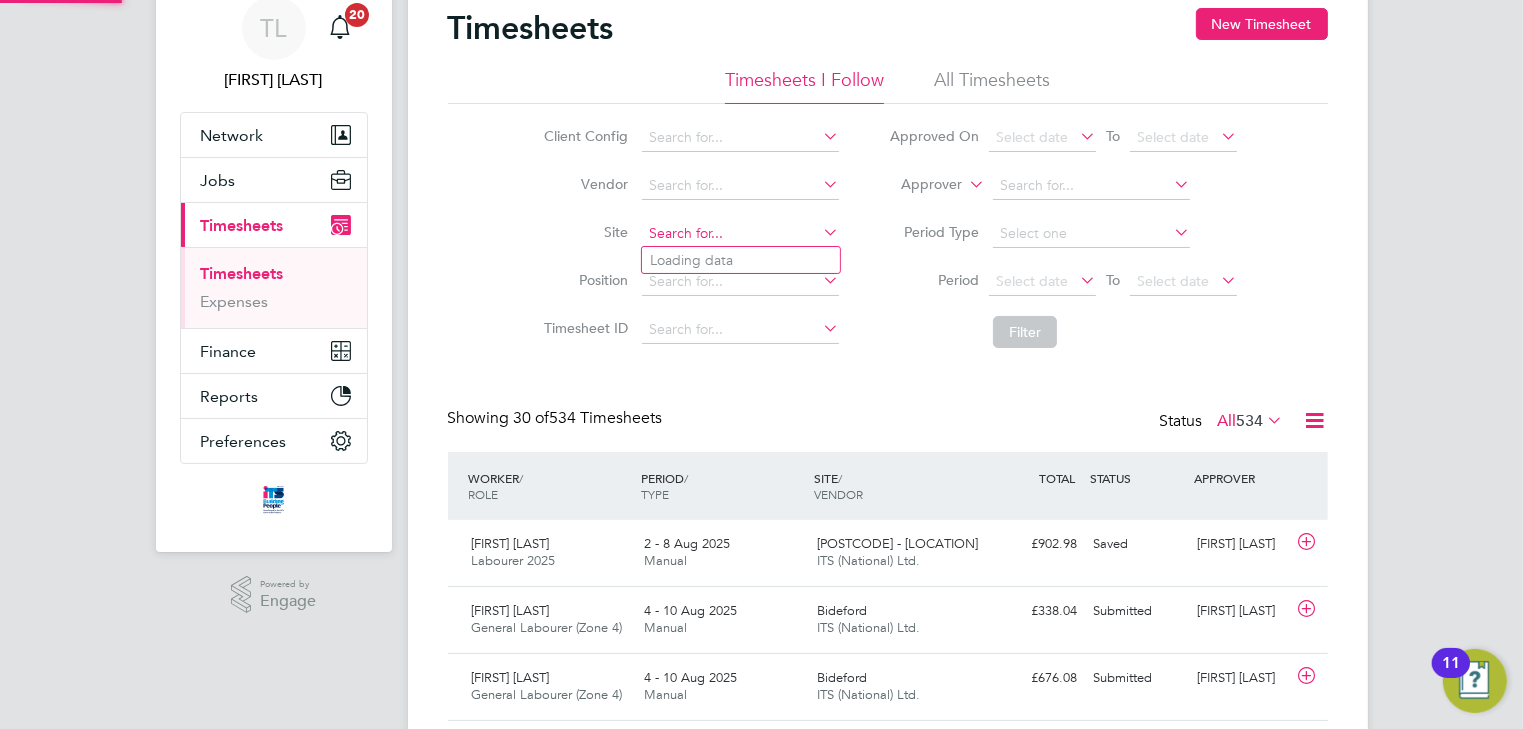 click 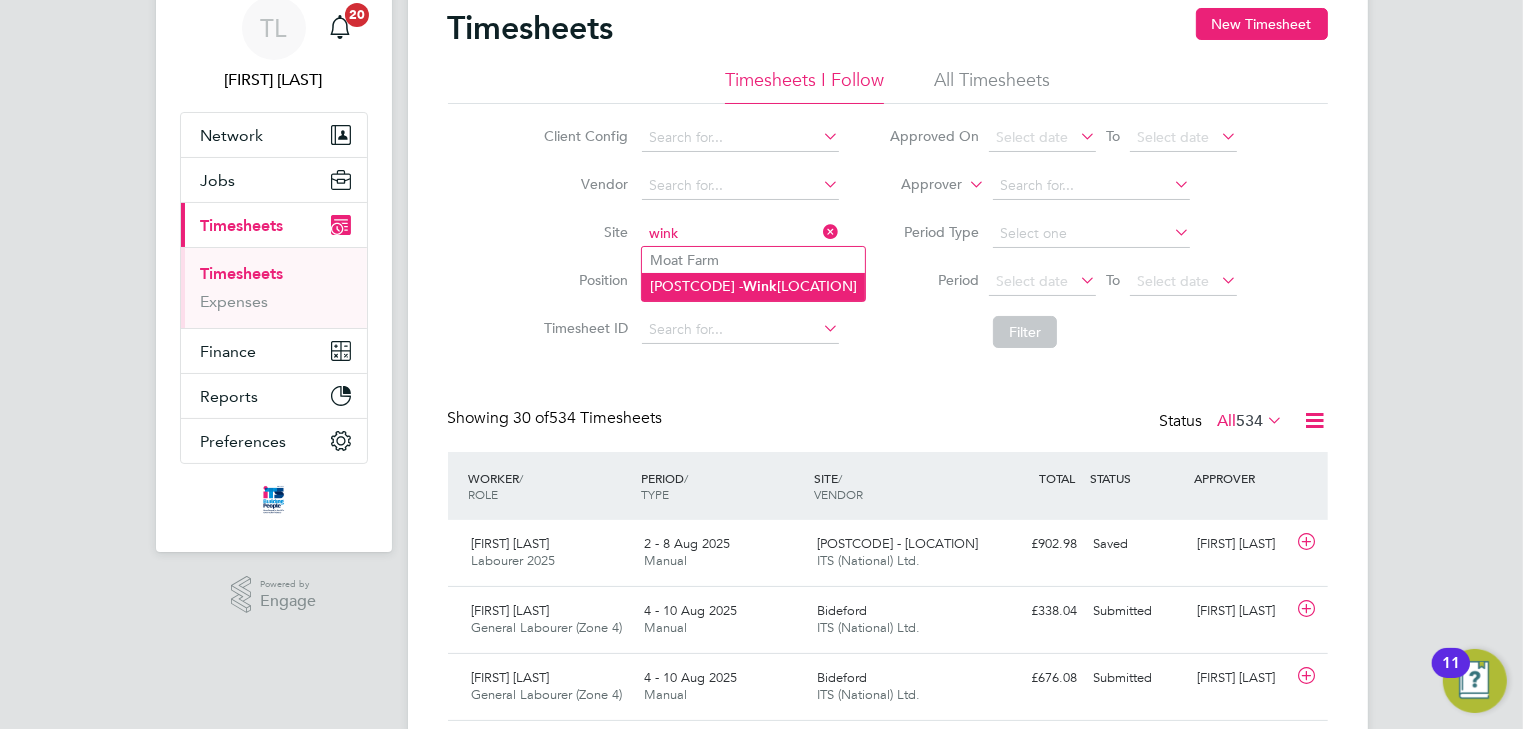 click on "Wink" 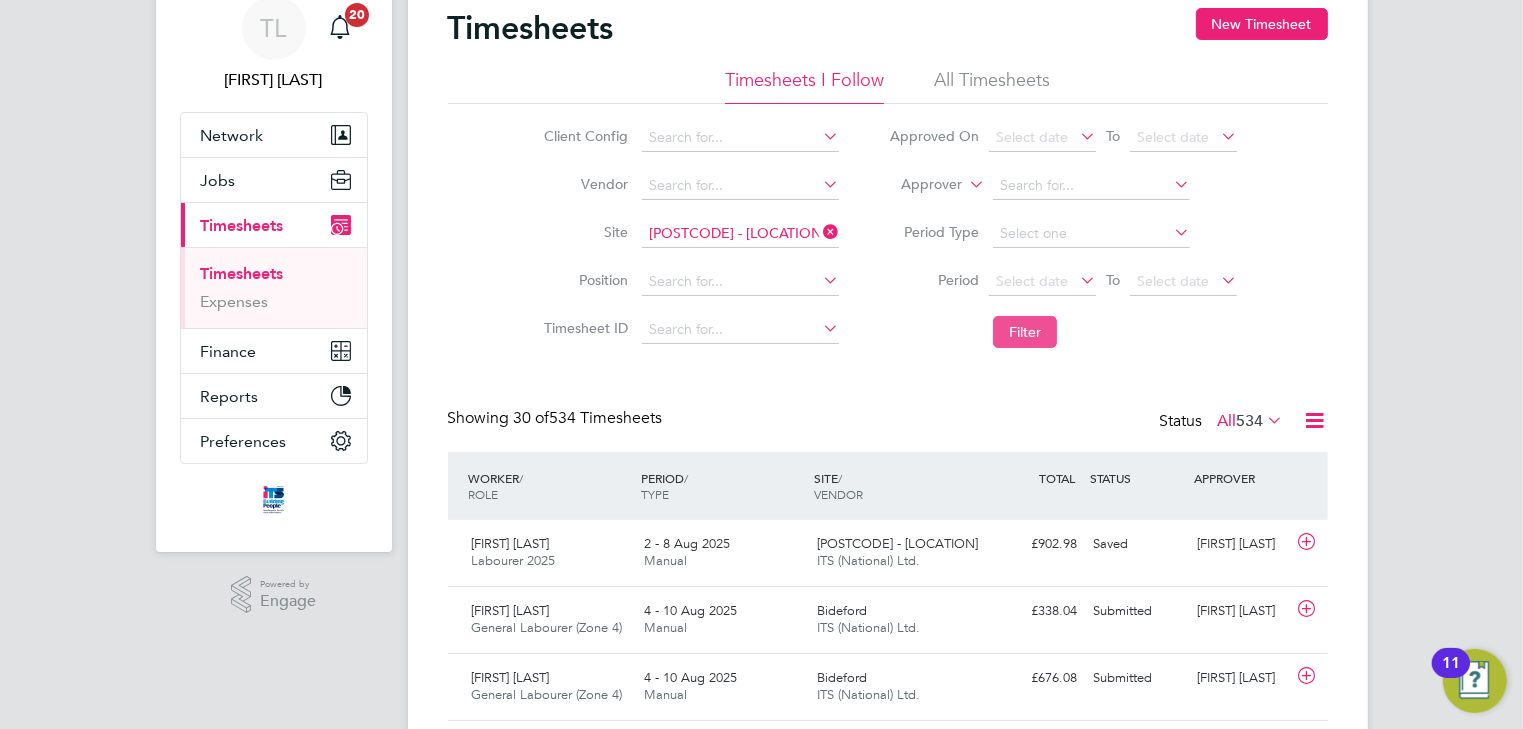 click on "Filter" 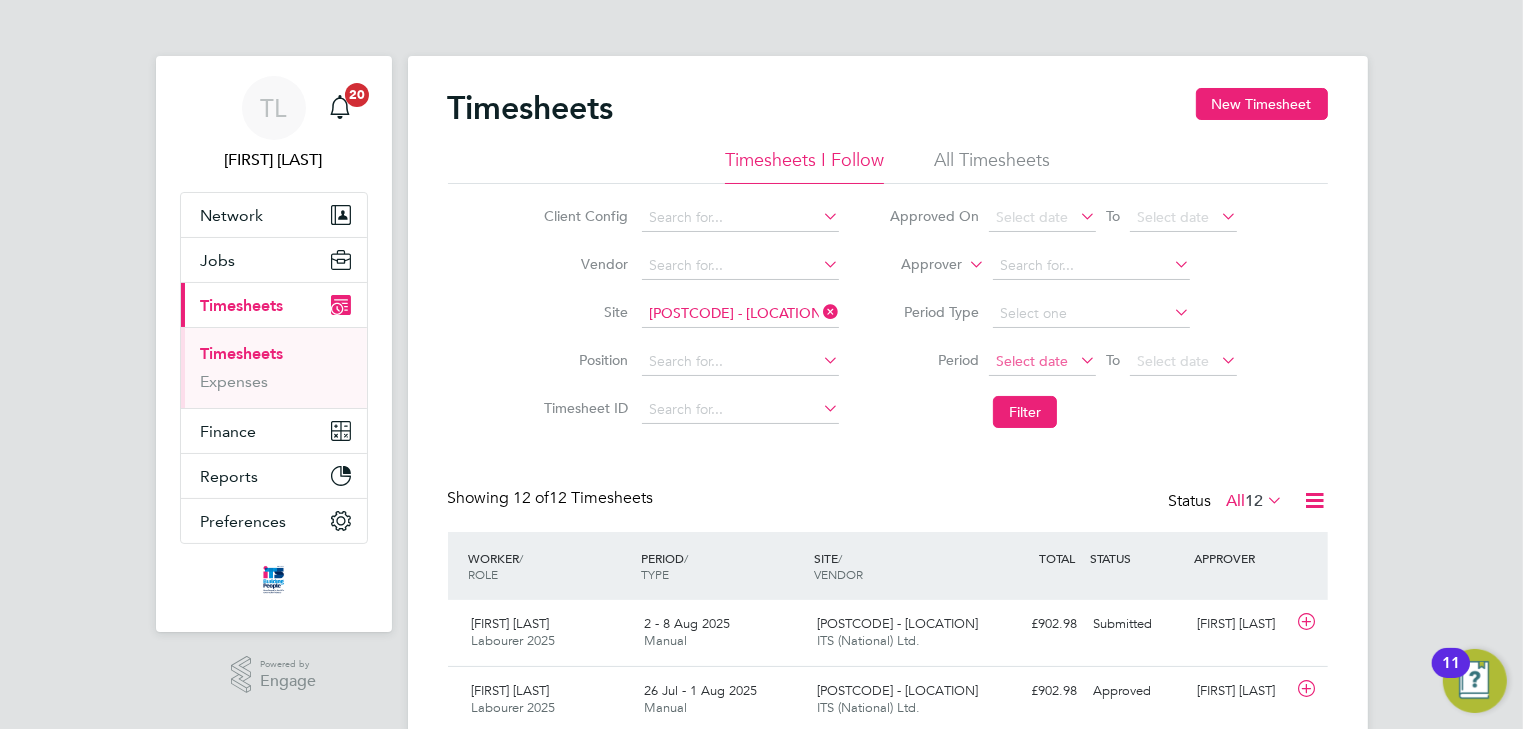 click on "Select date" 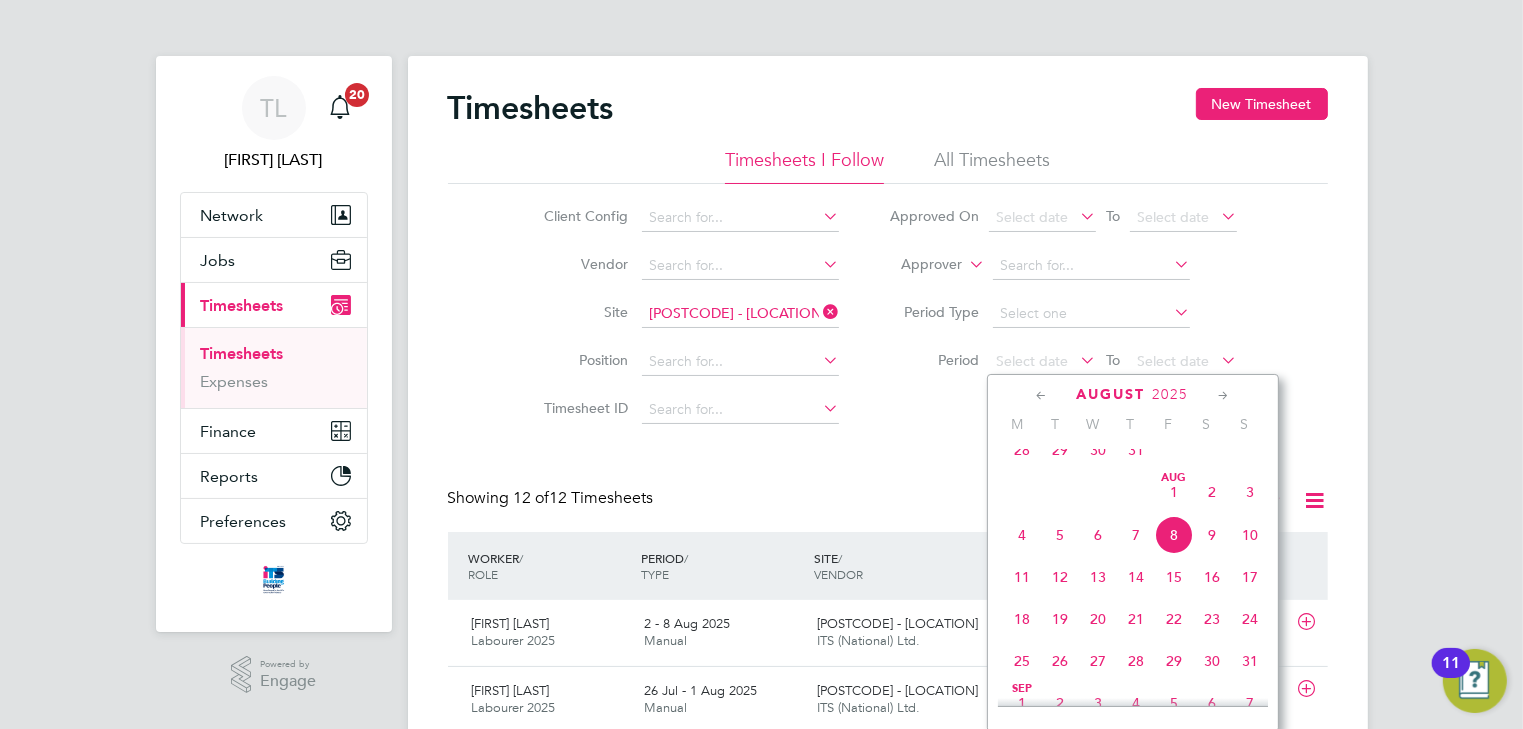 click on "28" 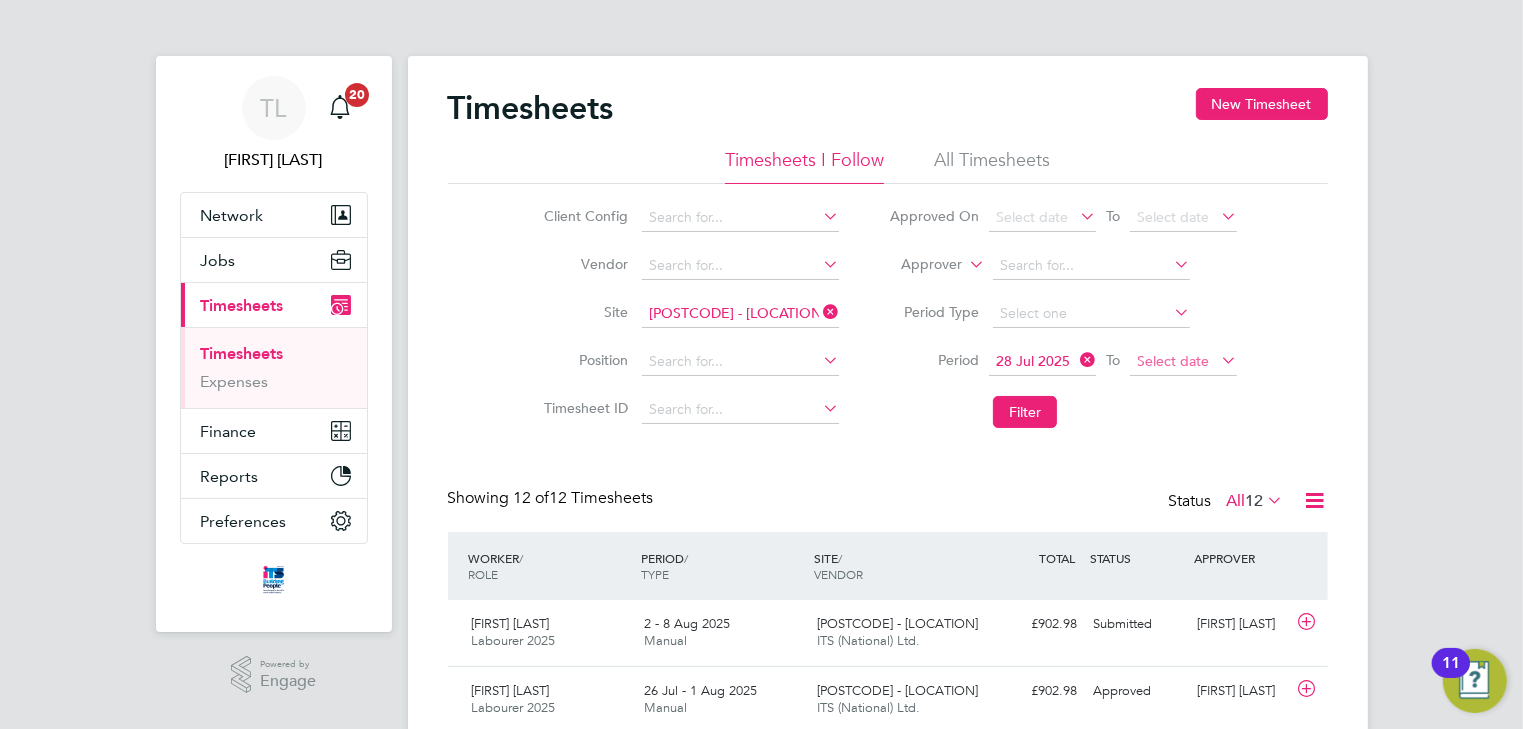 click on "Select date" 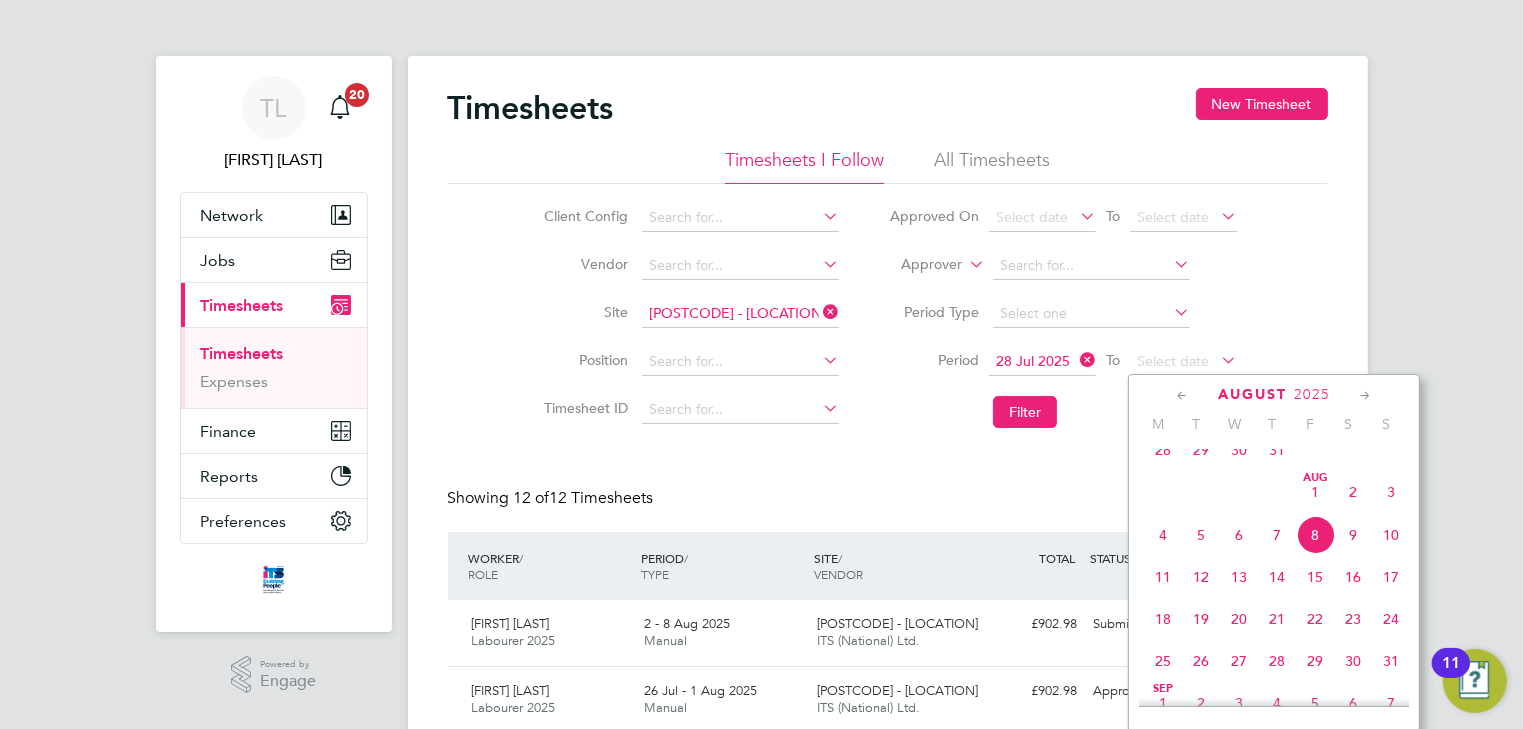 click on "Aug 1" 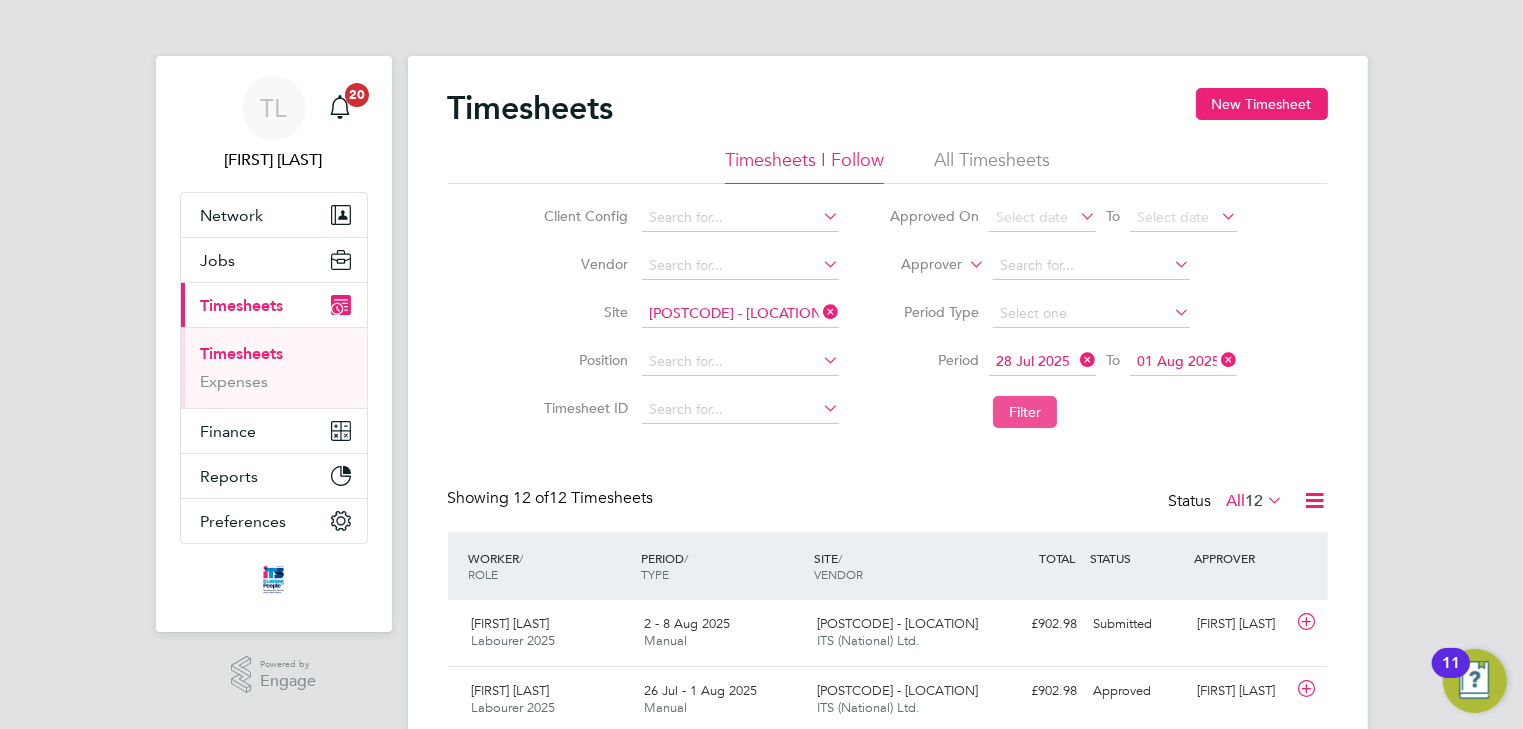 click on "Filter" 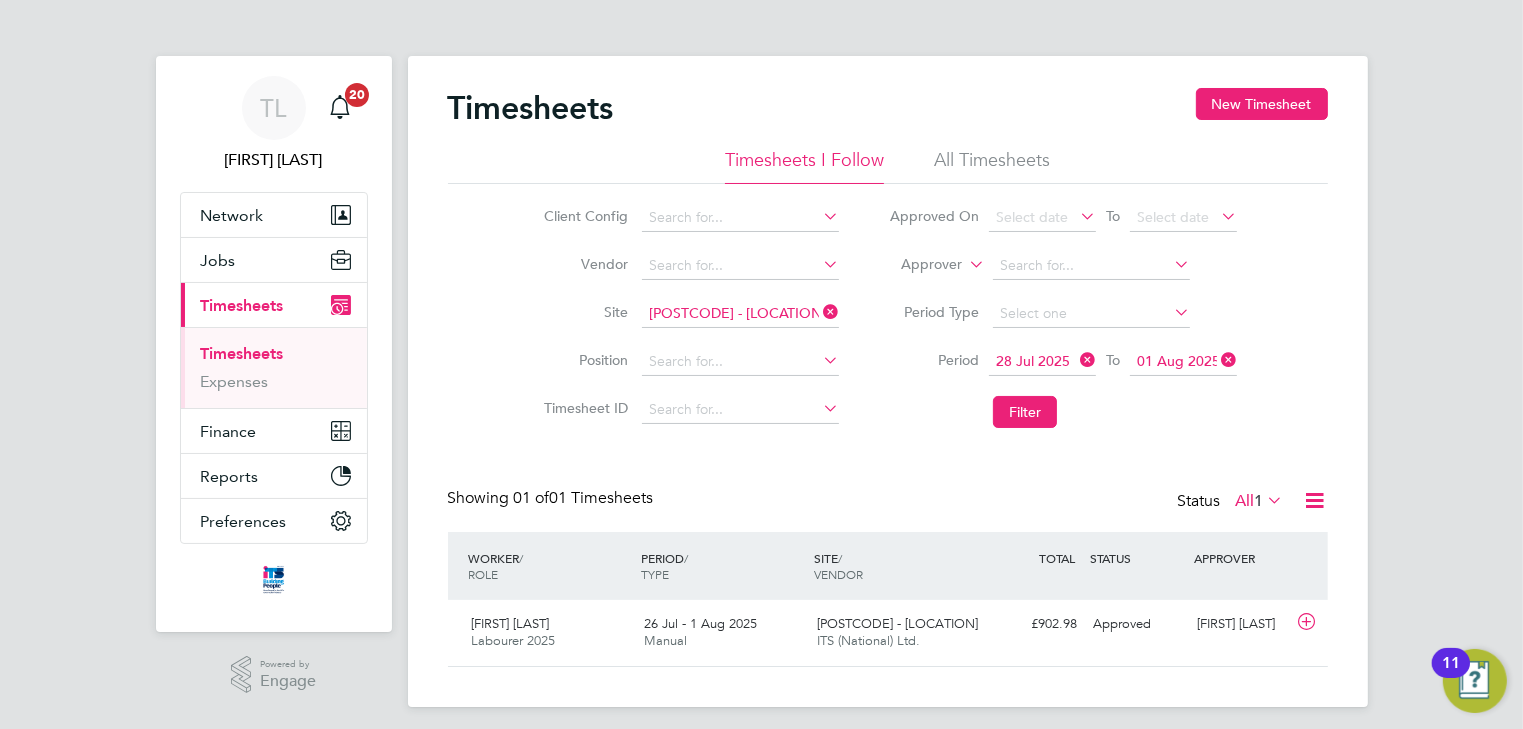 click 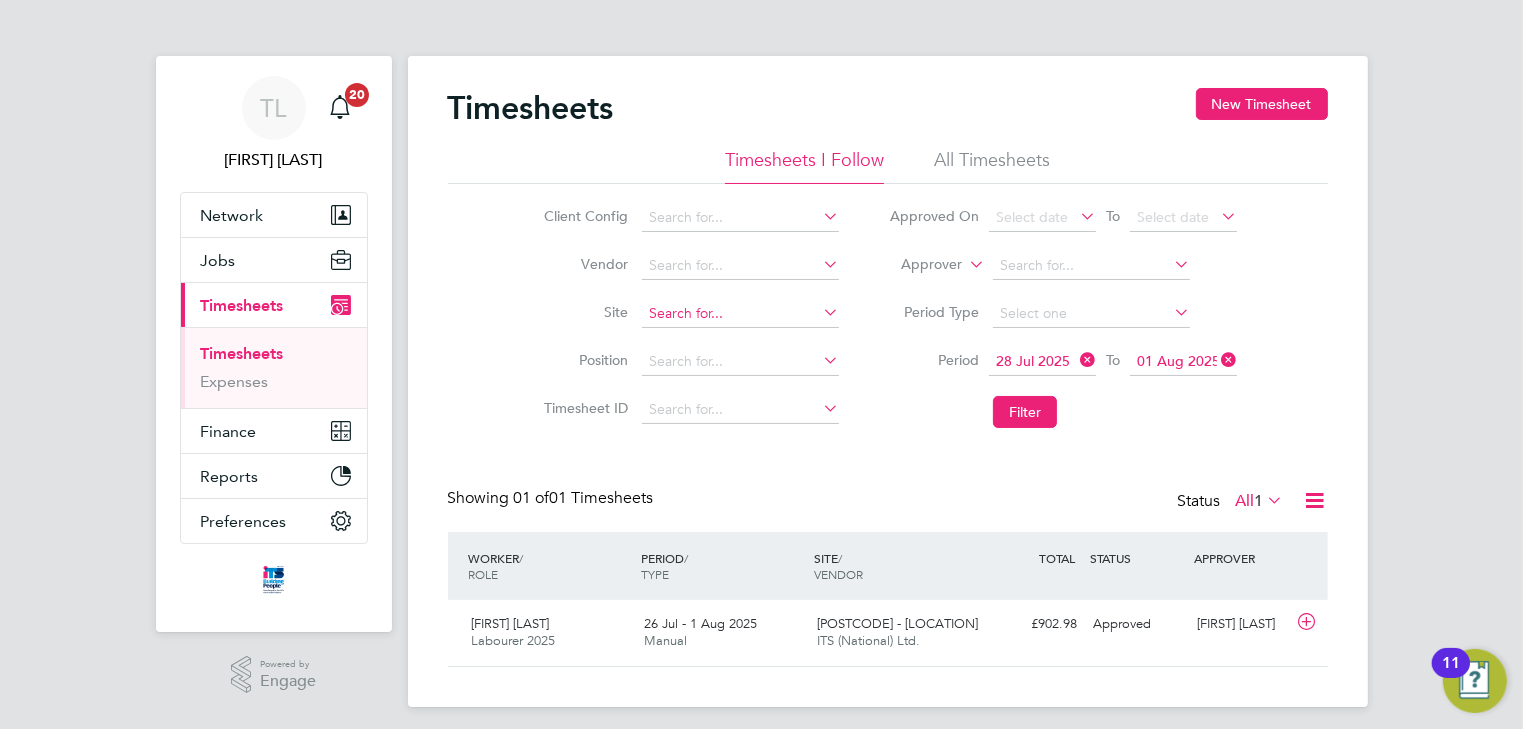 click 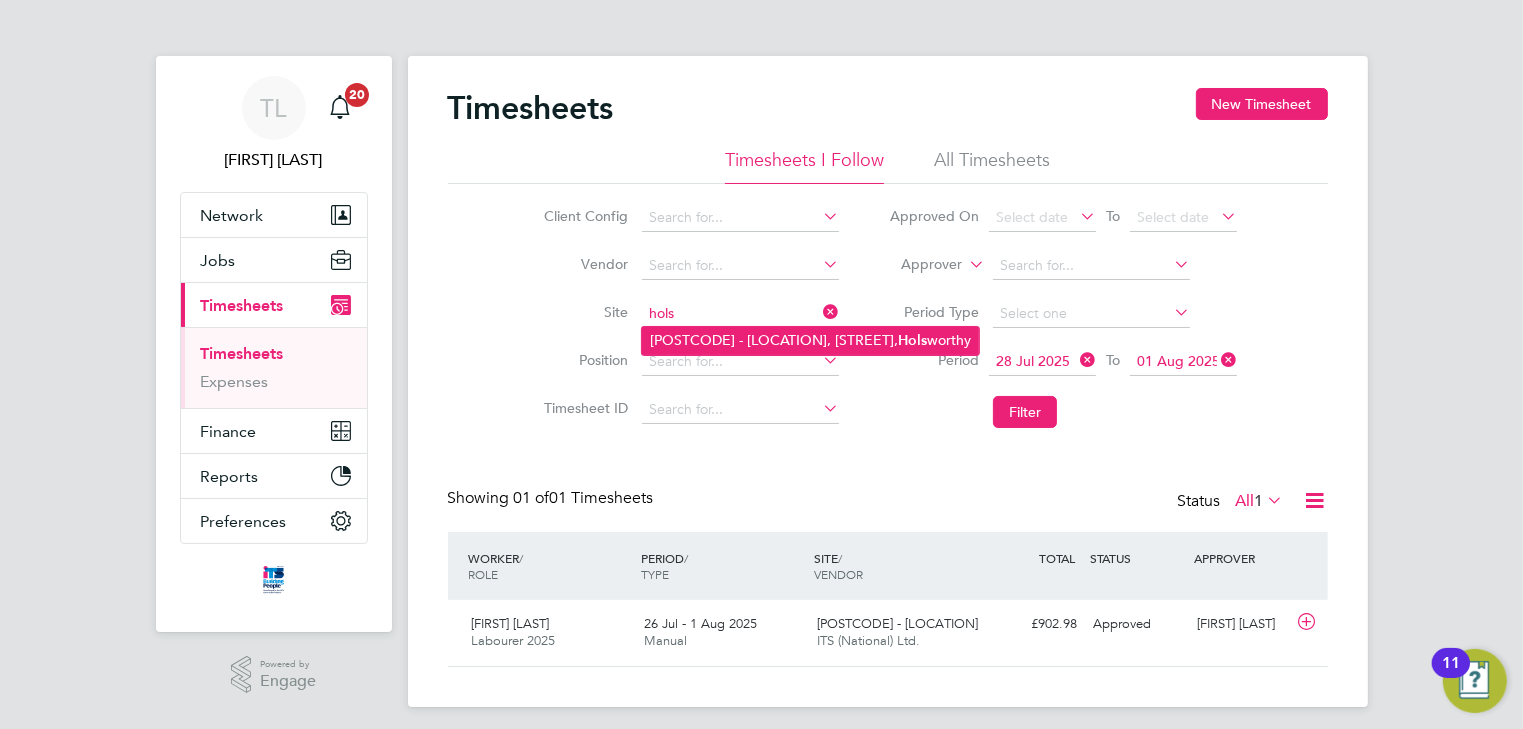 click on "[POSTAL_CODE] - [STREET], [CITY]" 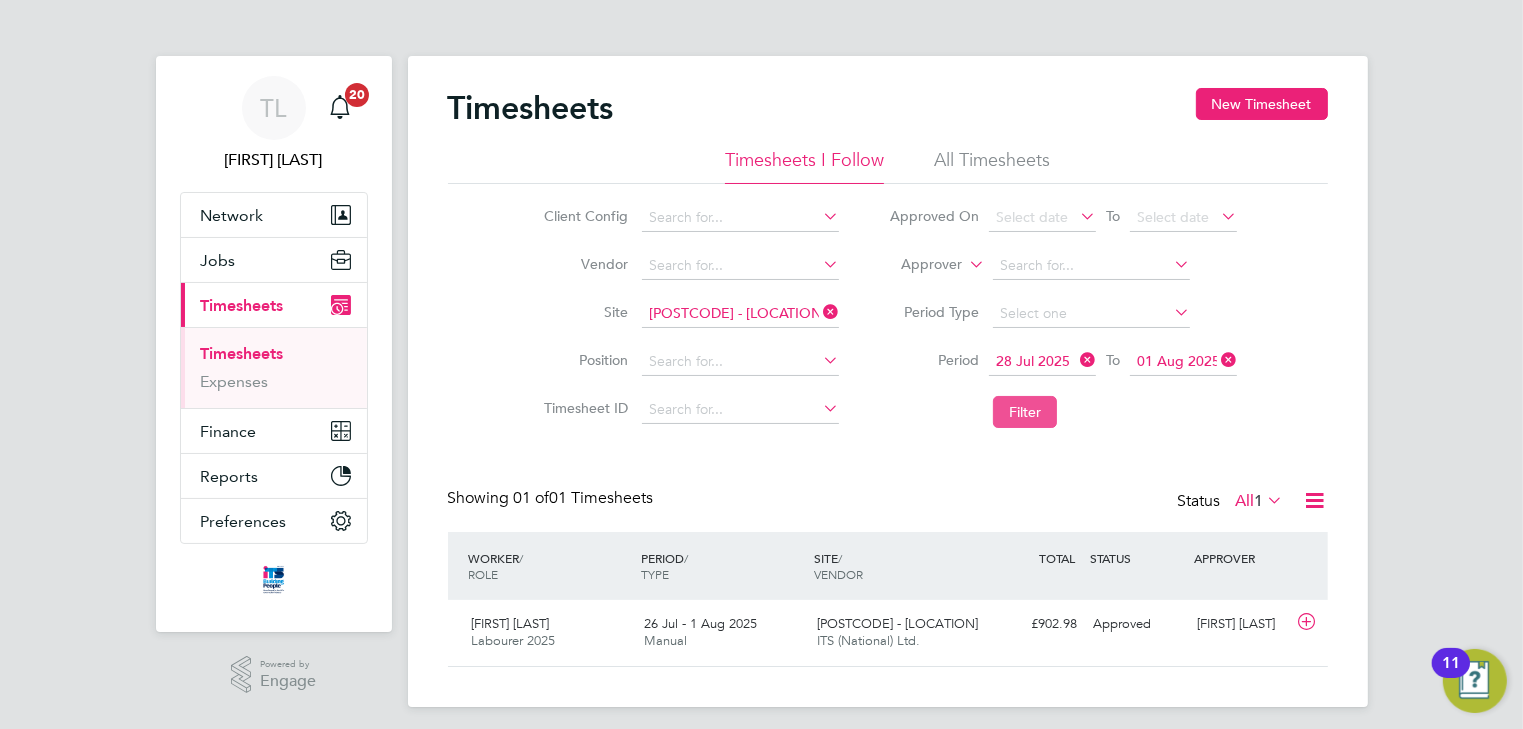 click on "Filter" 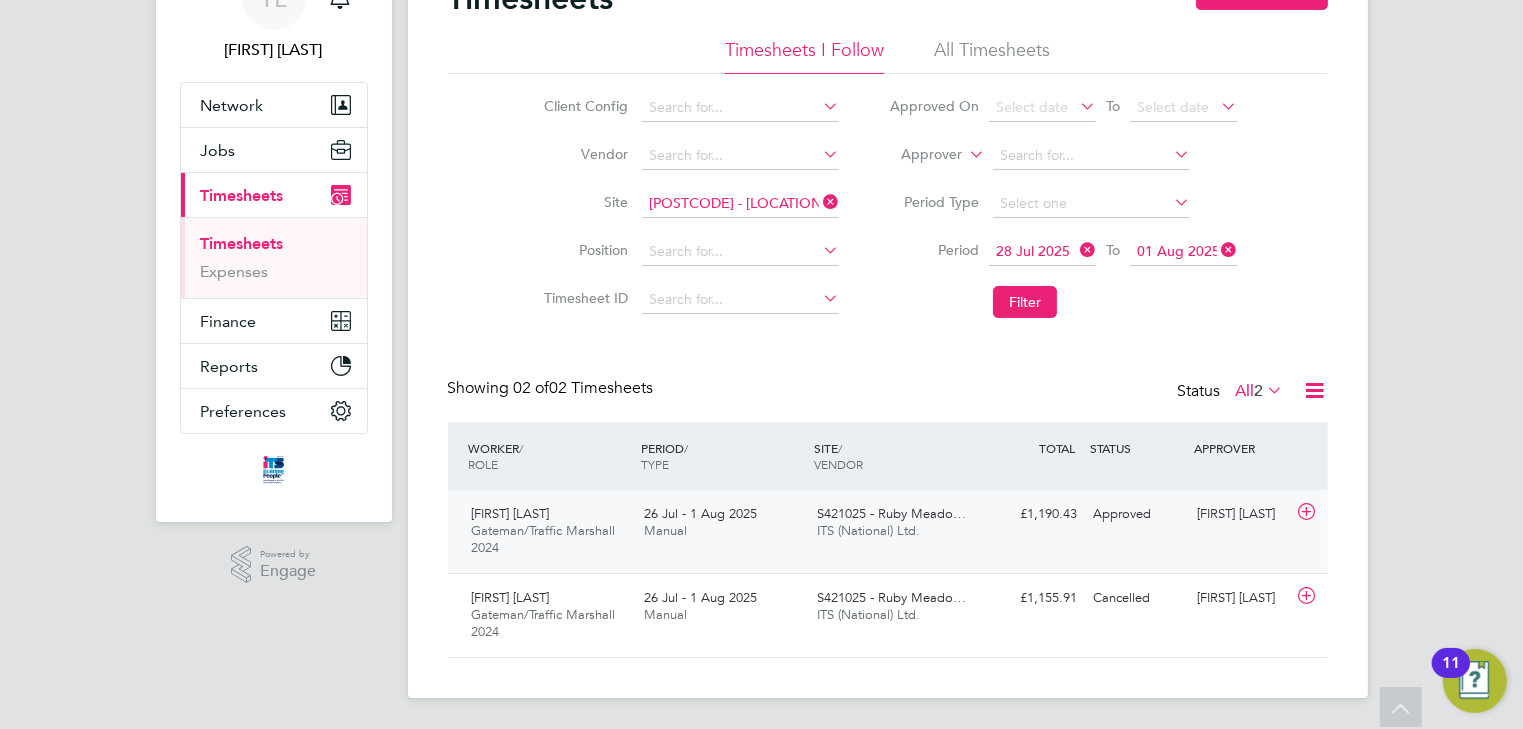 click 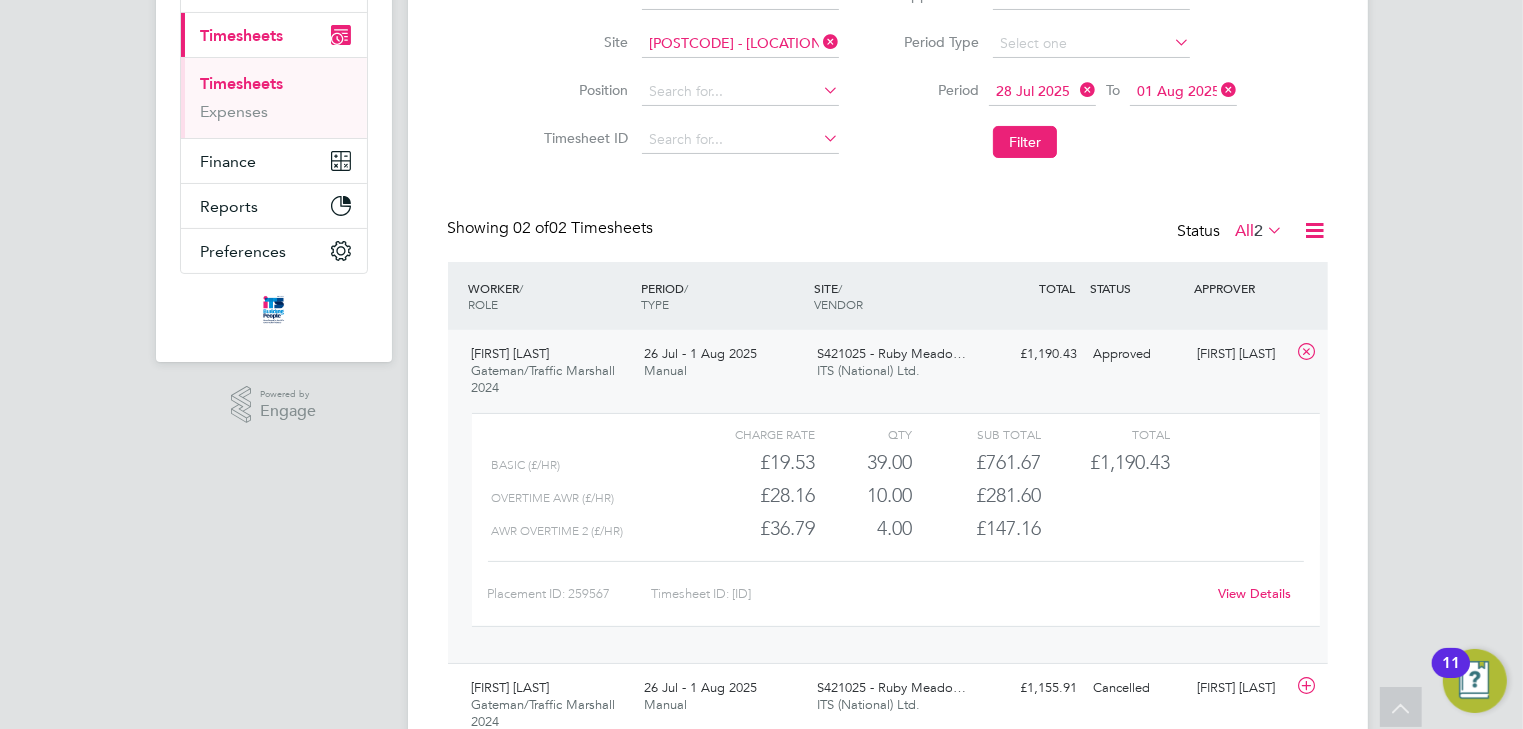 click on "View Details" 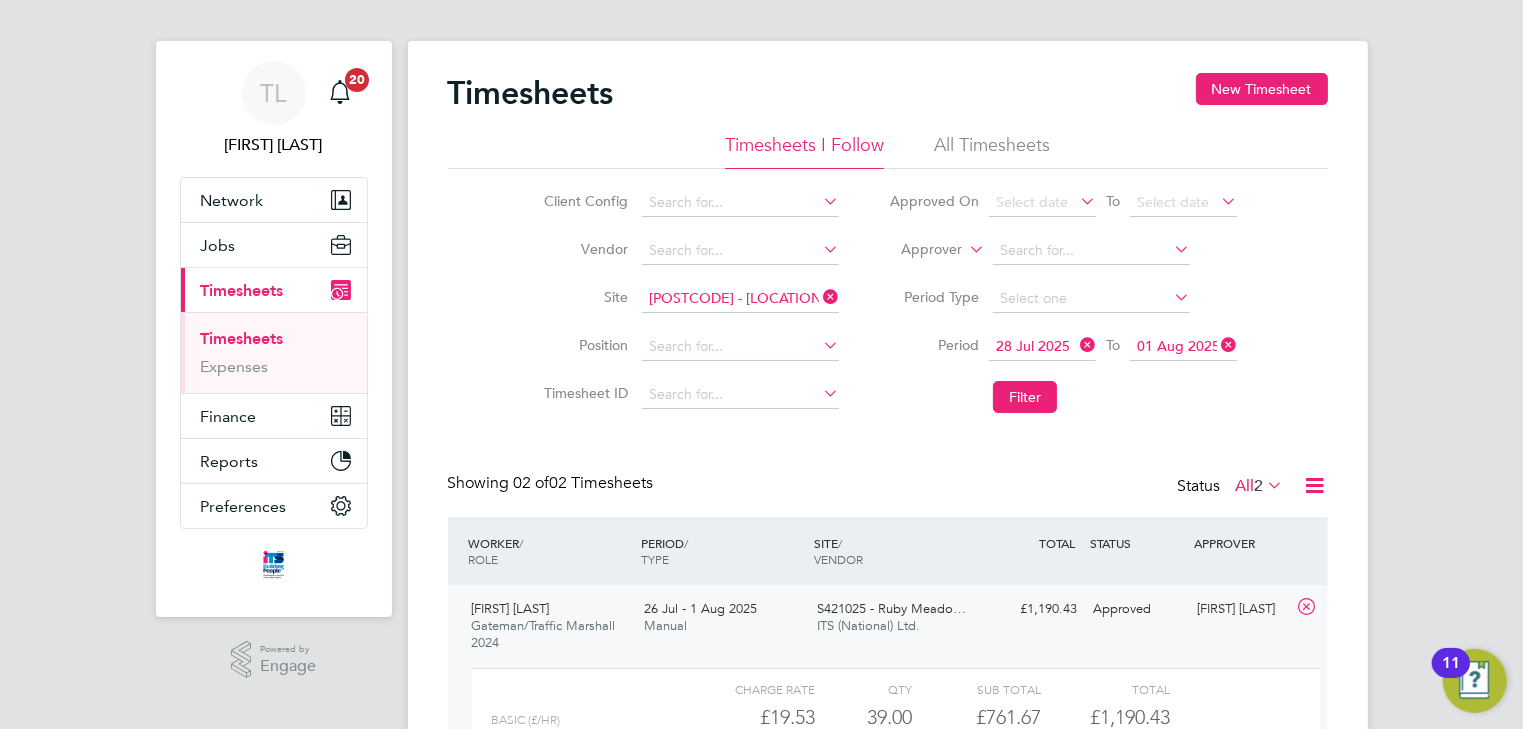 scroll, scrollTop: 0, scrollLeft: 0, axis: both 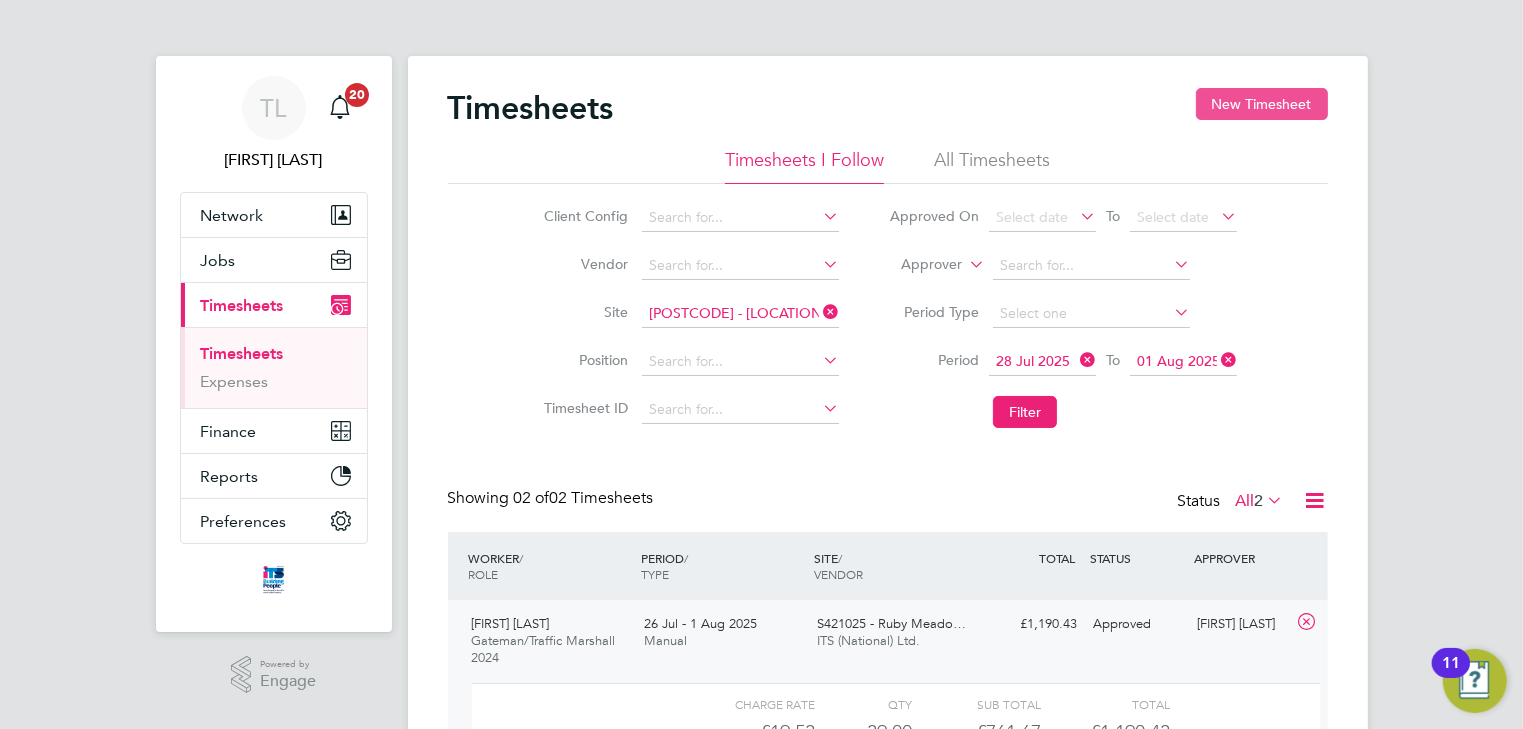 click on "New Timesheet" 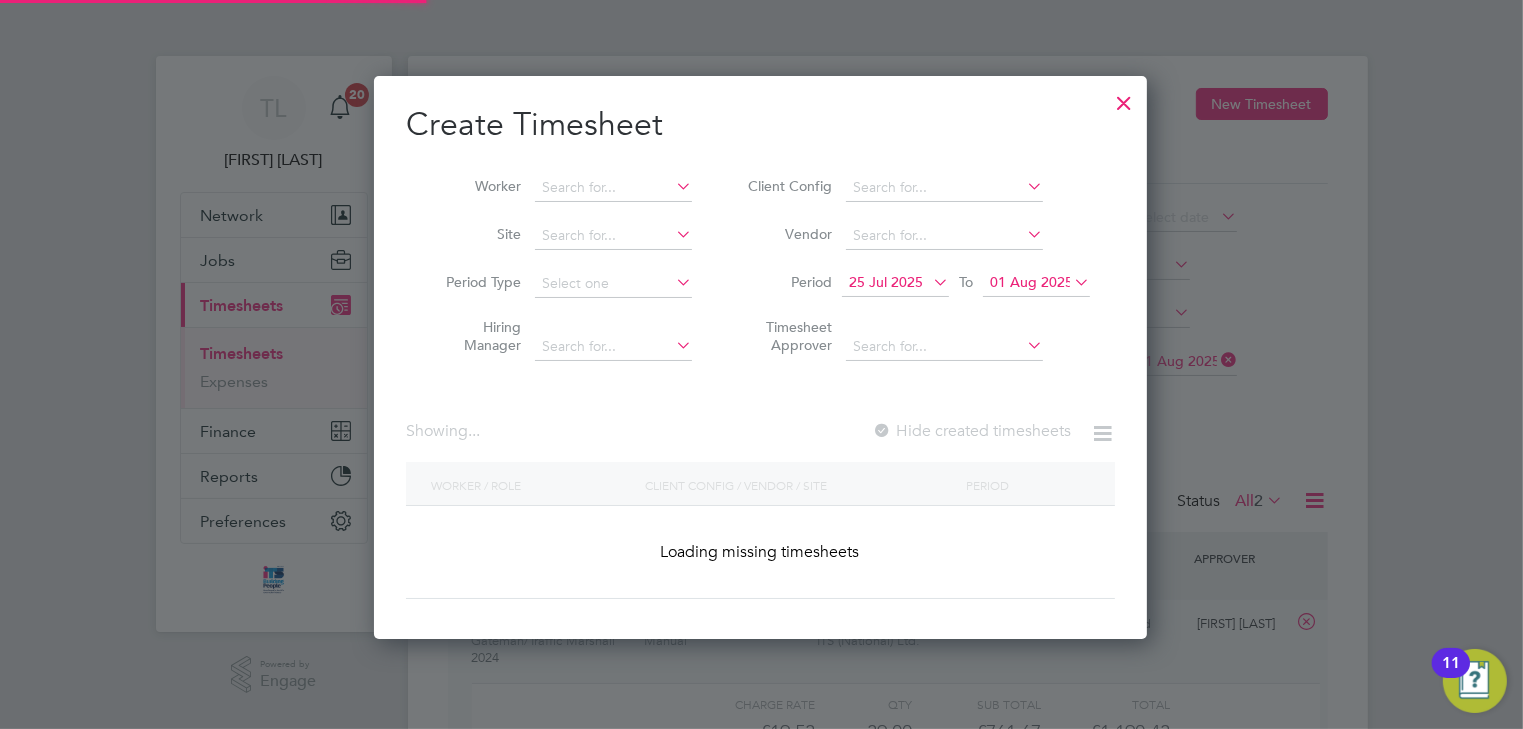 scroll, scrollTop: 9, scrollLeft: 10, axis: both 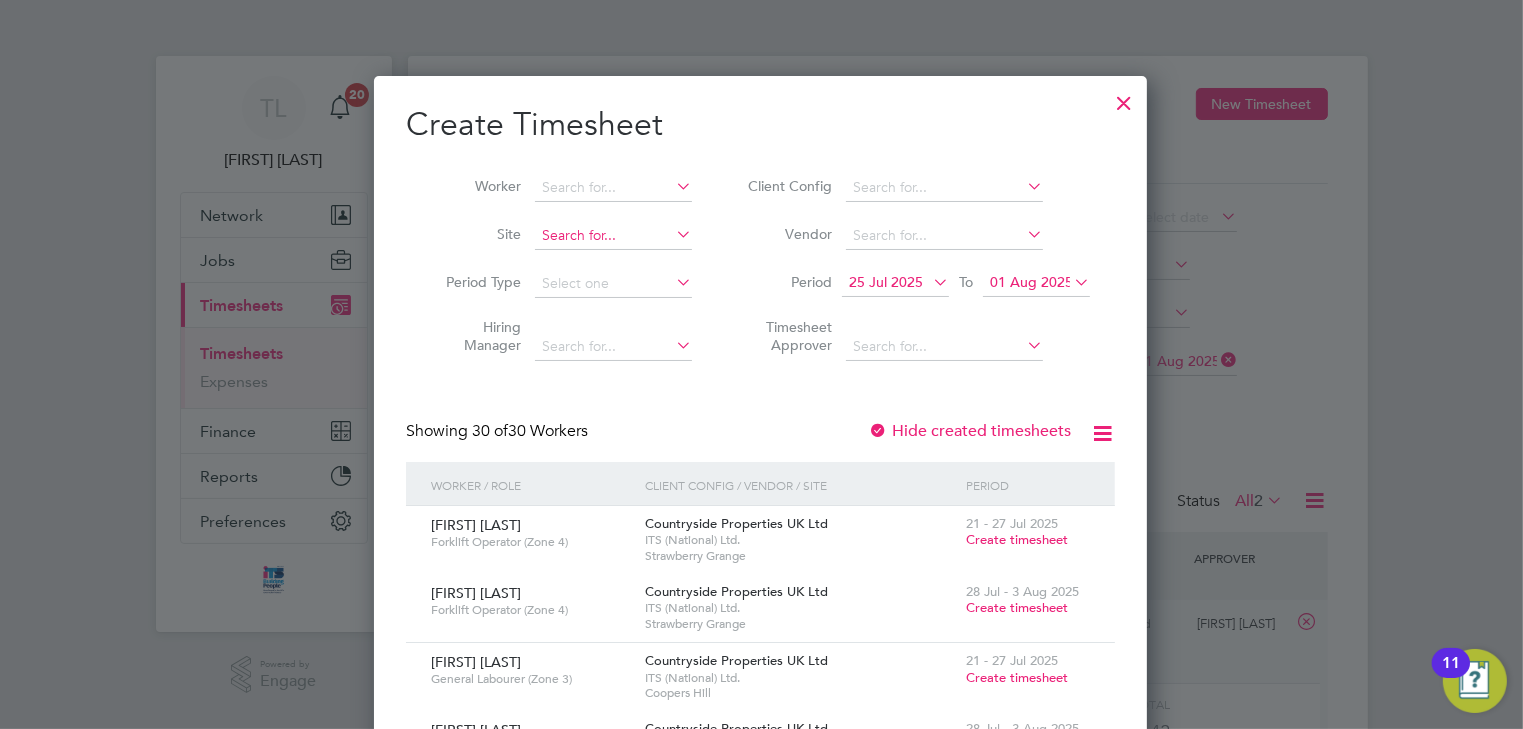 click at bounding box center (613, 236) 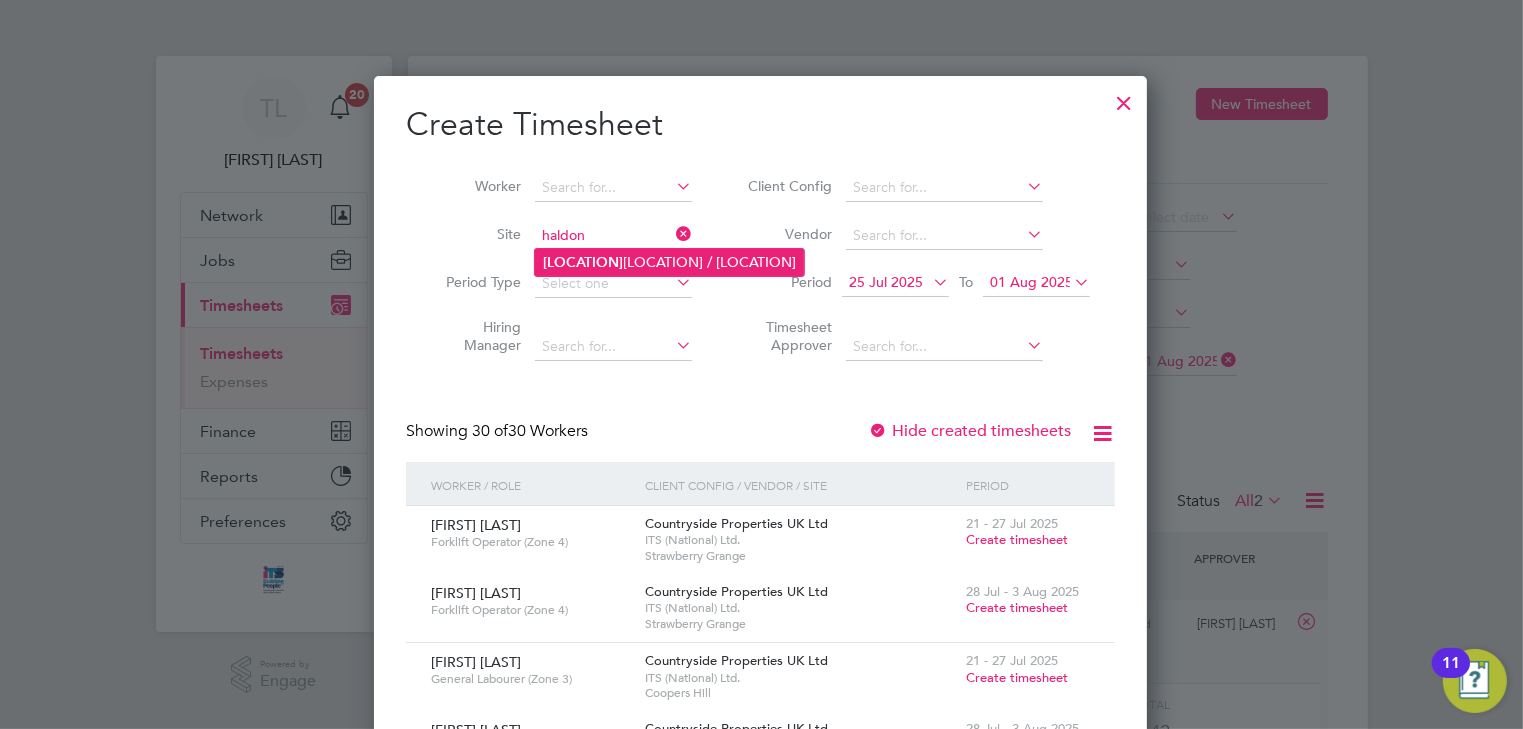 click on "Haldon" 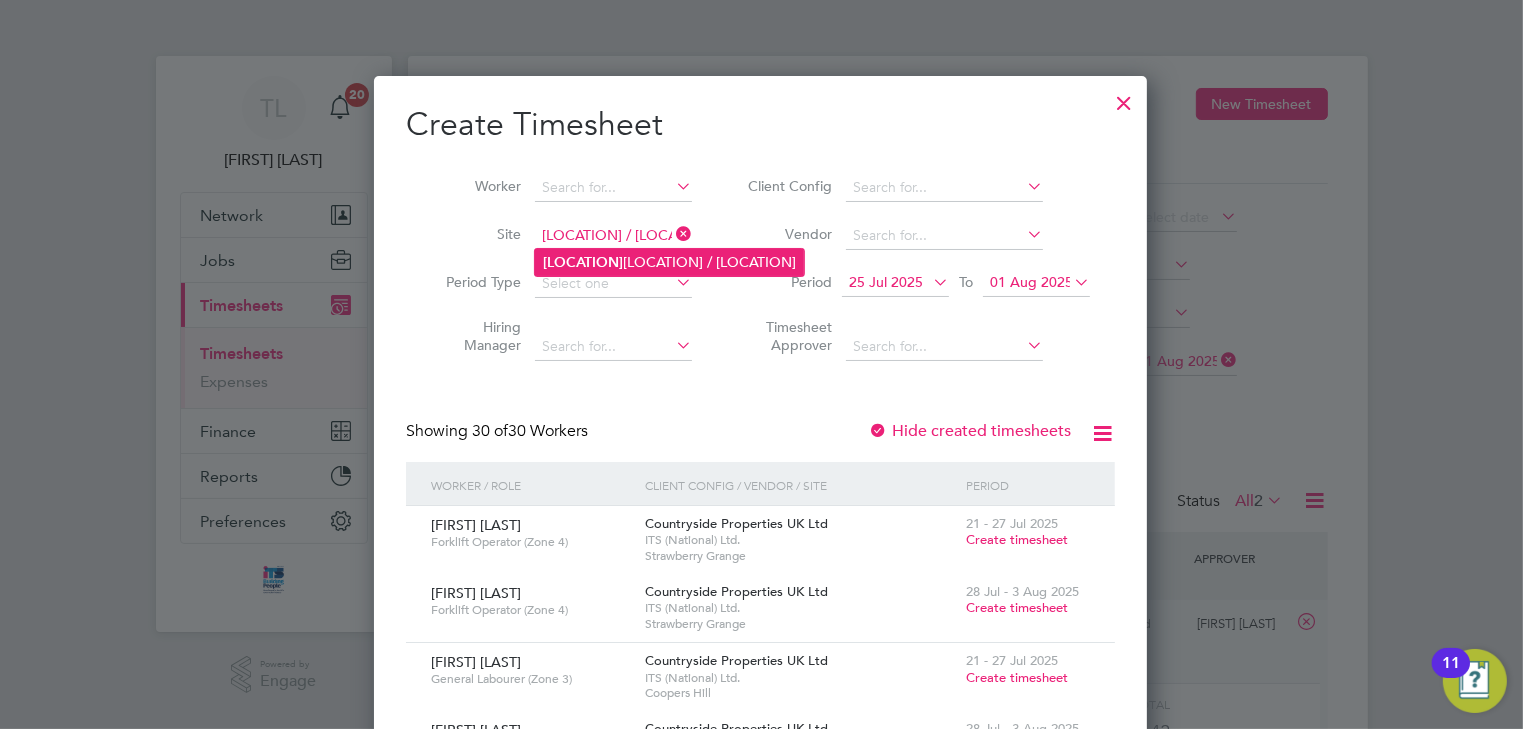 scroll, scrollTop: 32, scrollLeft: 10, axis: both 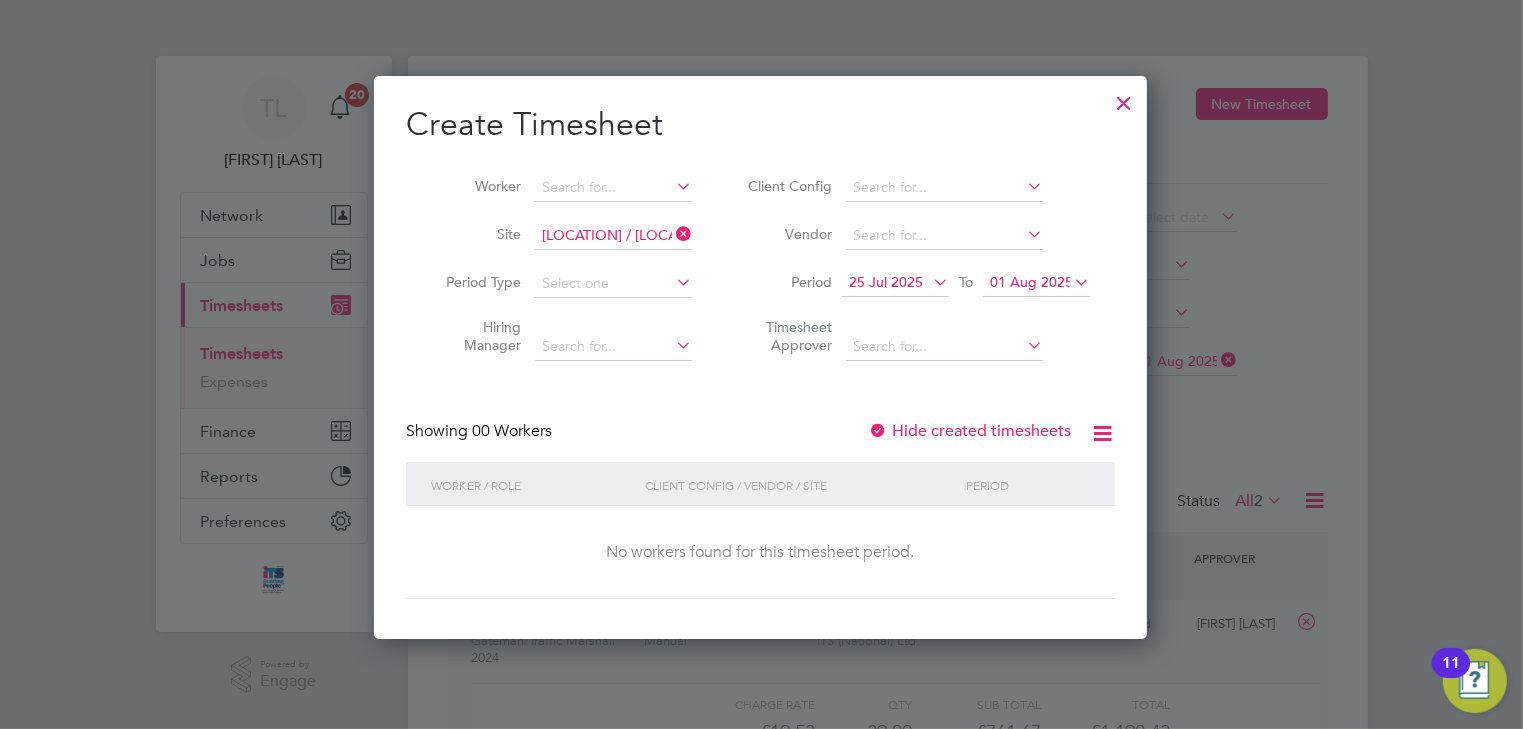 click on "25 Jul 2025" at bounding box center (886, 282) 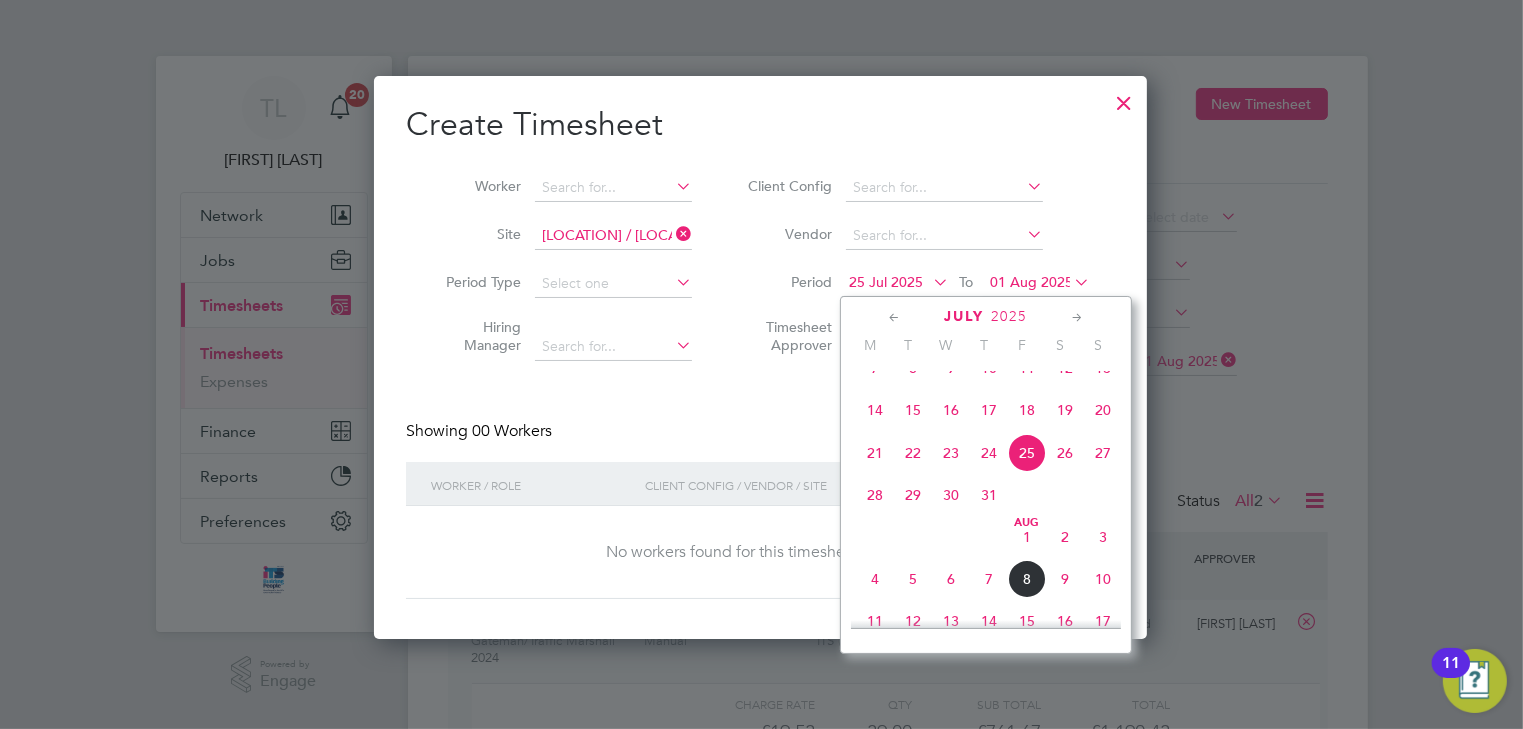click on "4" 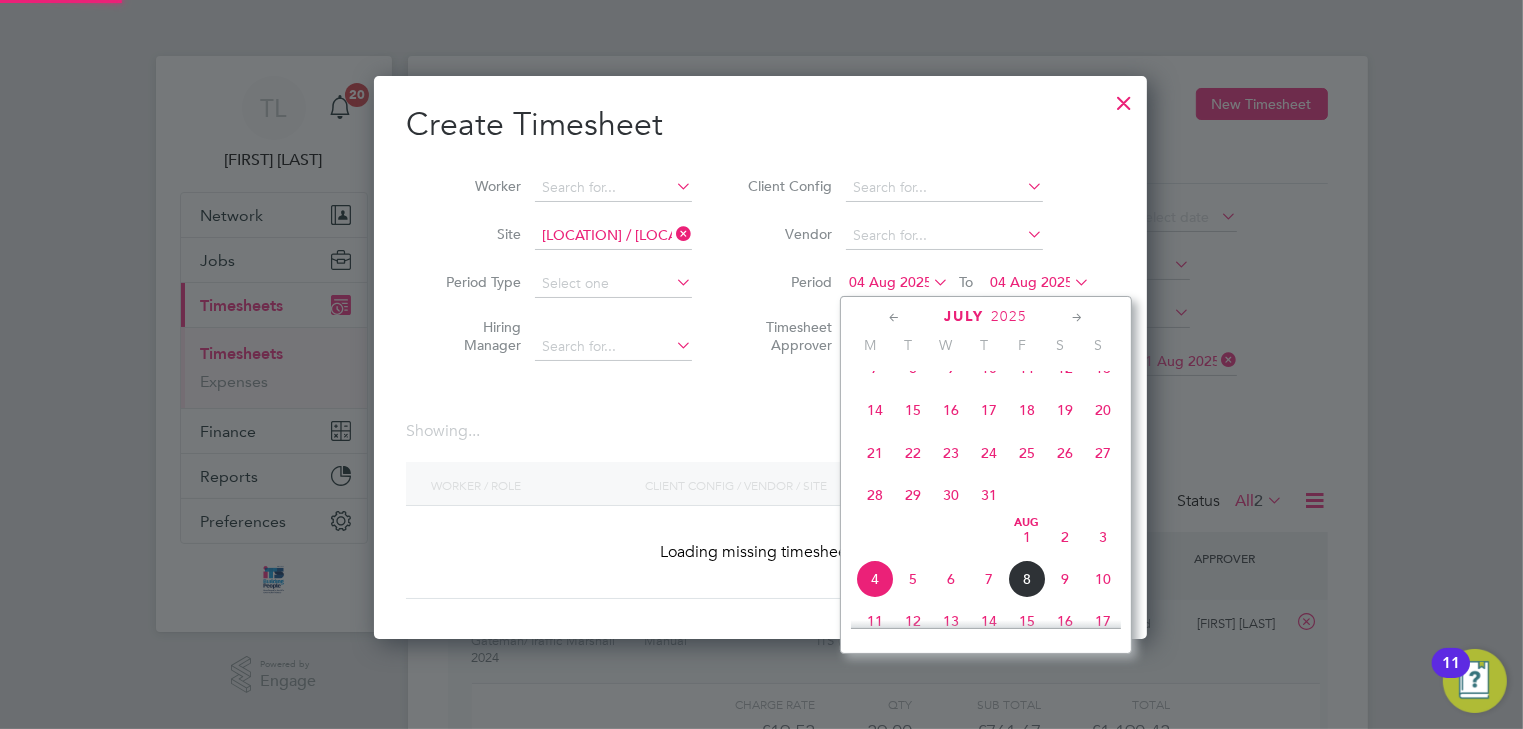 scroll, scrollTop: 10, scrollLeft: 10, axis: both 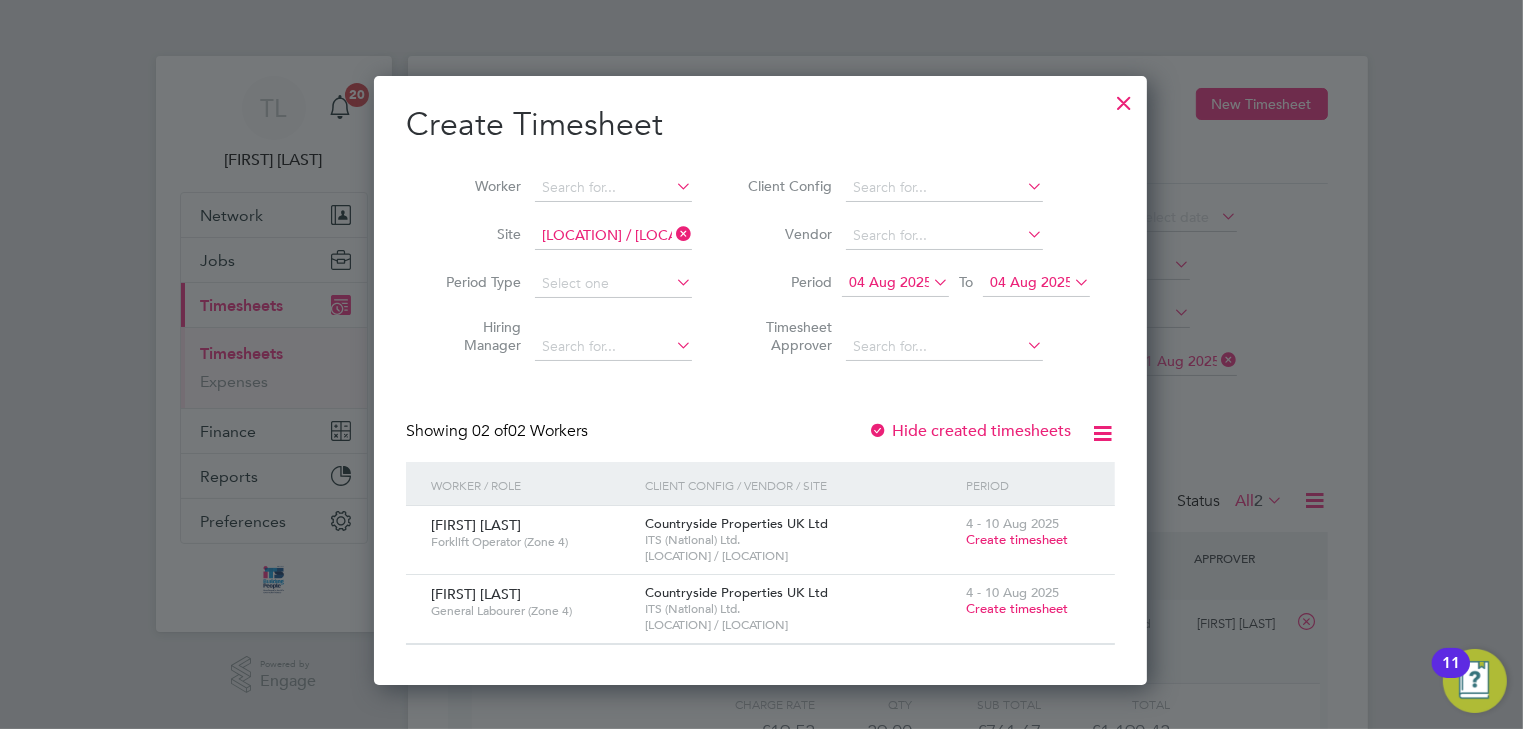 click on "Create timesheet" at bounding box center (1017, 539) 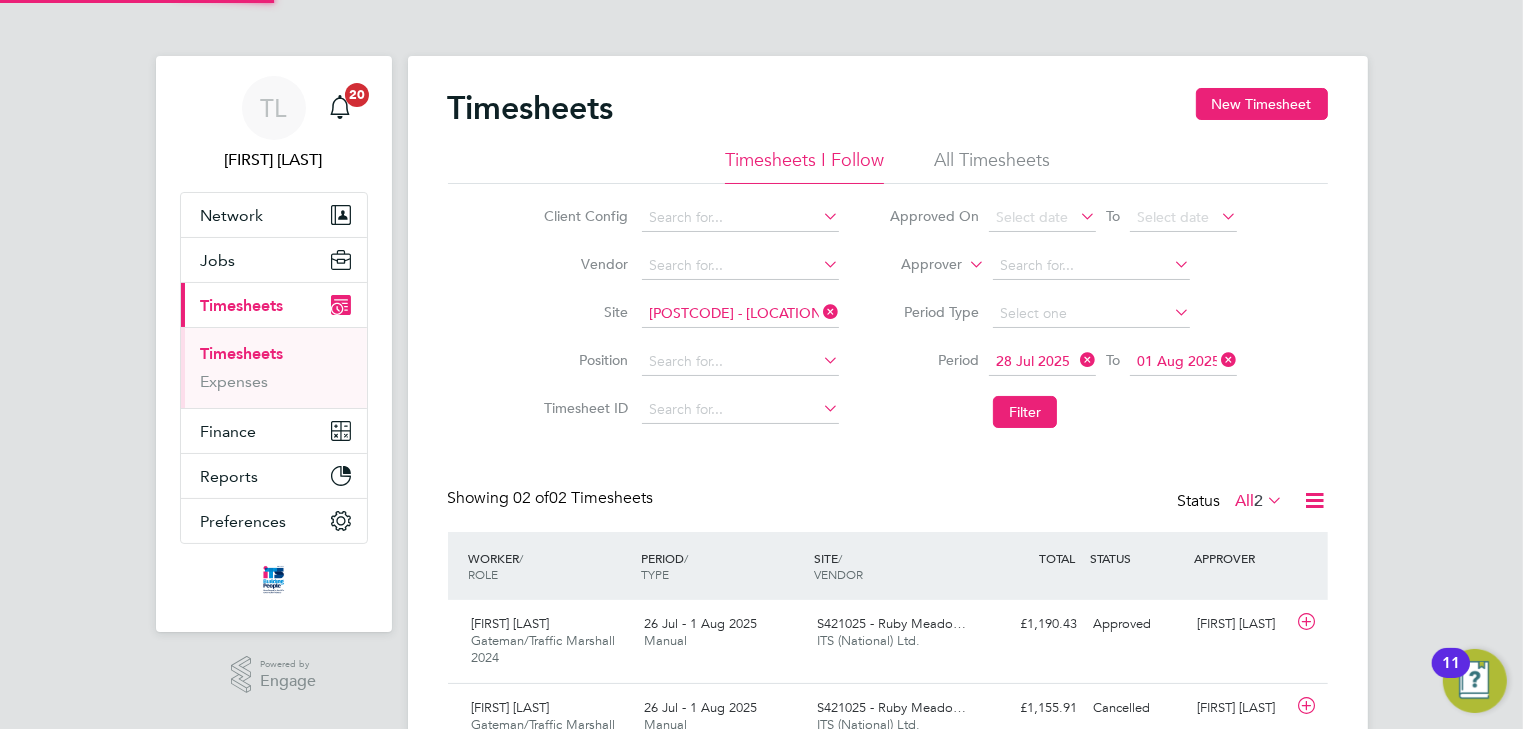 scroll, scrollTop: 0, scrollLeft: 0, axis: both 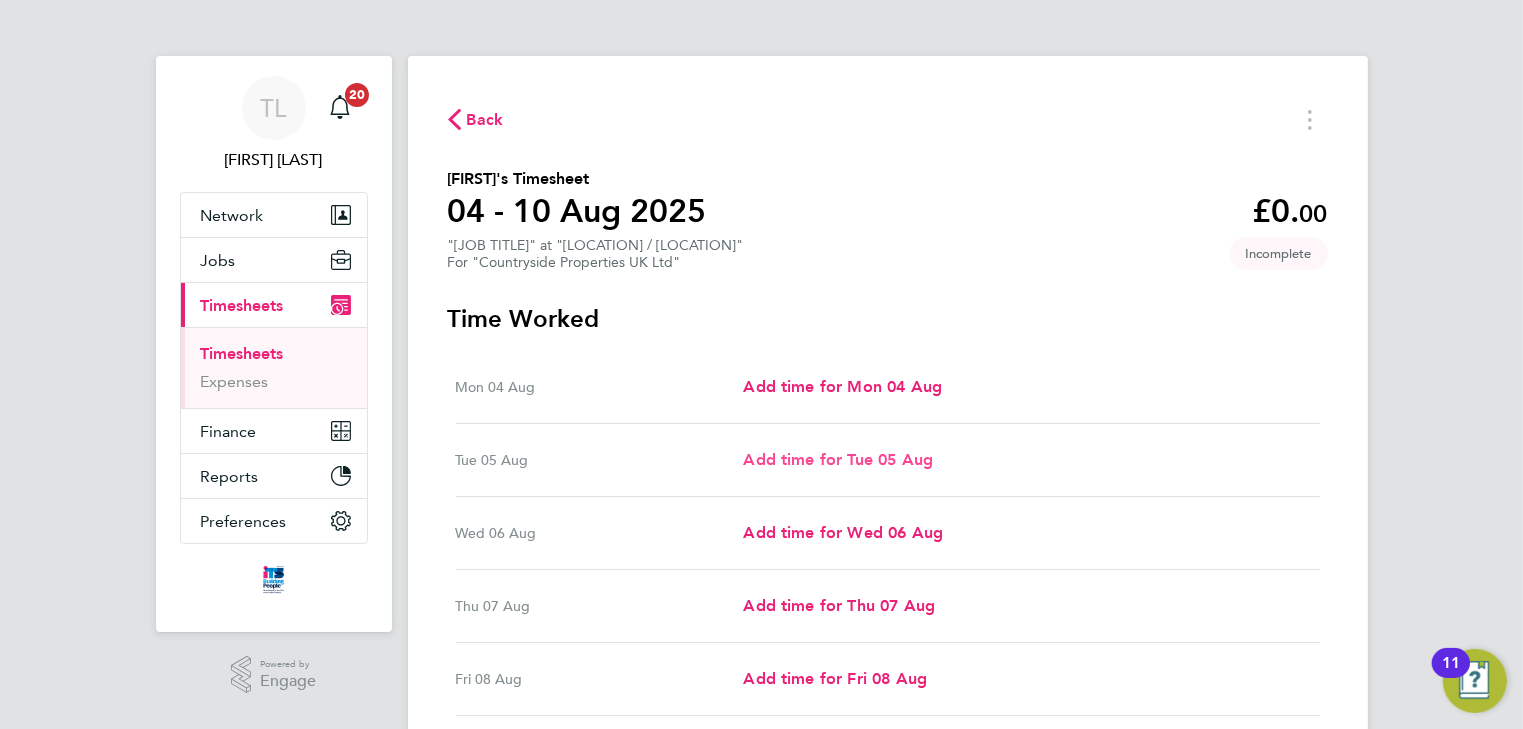 click on "Add time for Tue 05 Aug" at bounding box center (838, 459) 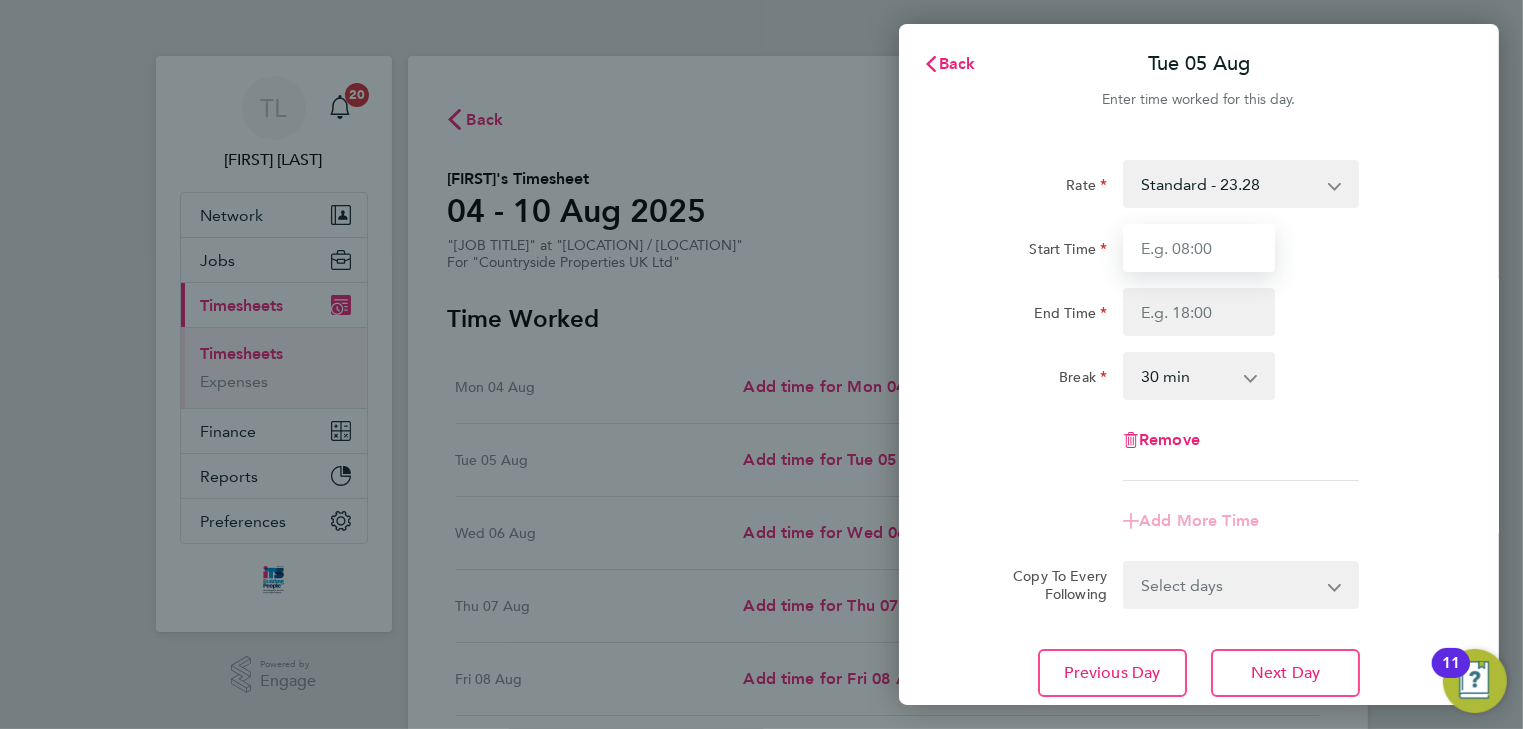 click on "Start Time" at bounding box center [1199, 248] 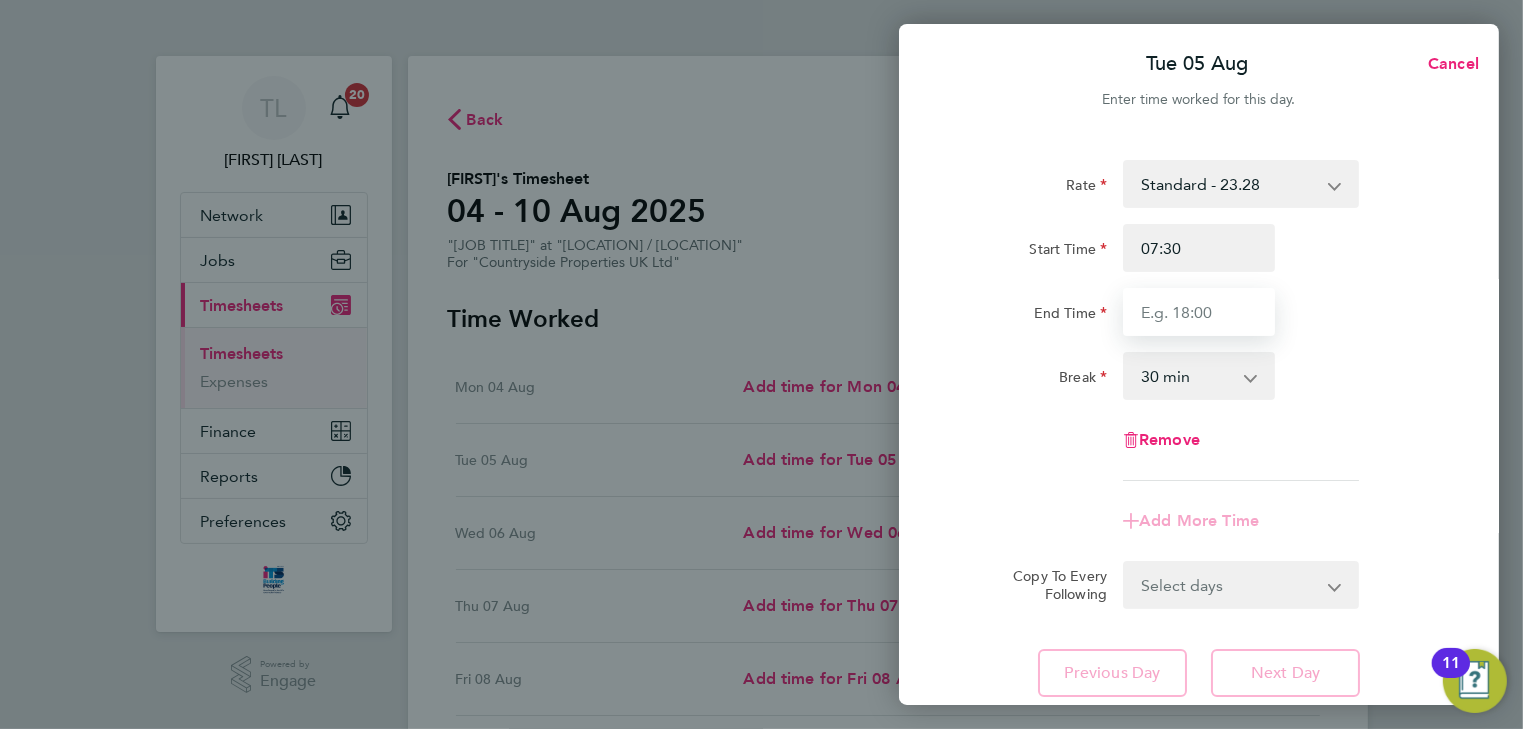 click on "End Time" at bounding box center [1199, 312] 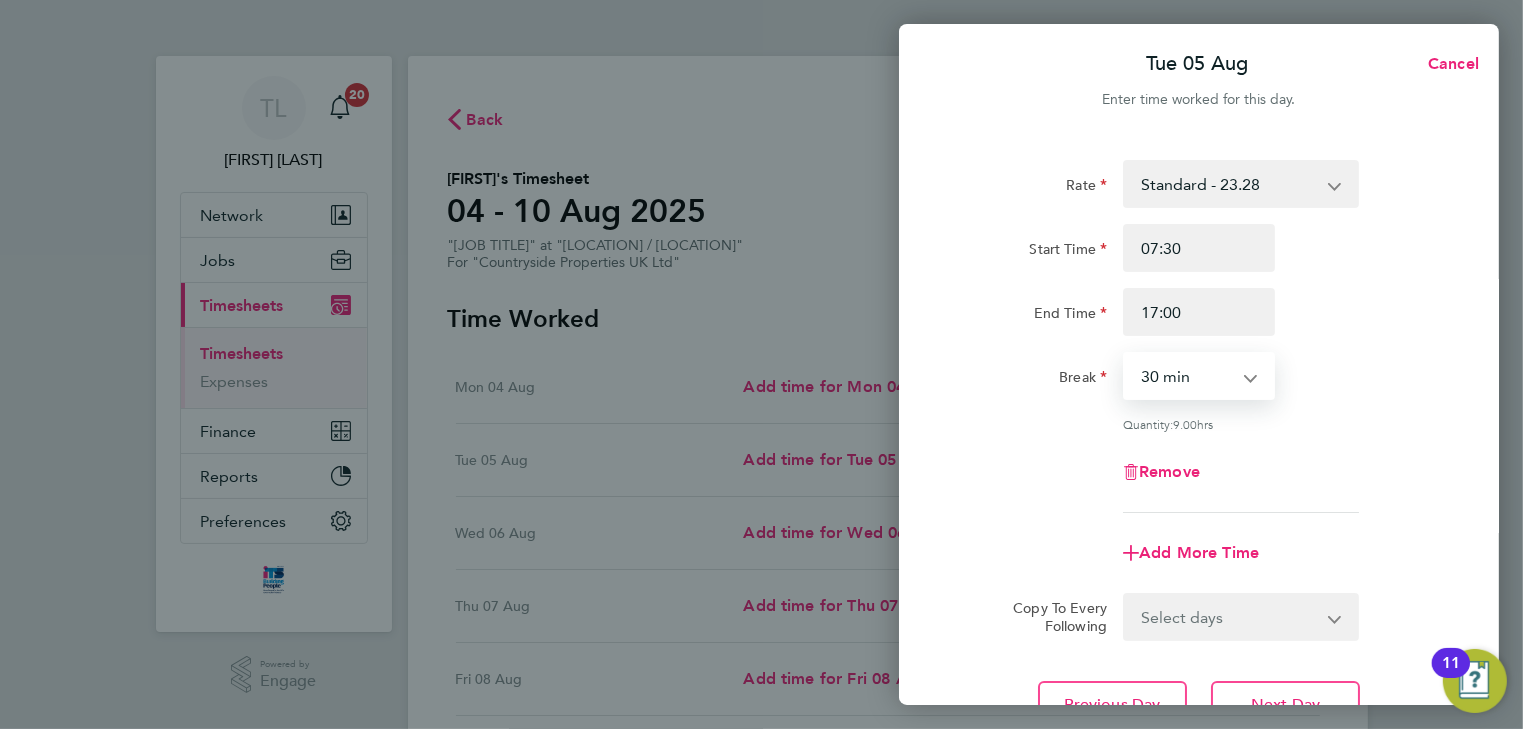 drag, startPoint x: 1195, startPoint y: 374, endPoint x: 1195, endPoint y: 388, distance: 14 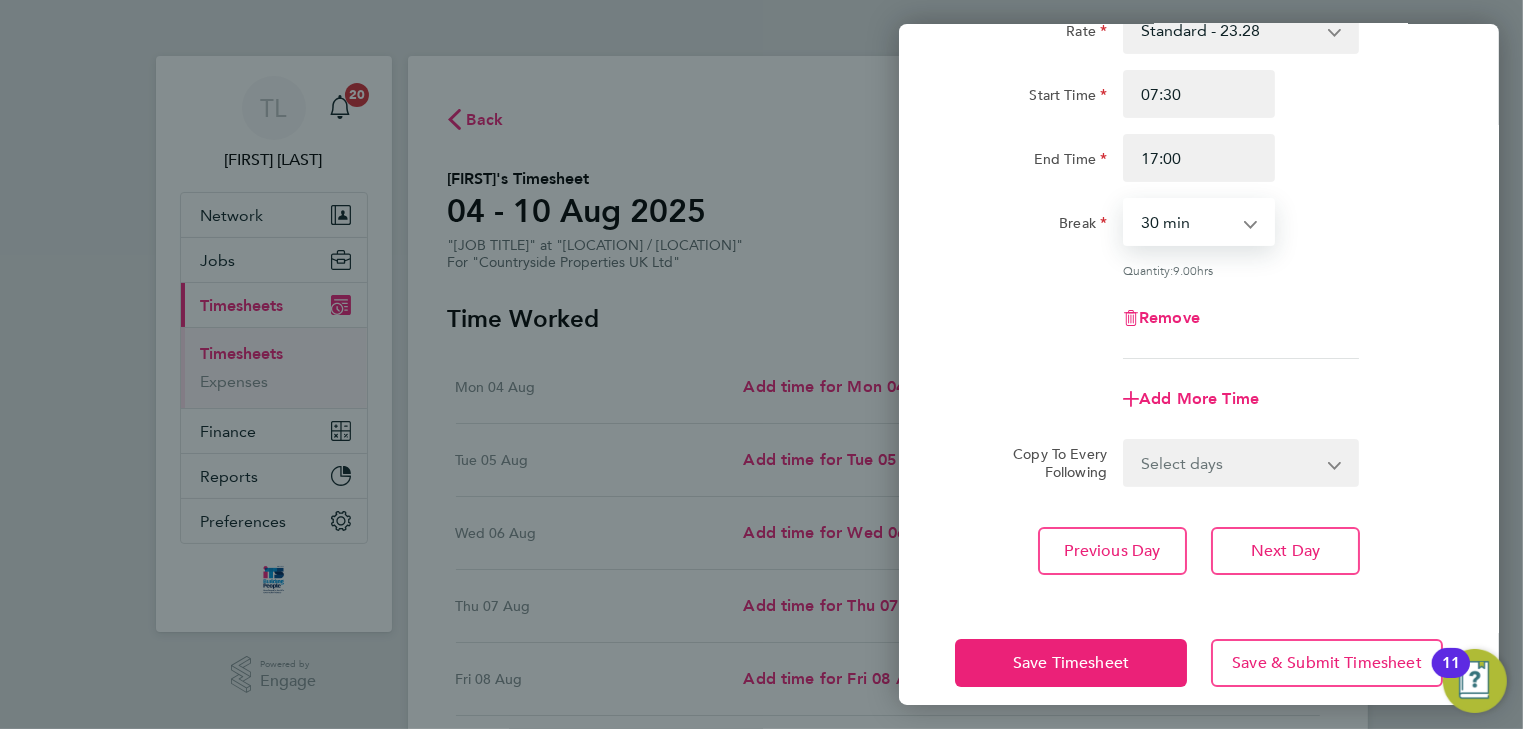 scroll, scrollTop: 160, scrollLeft: 0, axis: vertical 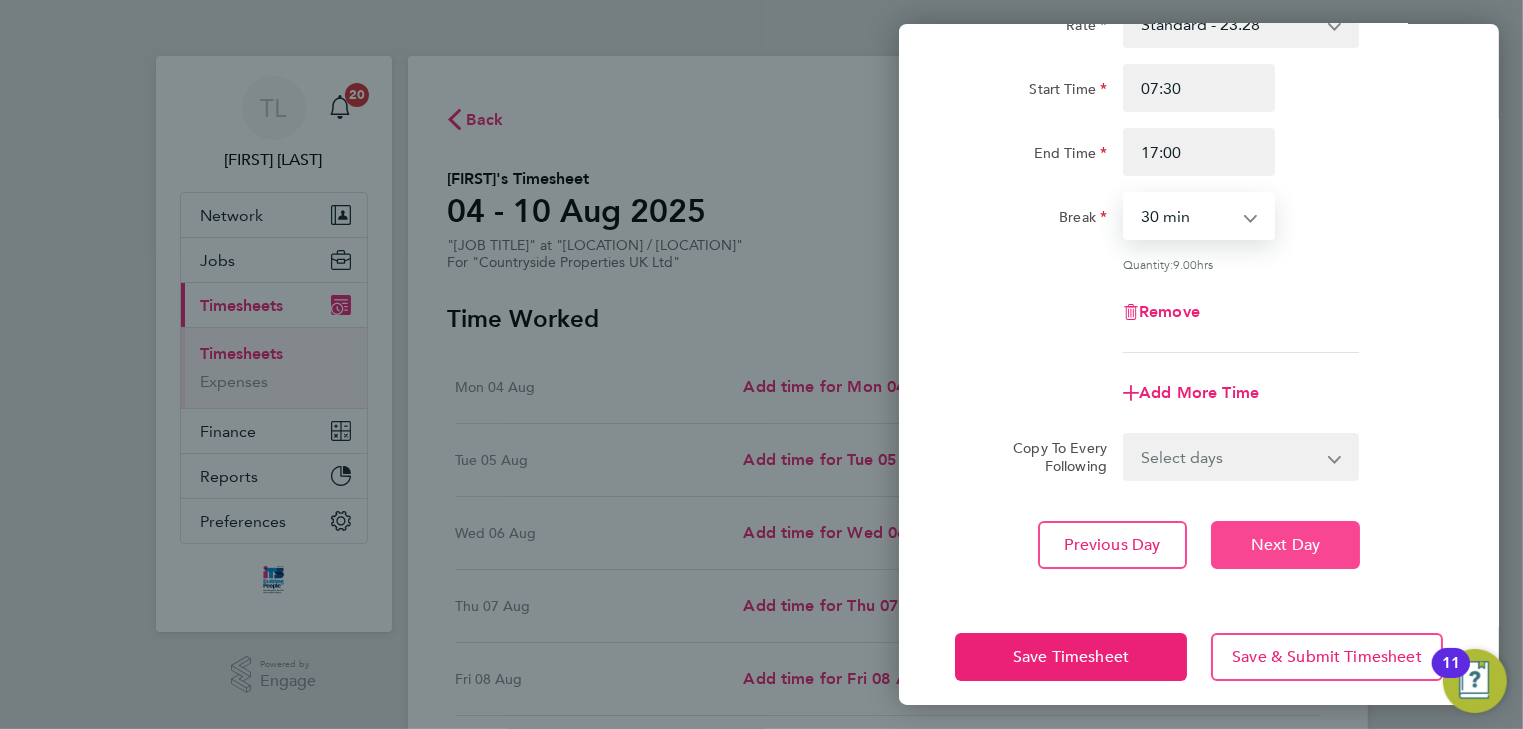 click on "Next Day" 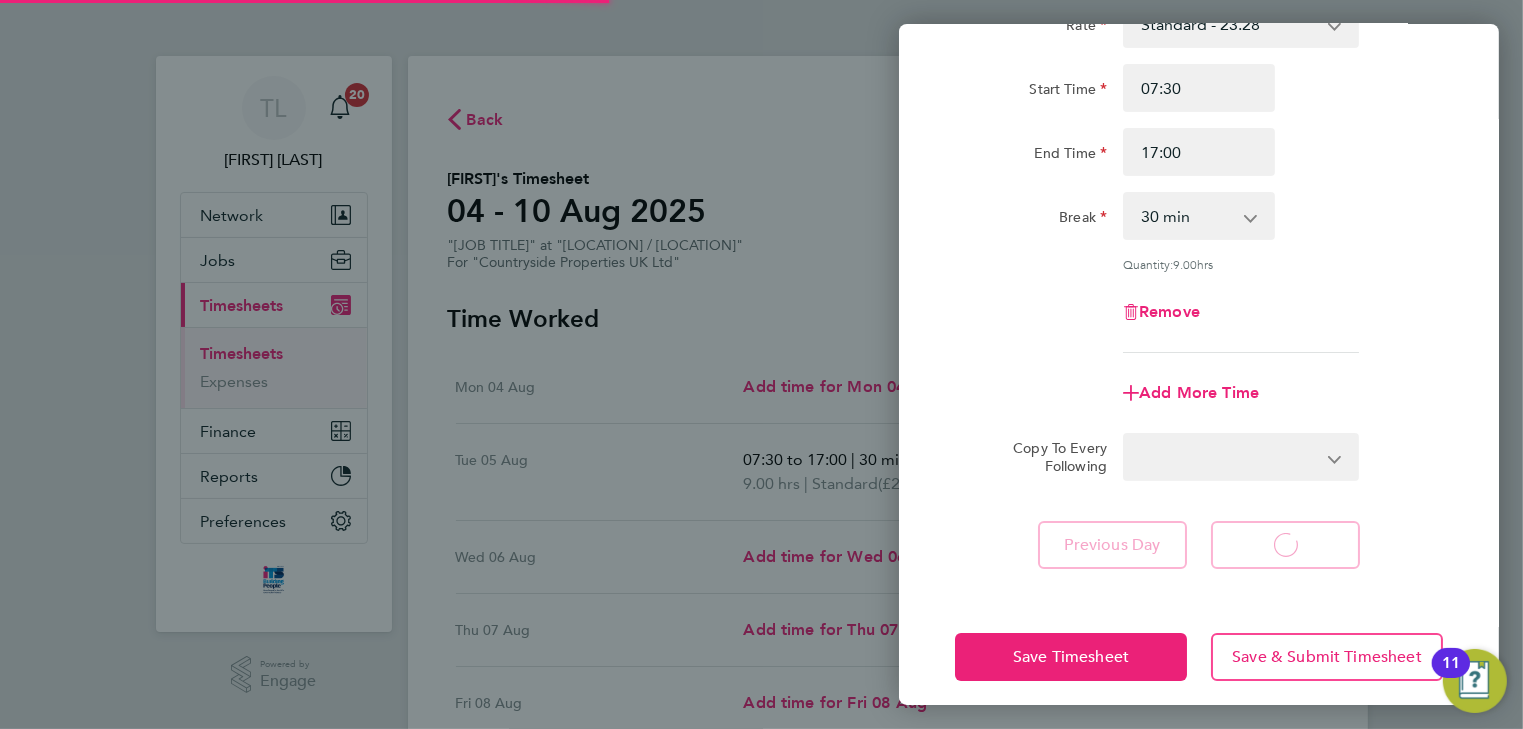 select on "30" 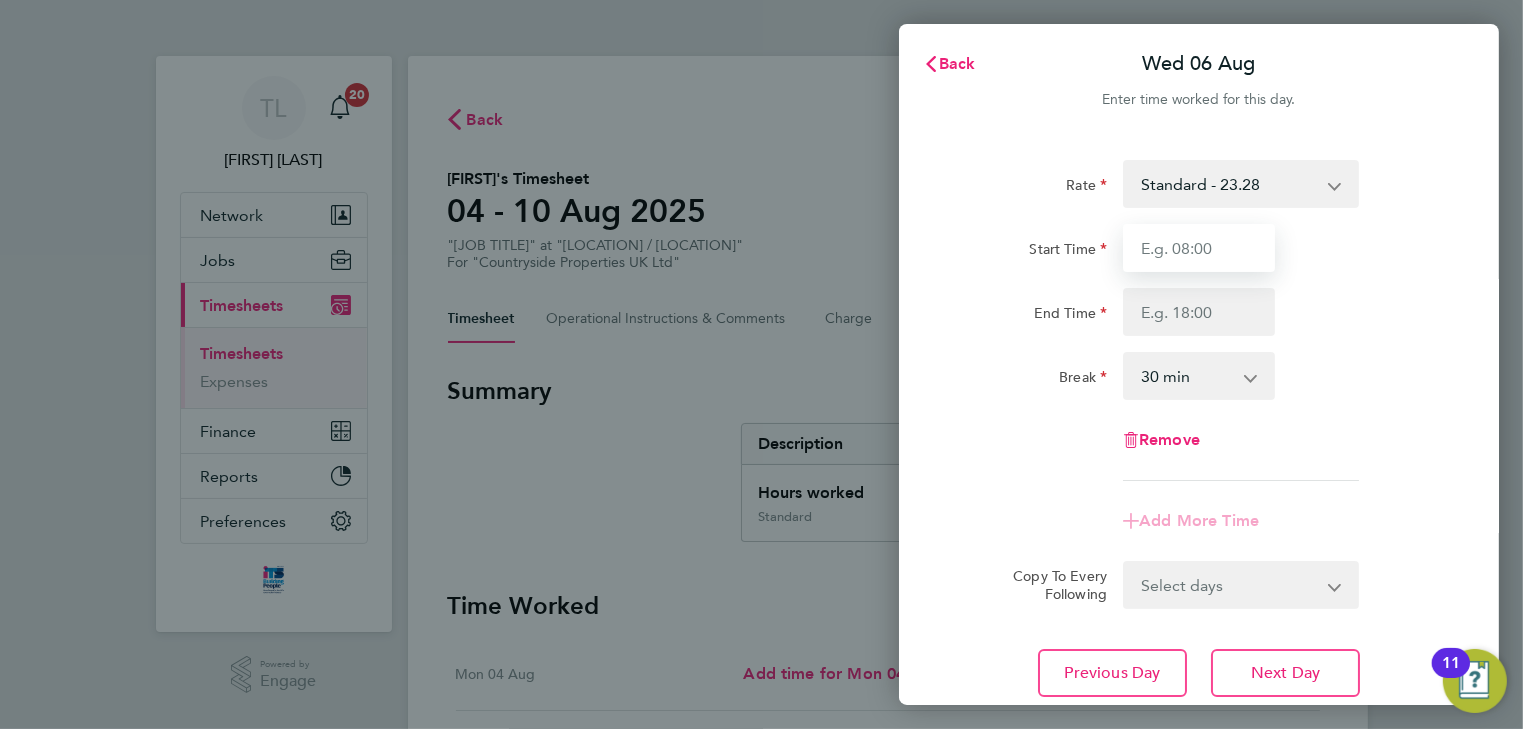 click on "Start Time" at bounding box center (1199, 248) 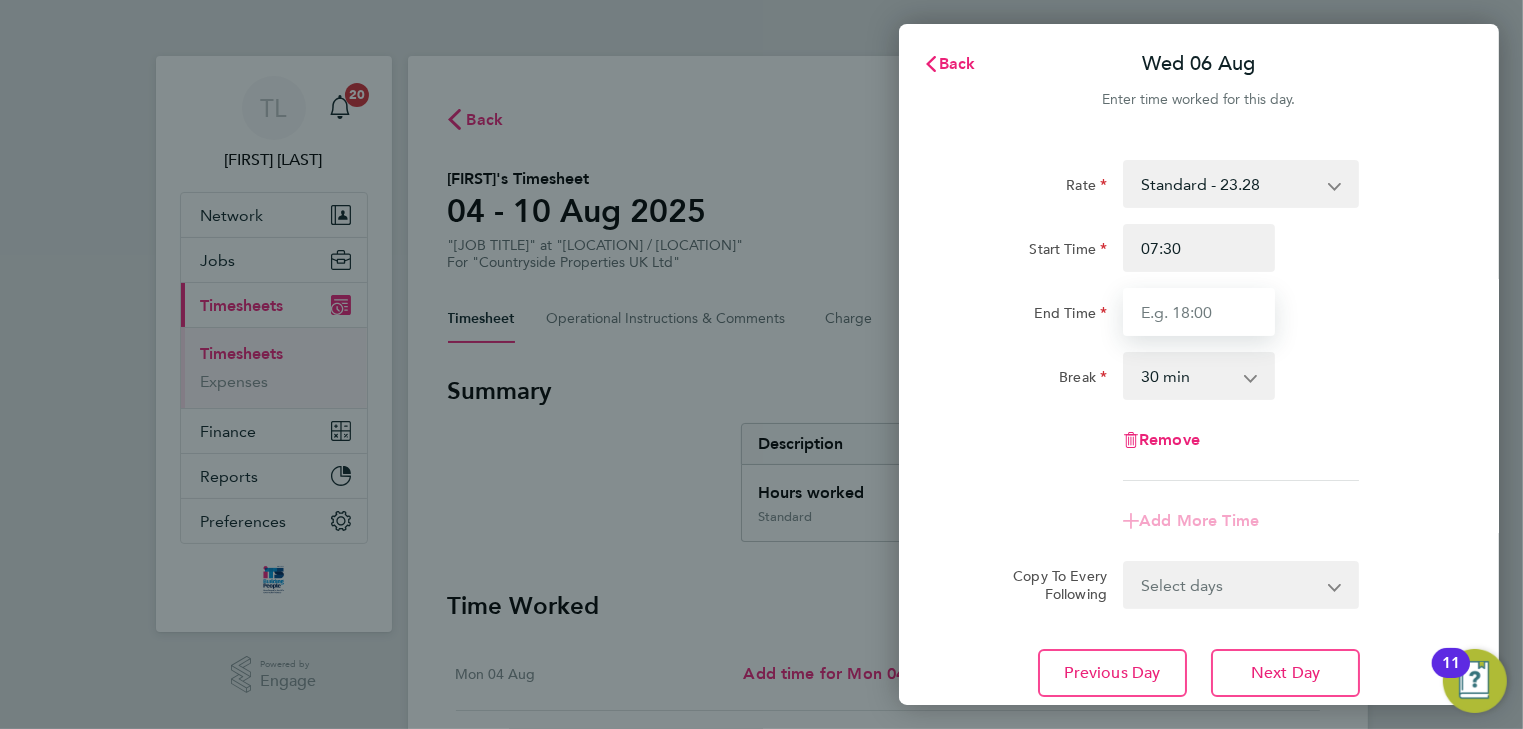 click on "End Time" at bounding box center [1199, 312] 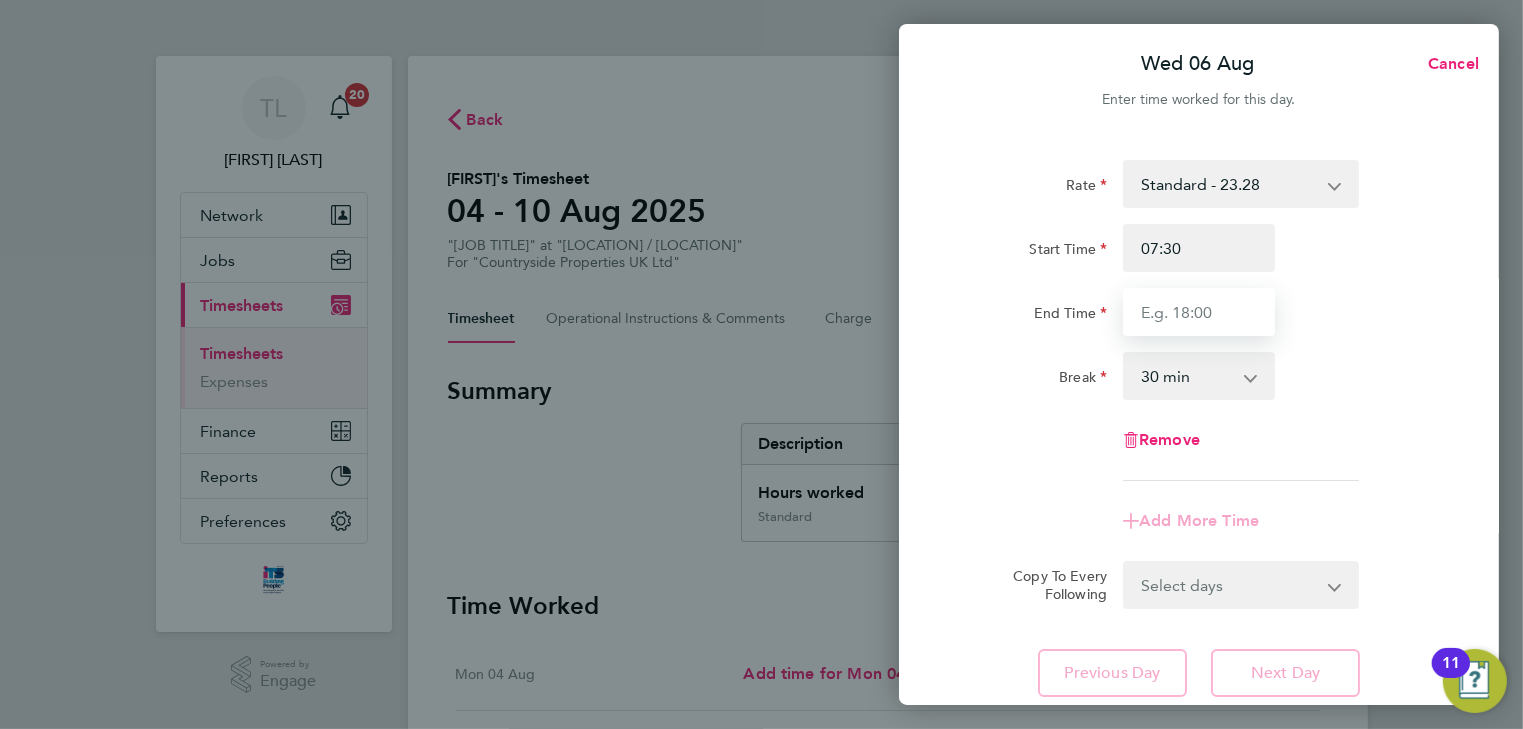 type on "17:00" 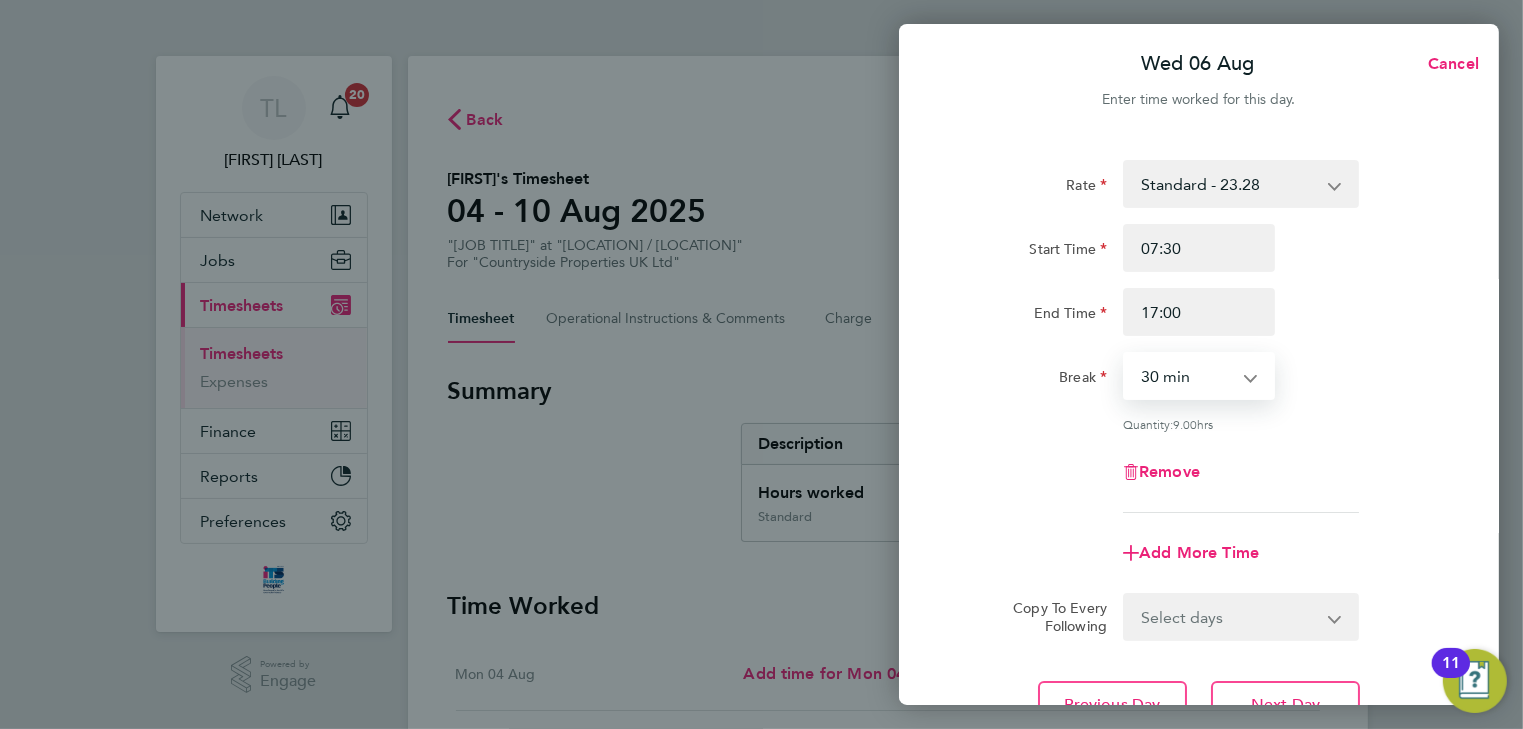 click on "0 min   15 min   30 min   45 min   60 min   75 min   90 min" at bounding box center (1187, 376) 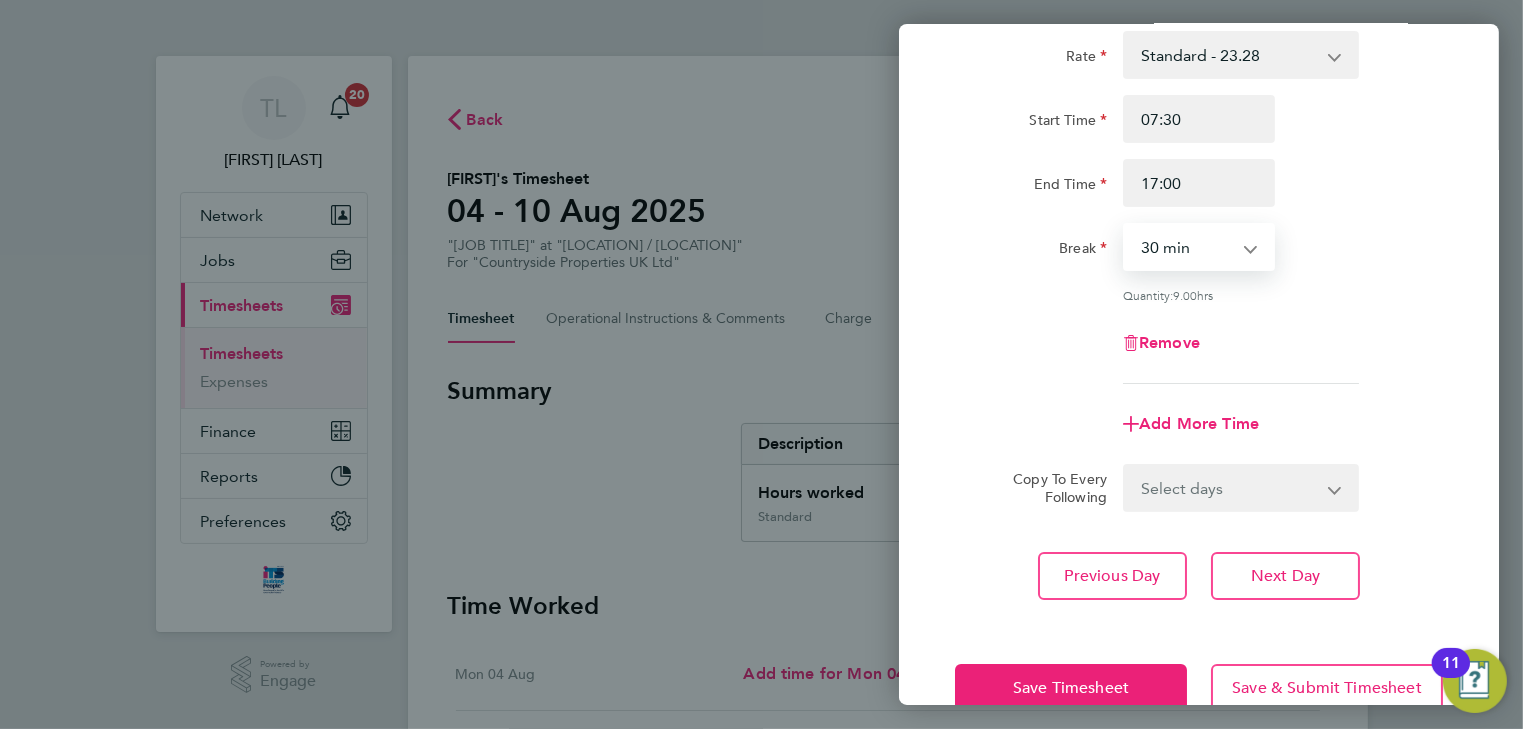 scroll, scrollTop: 160, scrollLeft: 0, axis: vertical 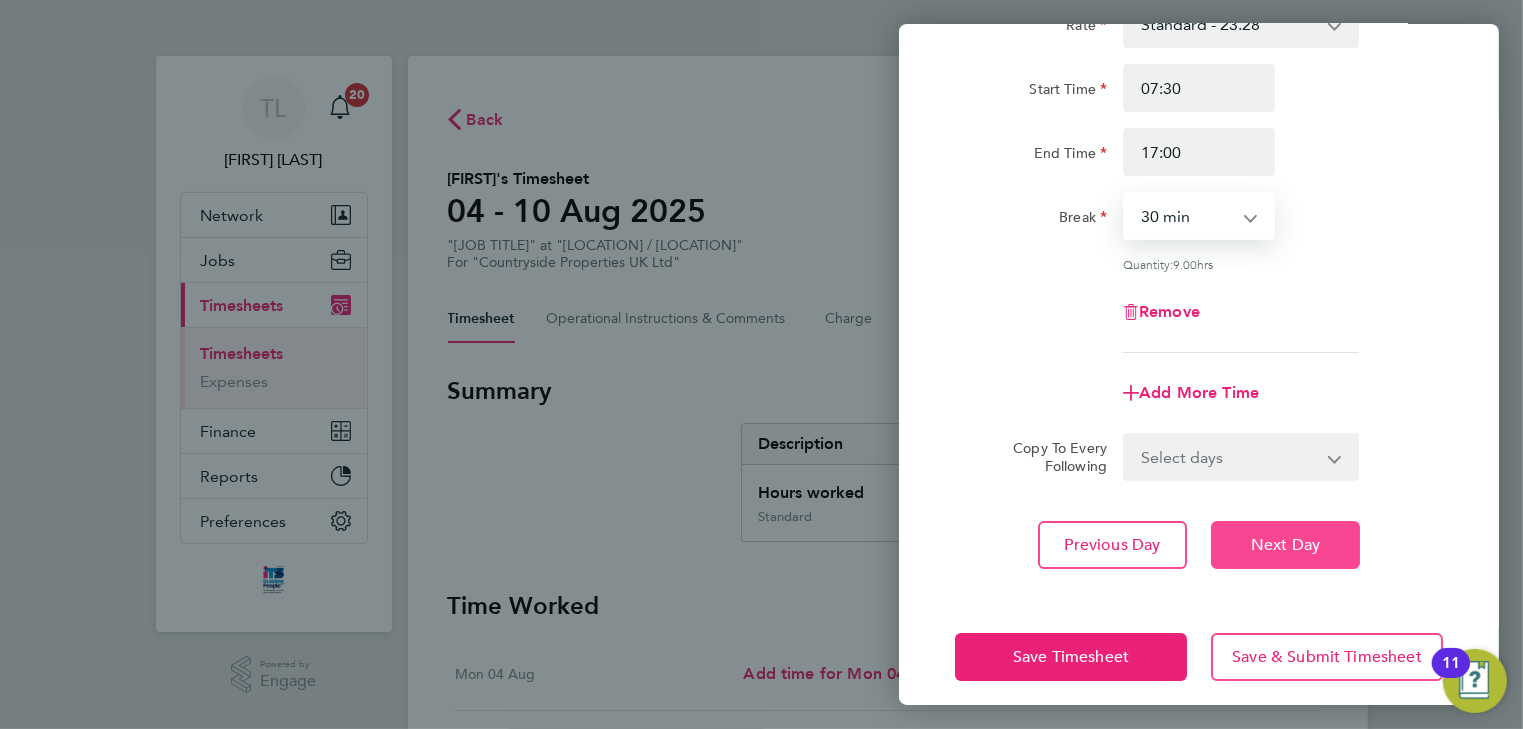 click on "Next Day" 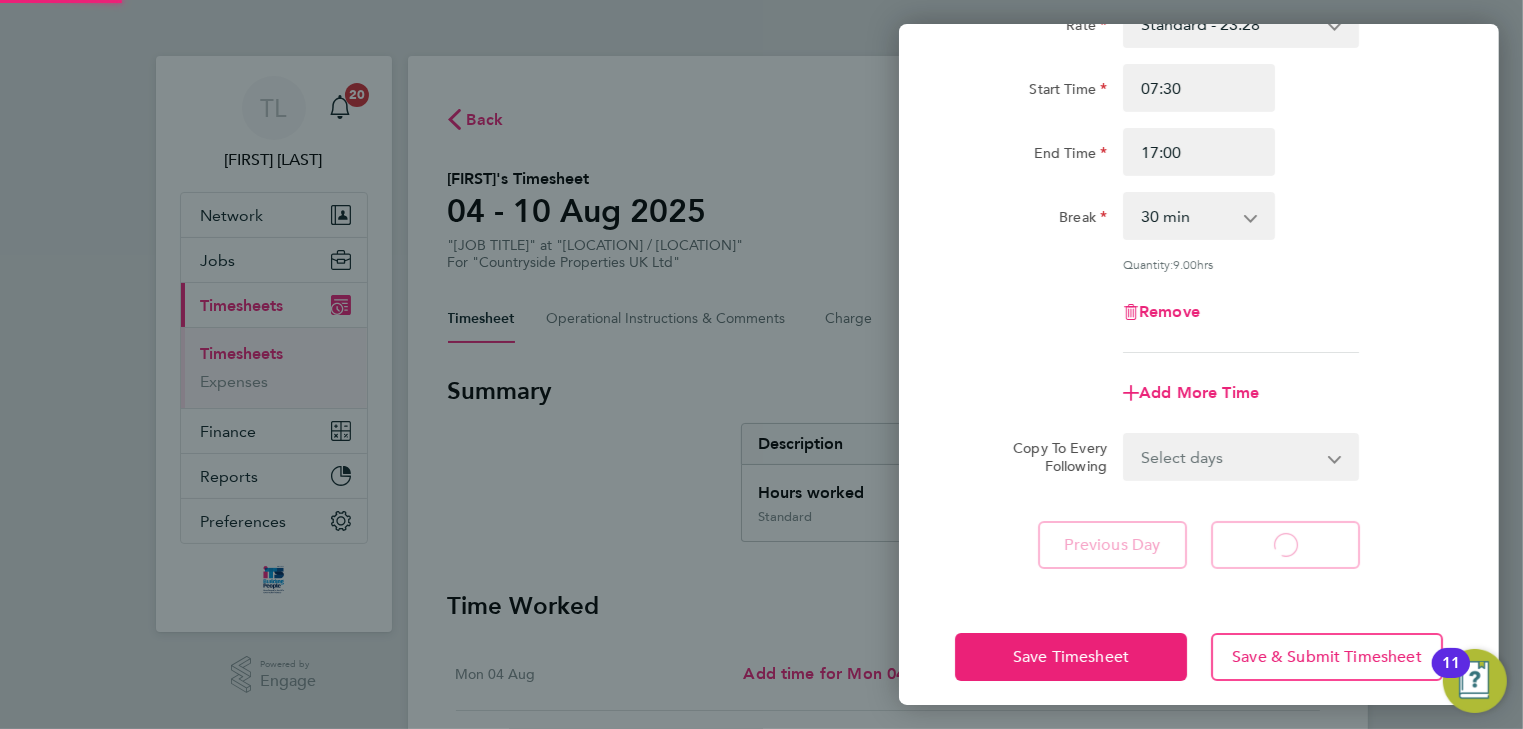 select on "30" 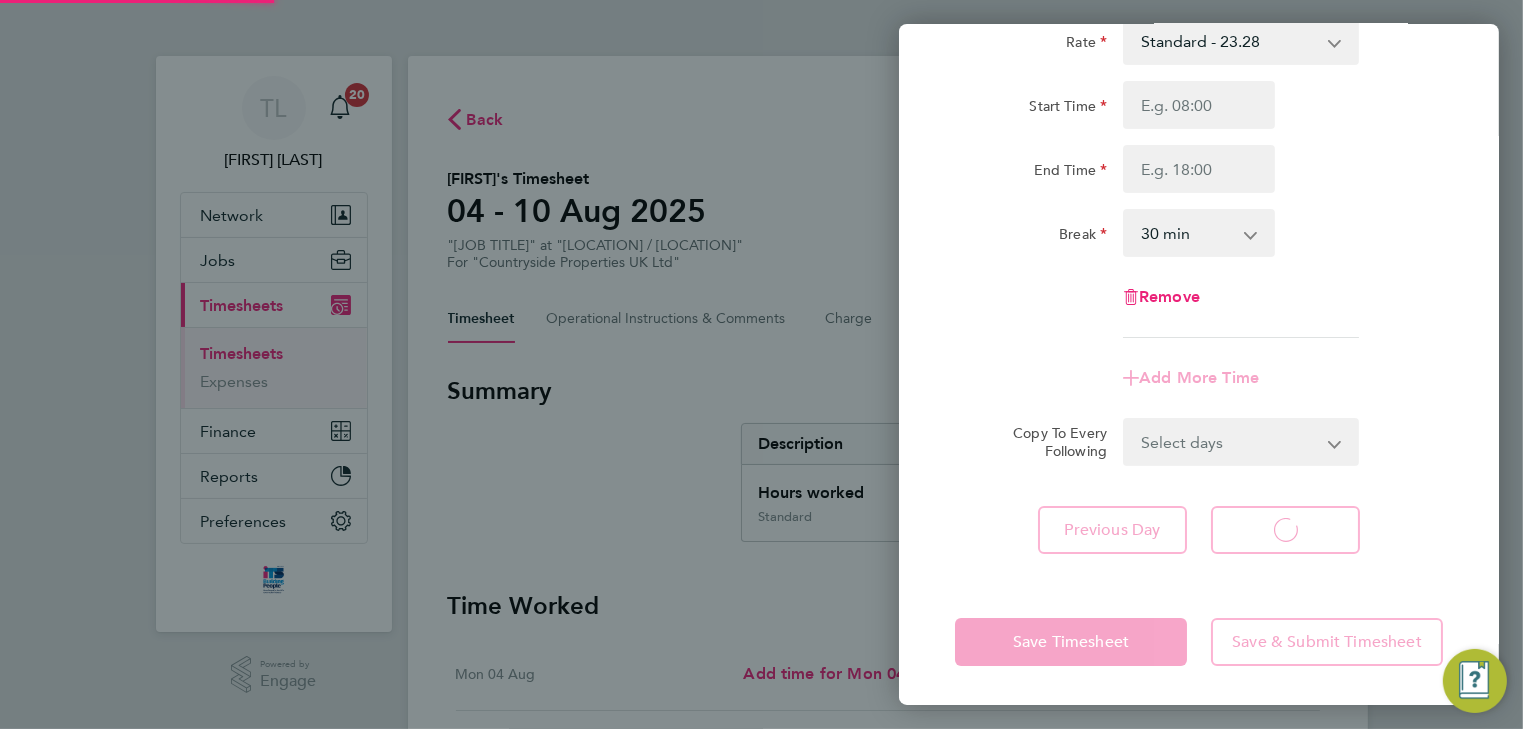 select on "30" 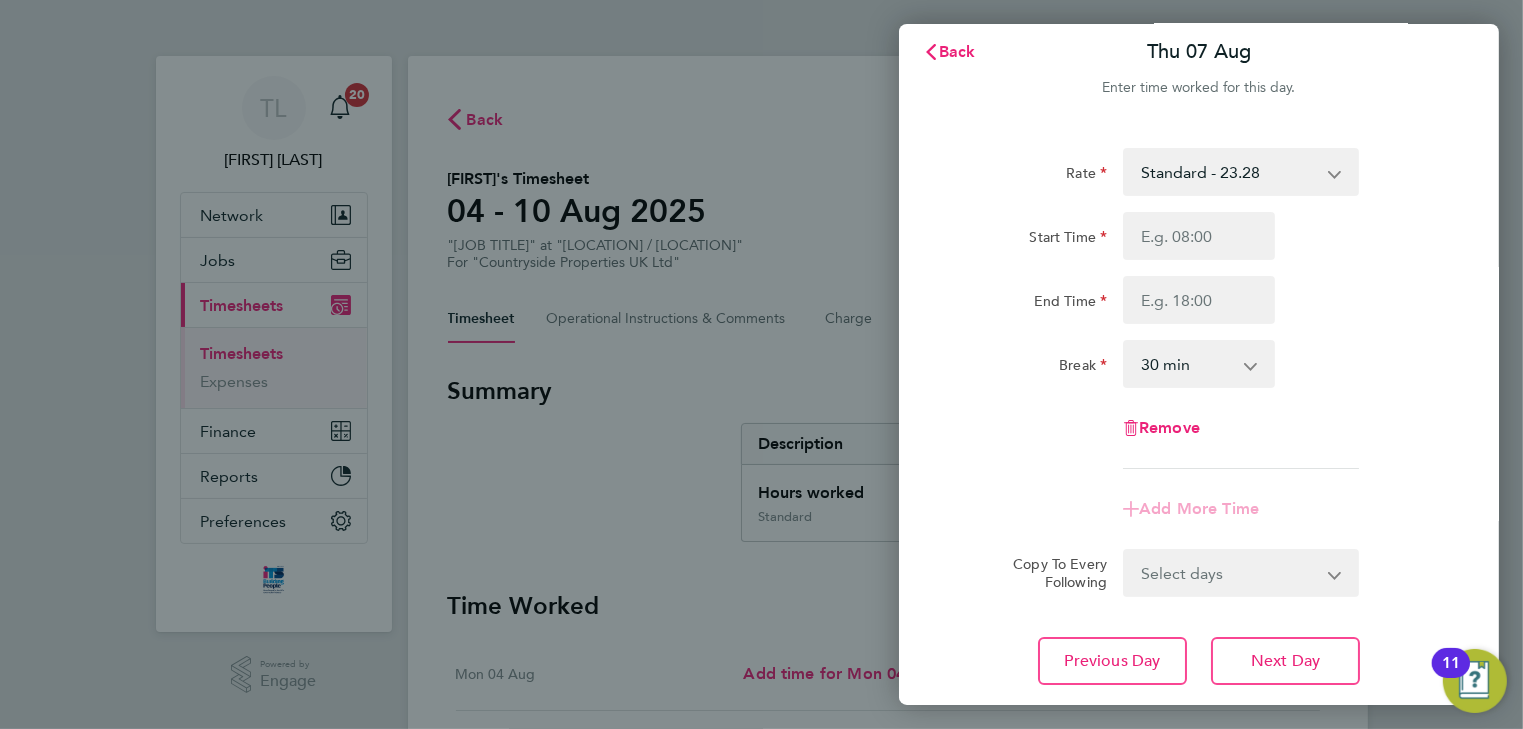 scroll, scrollTop: 0, scrollLeft: 0, axis: both 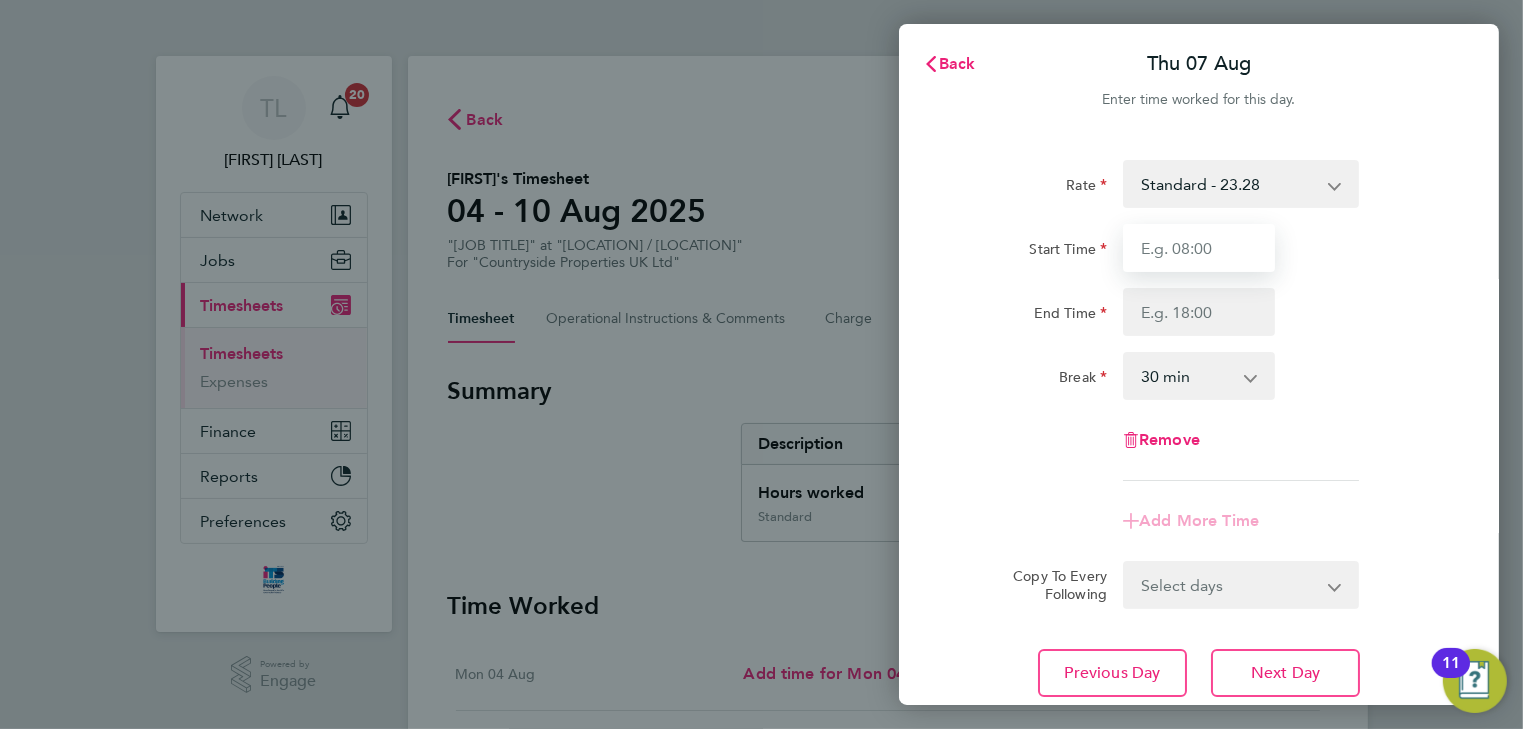 click on "Start Time" at bounding box center [1199, 248] 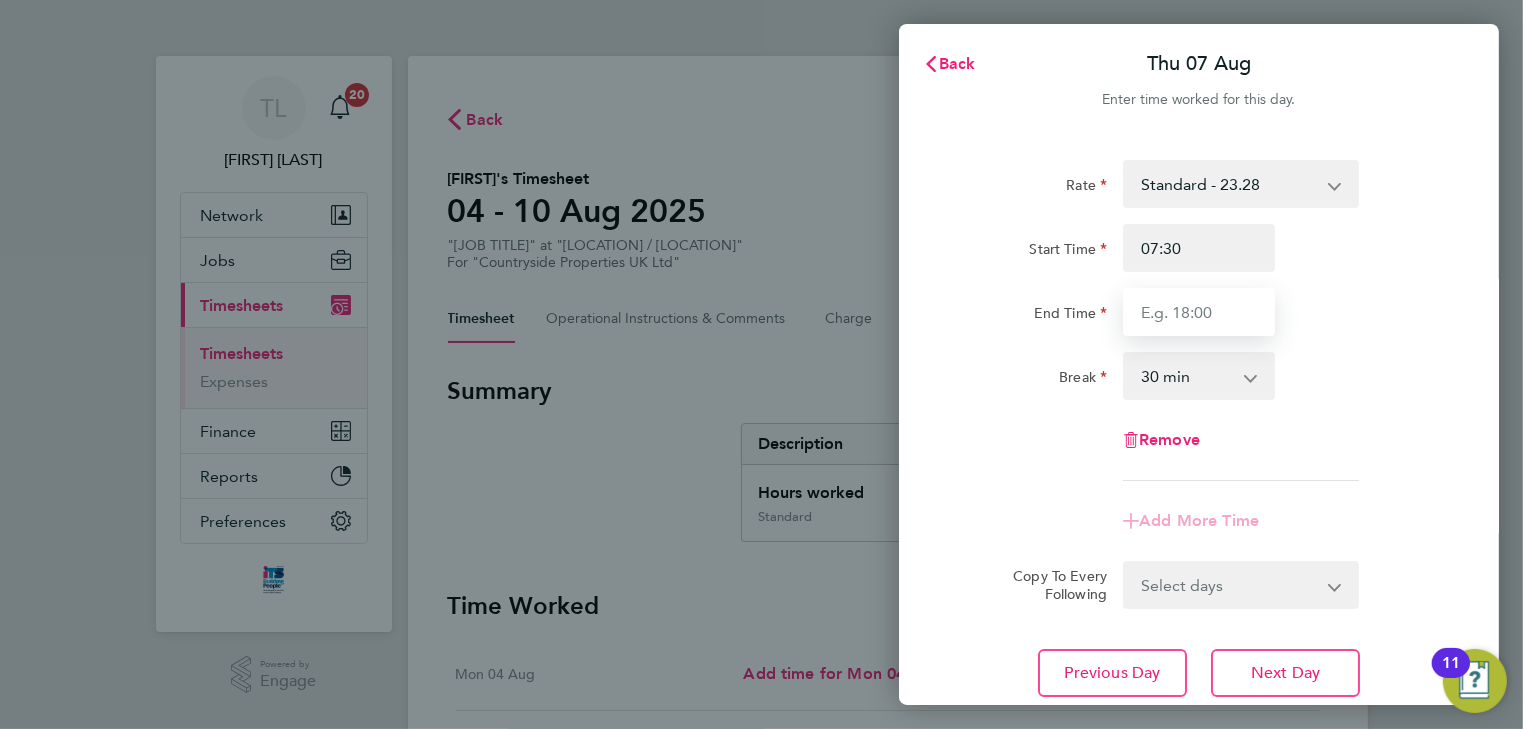 click on "End Time" at bounding box center (1199, 312) 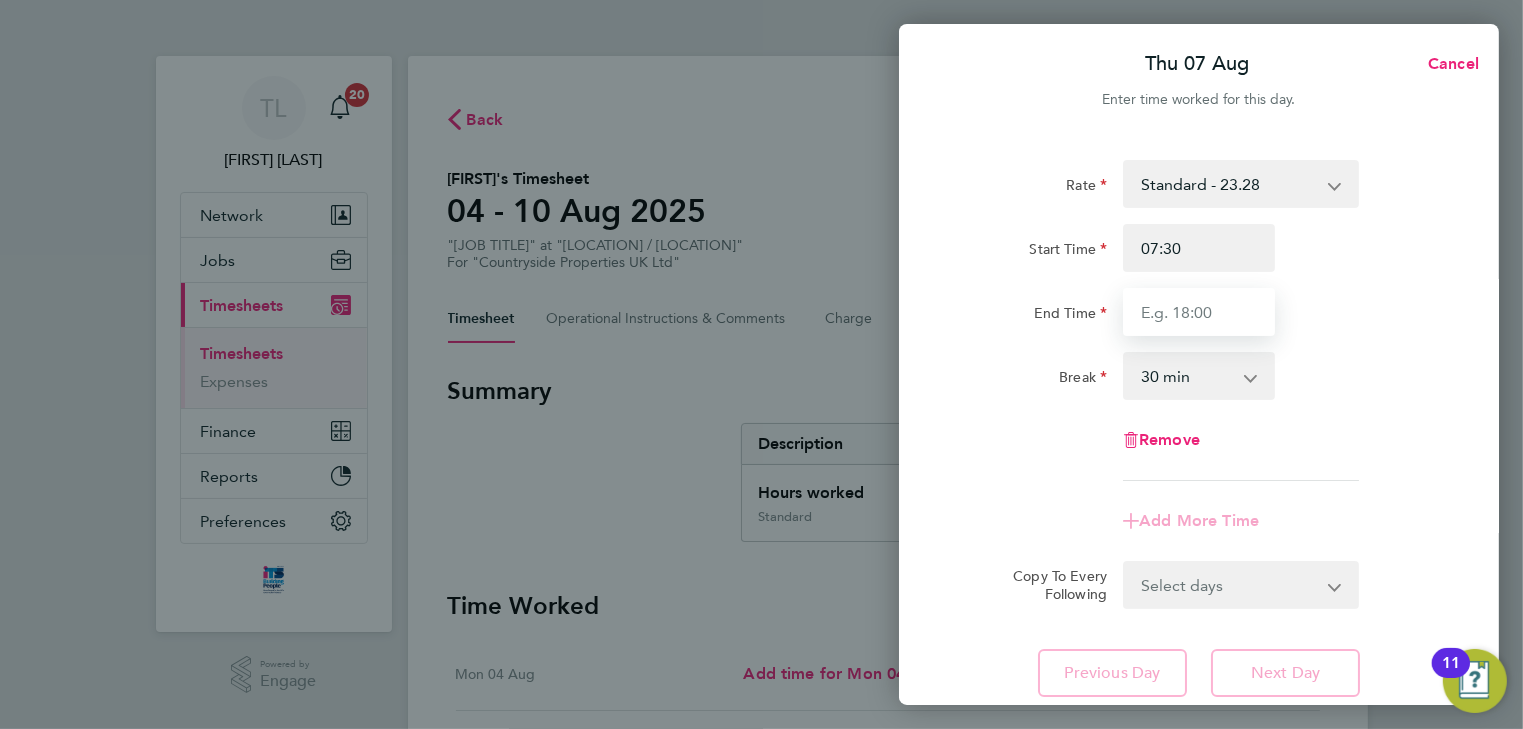 type on "17:00" 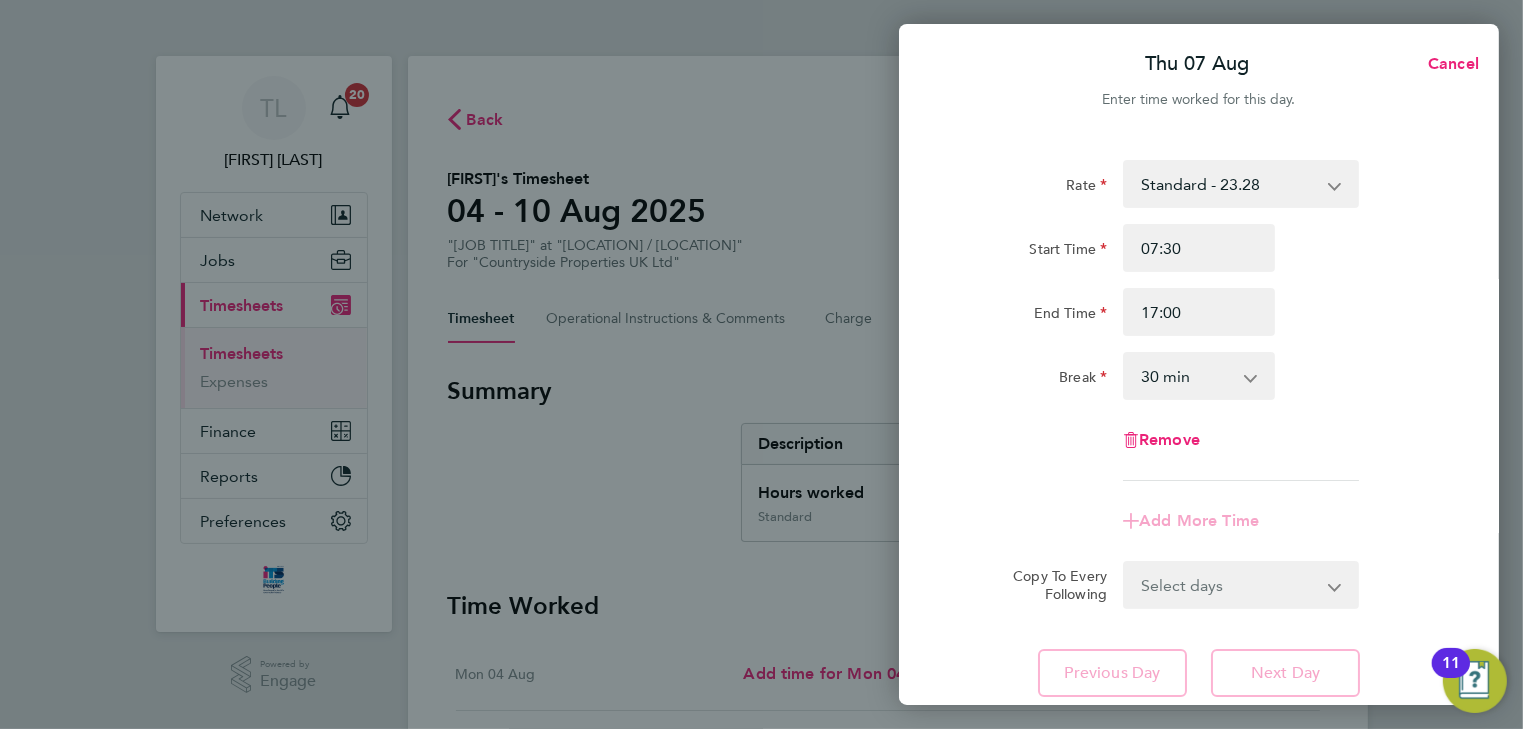 click on "0 min   15 min   30 min   45 min   60 min   75 min   90 min" at bounding box center [1187, 376] 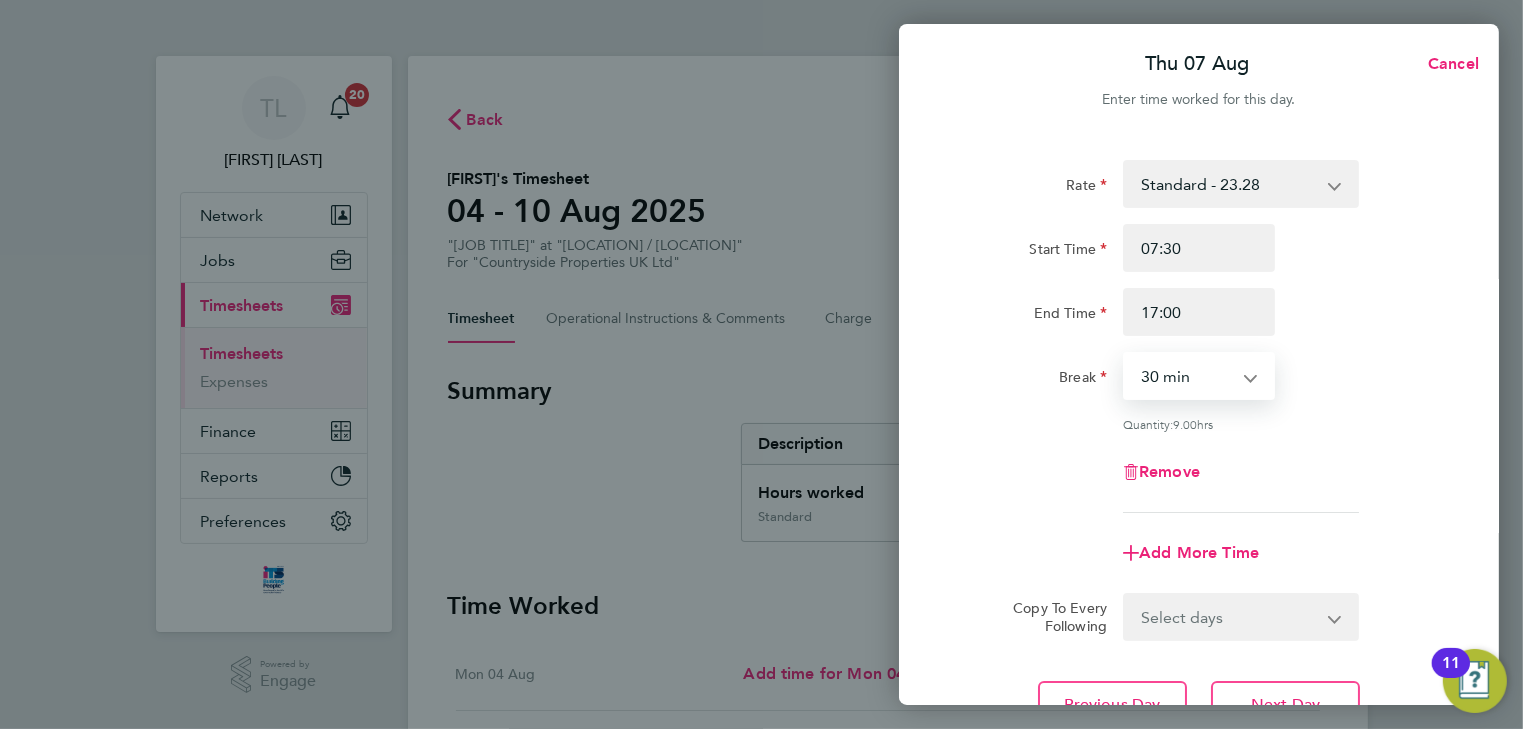 click on "0 min   15 min   30 min   45 min   60 min   75 min   90 min" at bounding box center (1187, 376) 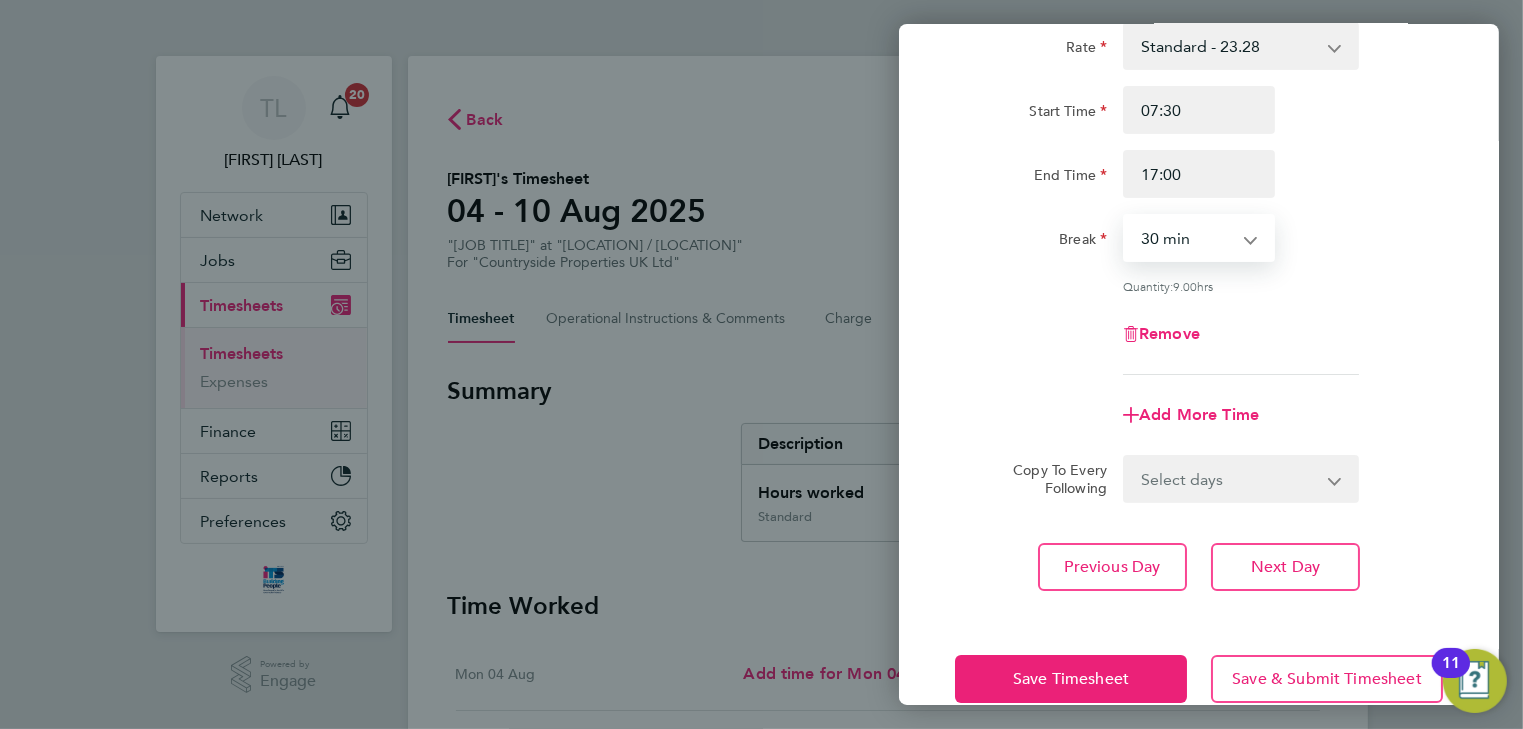 scroll, scrollTop: 160, scrollLeft: 0, axis: vertical 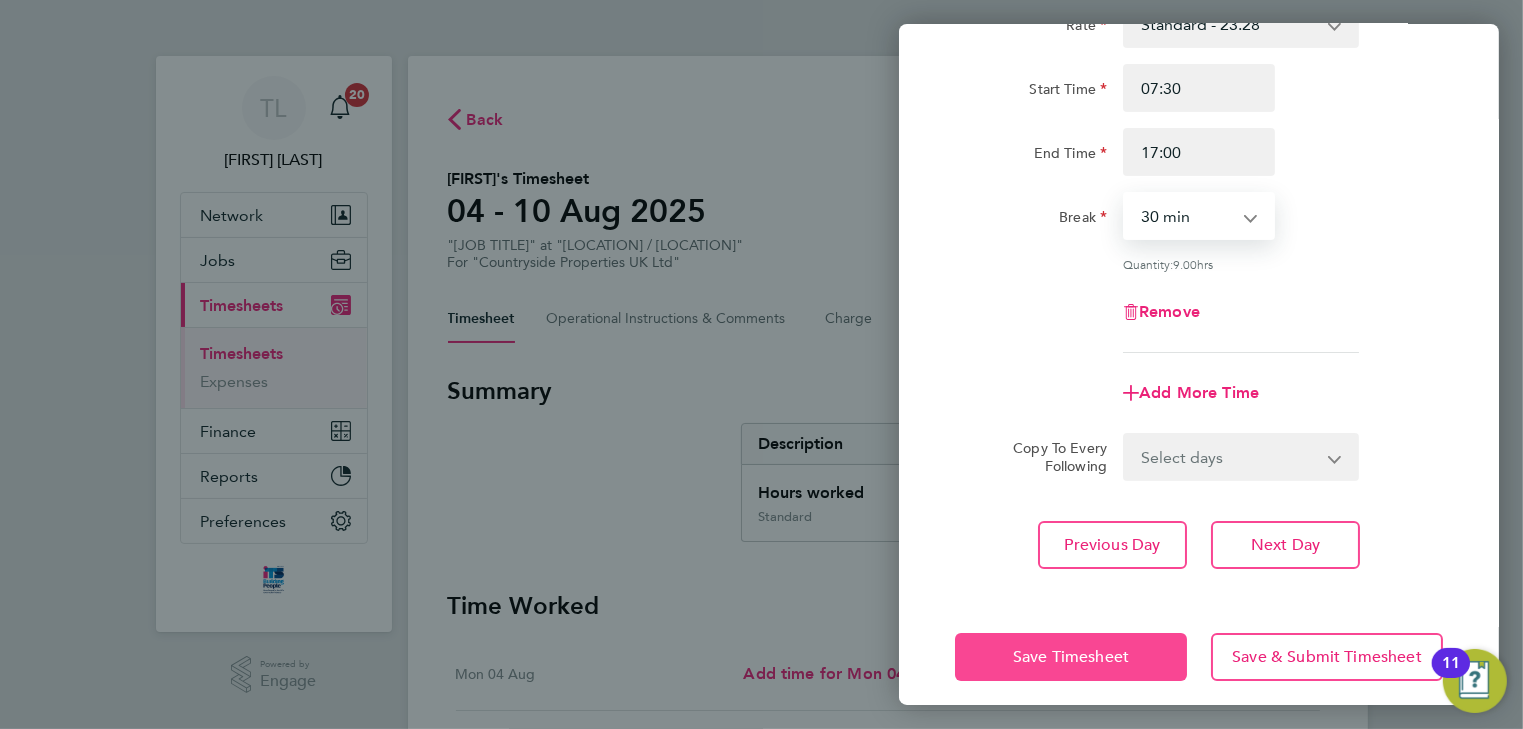 click on "Save Timesheet" 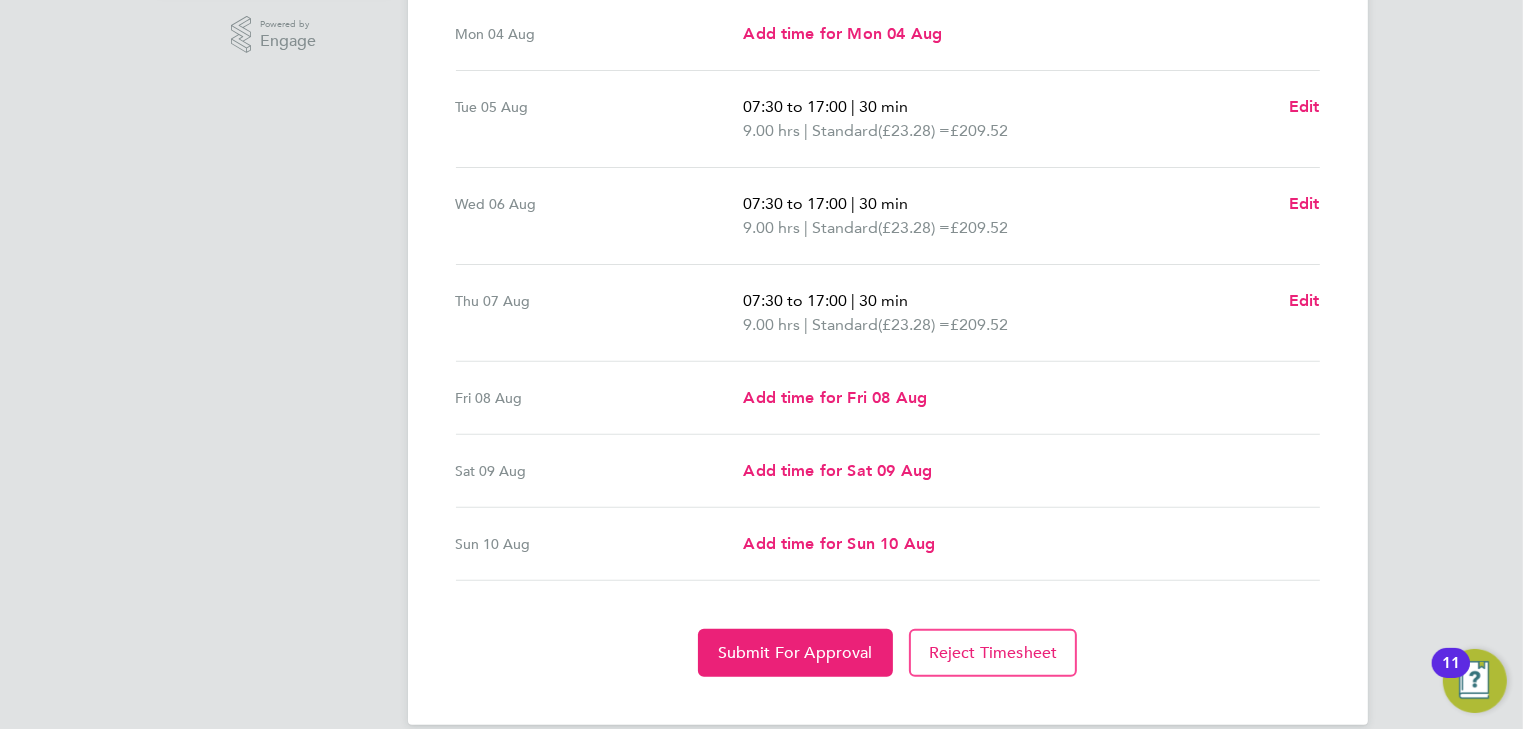 scroll, scrollTop: 665, scrollLeft: 0, axis: vertical 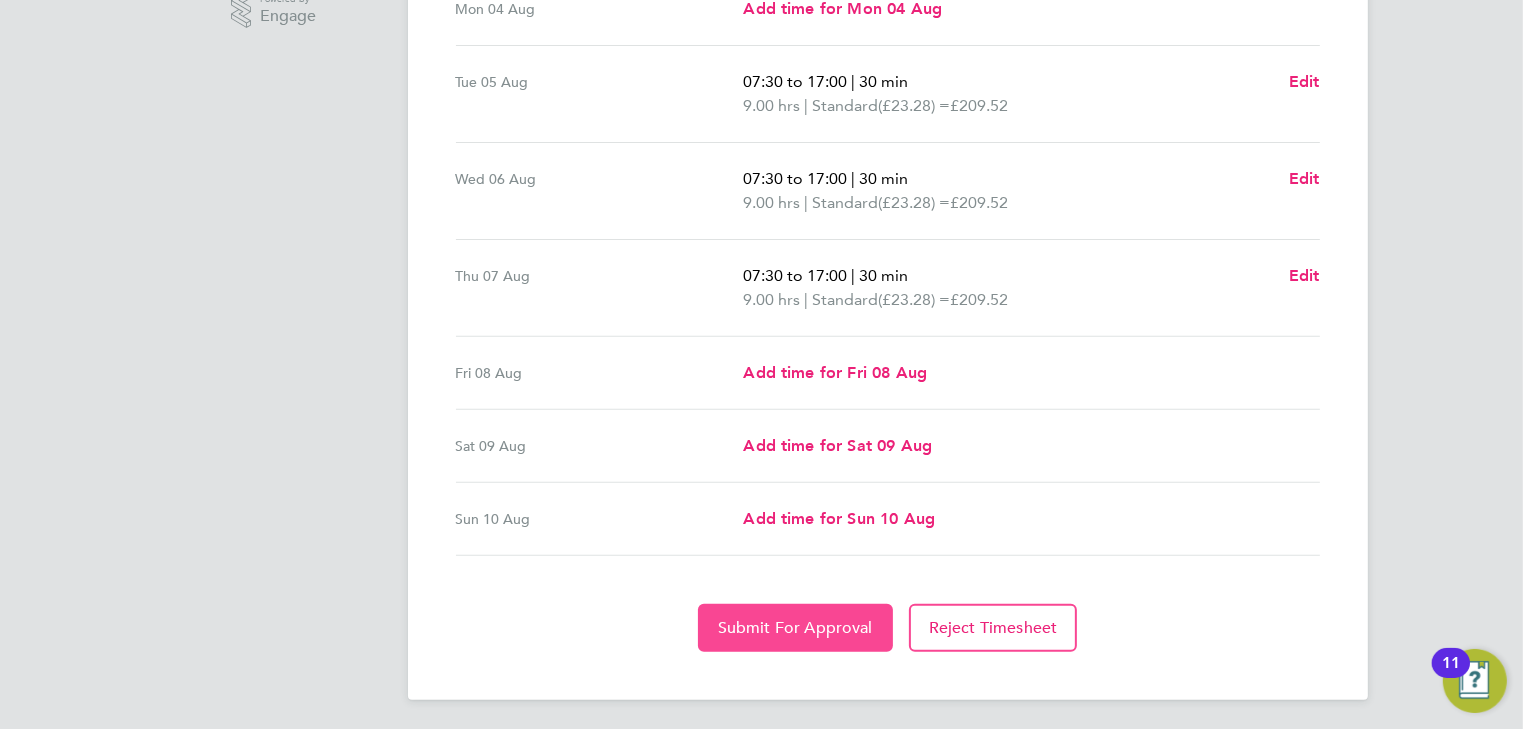 click on "Submit For Approval" 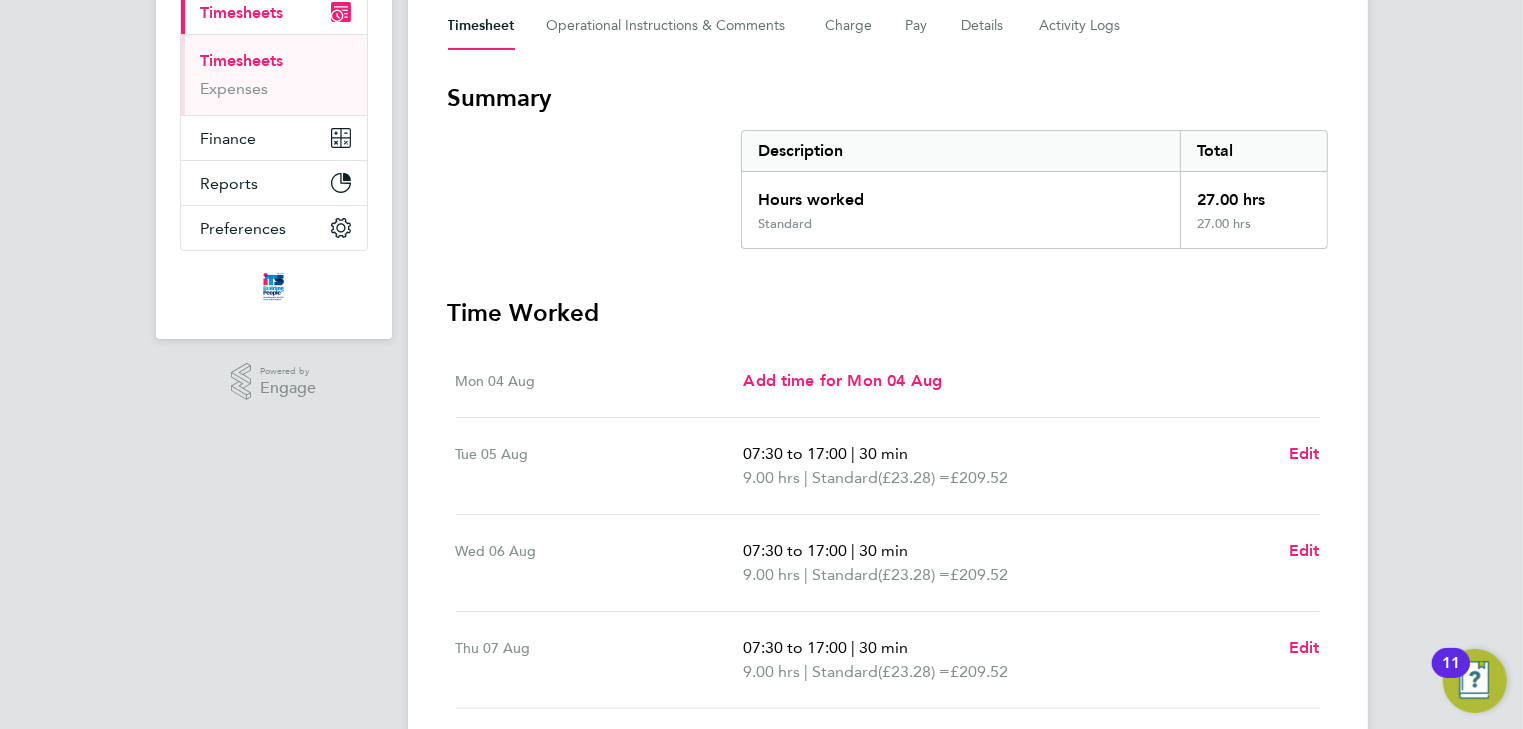 scroll, scrollTop: 104, scrollLeft: 0, axis: vertical 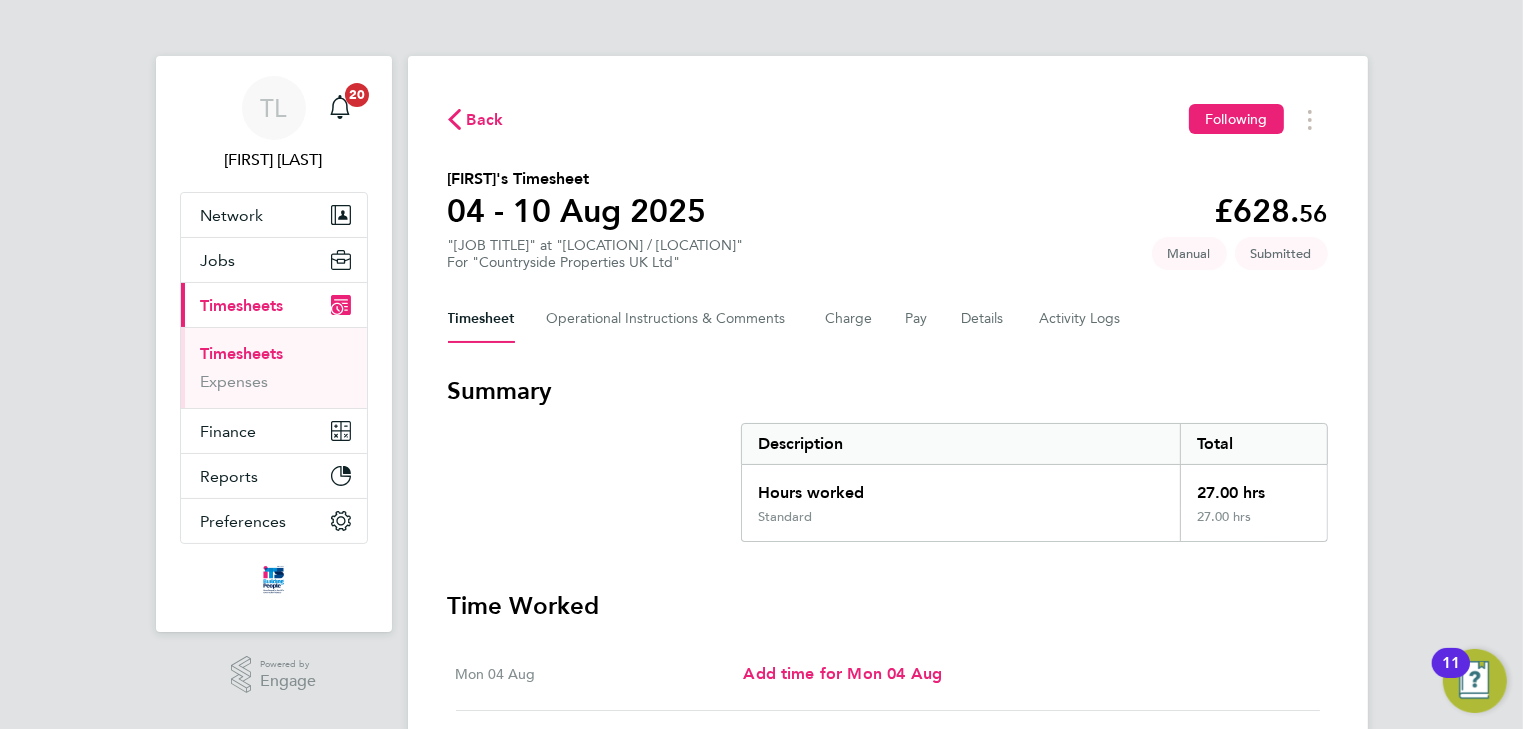click on "Back" 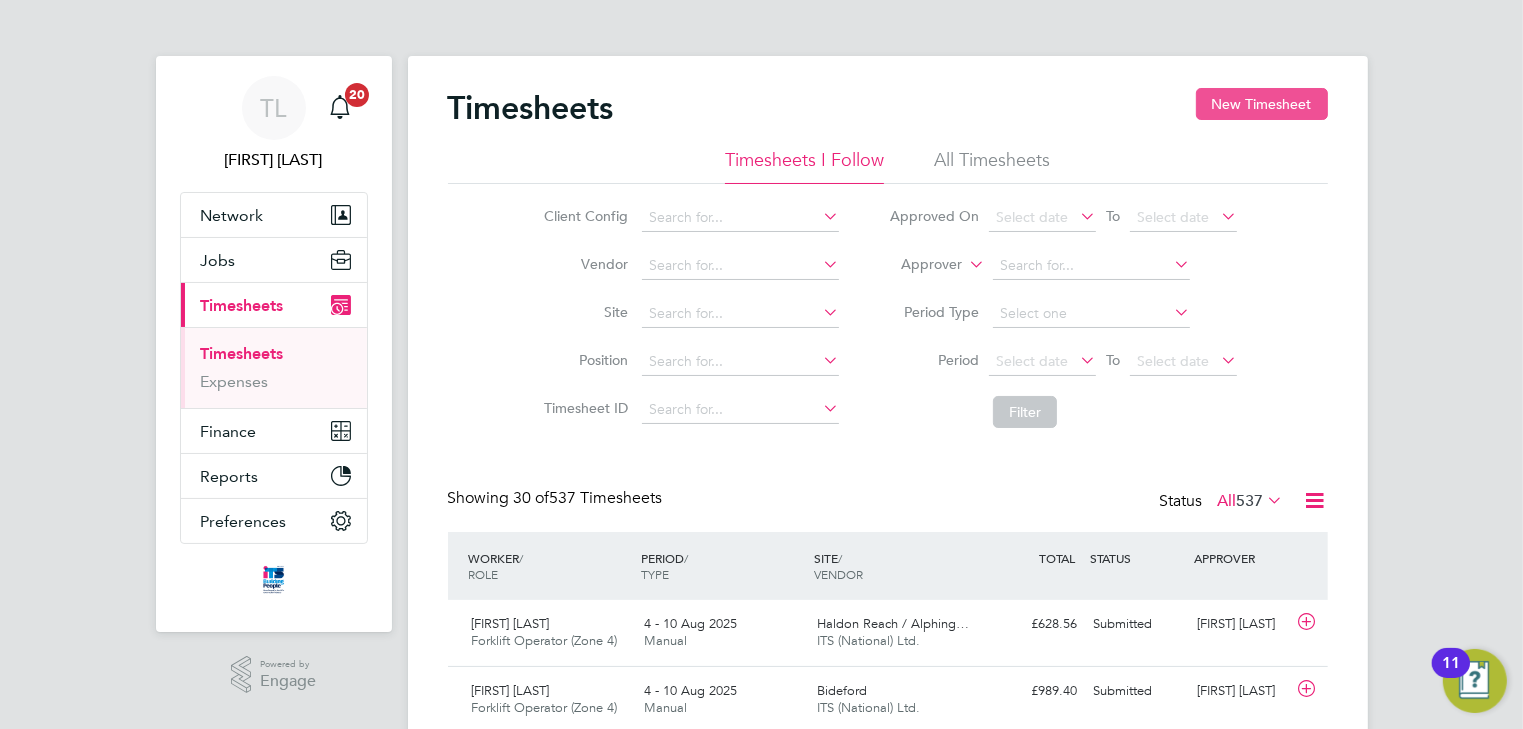 click on "New Timesheet" 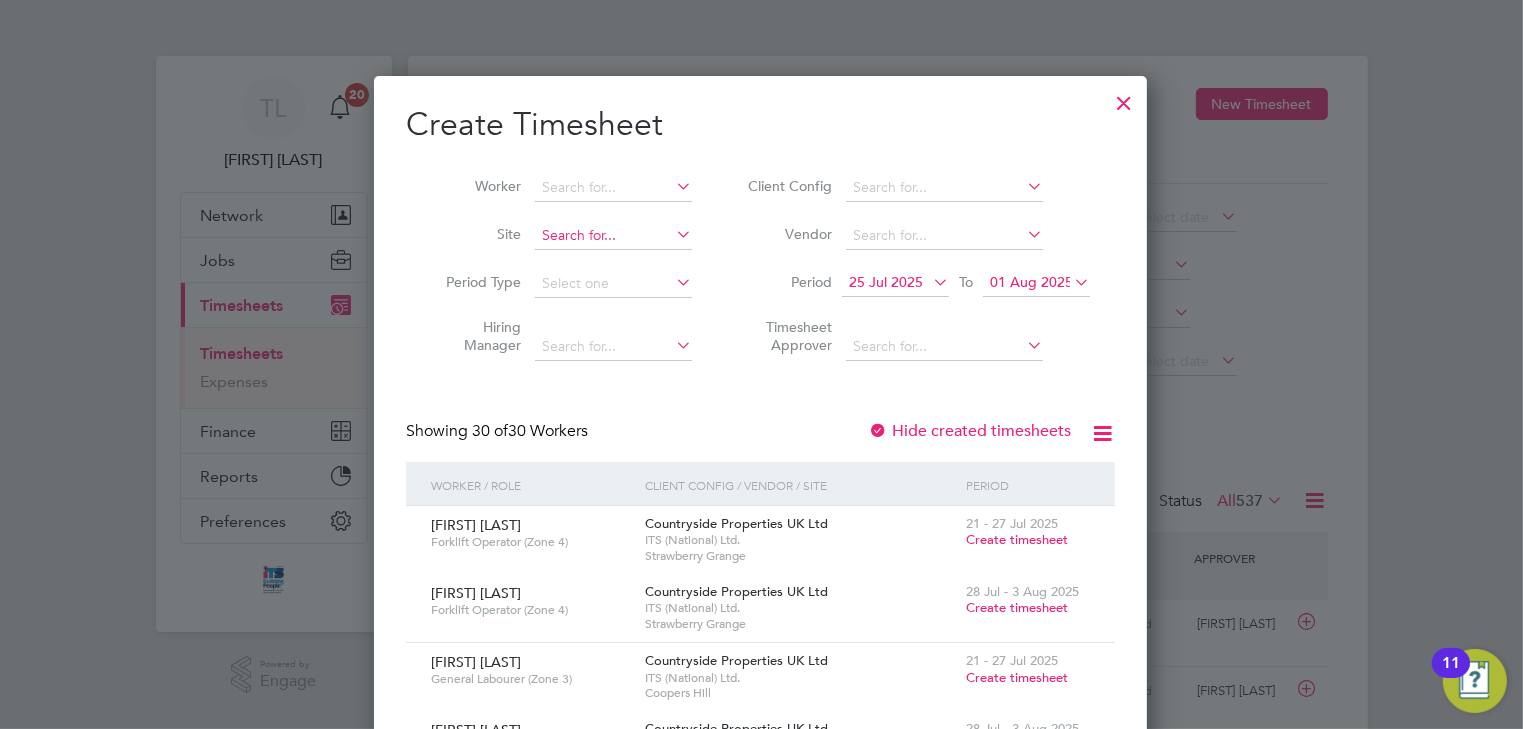 click at bounding box center [613, 236] 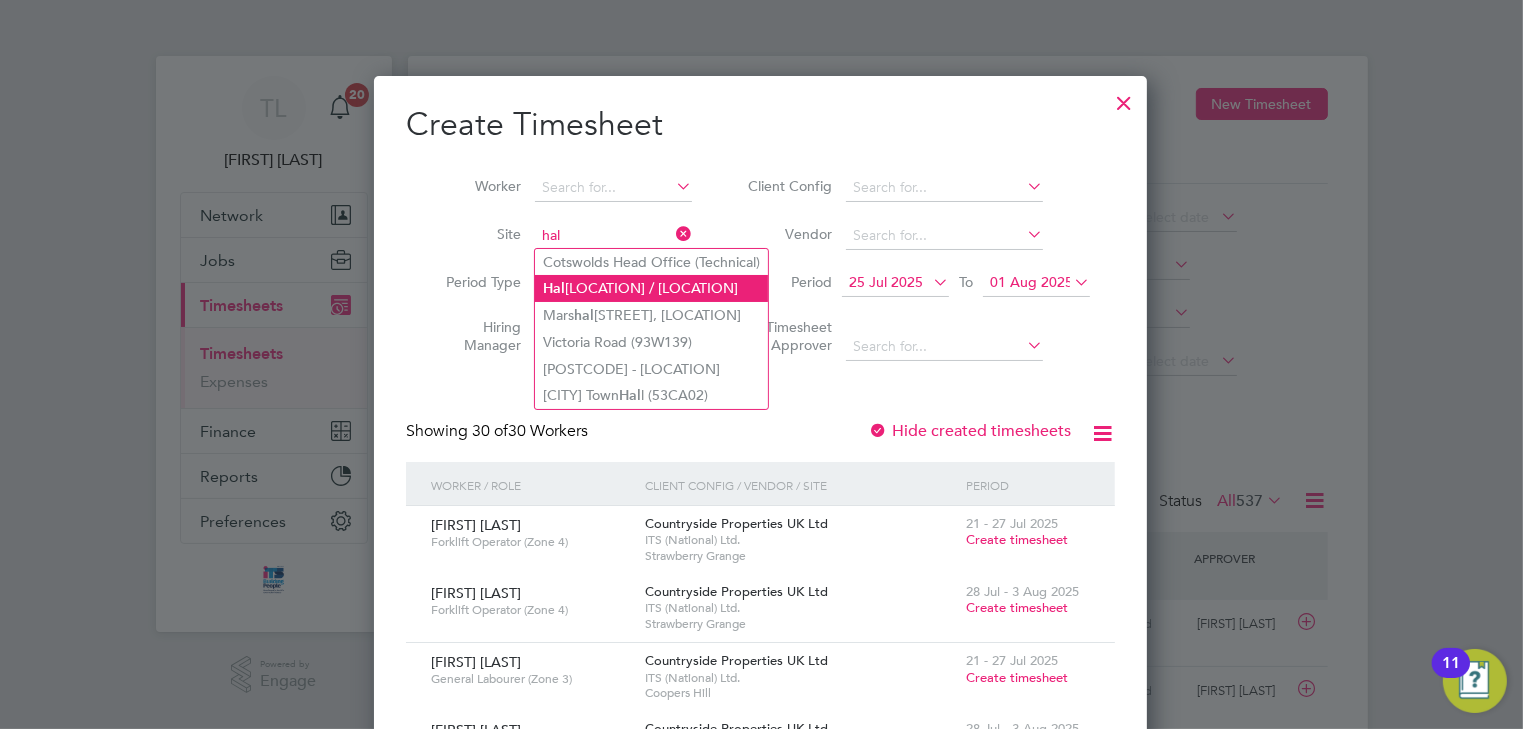 click on "Hal don Reach / Alphington" 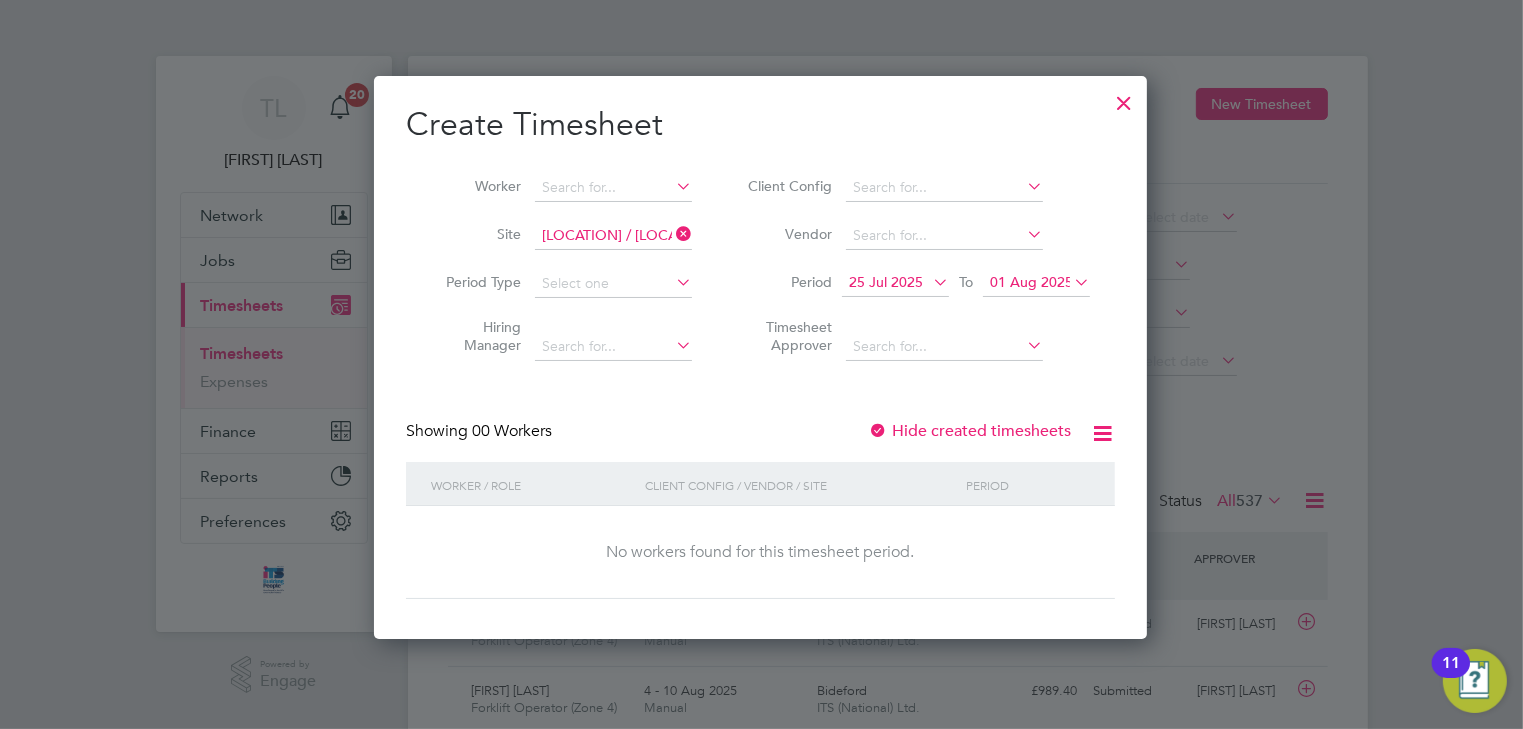 click on "25 Jul 2025" at bounding box center (886, 282) 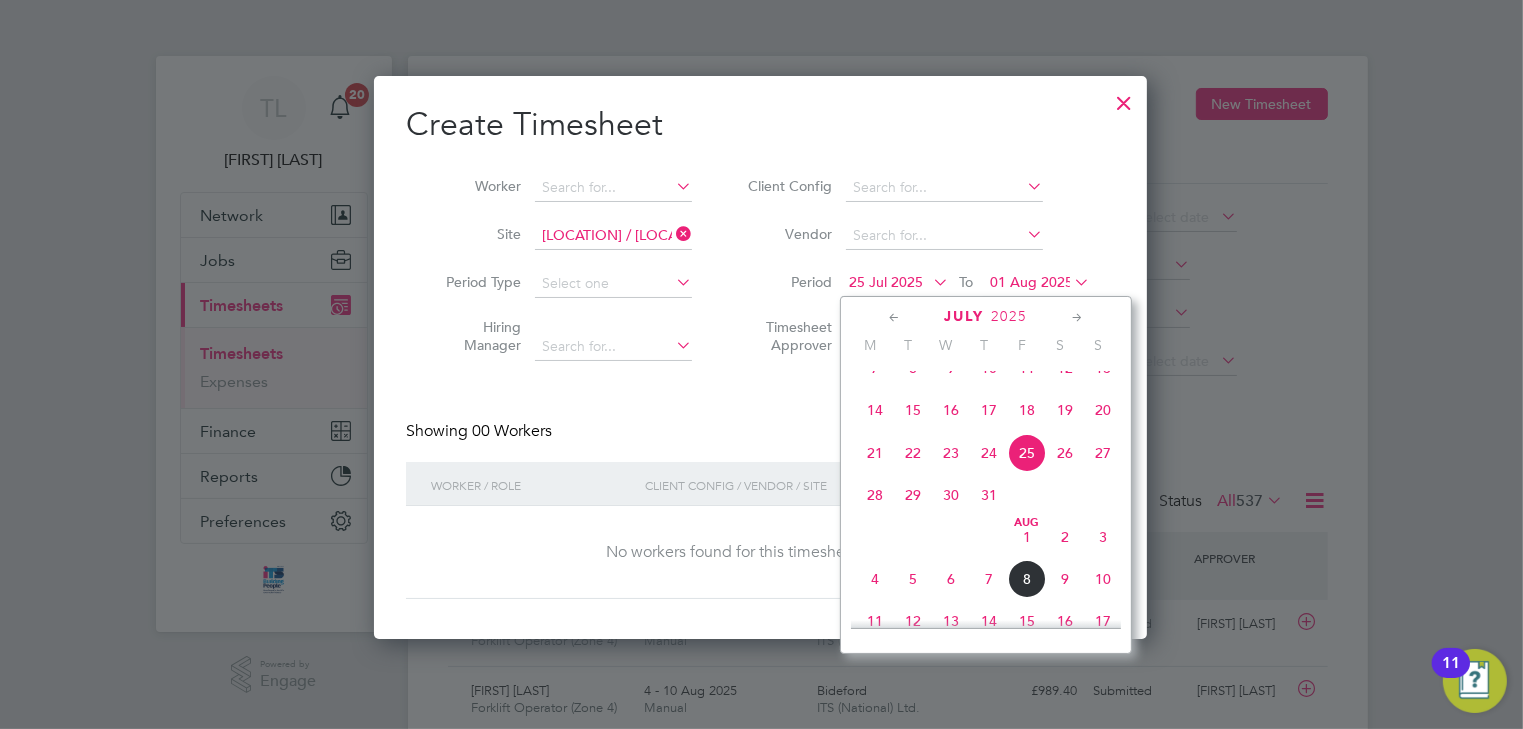 click on "4" 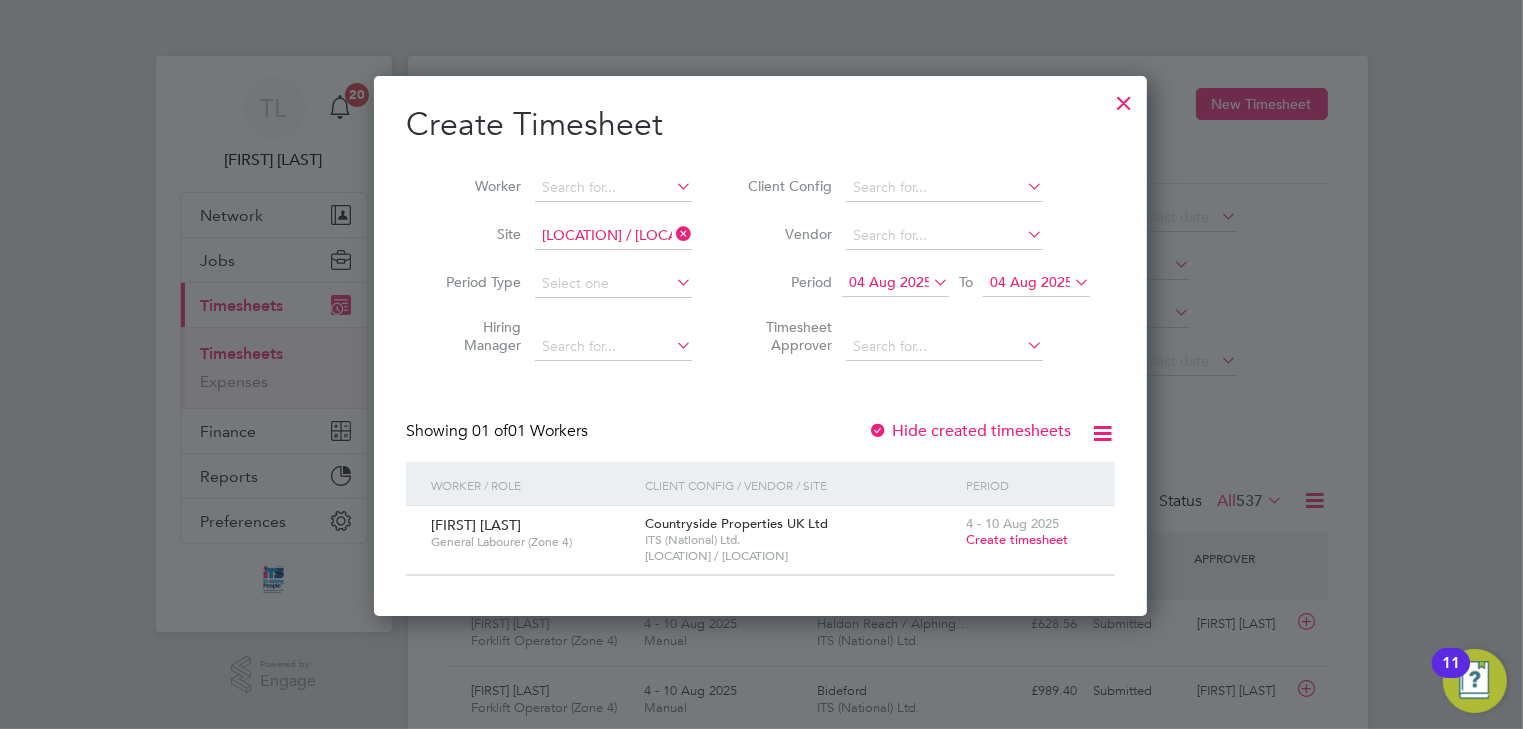 click on "Create timesheet" at bounding box center (1017, 539) 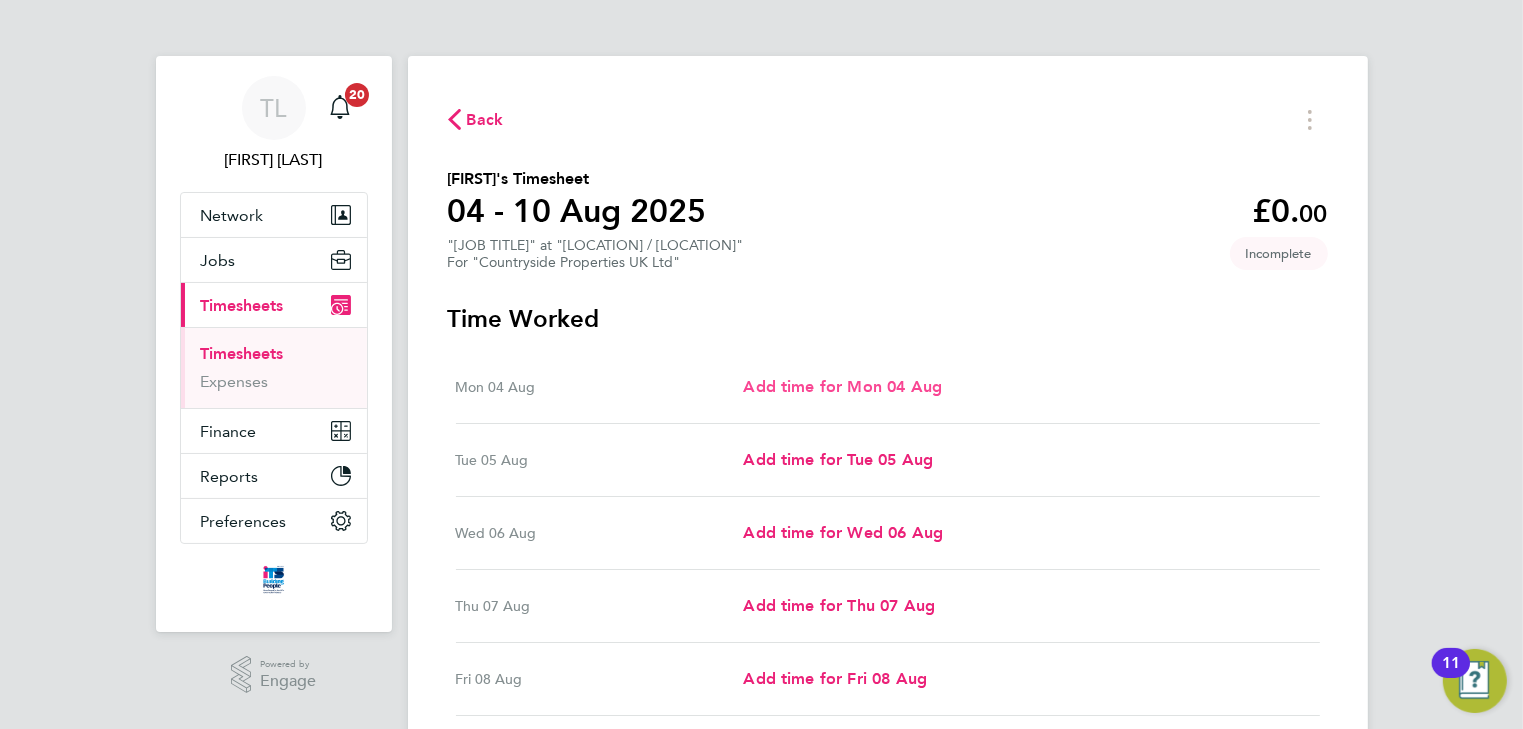 click on "Add time for Mon 04 Aug" at bounding box center [842, 386] 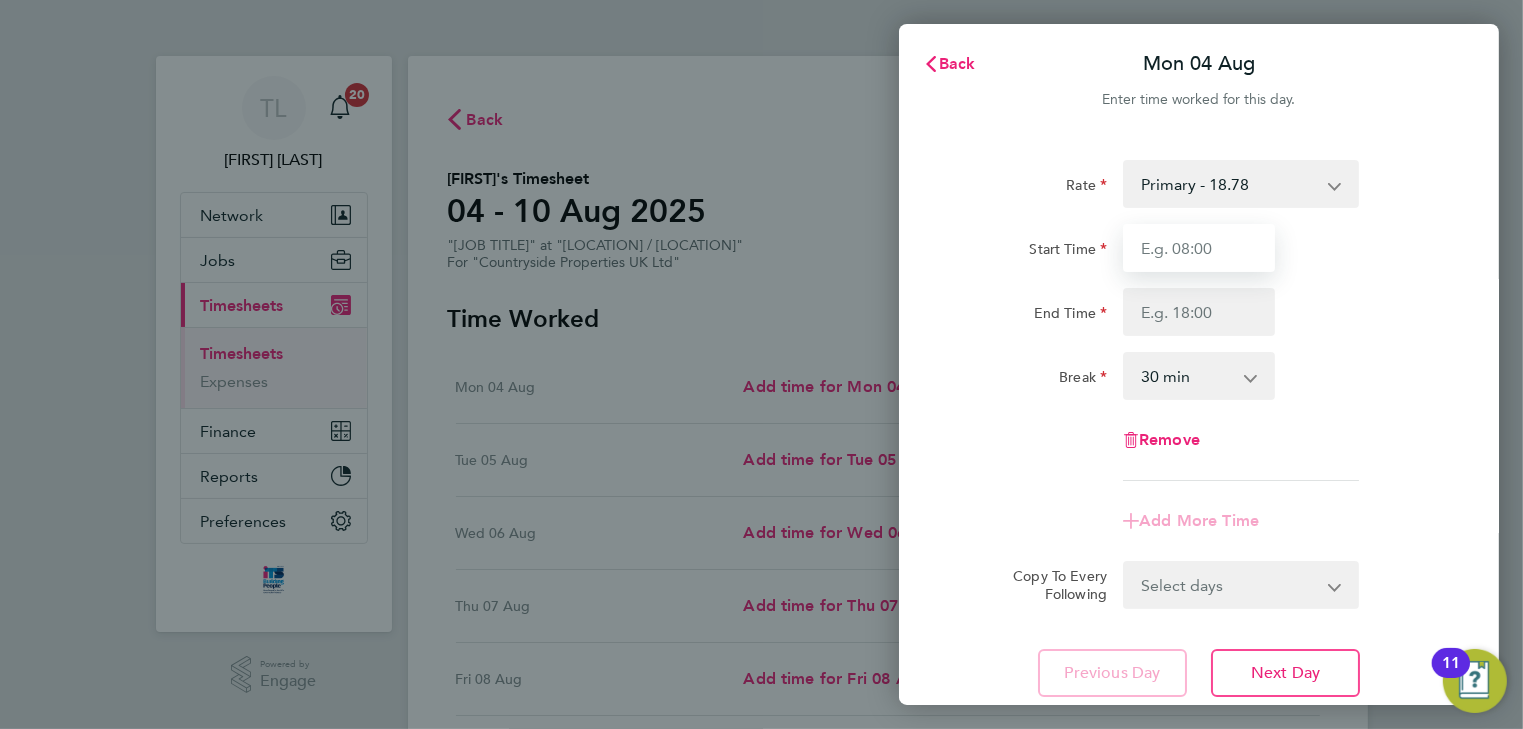 click on "Start Time" at bounding box center (1199, 248) 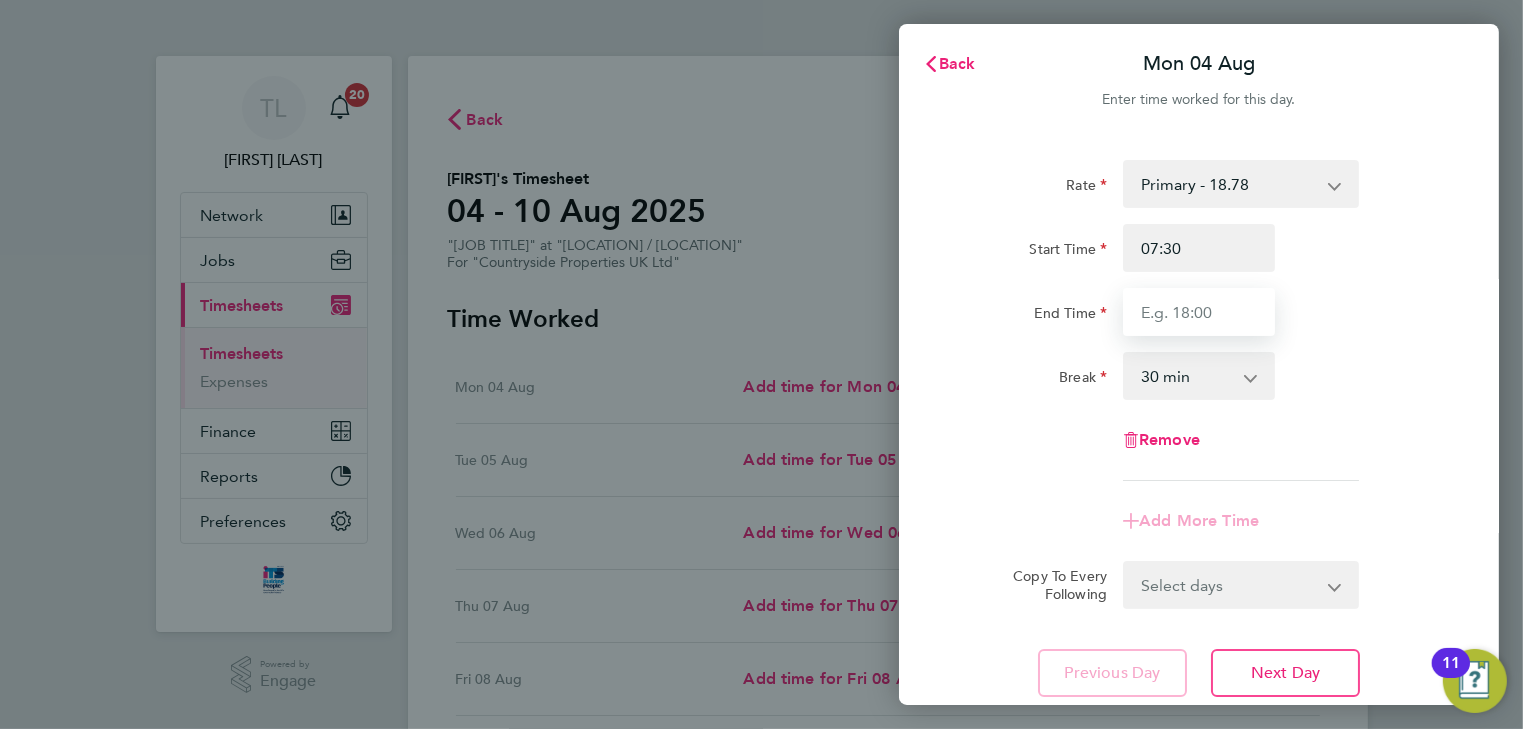 click on "End Time" at bounding box center [1199, 312] 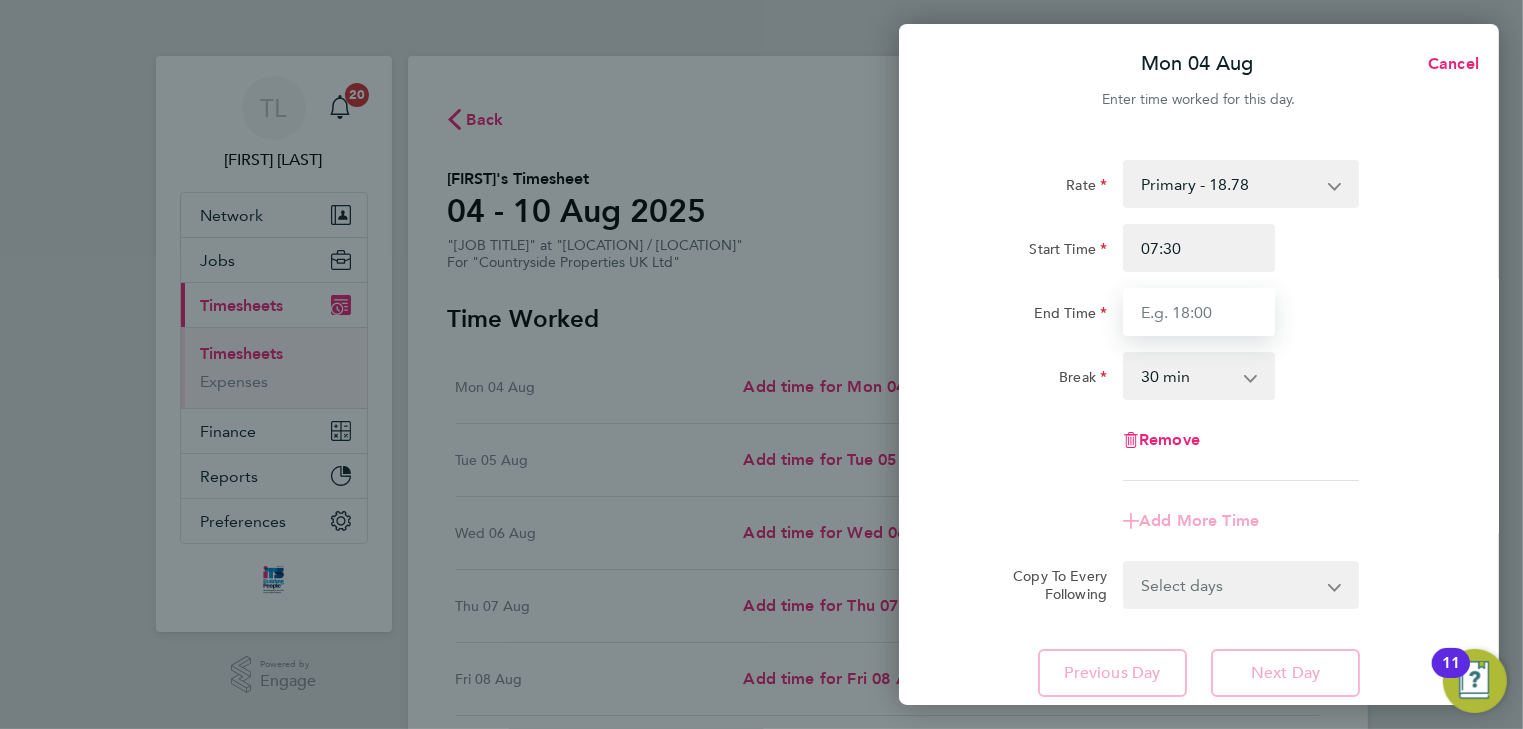 type on "17:00" 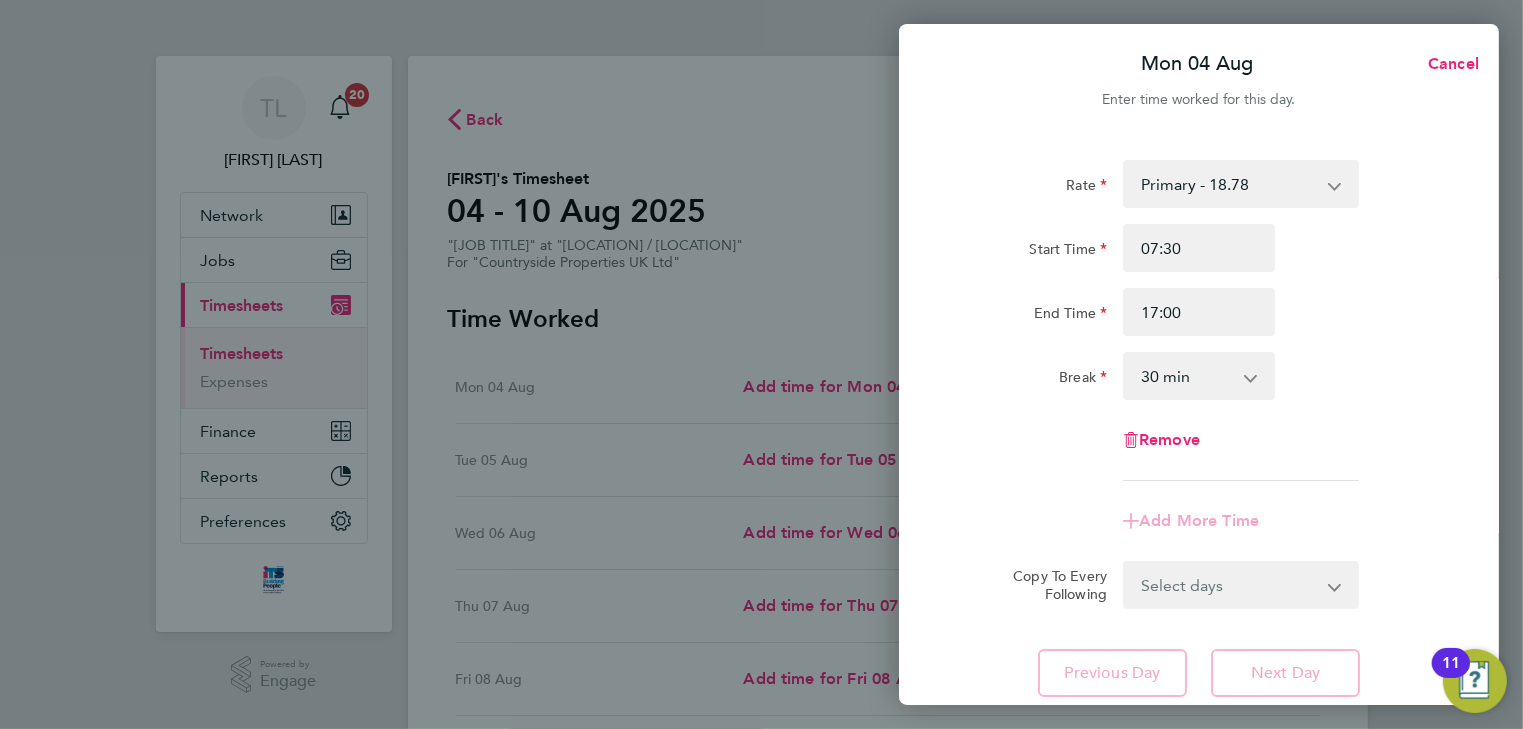 click on "0 min   15 min   30 min   45 min   60 min   75 min   90 min" at bounding box center [1187, 376] 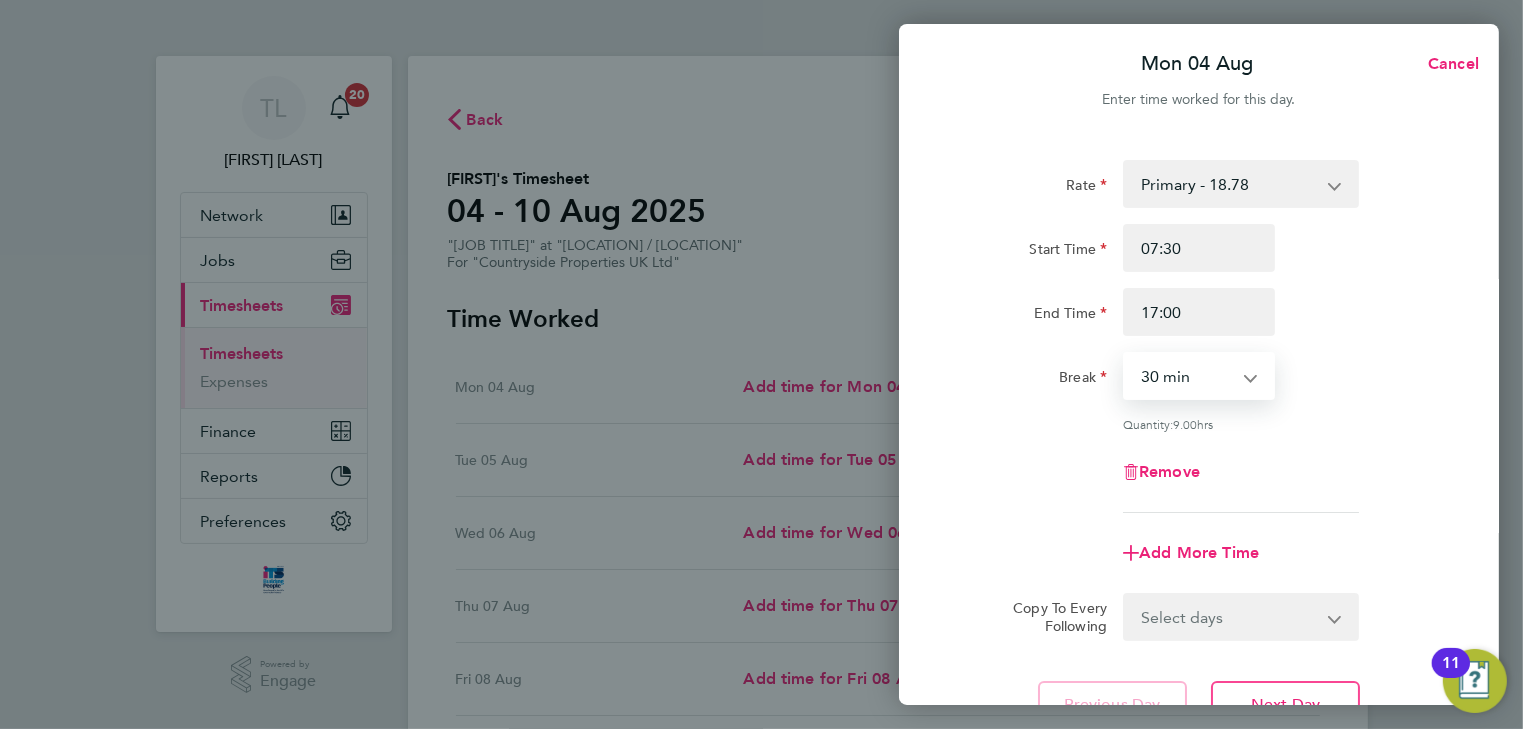click on "0 min   15 min   30 min   45 min   60 min   75 min   90 min" at bounding box center (1187, 376) 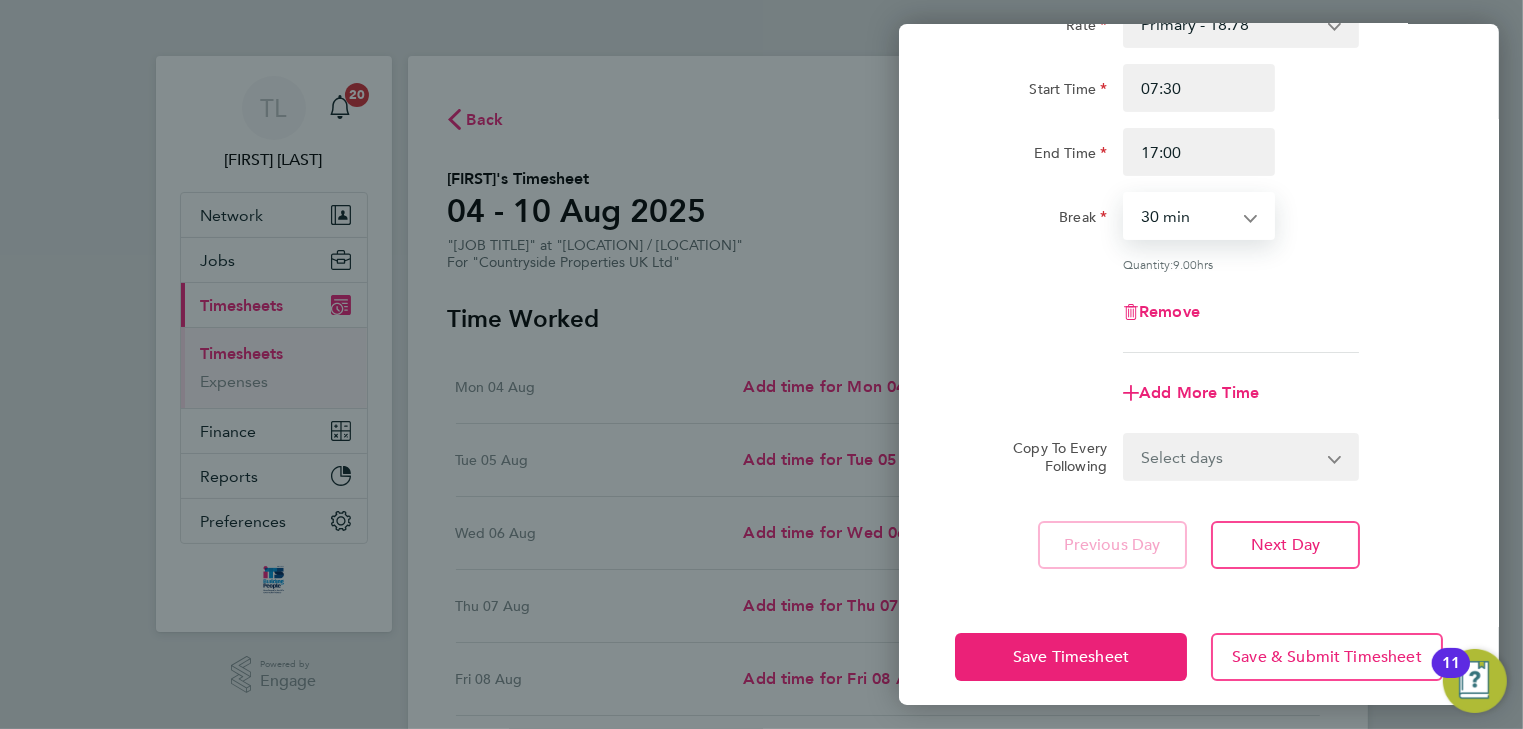click on "Select days   Day   Weekday (Mon-Fri)   Weekend (Sat-Sun)   Tuesday   Wednesday   Thursday   Friday   Saturday   Sunday" at bounding box center [1230, 457] 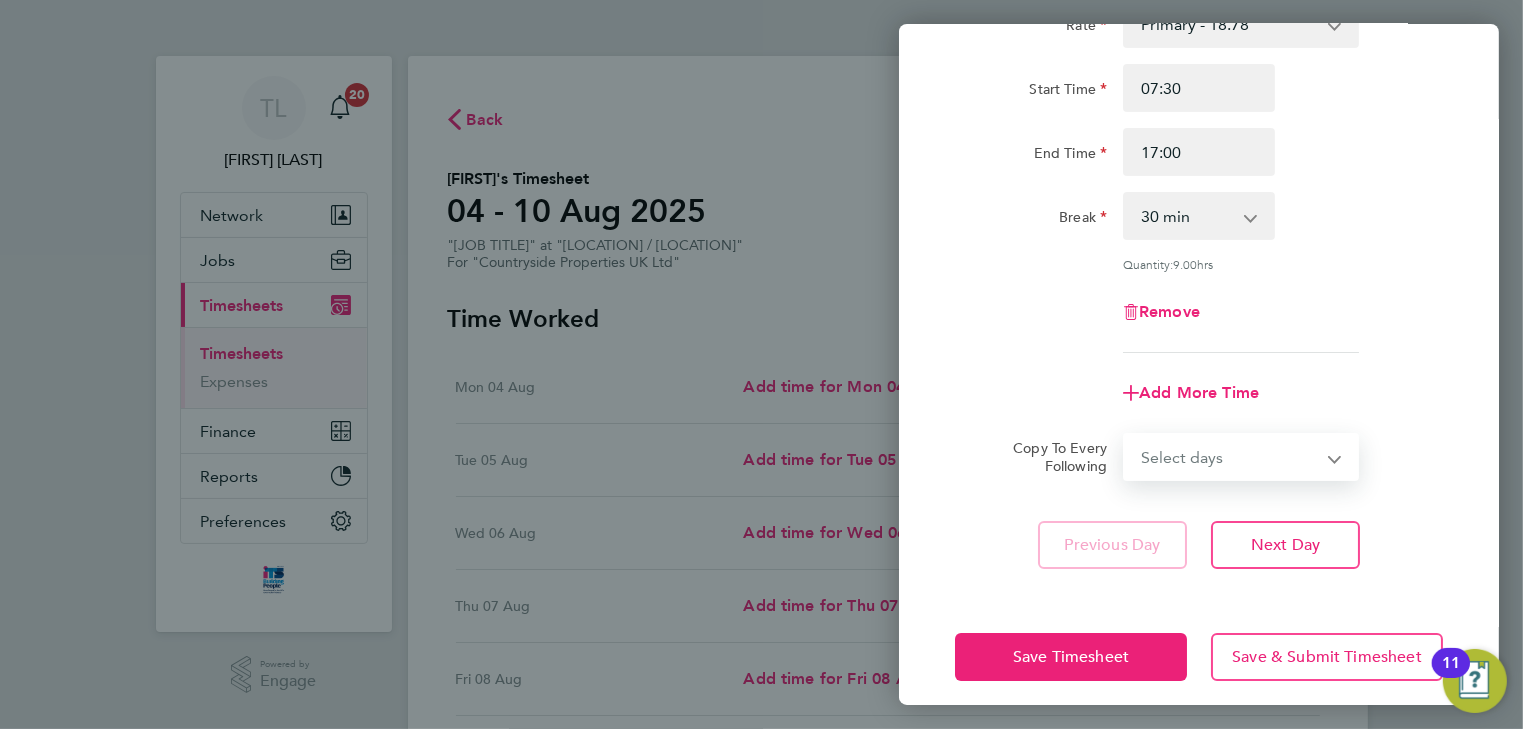 select on "WEEKDAY" 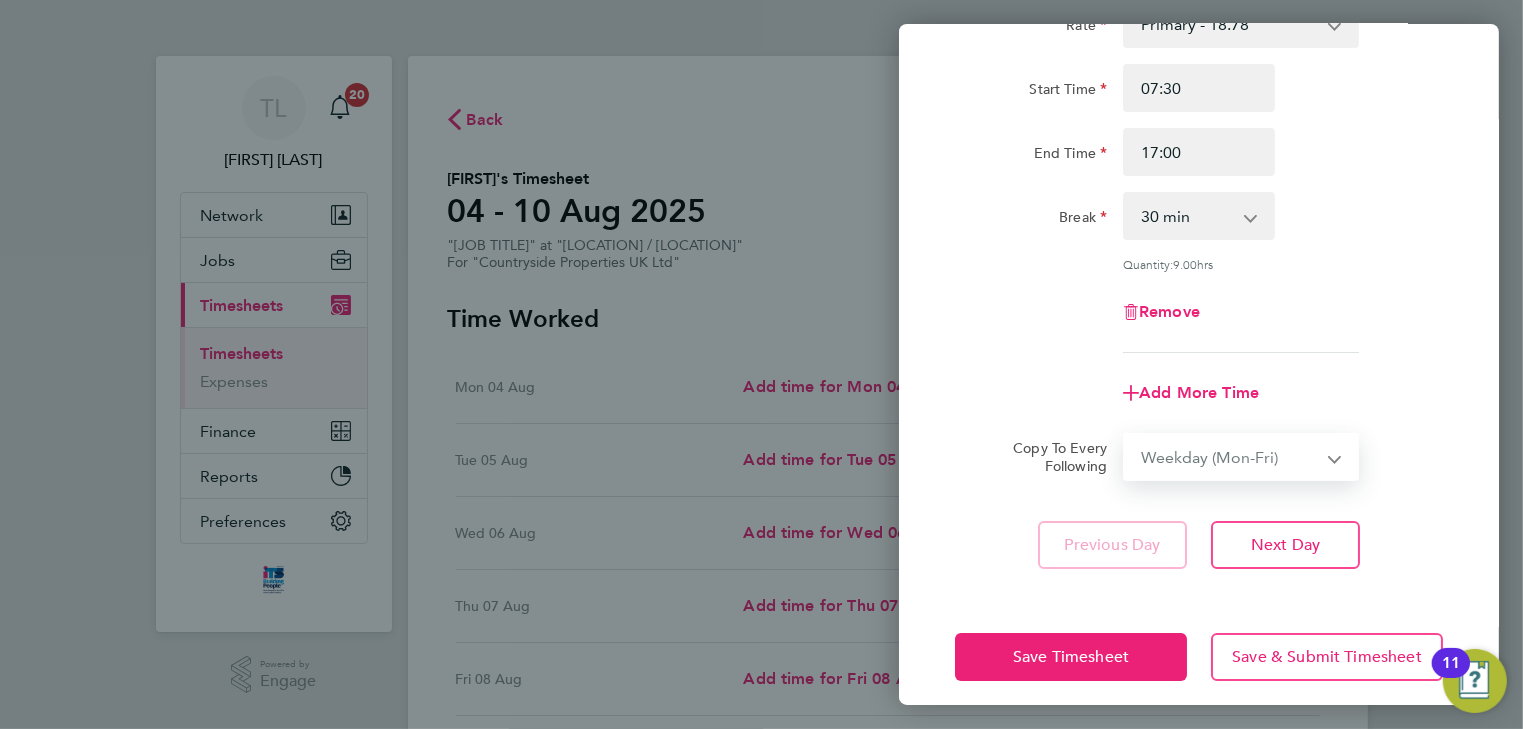 click on "Select days   Day   Weekday (Mon-Fri)   Weekend (Sat-Sun)   Tuesday   Wednesday   Thursday   Friday   Saturday   Sunday" at bounding box center [1230, 457] 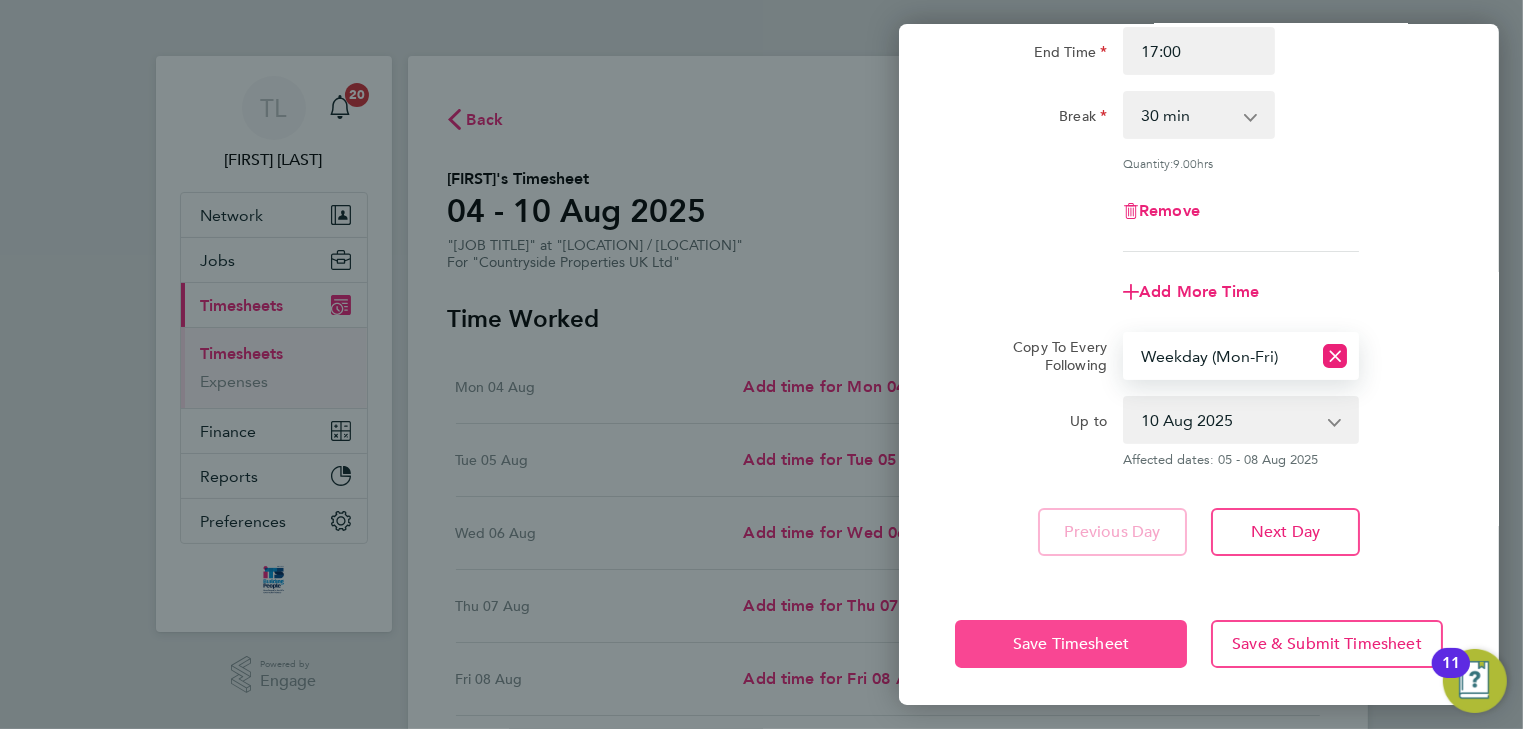 click on "Save Timesheet" 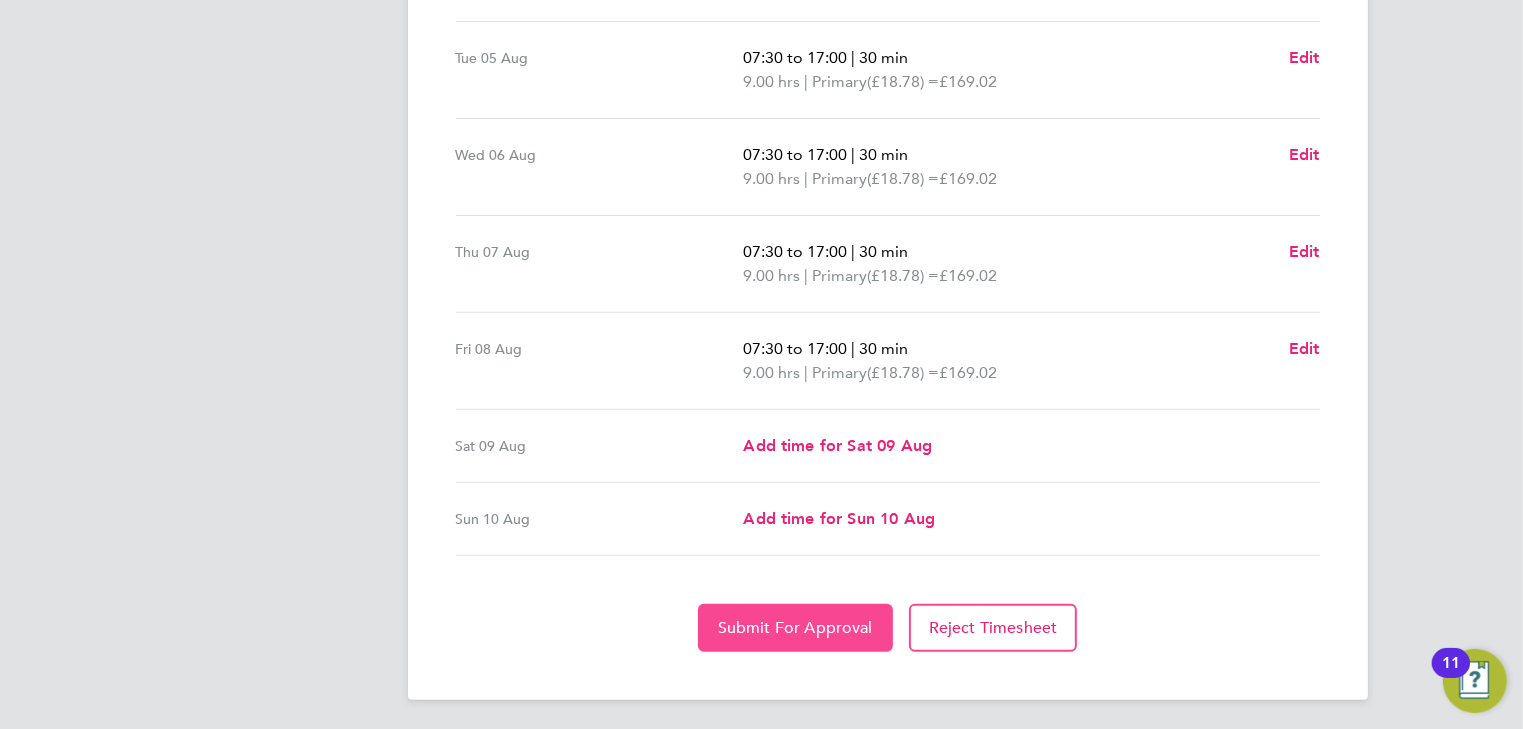 click on "Submit For Approval" 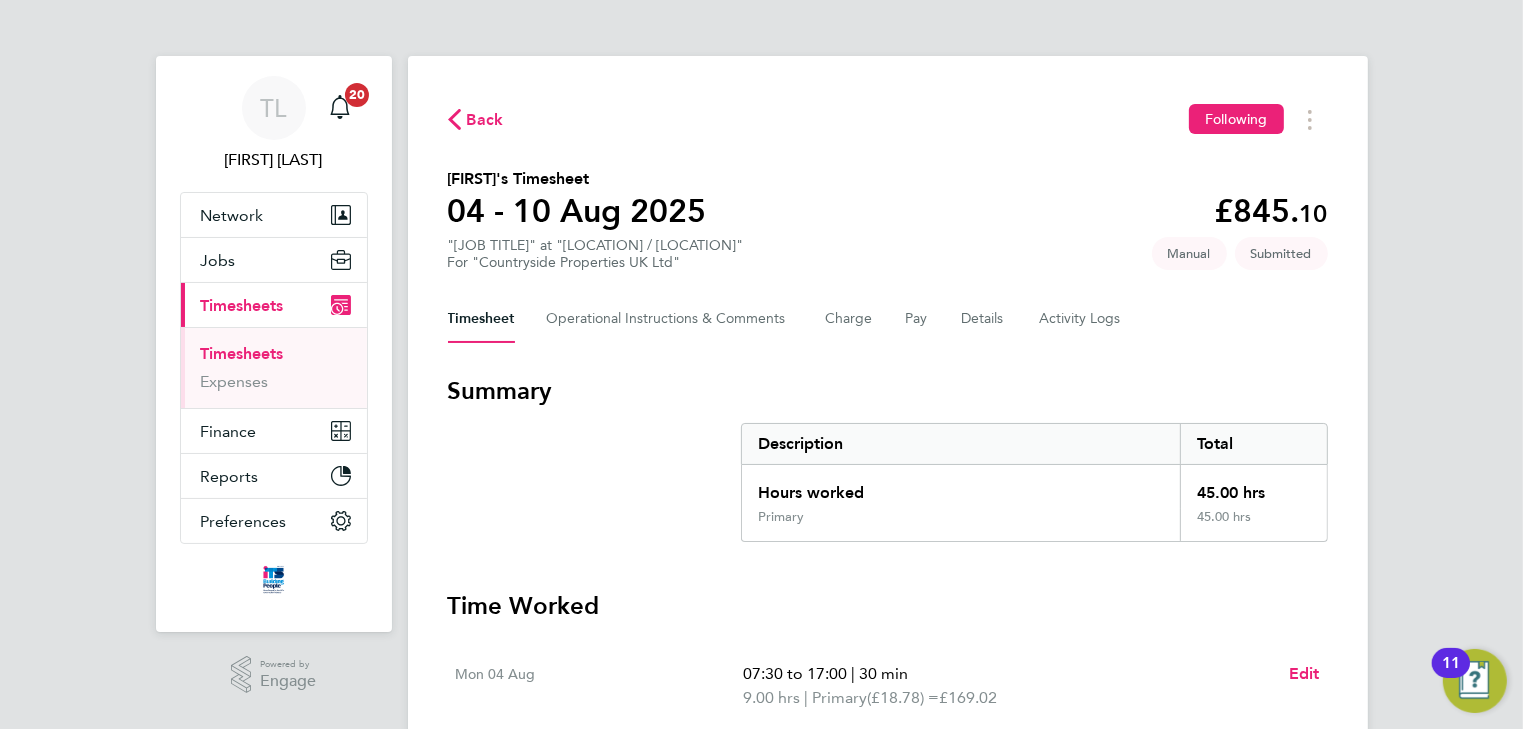 click on "Back" 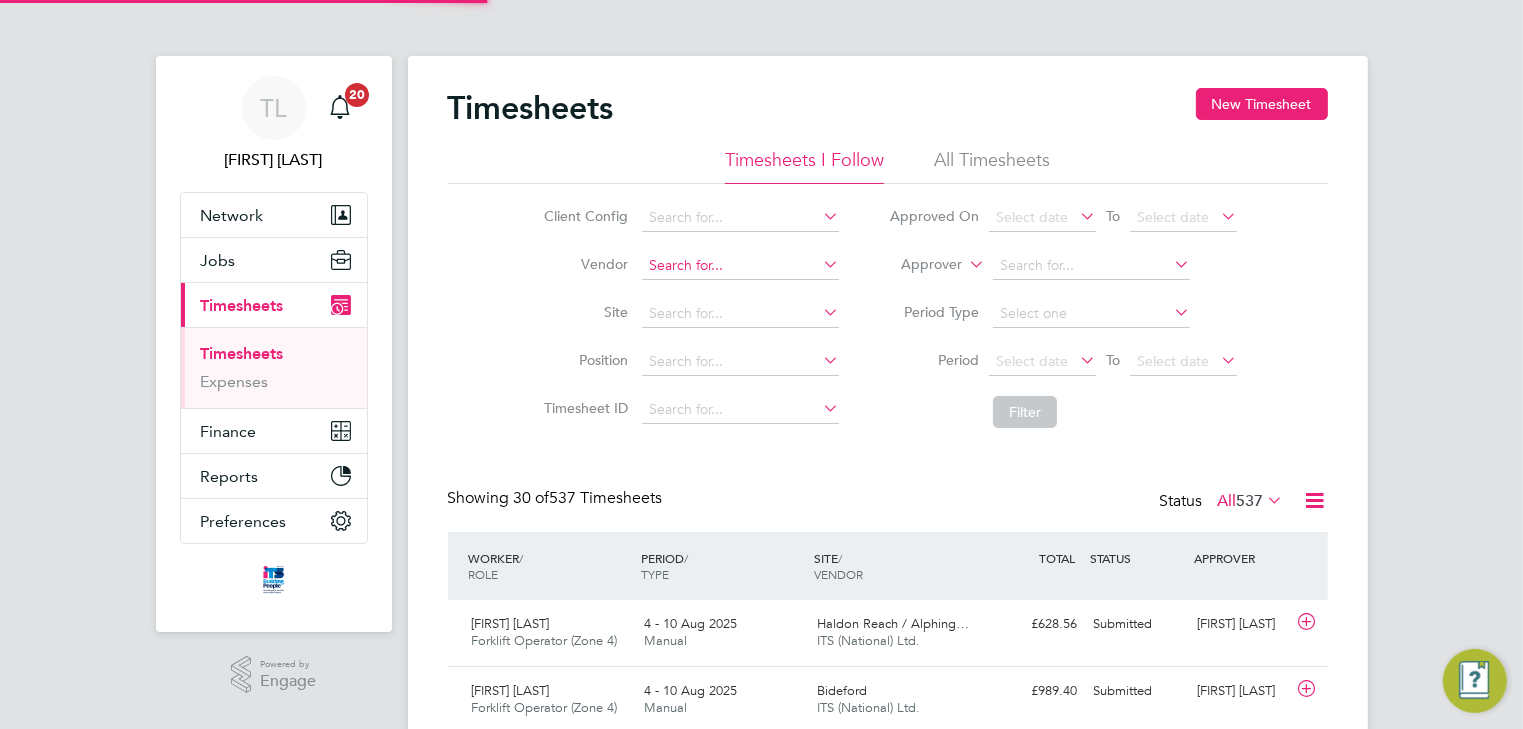 scroll, scrollTop: 9, scrollLeft: 10, axis: both 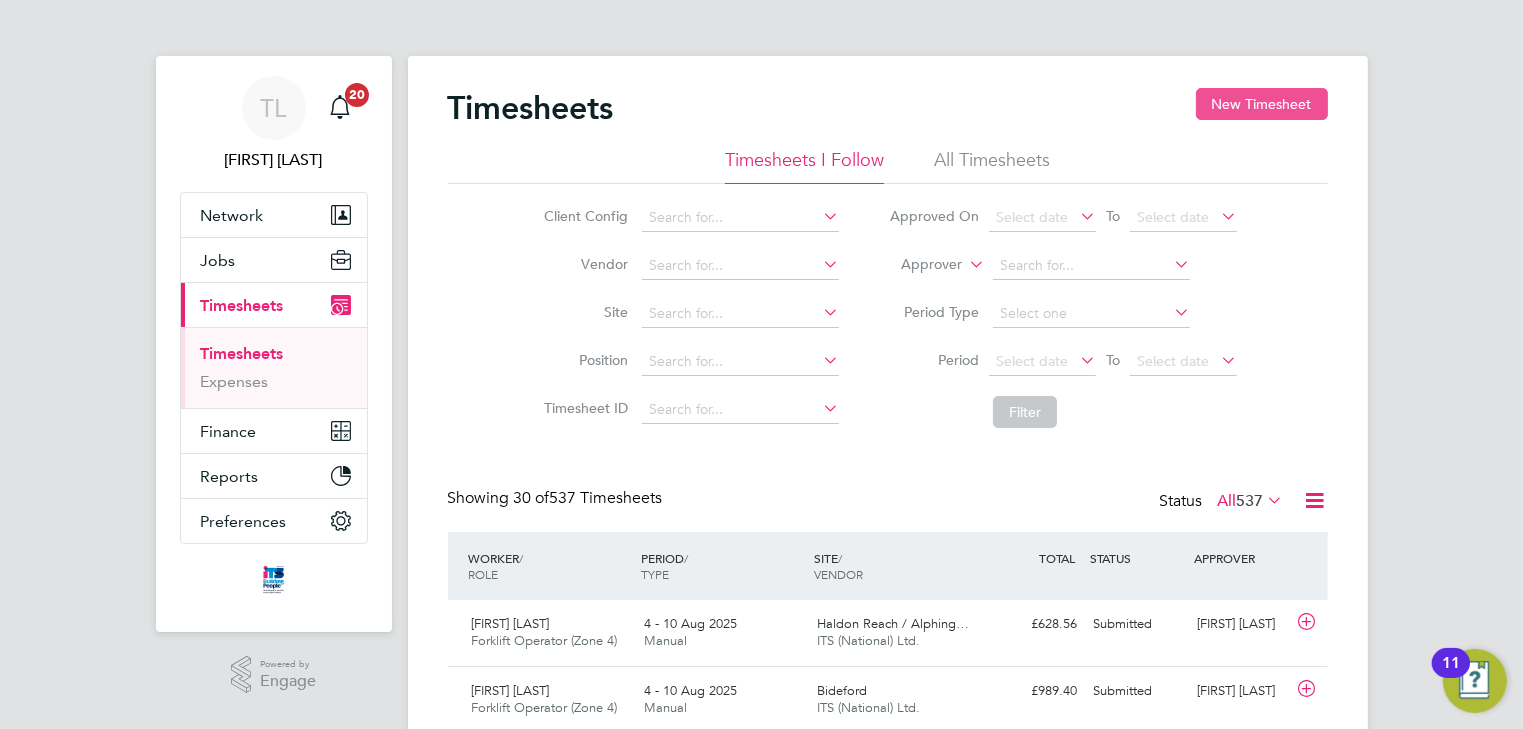 click on "New Timesheet" 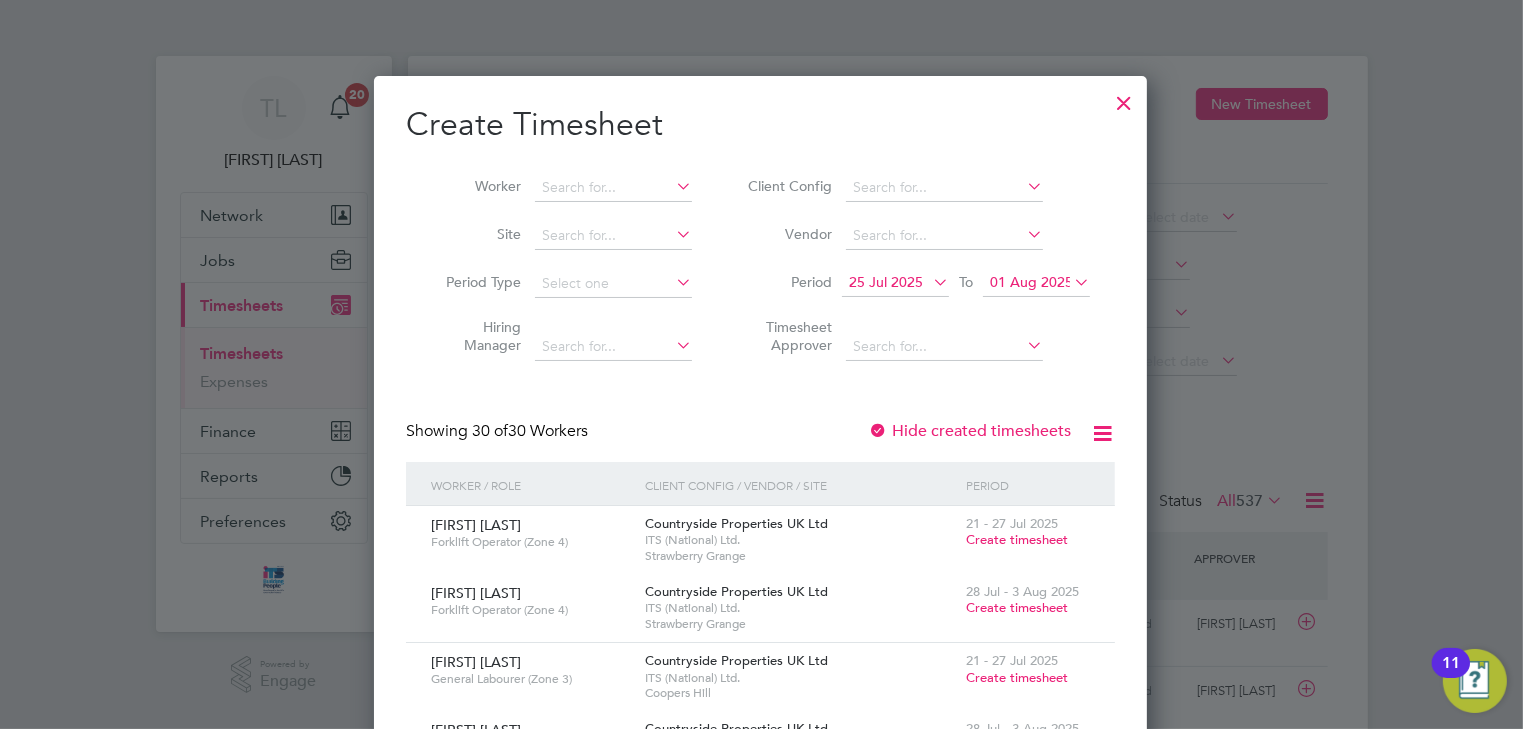 click at bounding box center [1124, 98] 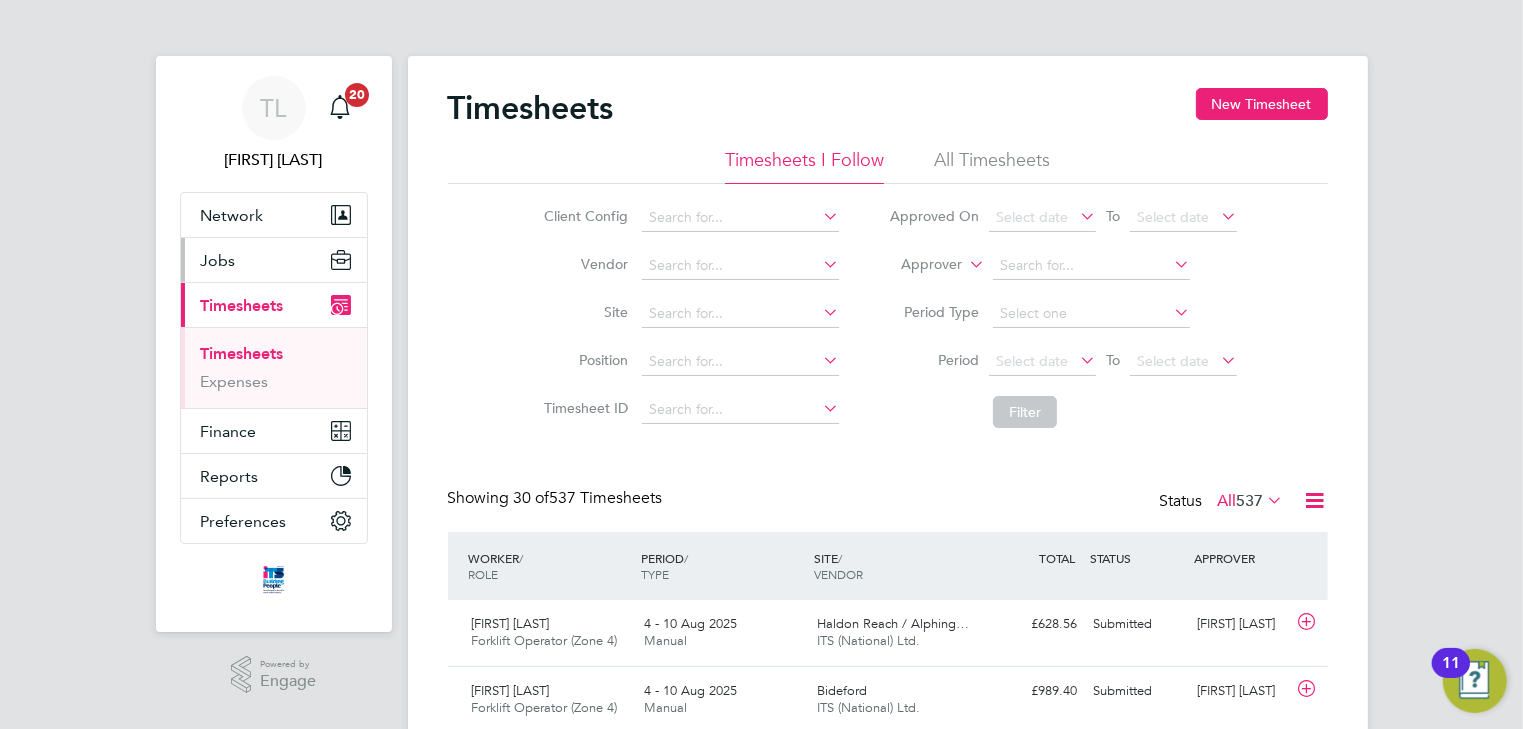 click on "Jobs" at bounding box center (218, 260) 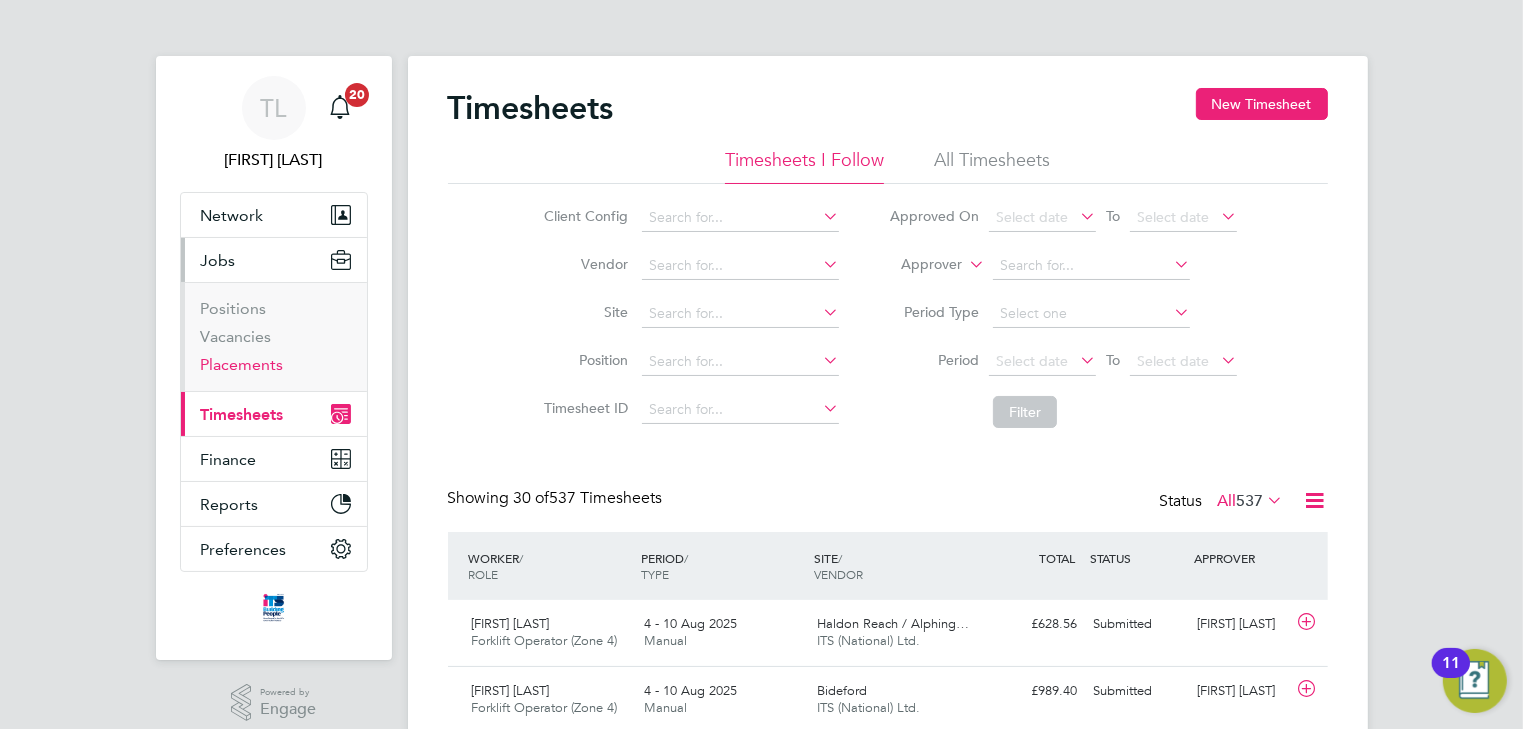 click on "Placements" at bounding box center (242, 364) 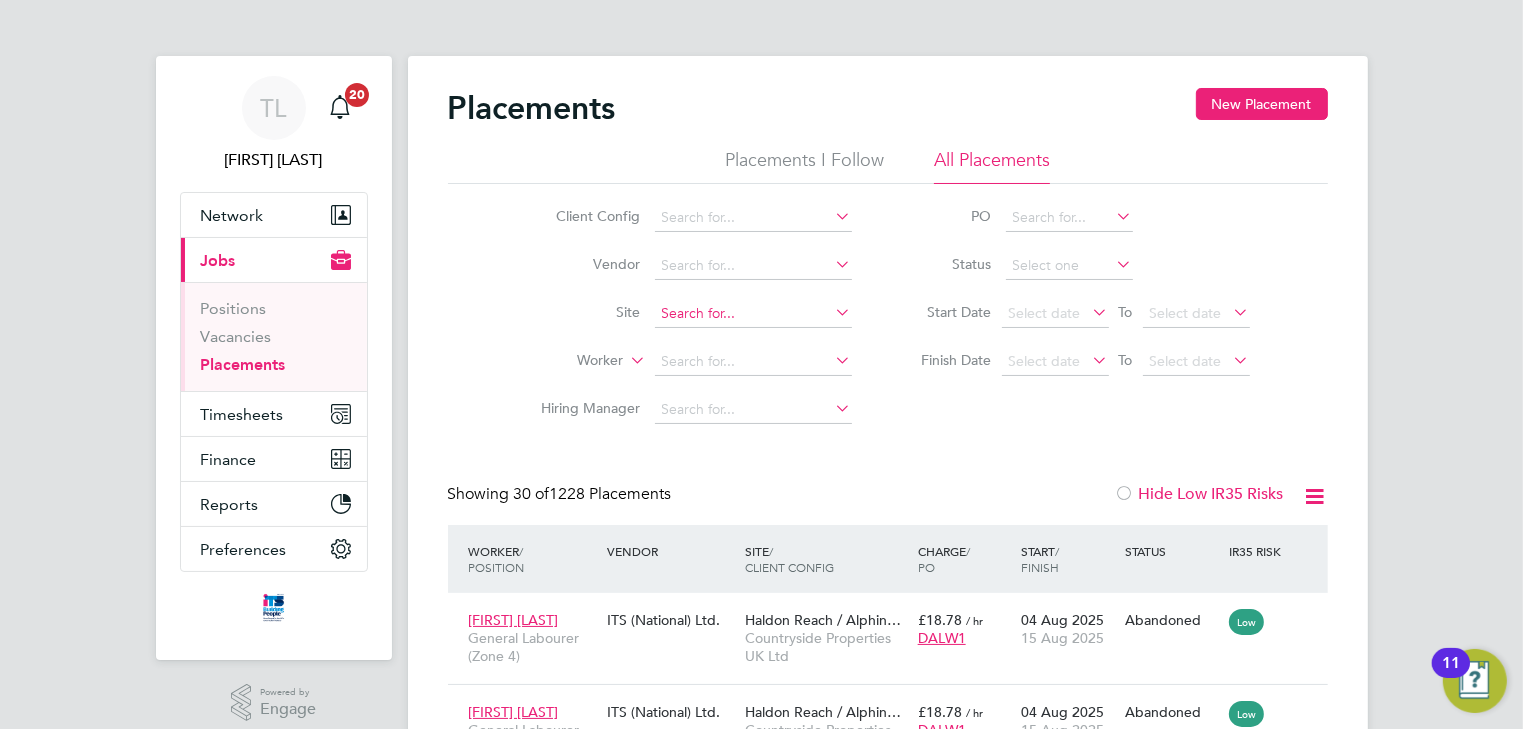 click 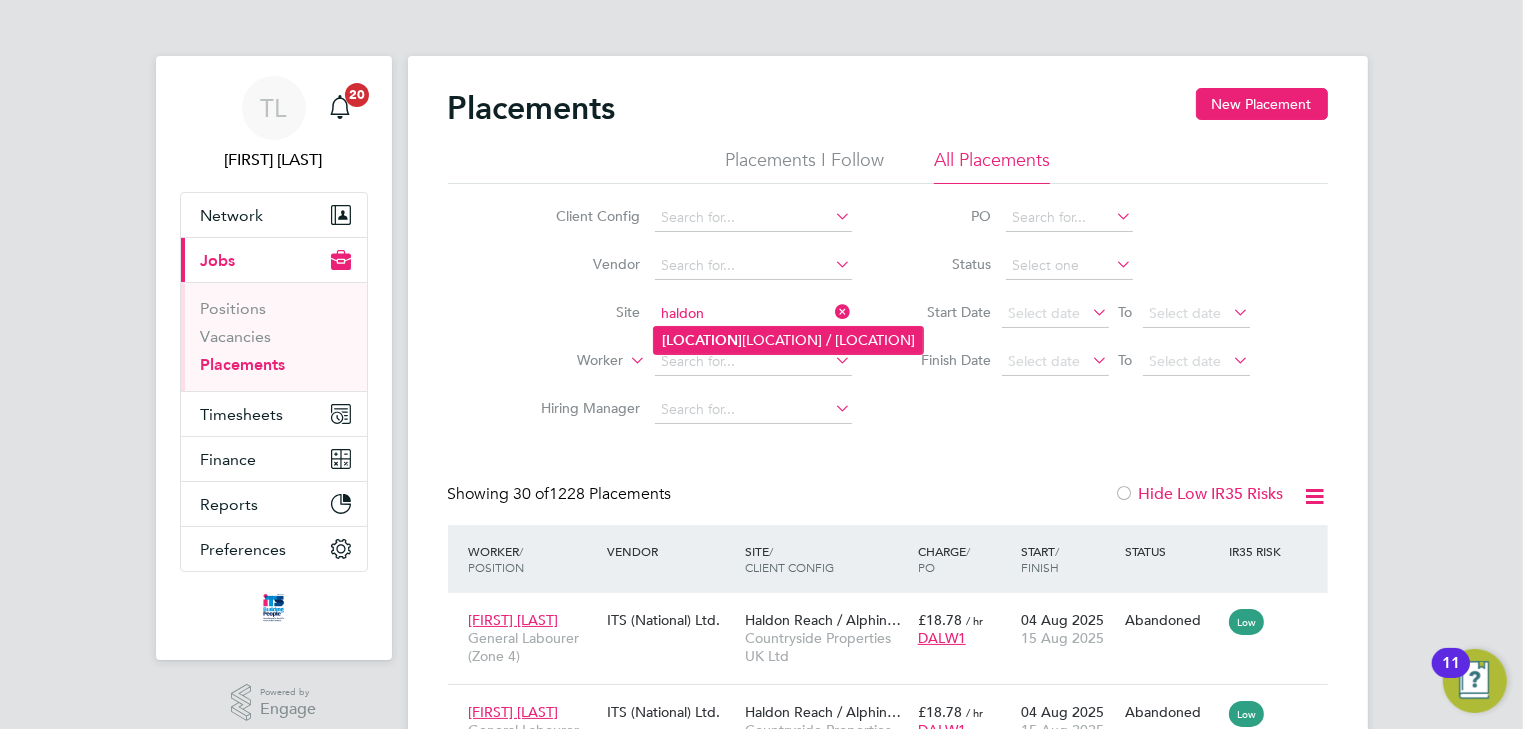 click on "Haldon" 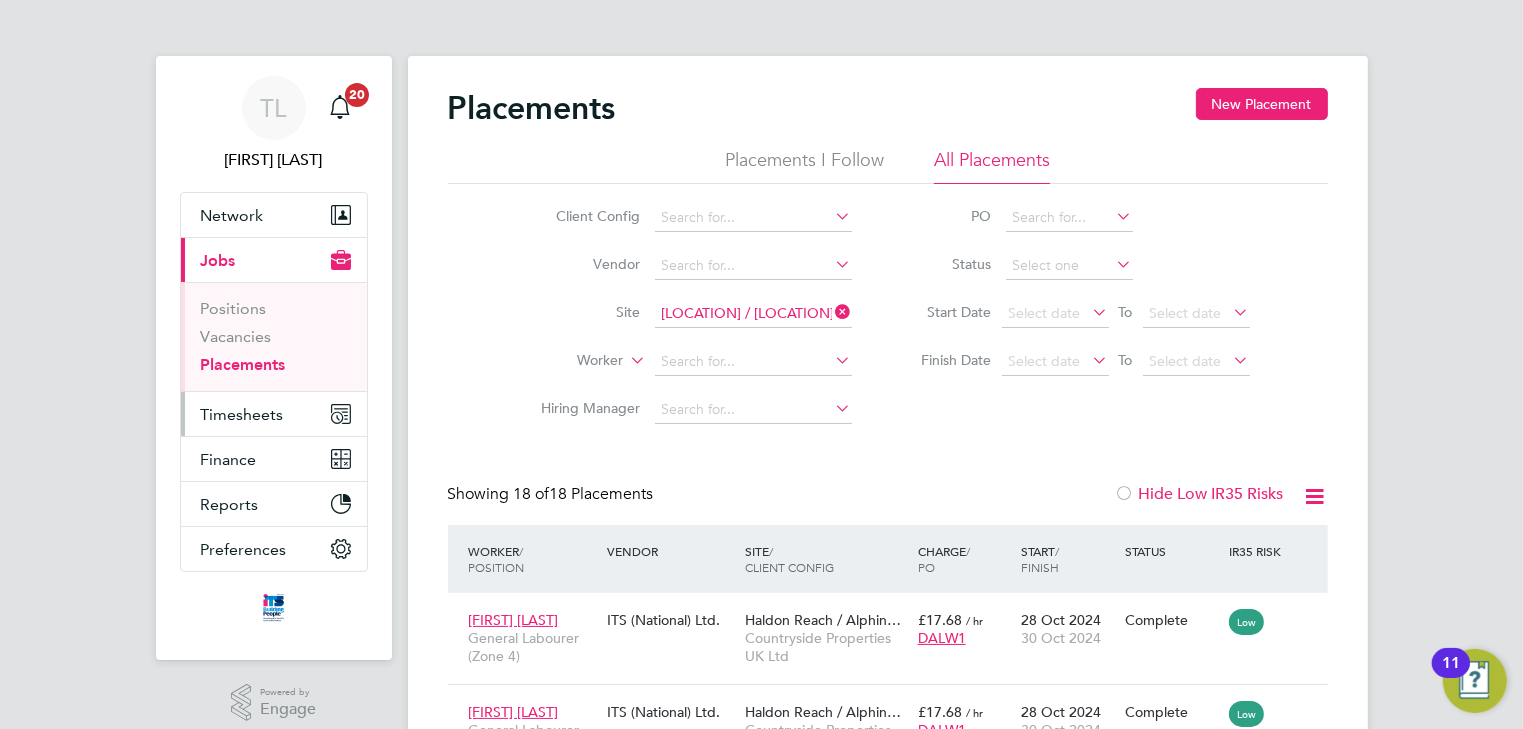 click on "Timesheets" at bounding box center (242, 414) 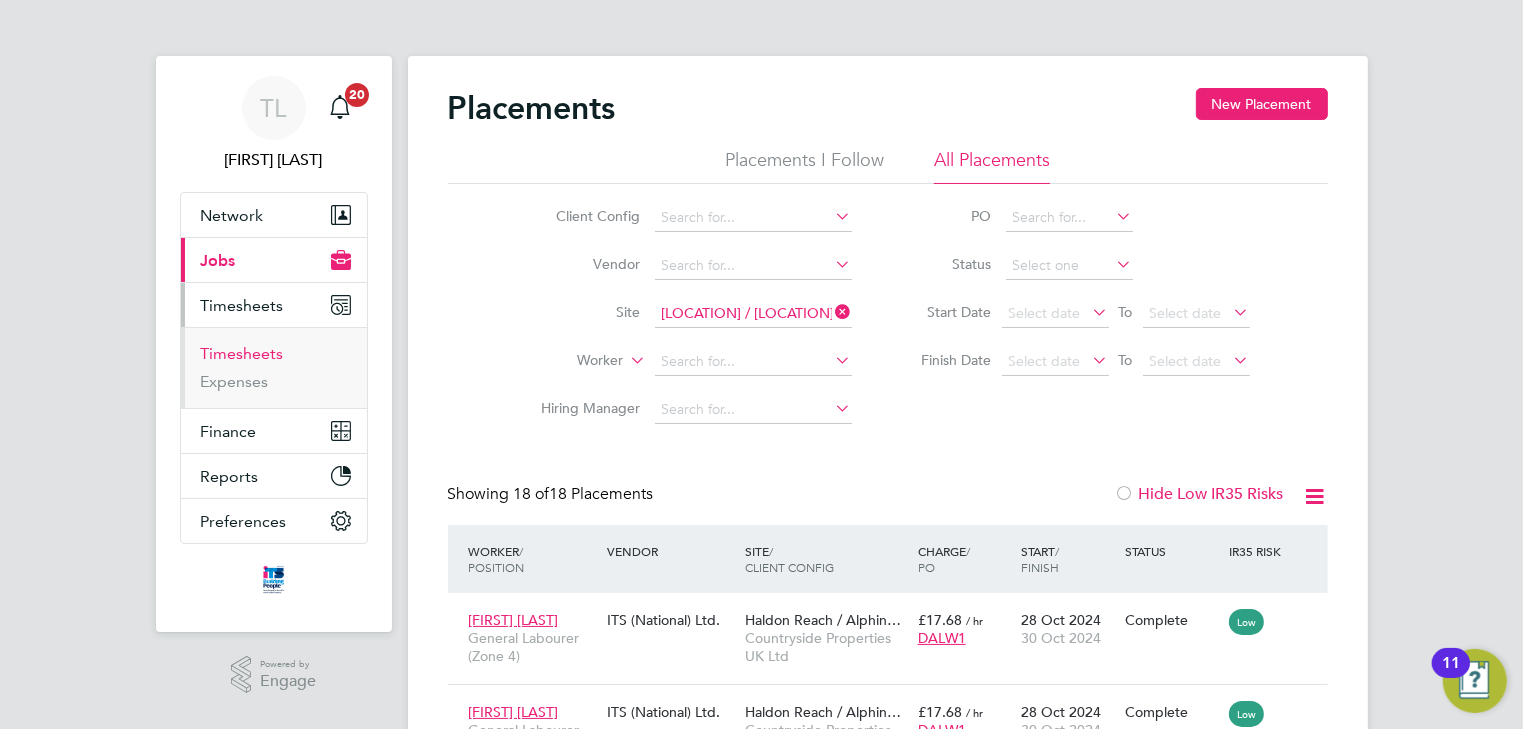 click on "Timesheets" at bounding box center [242, 353] 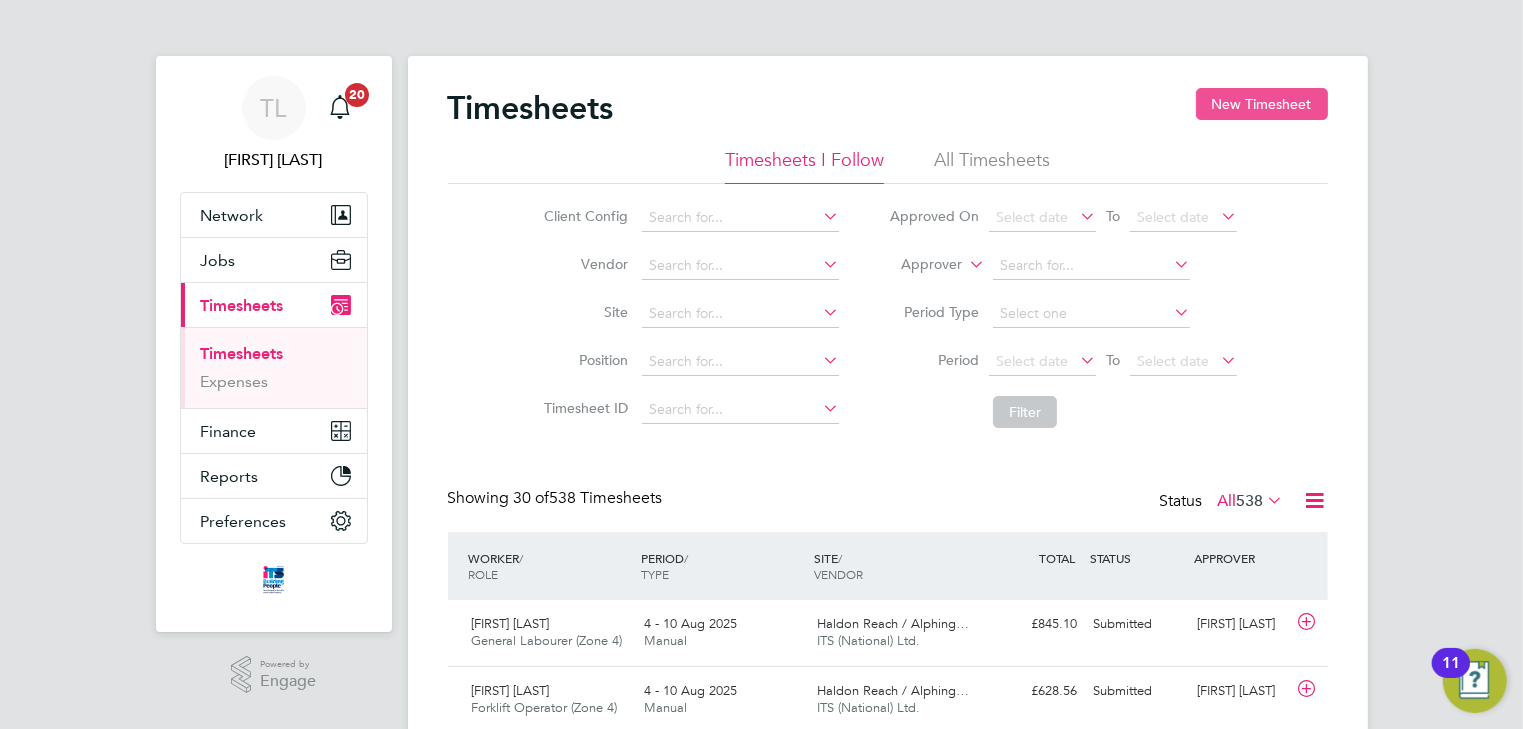 click on "New Timesheet" 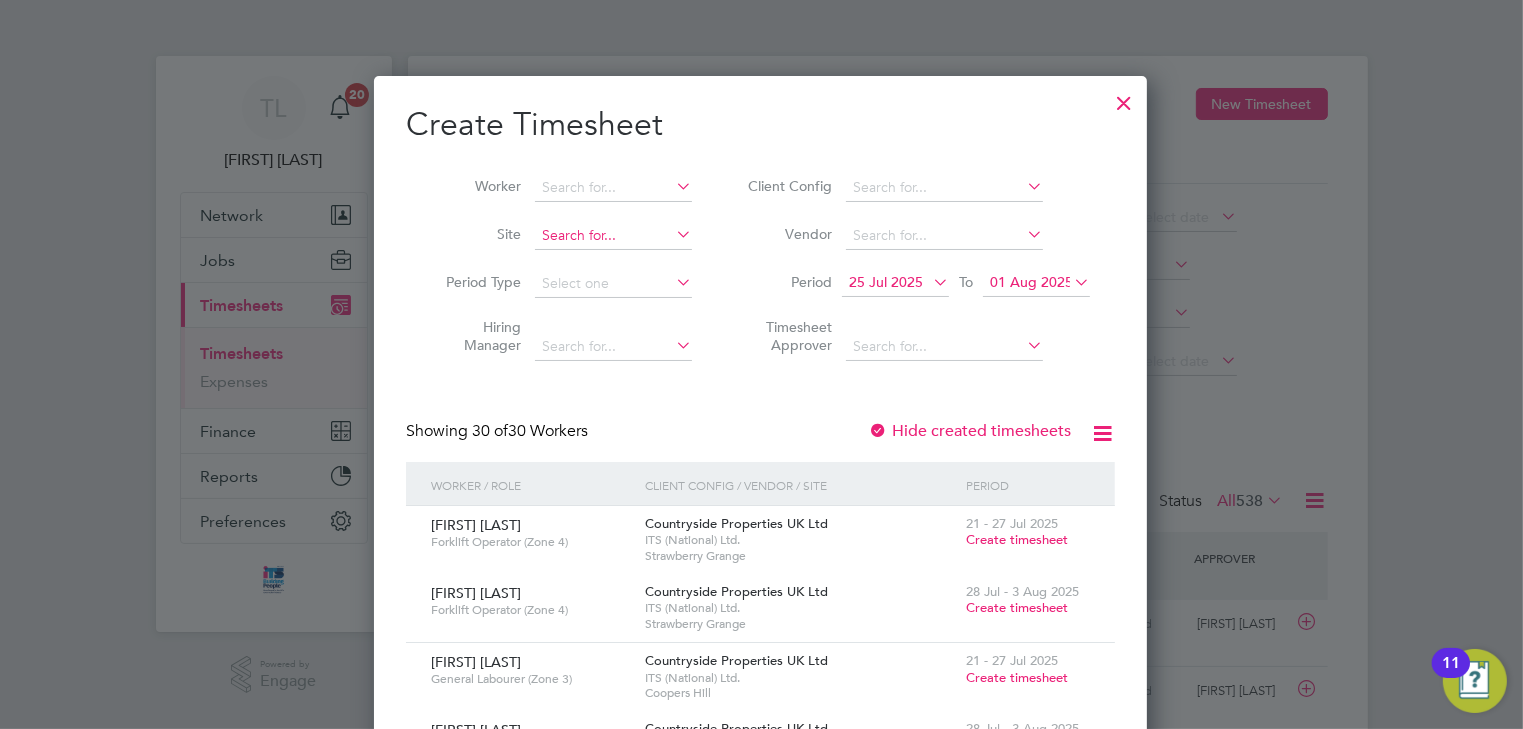 click at bounding box center [613, 236] 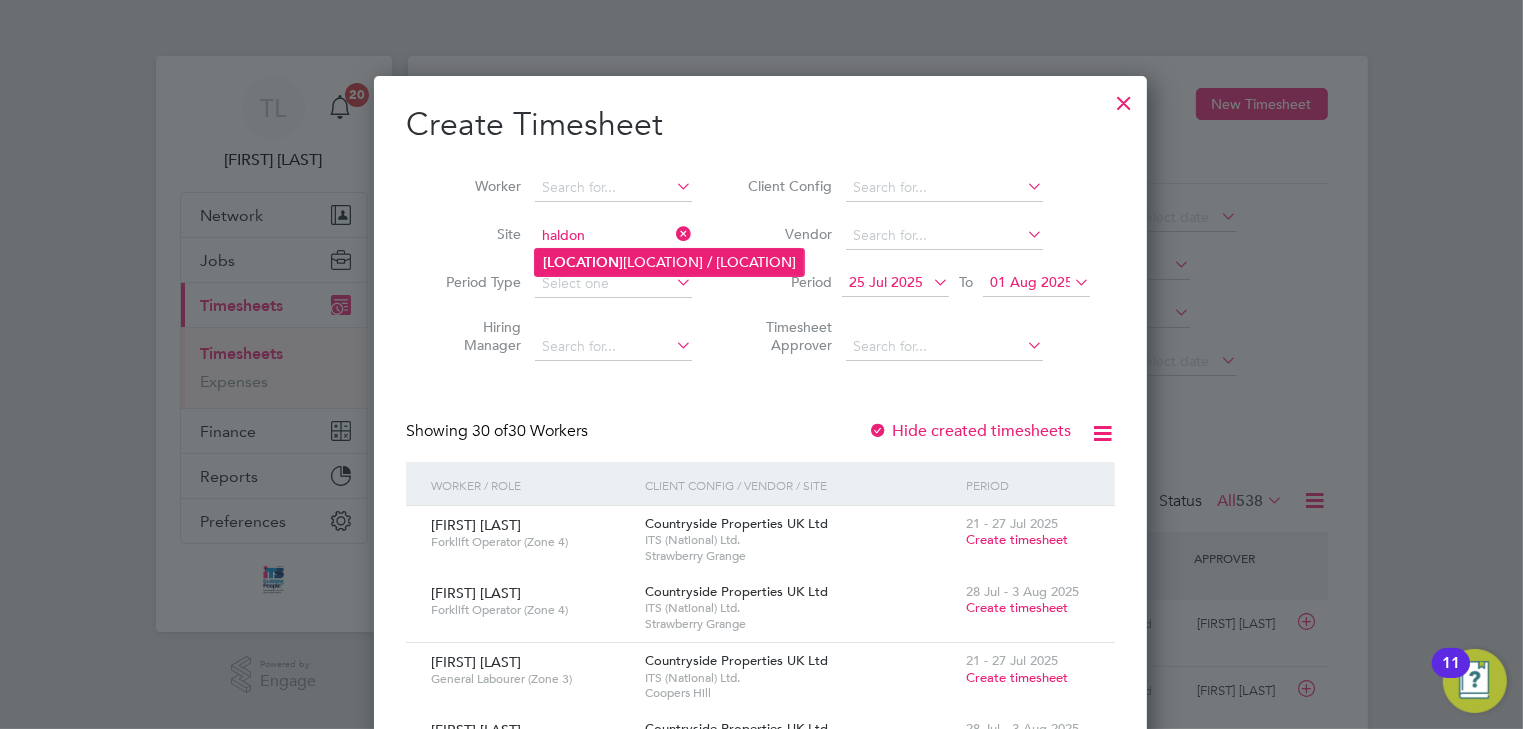click on "Haldon" 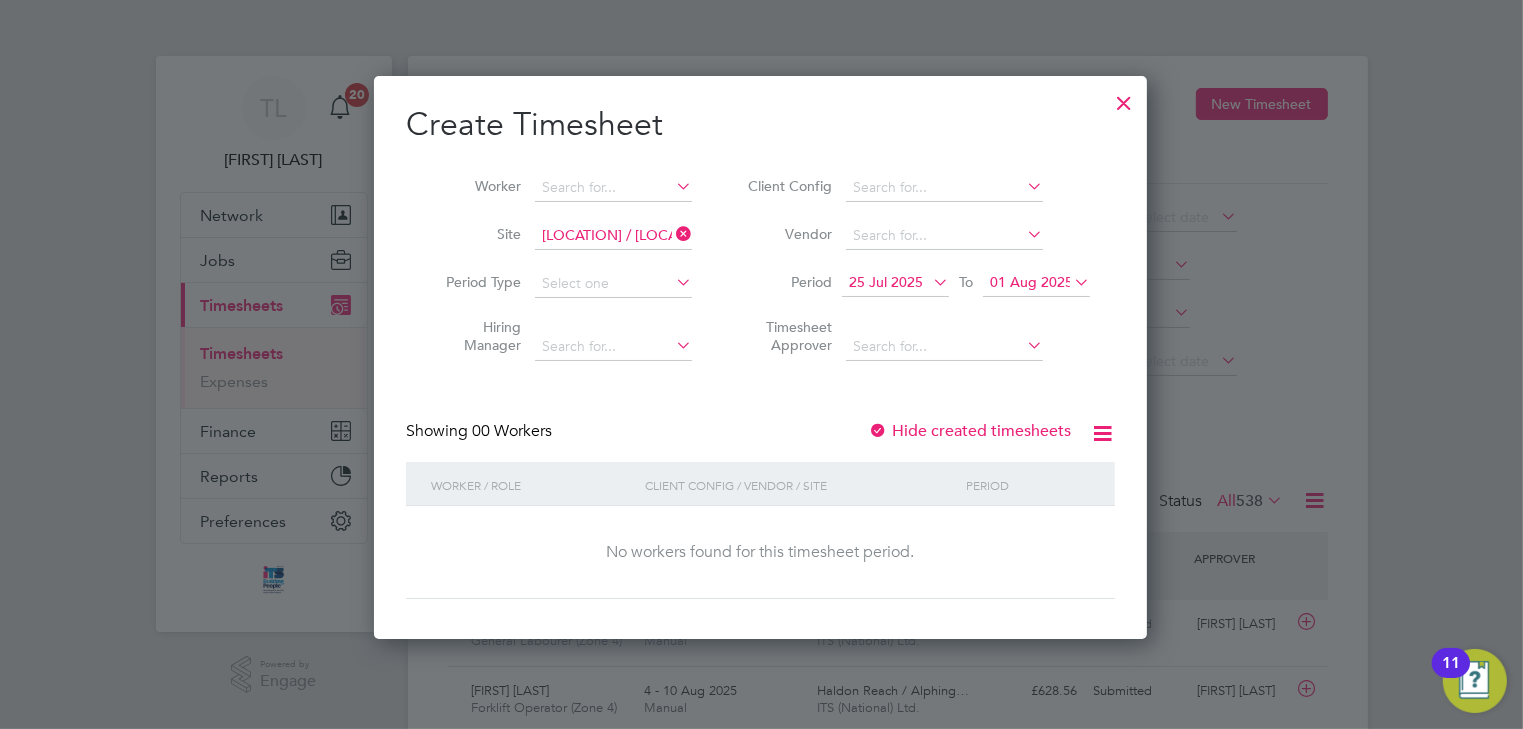 click on "25 Jul 2025" at bounding box center [886, 282] 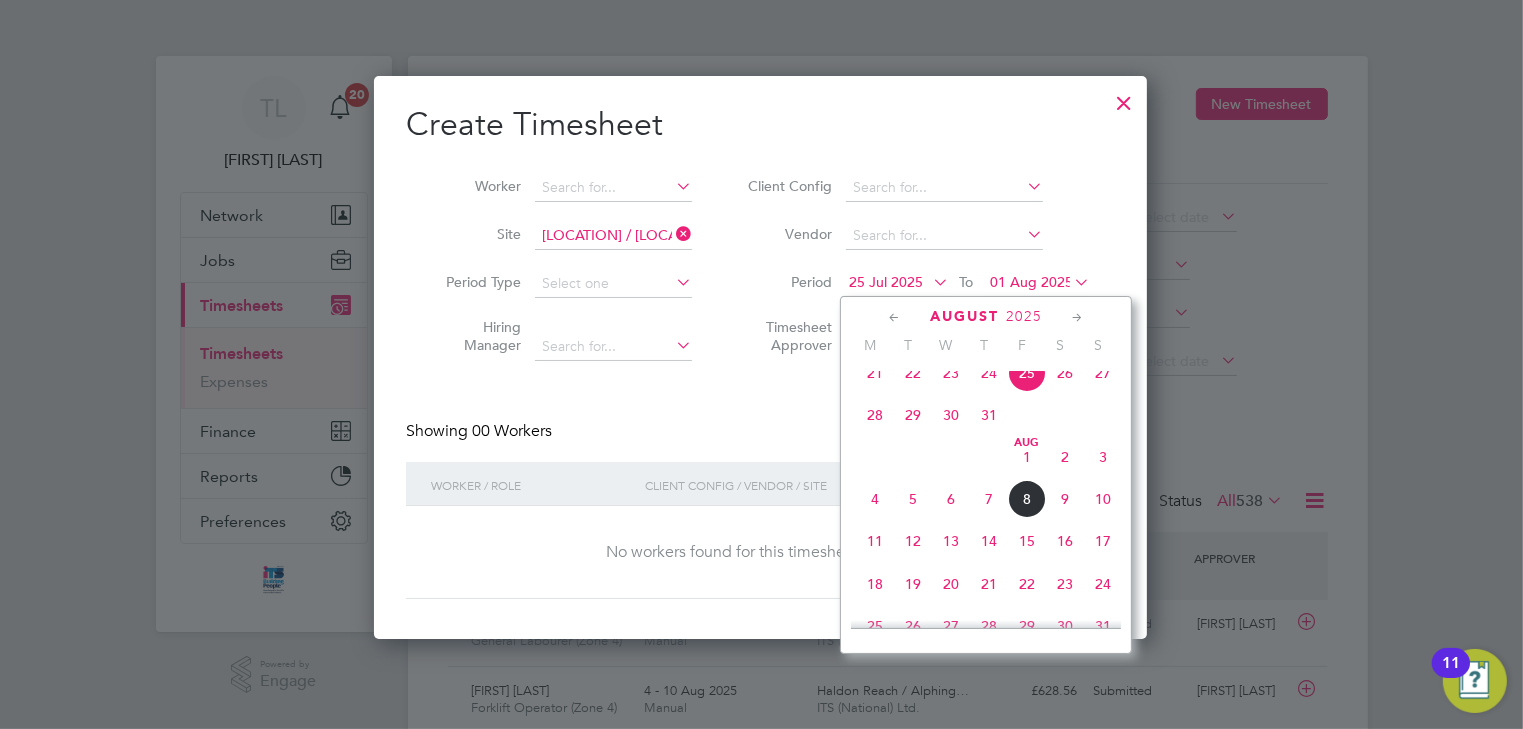 click on "6" 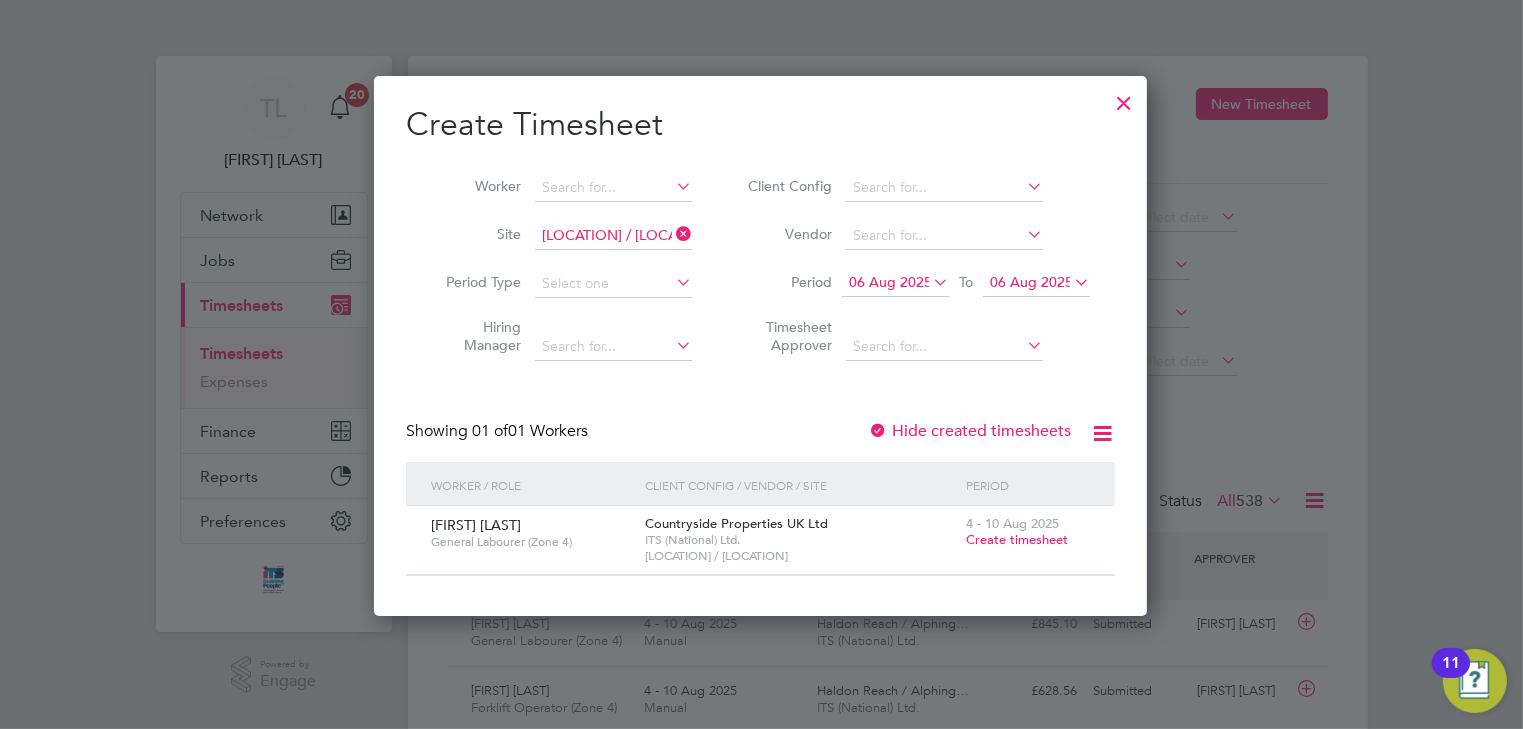 click on "Create timesheet" at bounding box center (1017, 539) 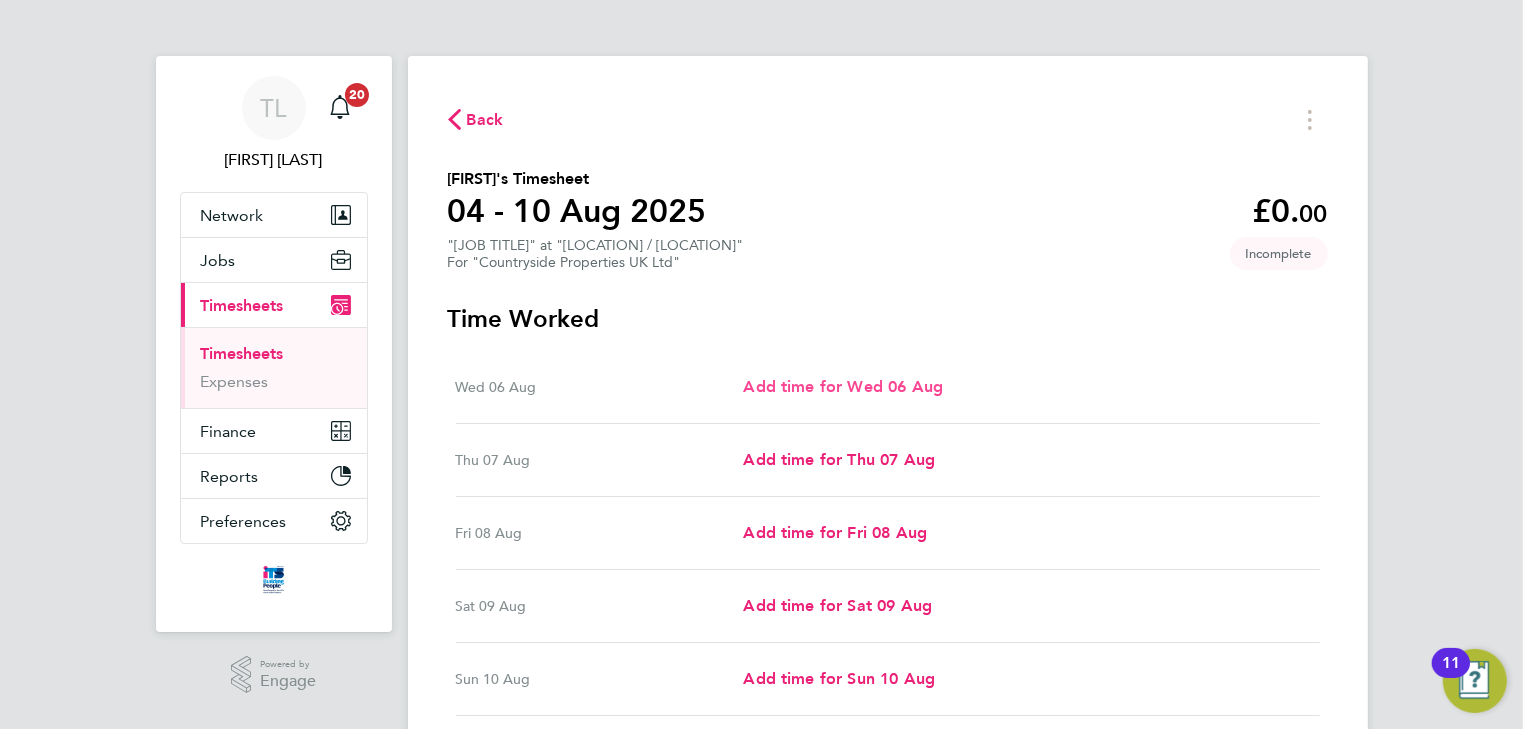 click on "Add time for Wed 06 Aug" at bounding box center [843, 386] 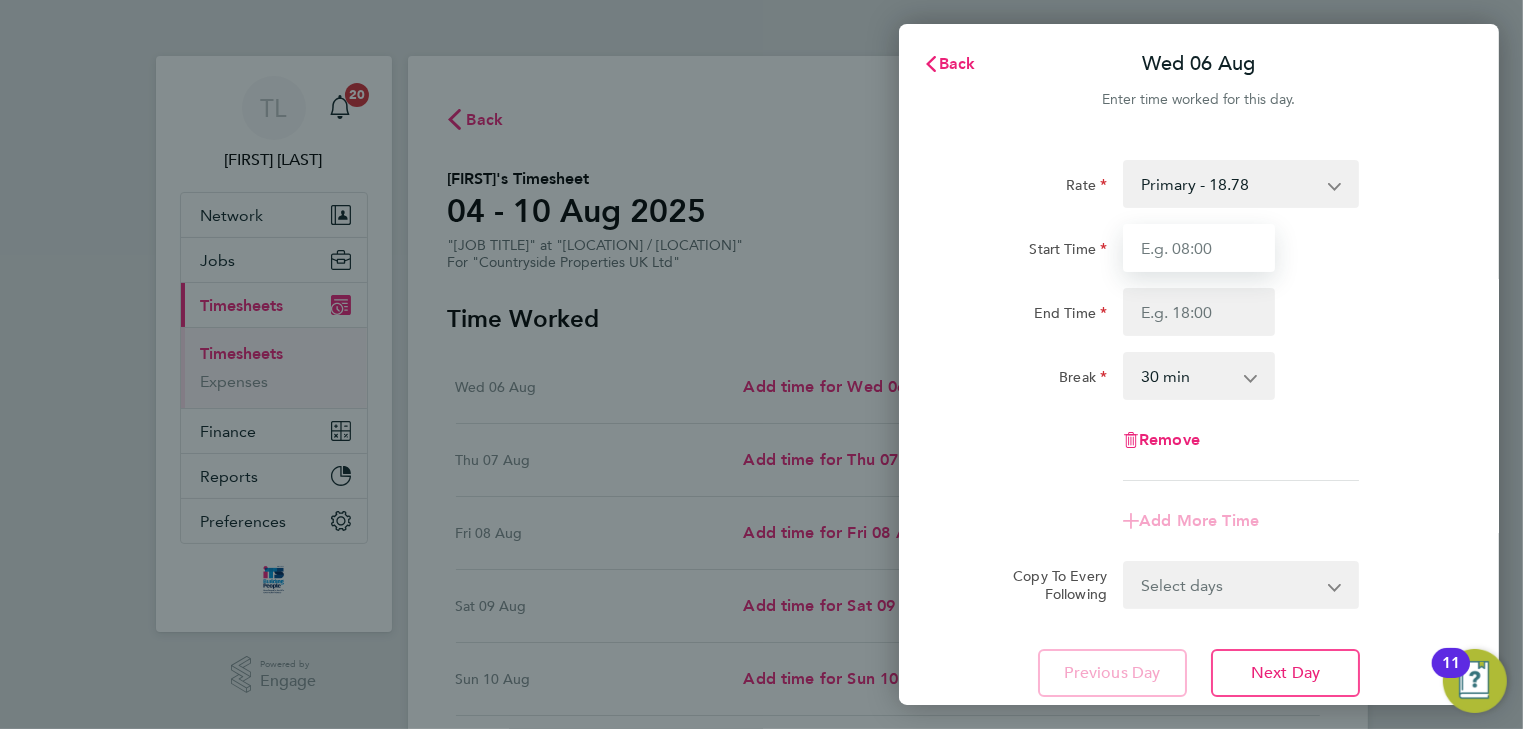 click on "Start Time" at bounding box center [1199, 248] 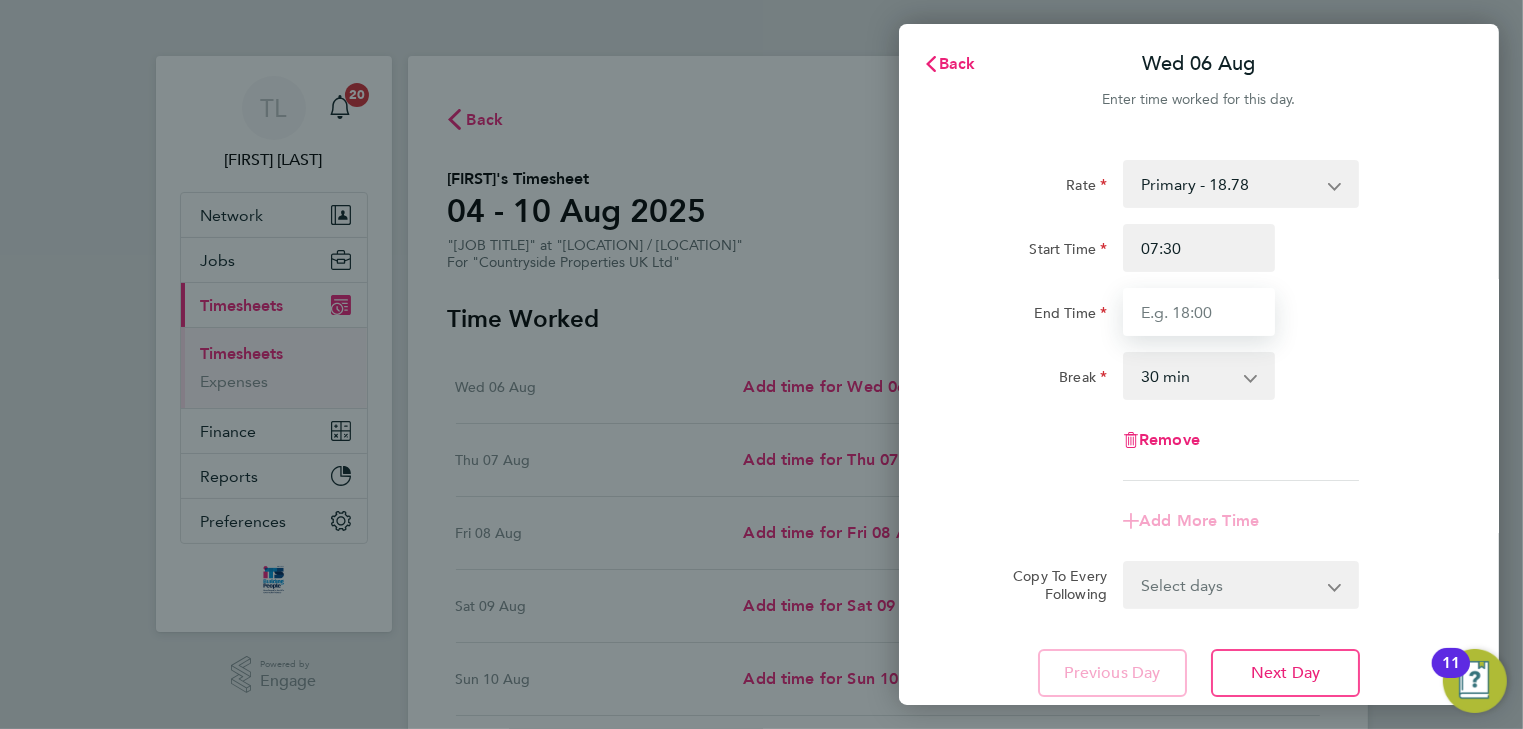 click on "End Time" at bounding box center (1199, 312) 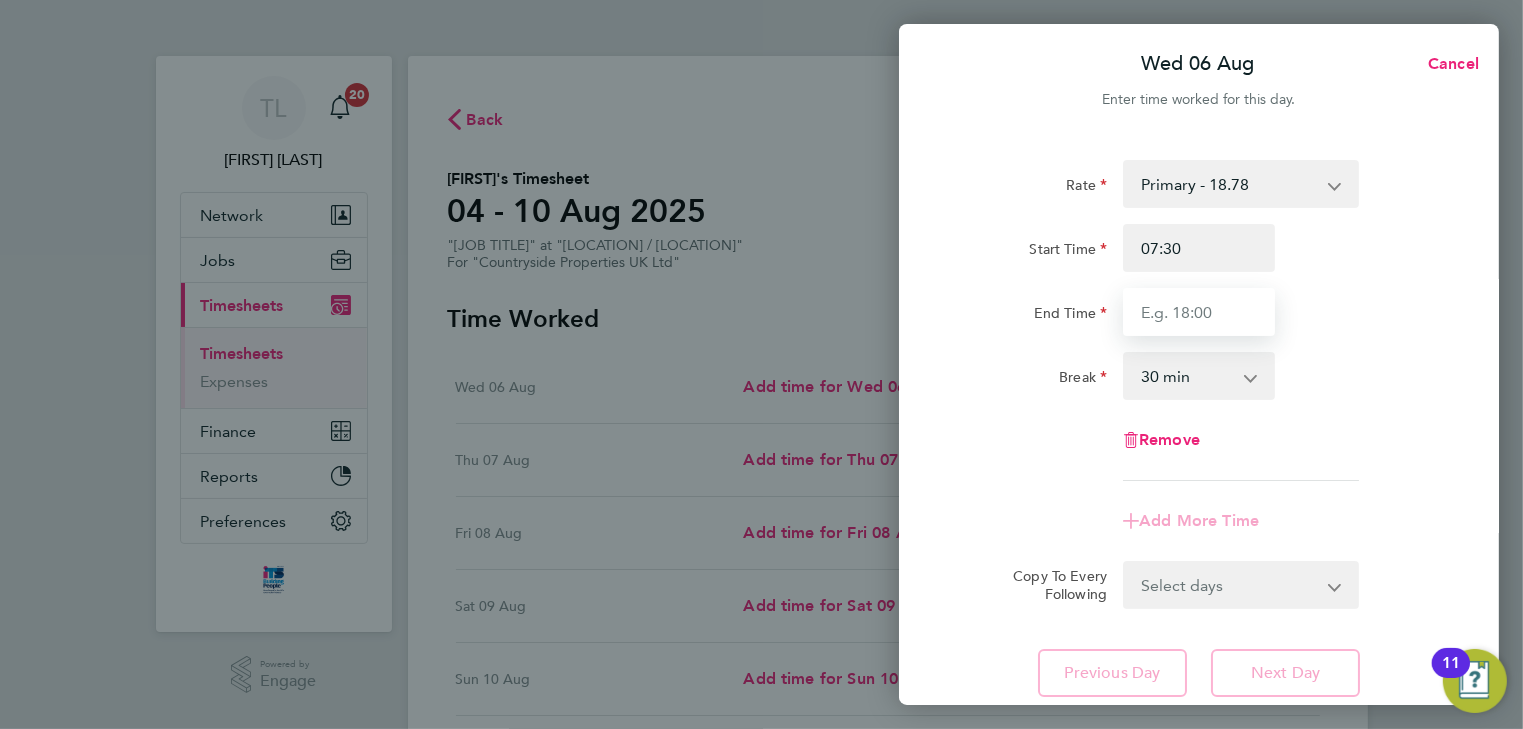 type on "17:00" 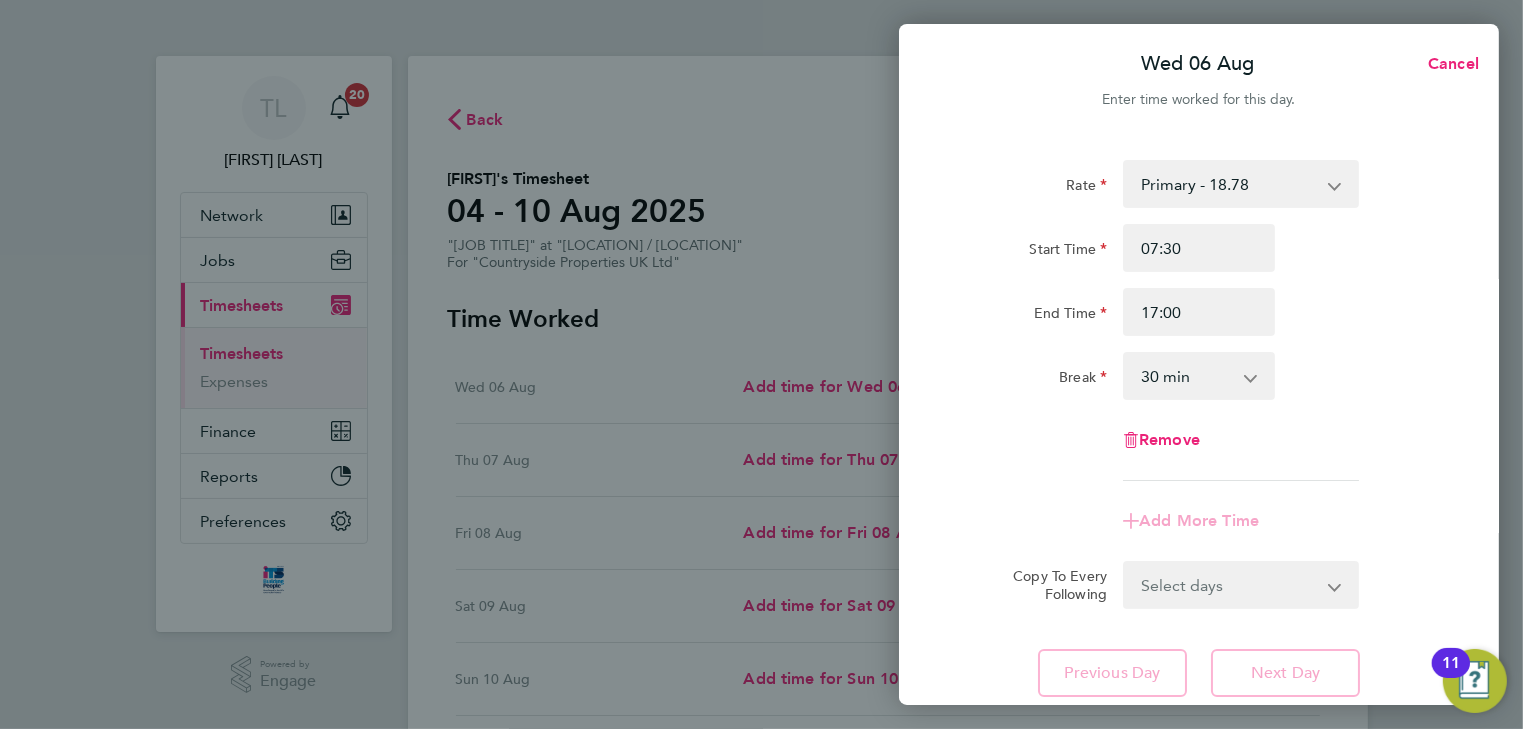 click on "0 min   15 min   30 min   45 min   60 min   75 min   90 min" at bounding box center (1187, 376) 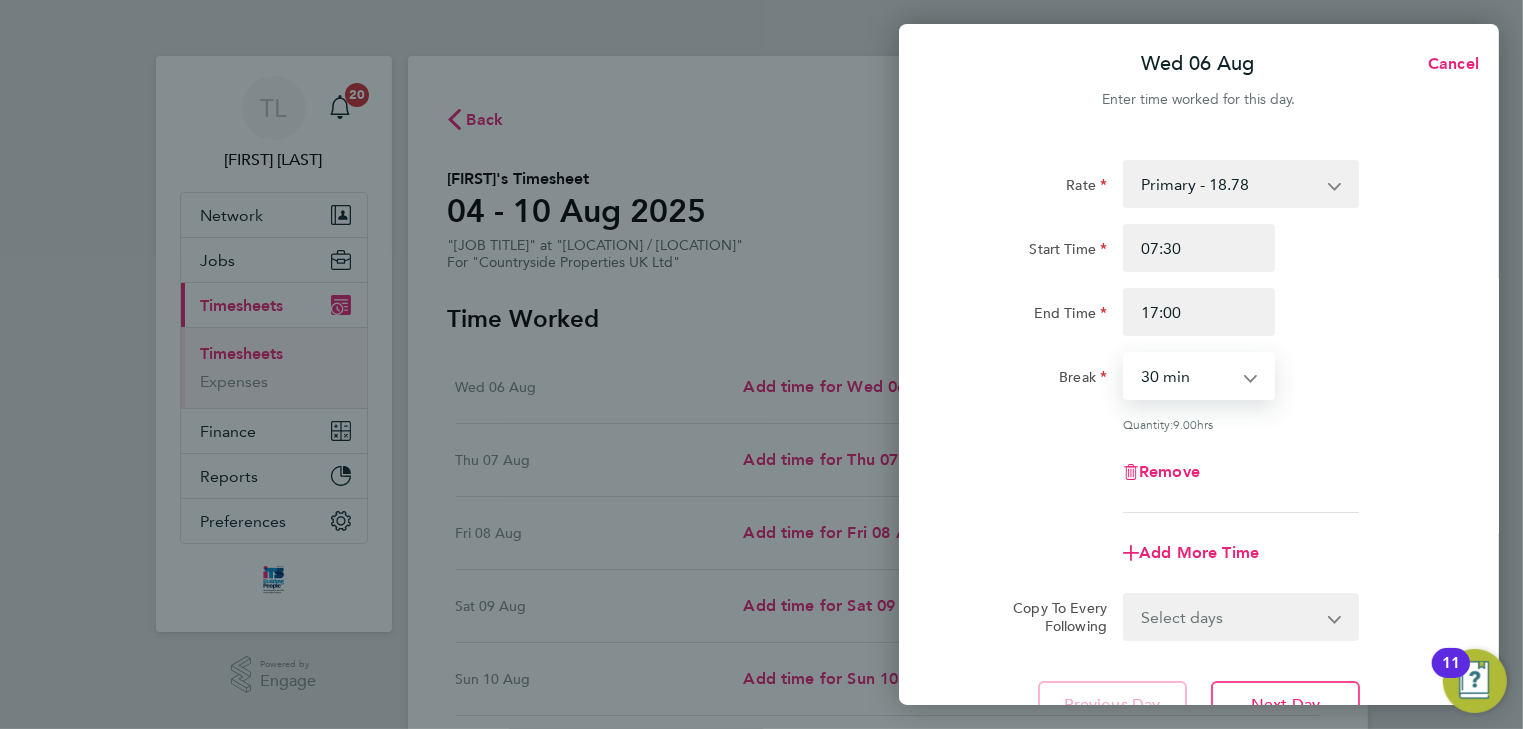 click on "0 min   15 min   30 min   45 min   60 min   75 min   90 min" at bounding box center (1187, 376) 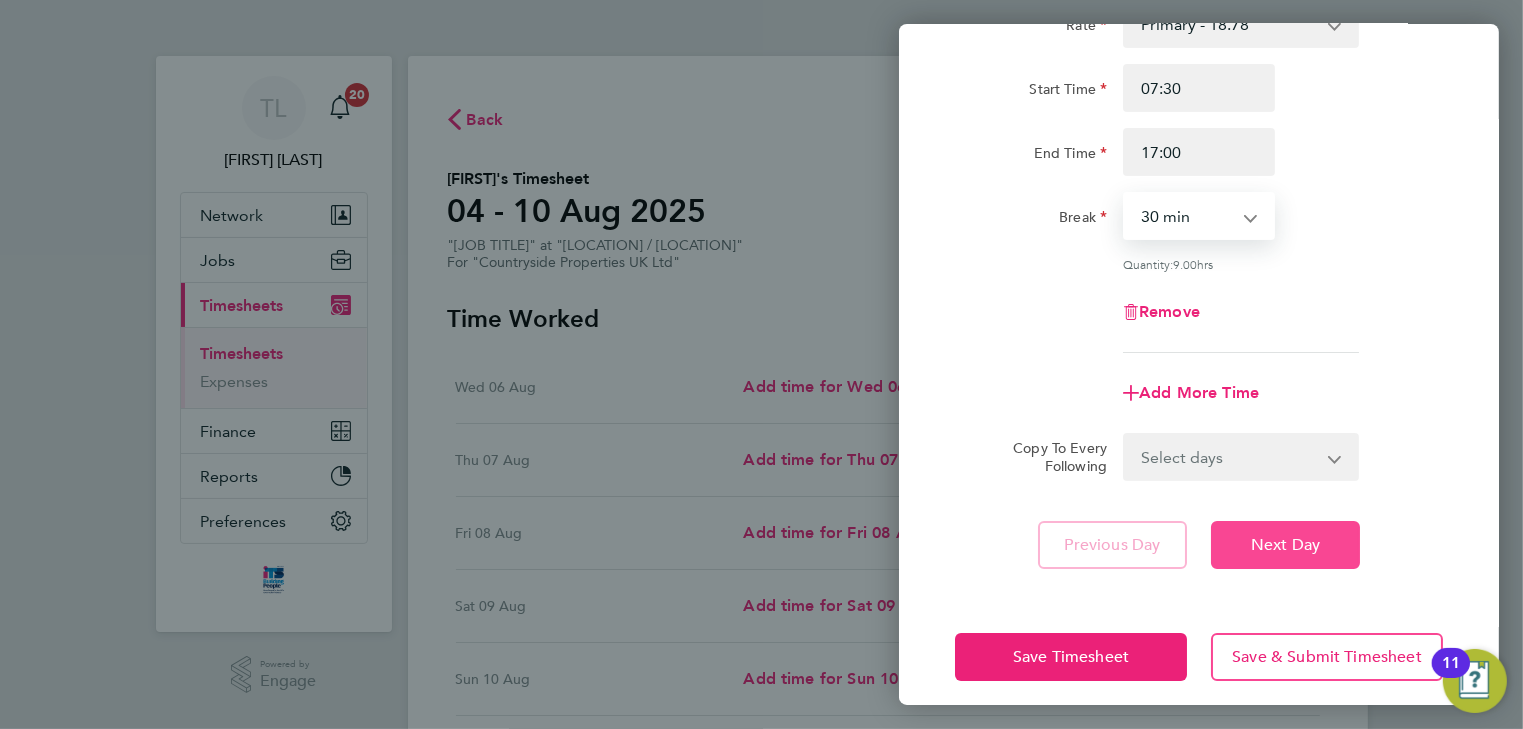 click on "Next Day" 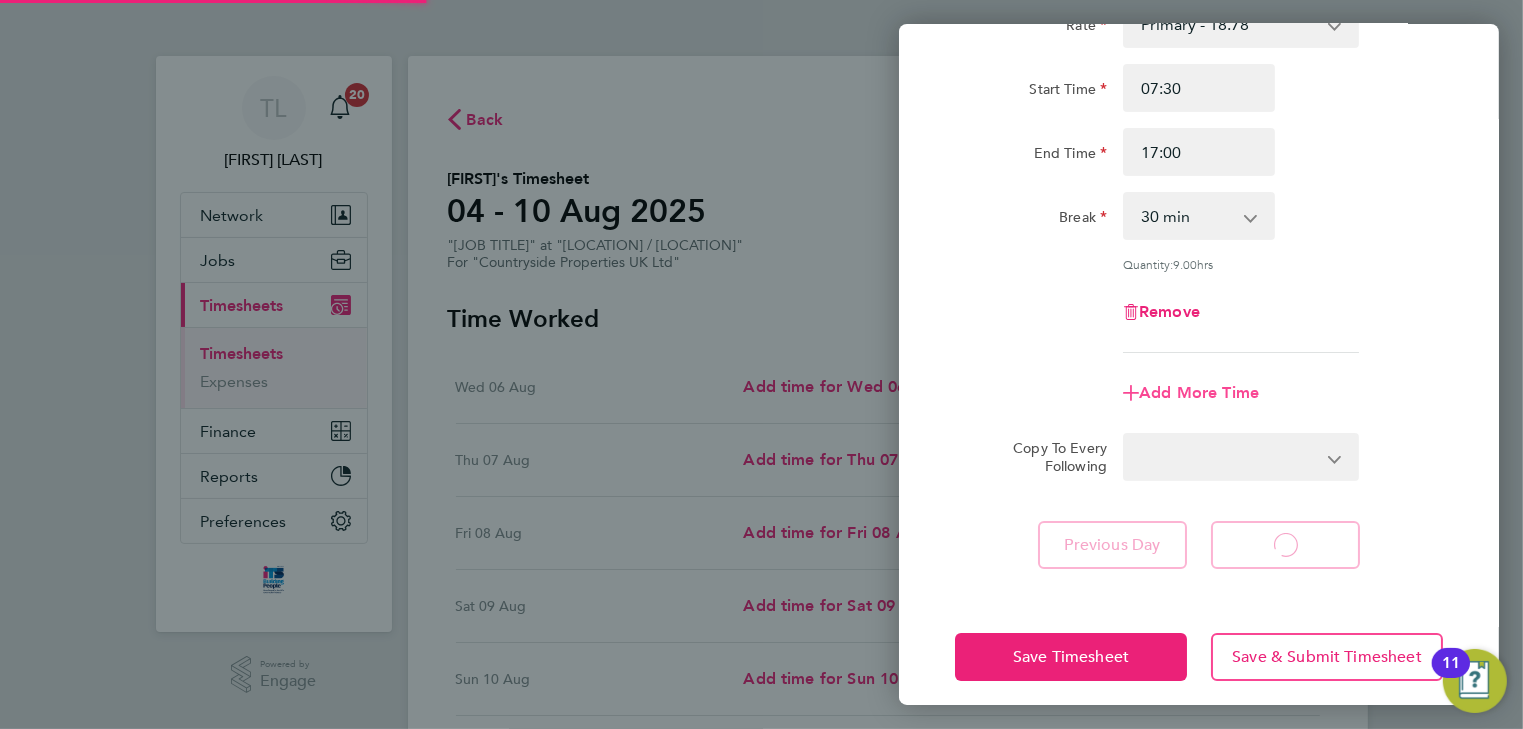 select on "30" 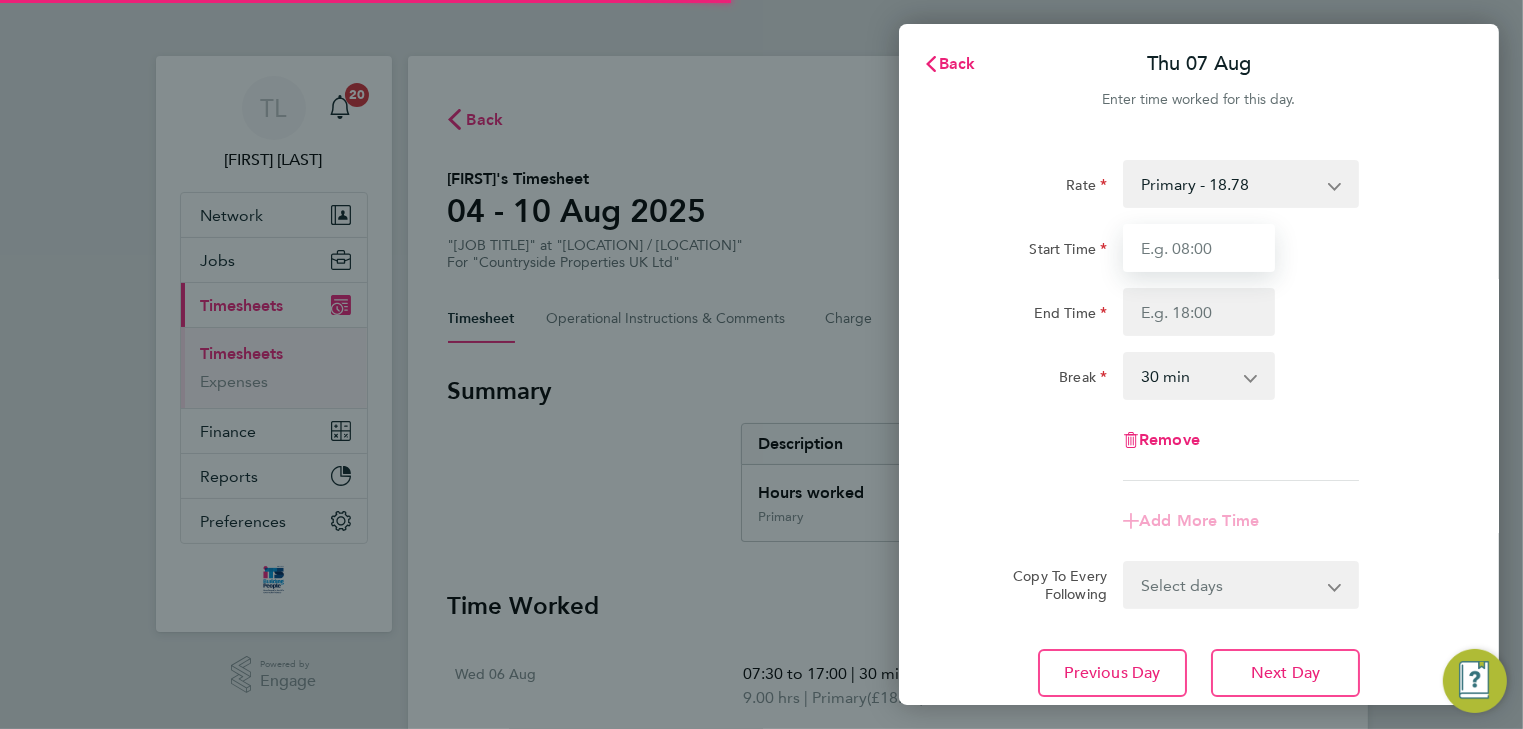 click on "Start Time" at bounding box center [1199, 248] 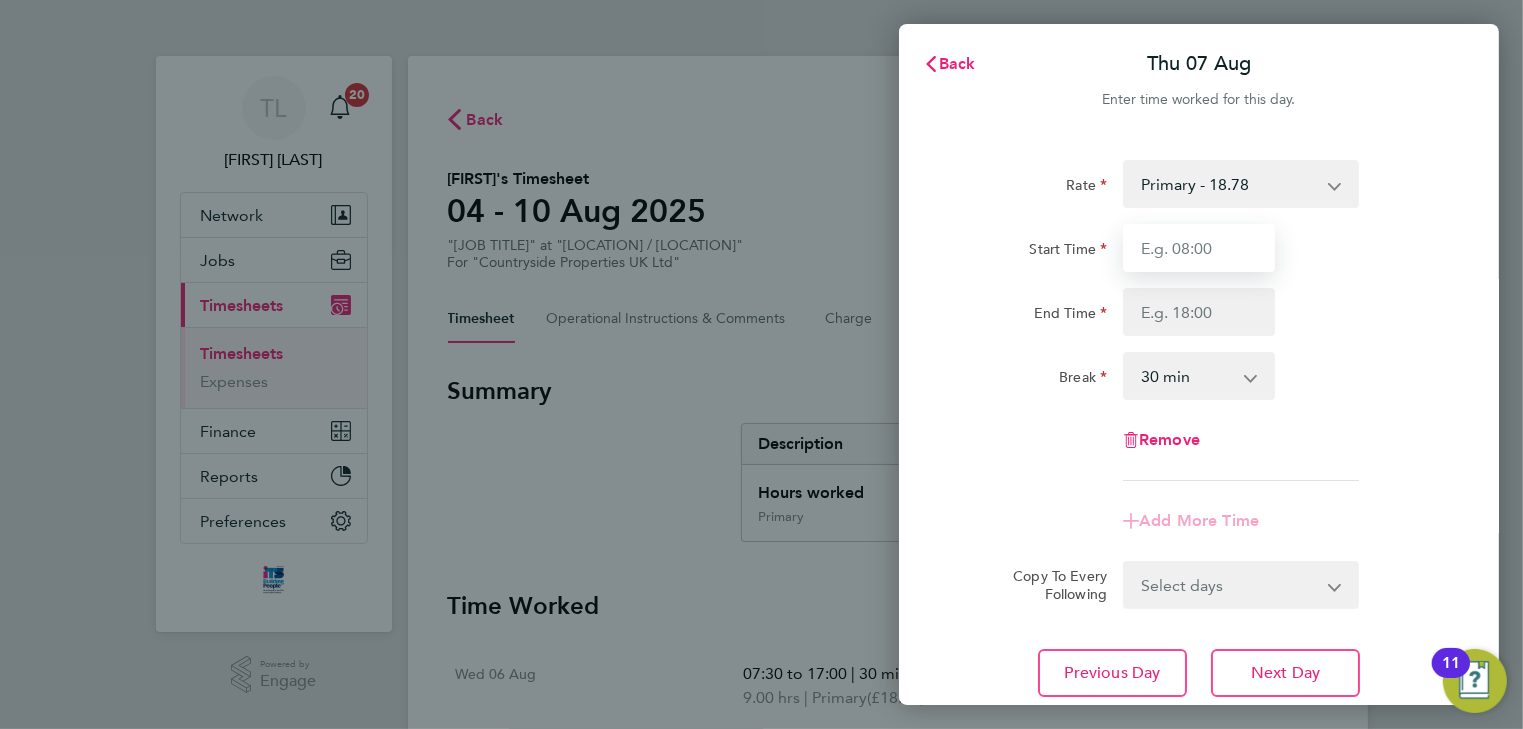 type on "07:30" 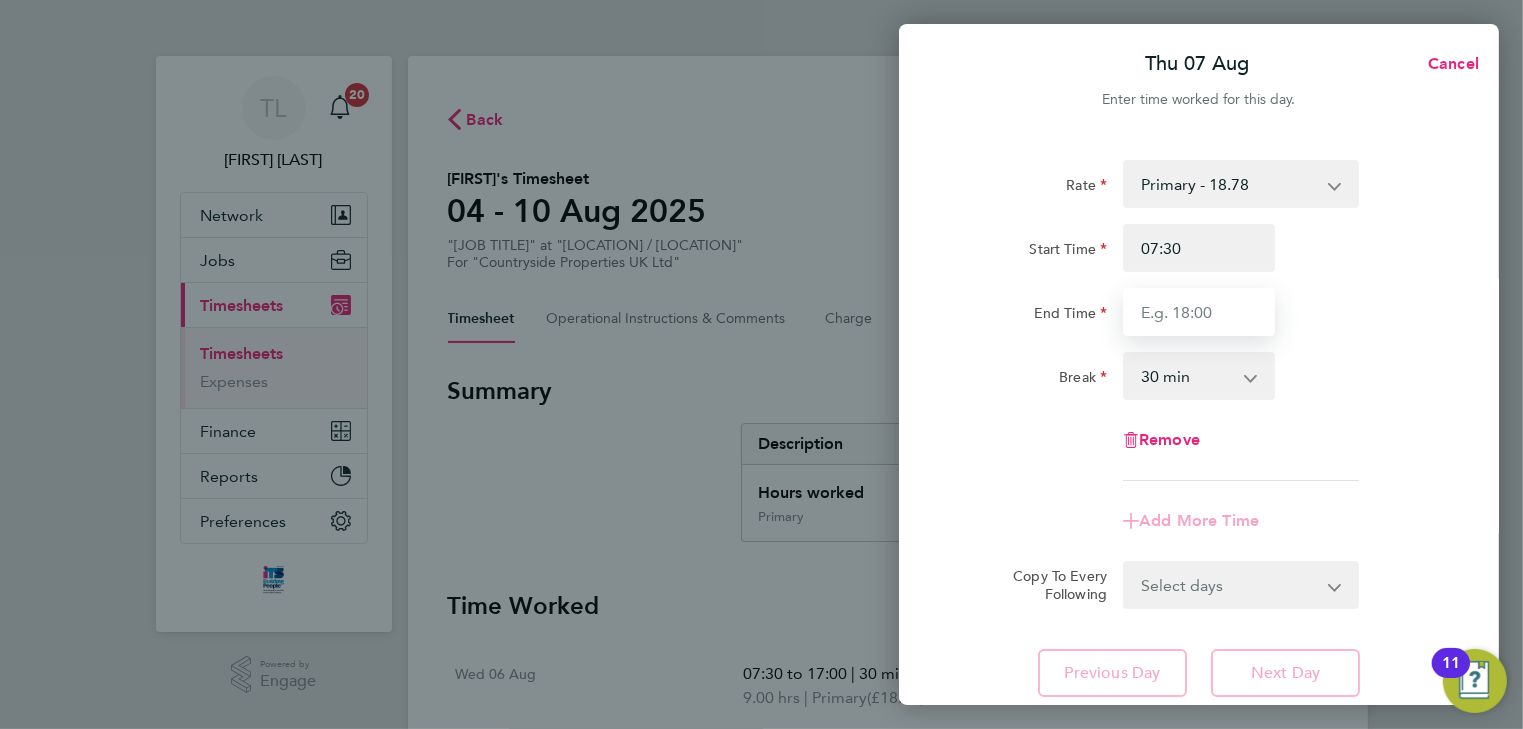 click on "End Time" at bounding box center (1199, 312) 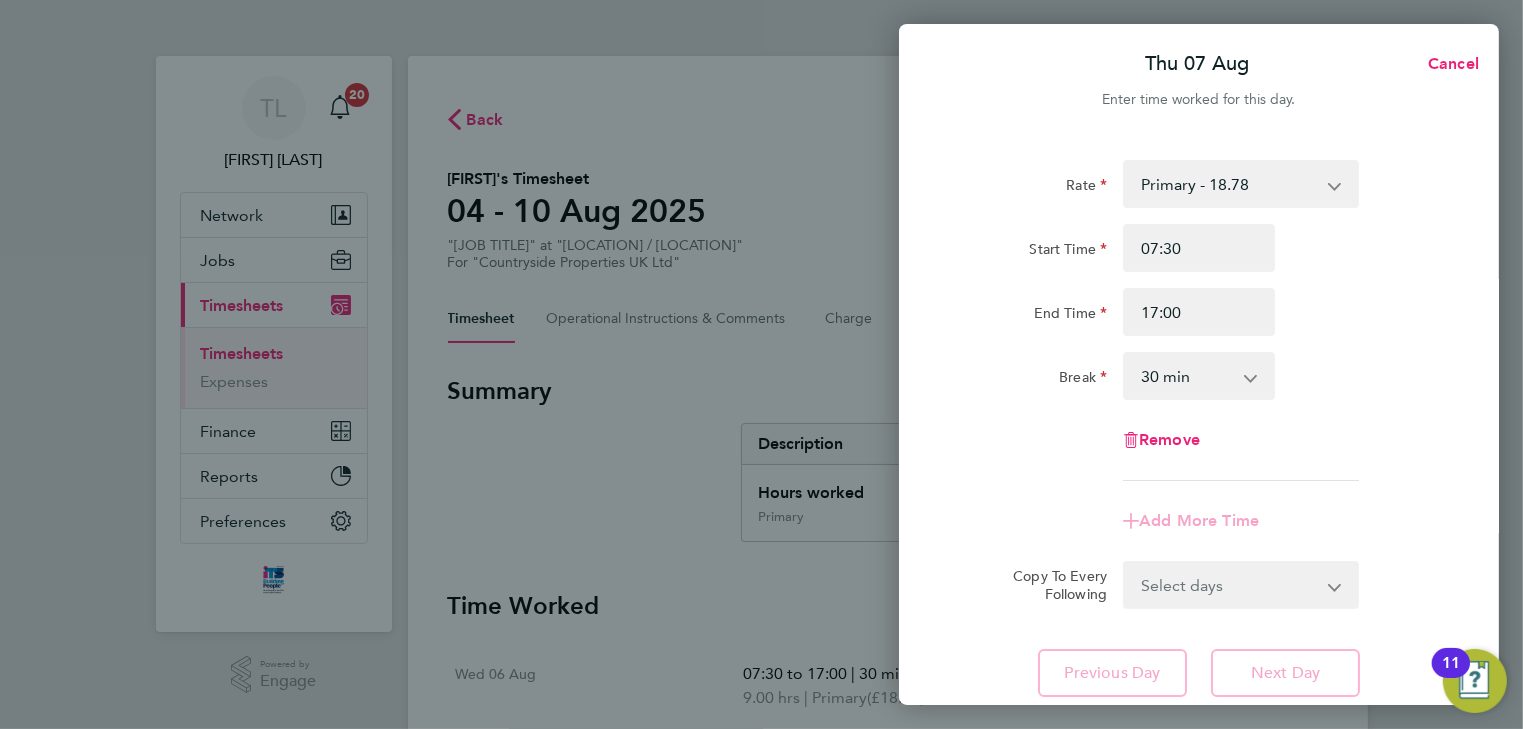 click on "0 min   15 min   30 min   45 min   60 min   75 min   90 min" at bounding box center (1187, 376) 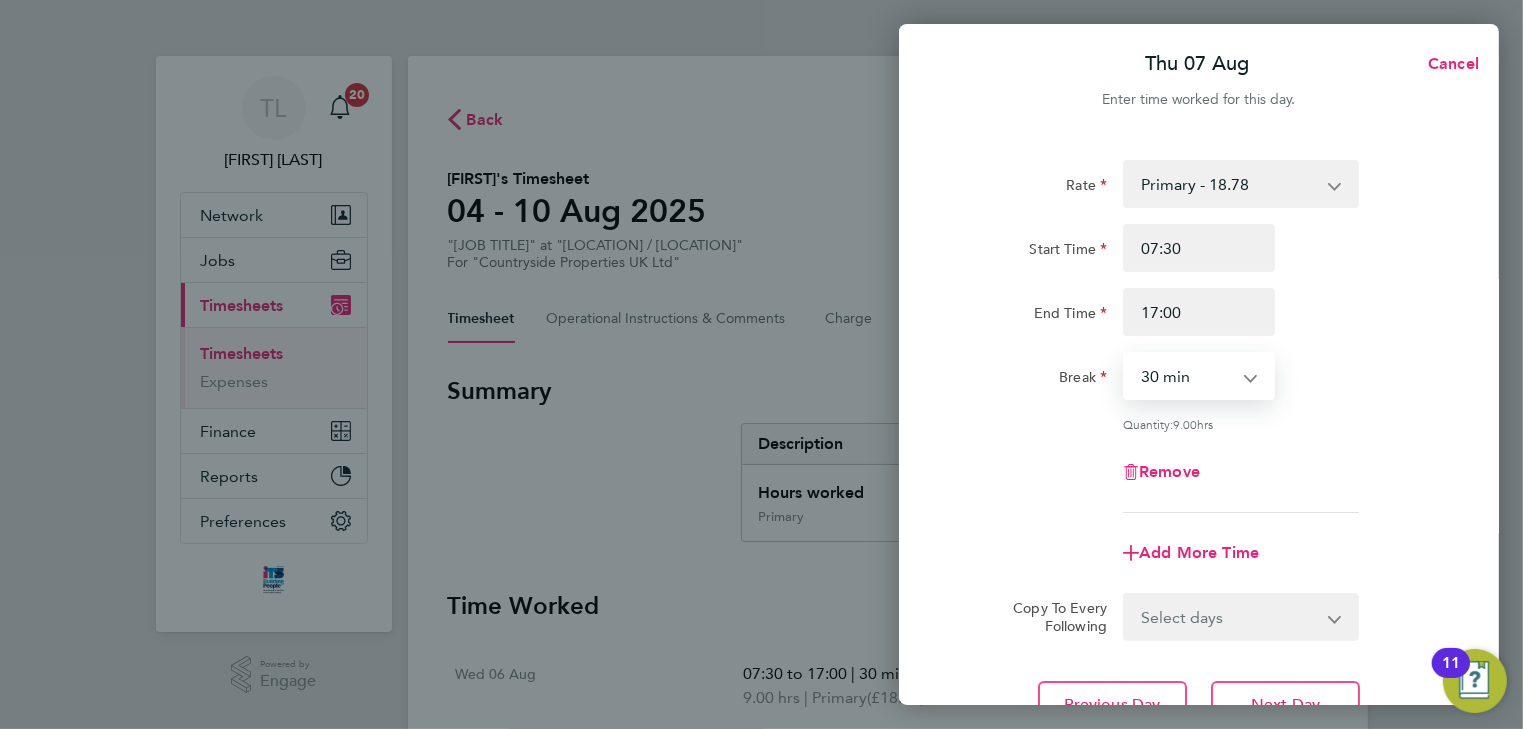 click on "0 min   15 min   30 min   45 min   60 min   75 min   90 min" at bounding box center [1187, 376] 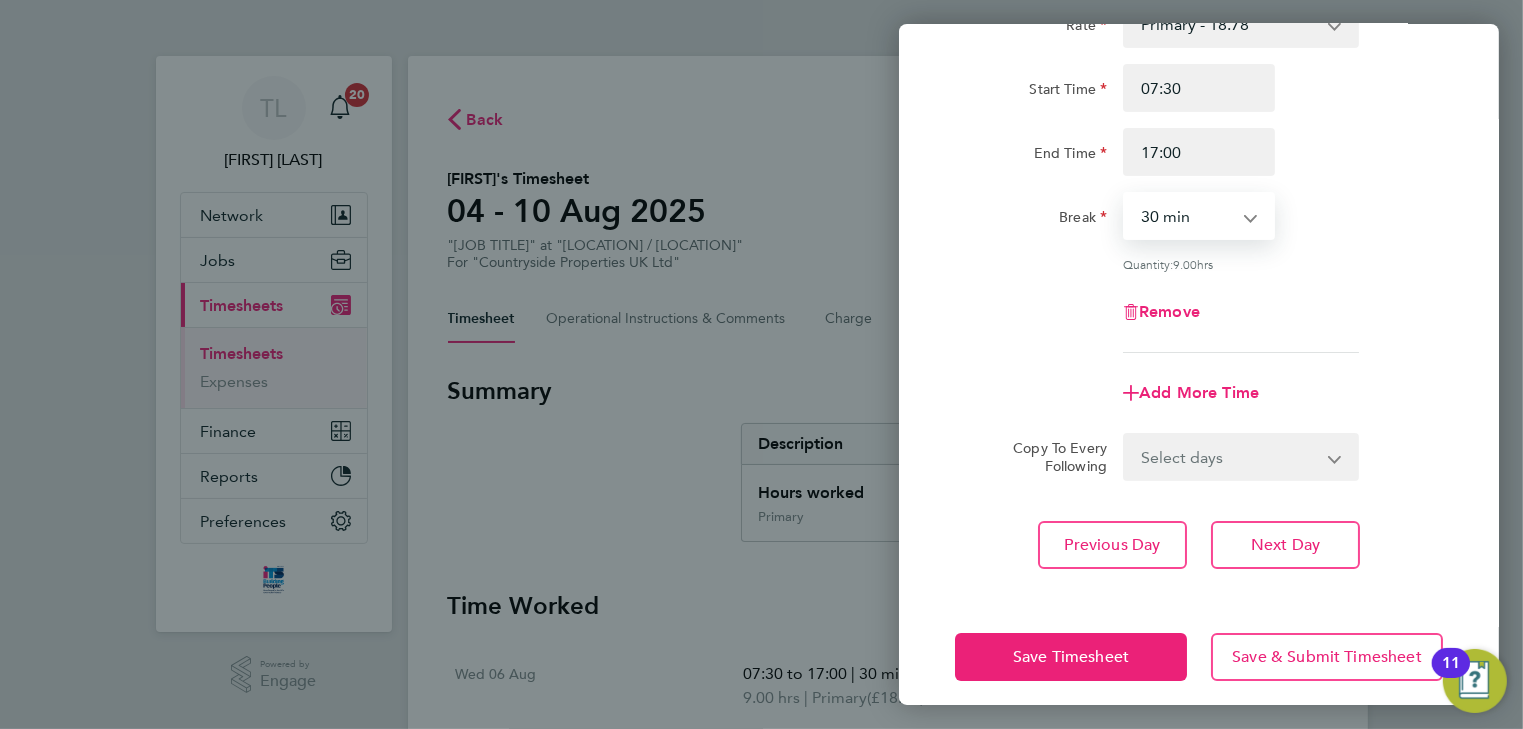 scroll, scrollTop: 173, scrollLeft: 0, axis: vertical 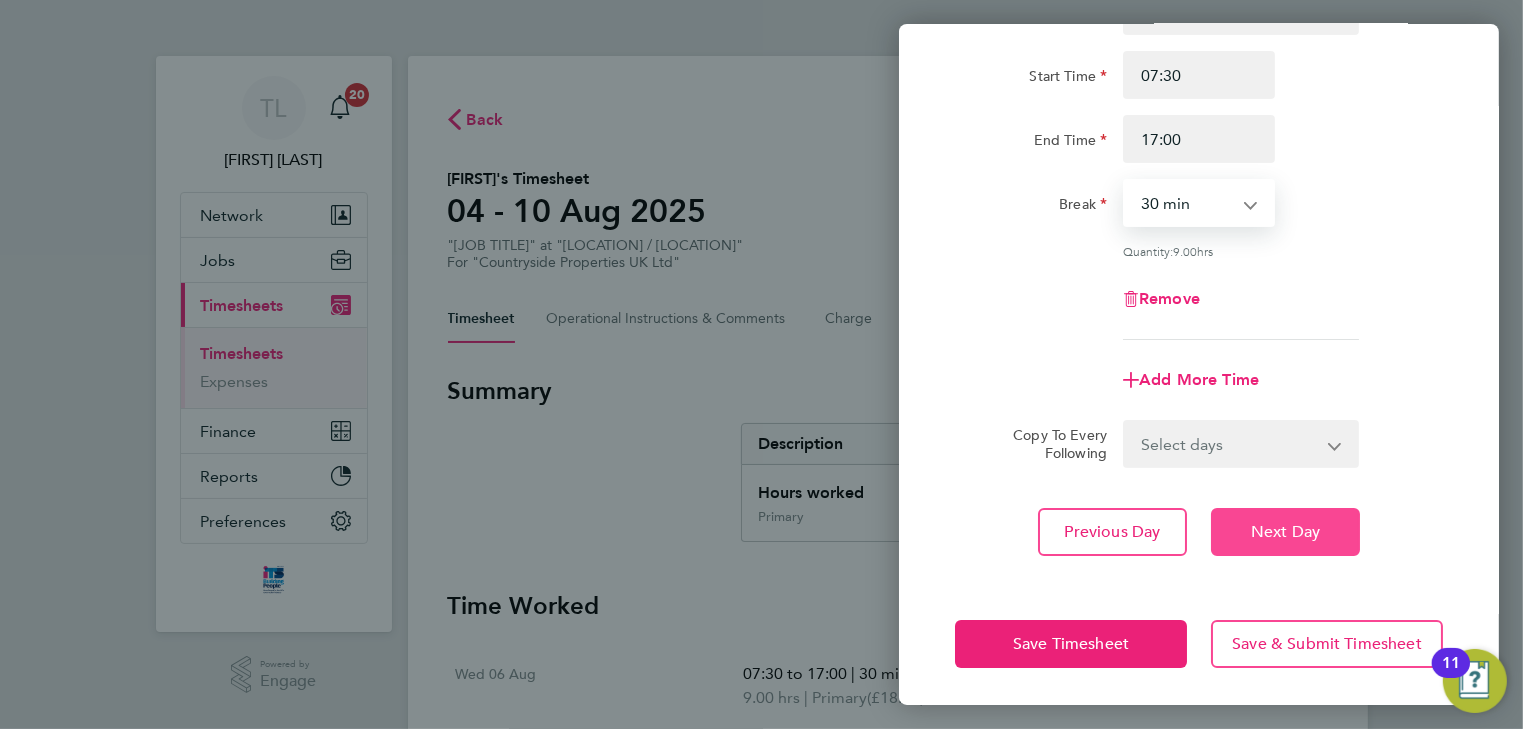 click on "Next Day" 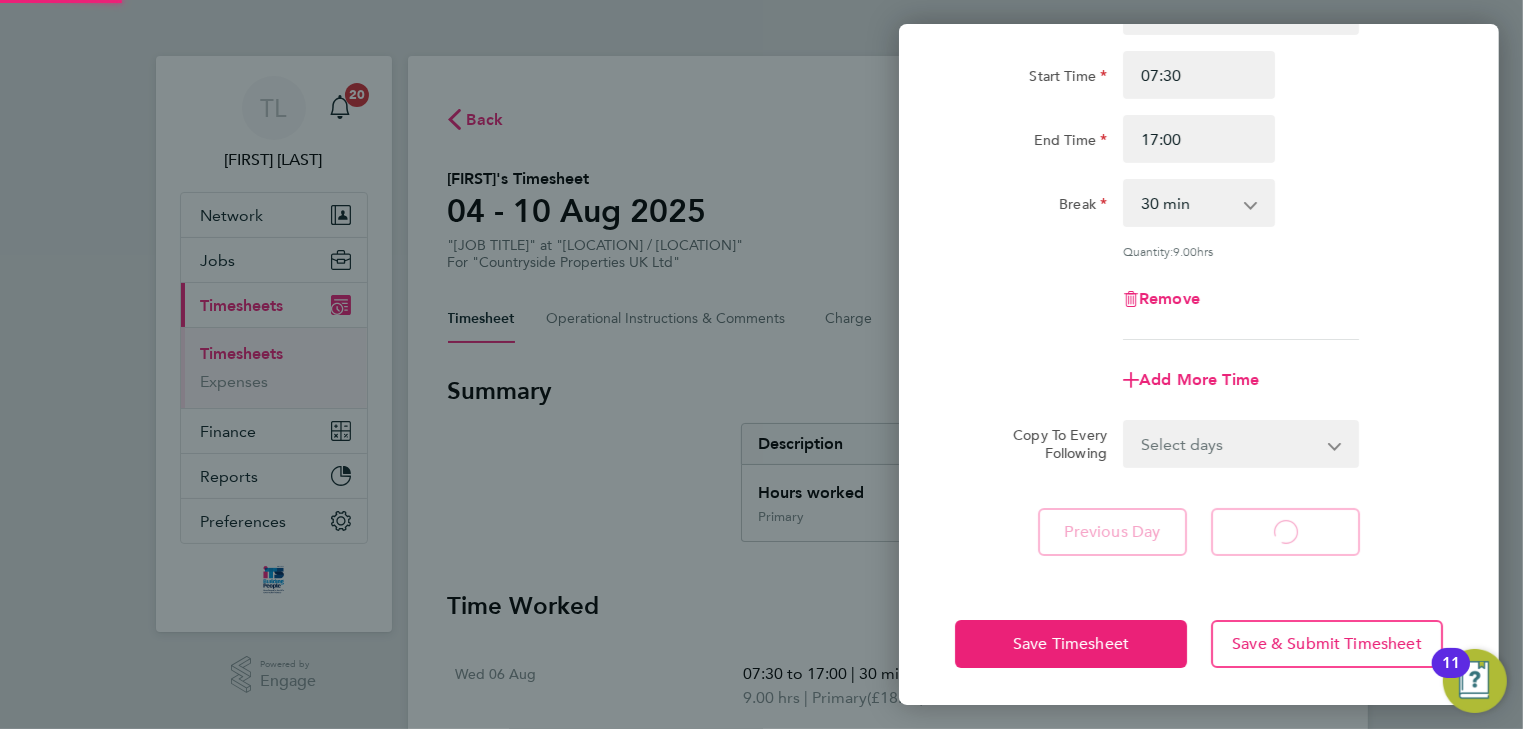 select on "30" 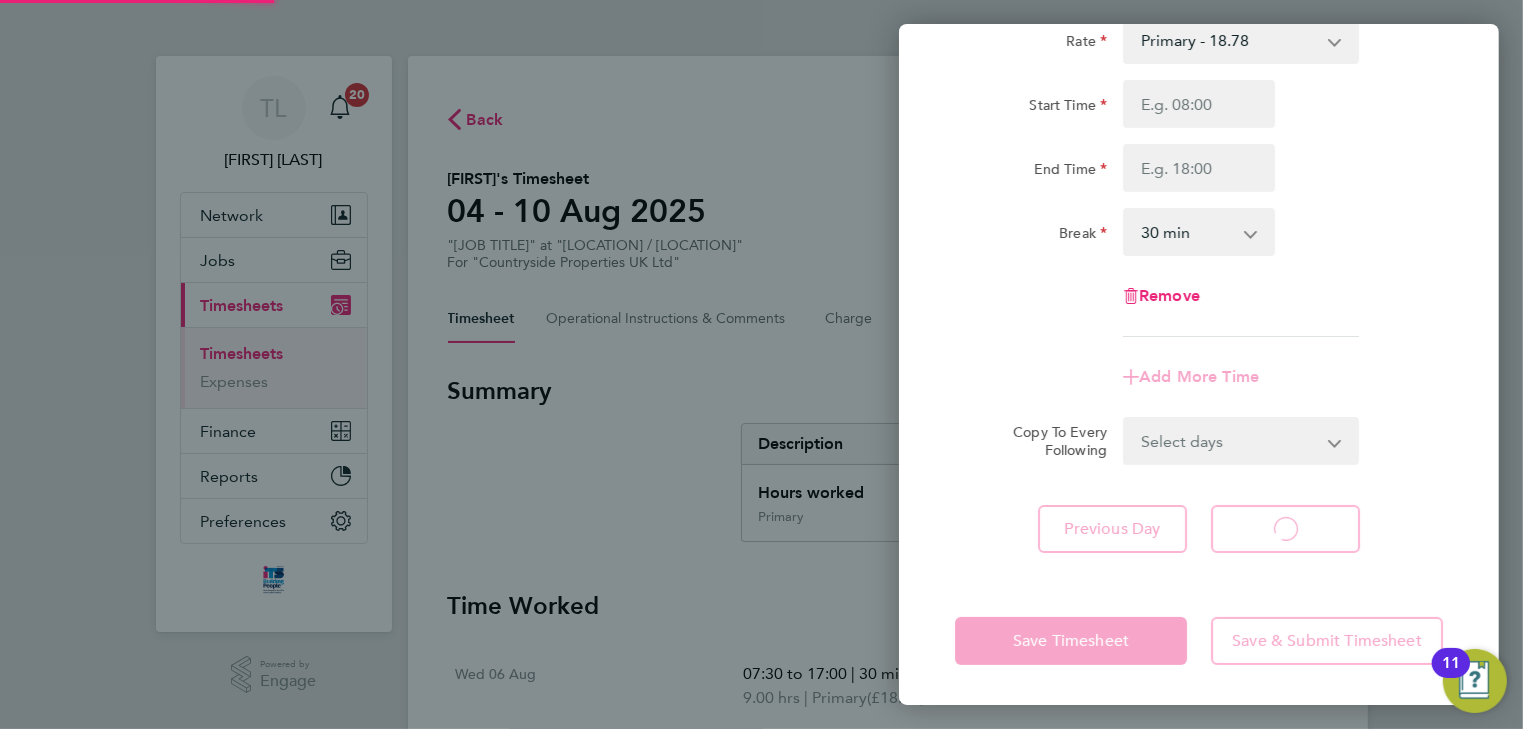 scroll, scrollTop: 143, scrollLeft: 0, axis: vertical 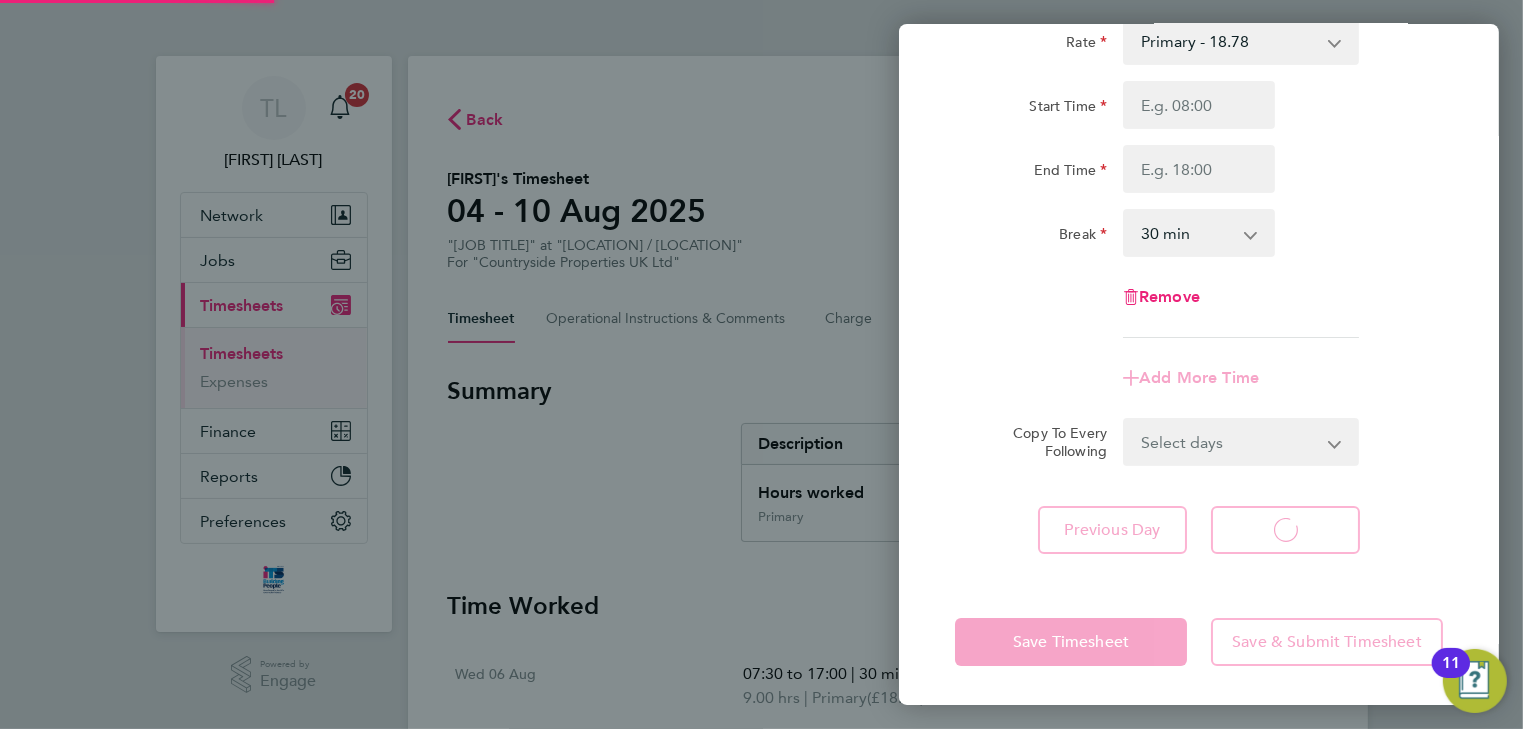 select on "30" 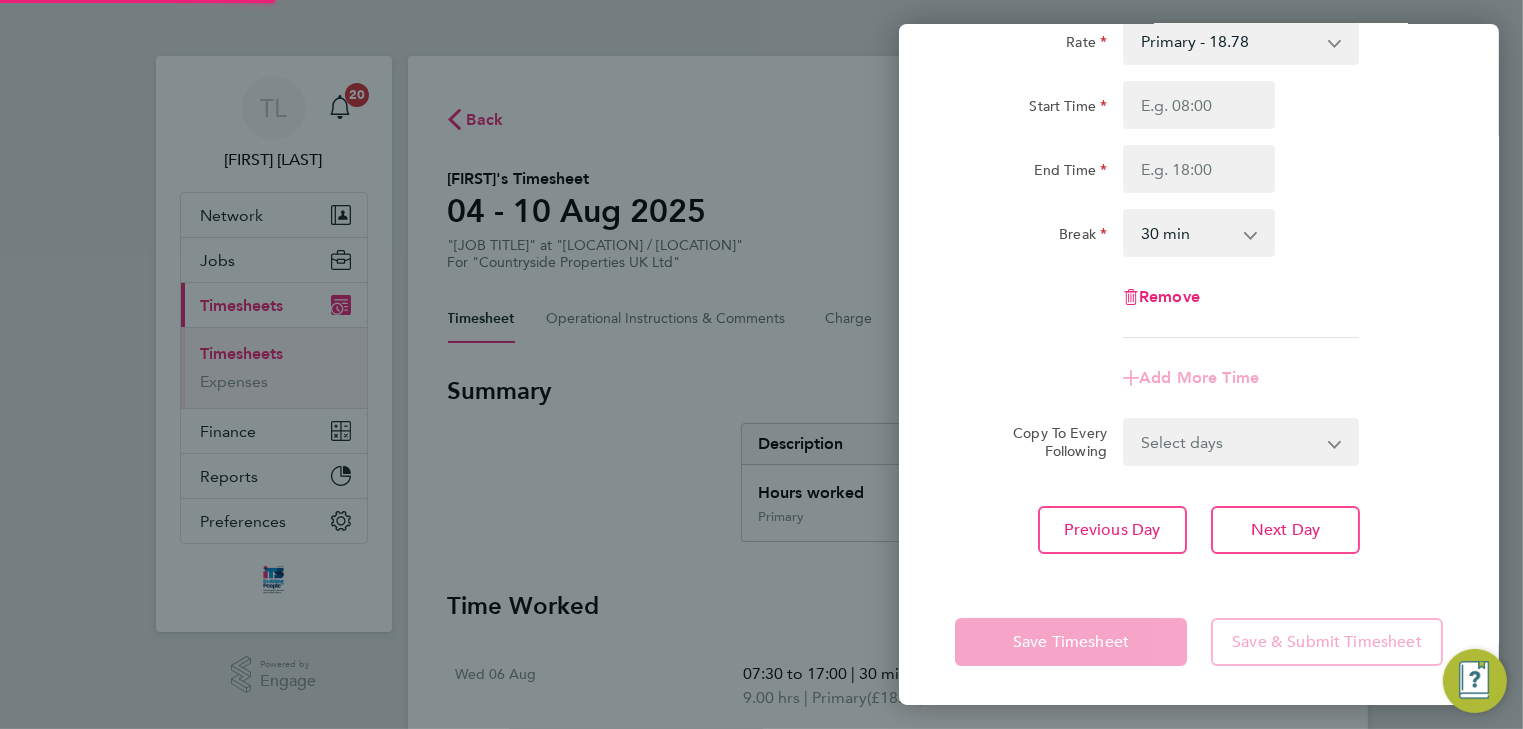 scroll, scrollTop: 0, scrollLeft: 0, axis: both 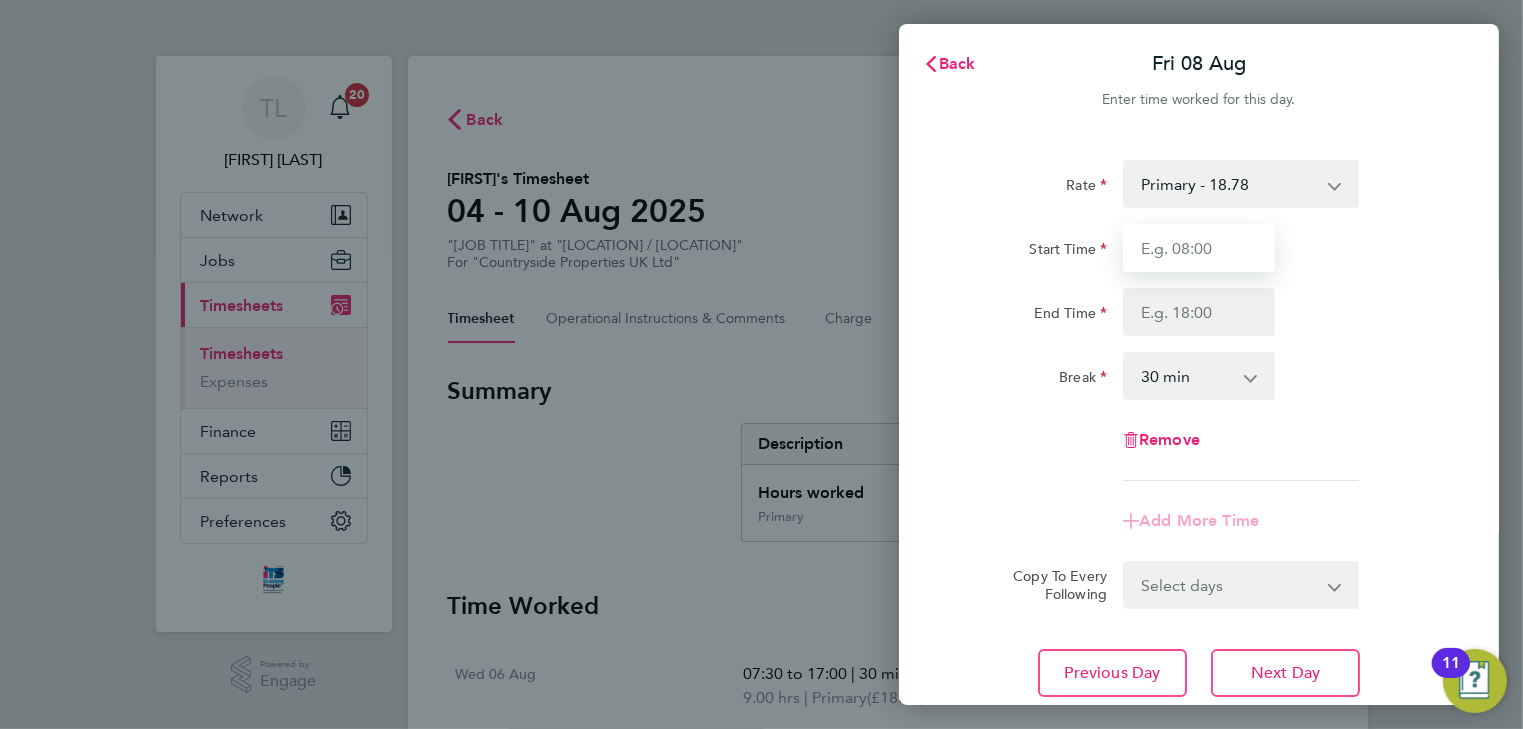 click on "Start Time" at bounding box center [1199, 248] 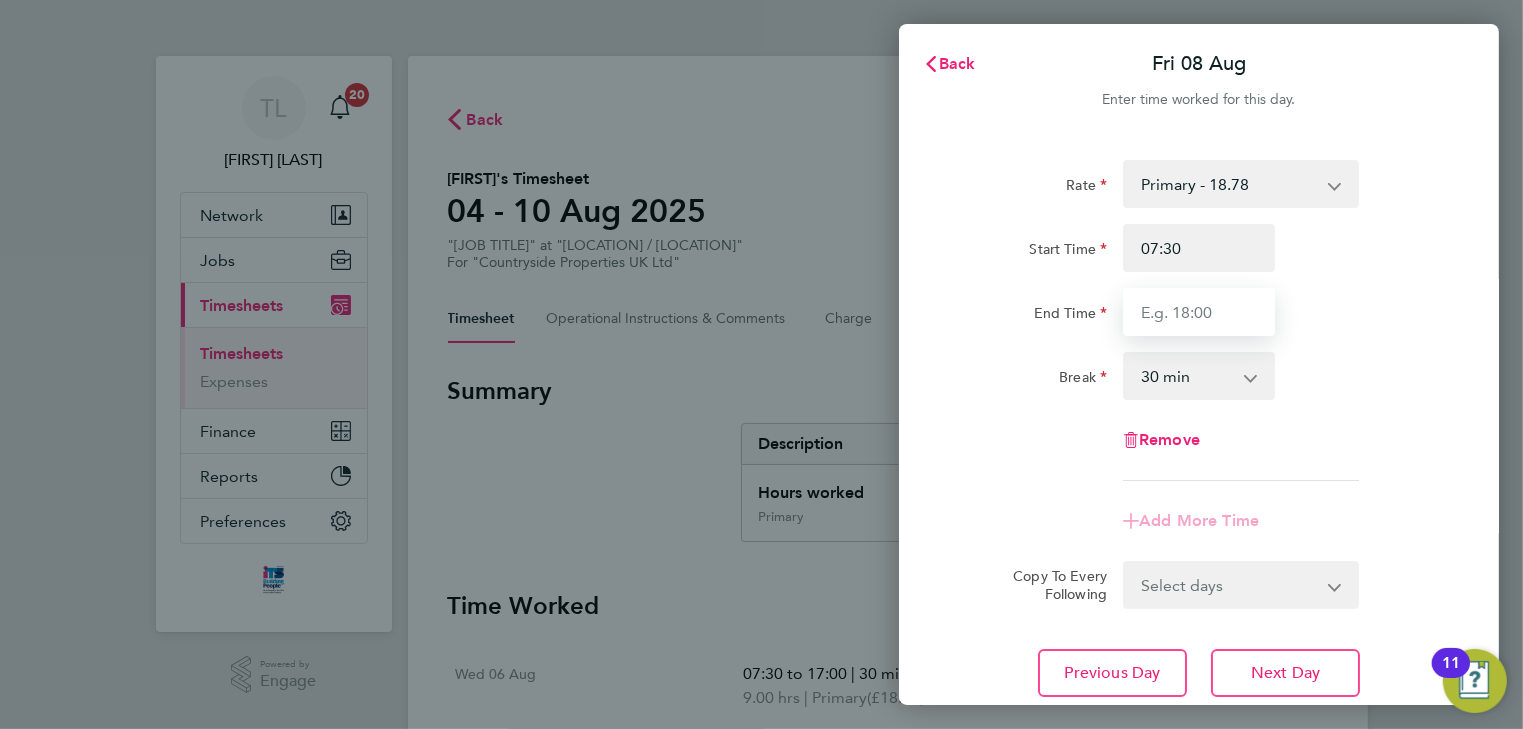 click on "End Time" at bounding box center [1199, 312] 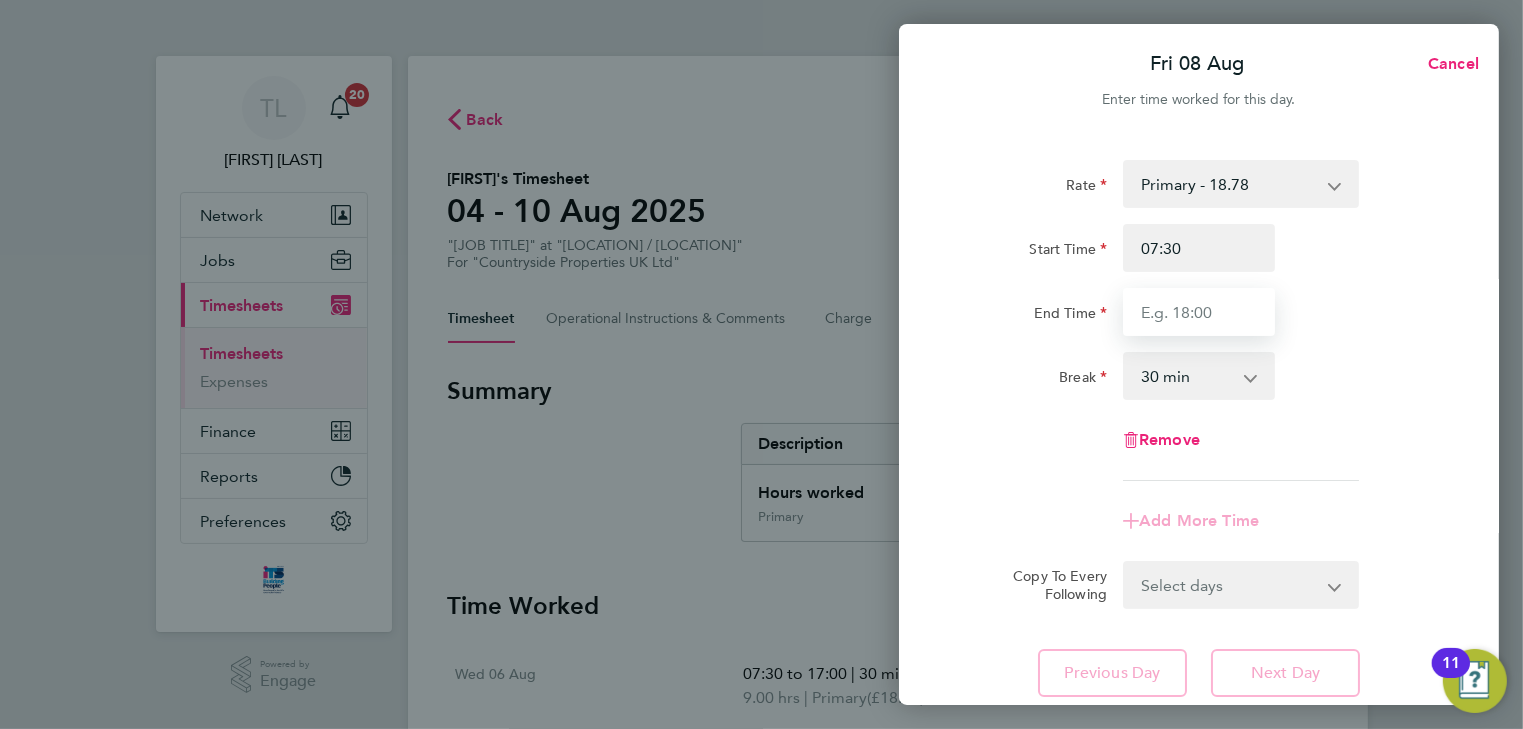 type on "17:00" 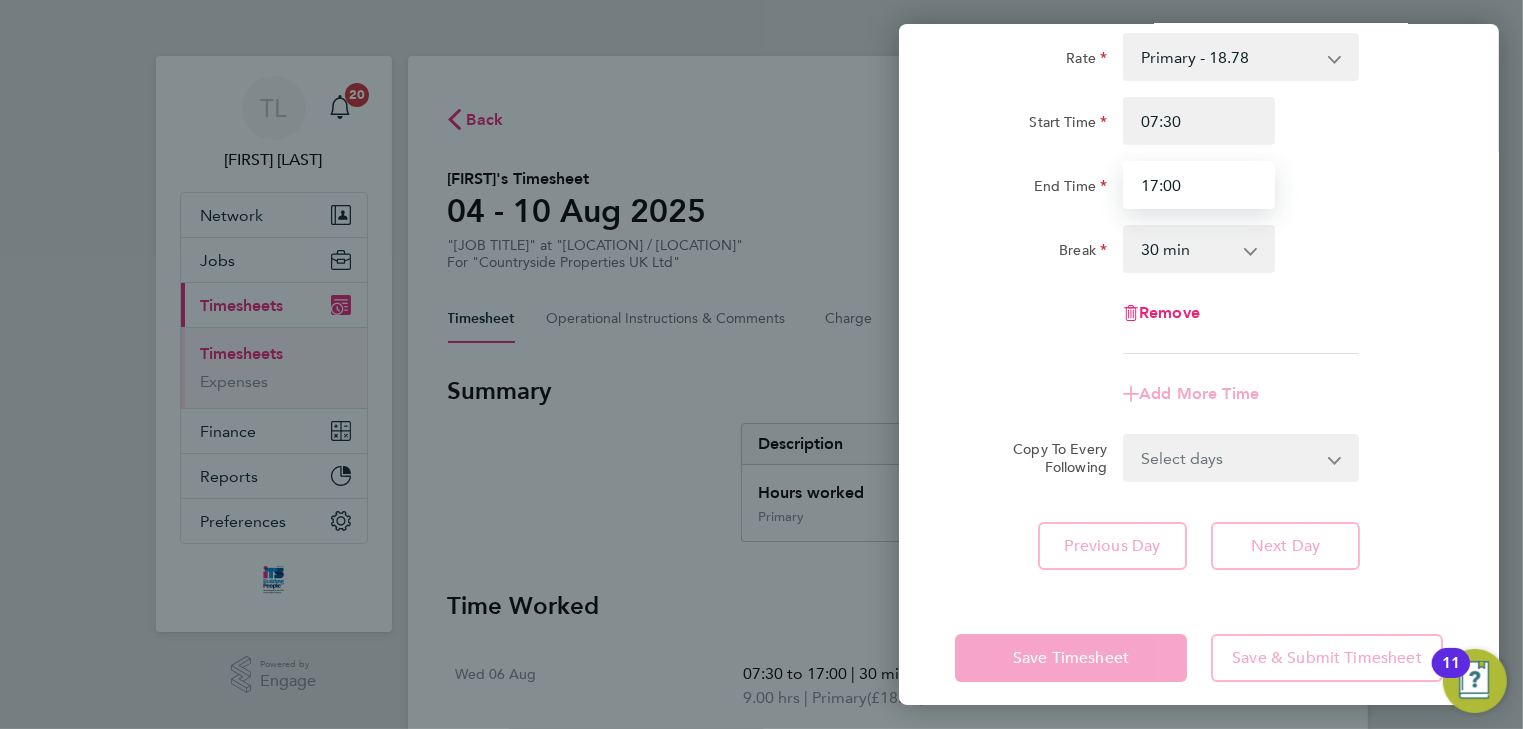 scroll, scrollTop: 143, scrollLeft: 0, axis: vertical 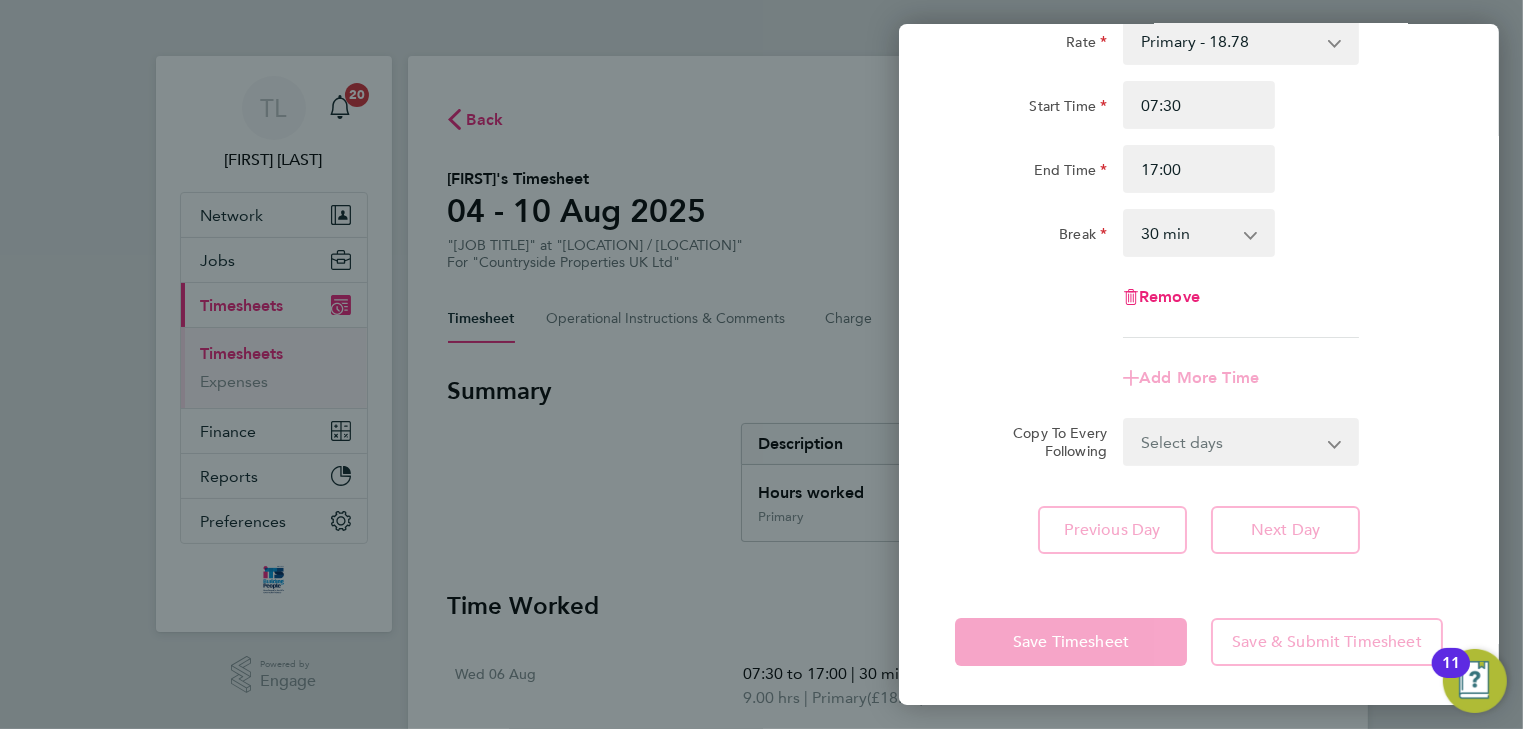 click on "0 min   15 min   30 min   45 min   60 min   75 min   90 min" at bounding box center [1187, 233] 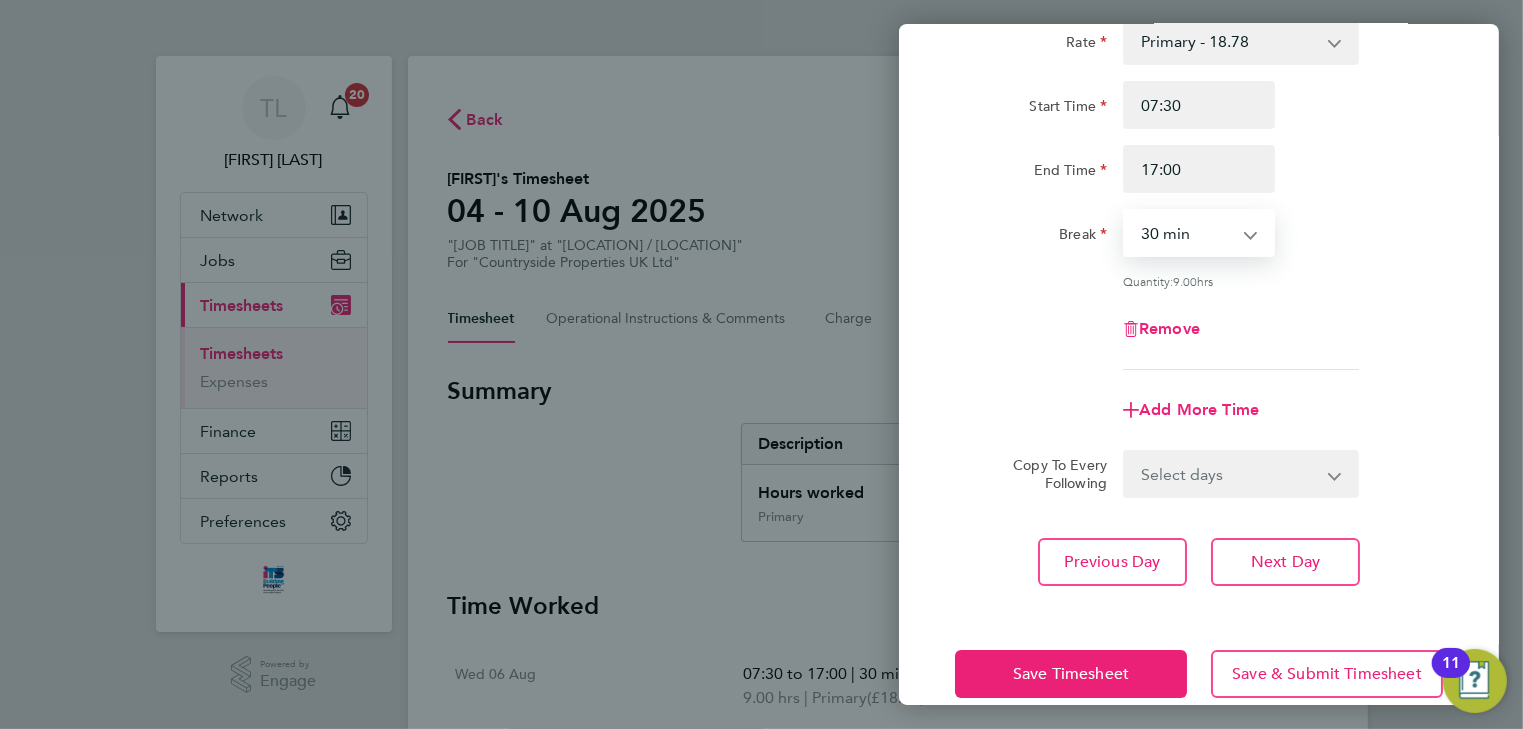 click on "0 min   15 min   30 min   45 min   60 min   75 min   90 min" at bounding box center [1187, 233] 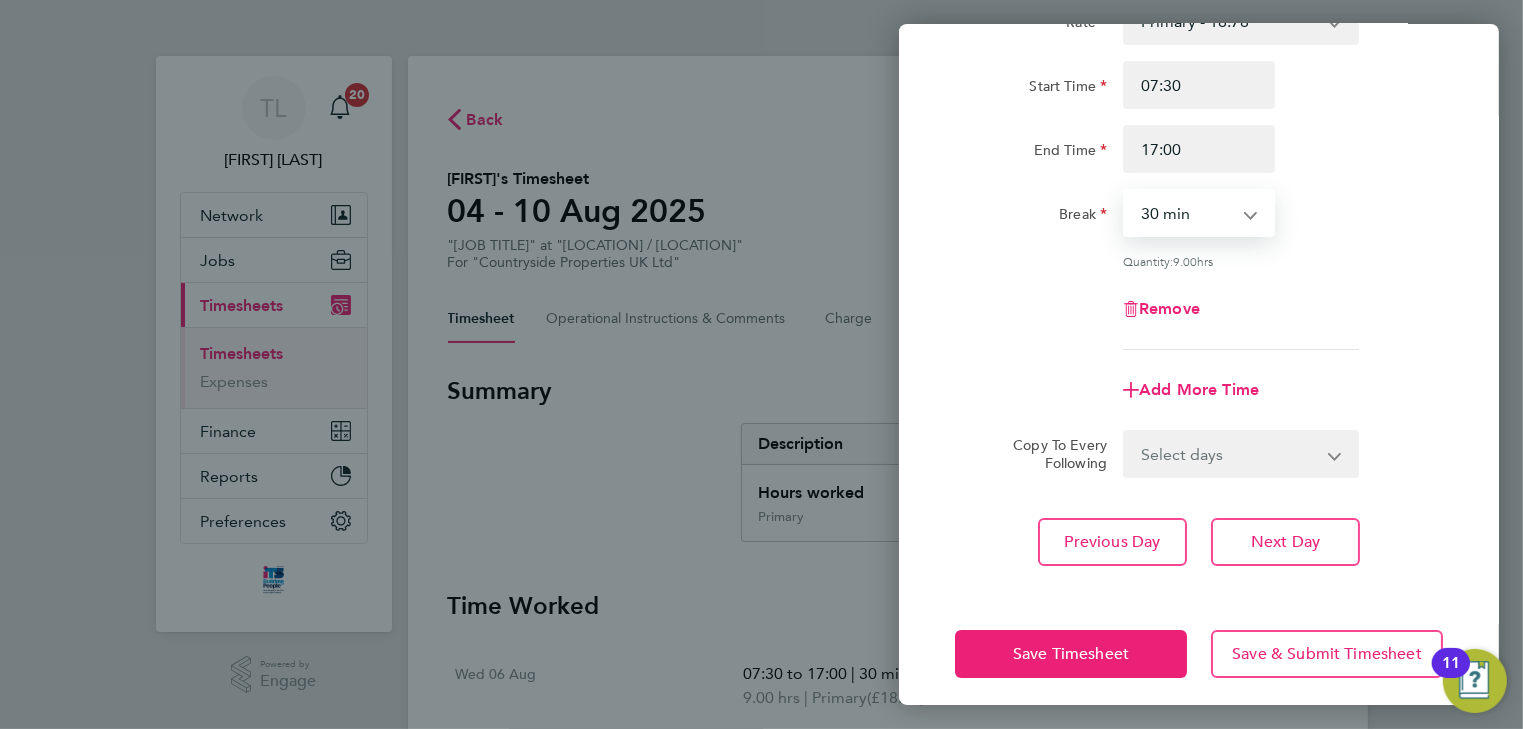 scroll, scrollTop: 173, scrollLeft: 0, axis: vertical 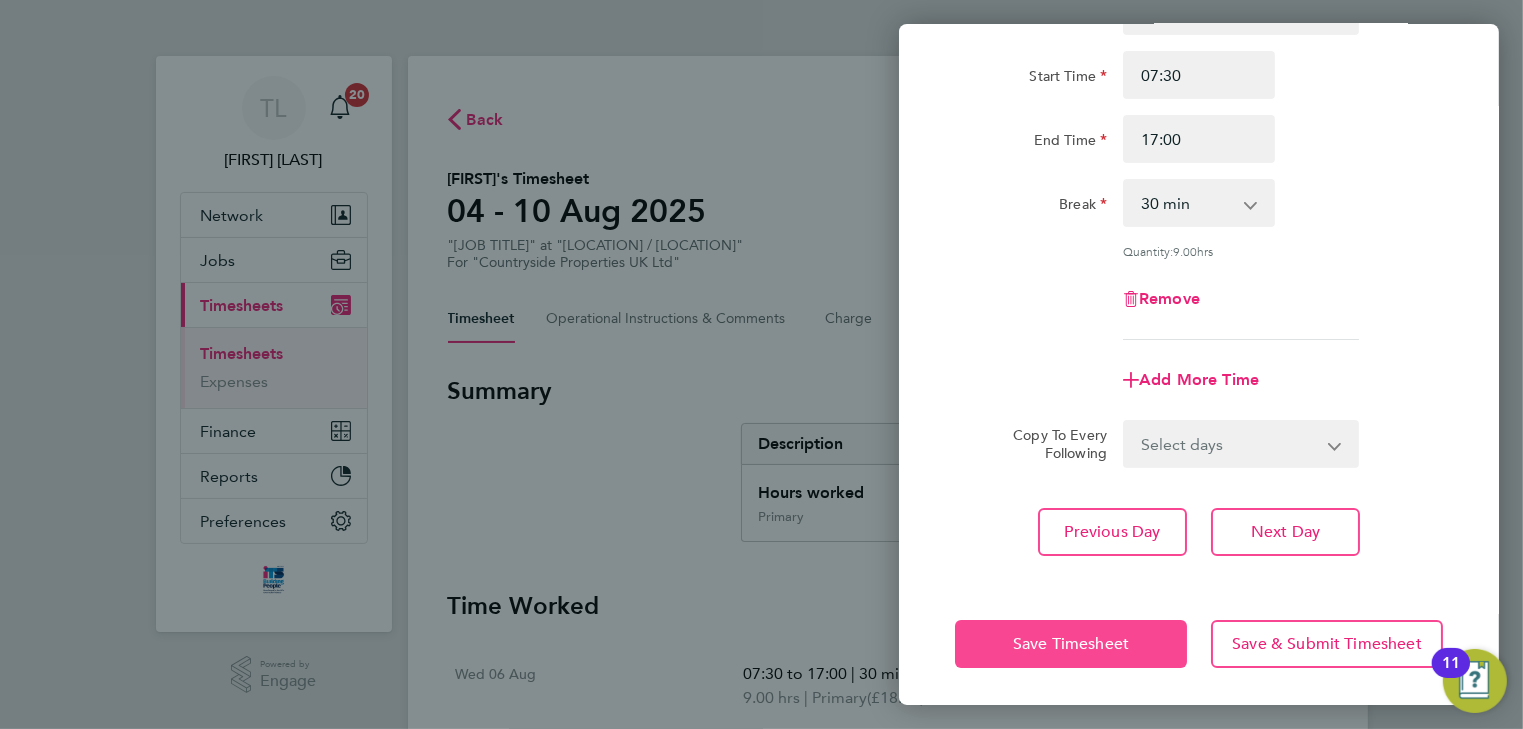 click on "Save Timesheet" 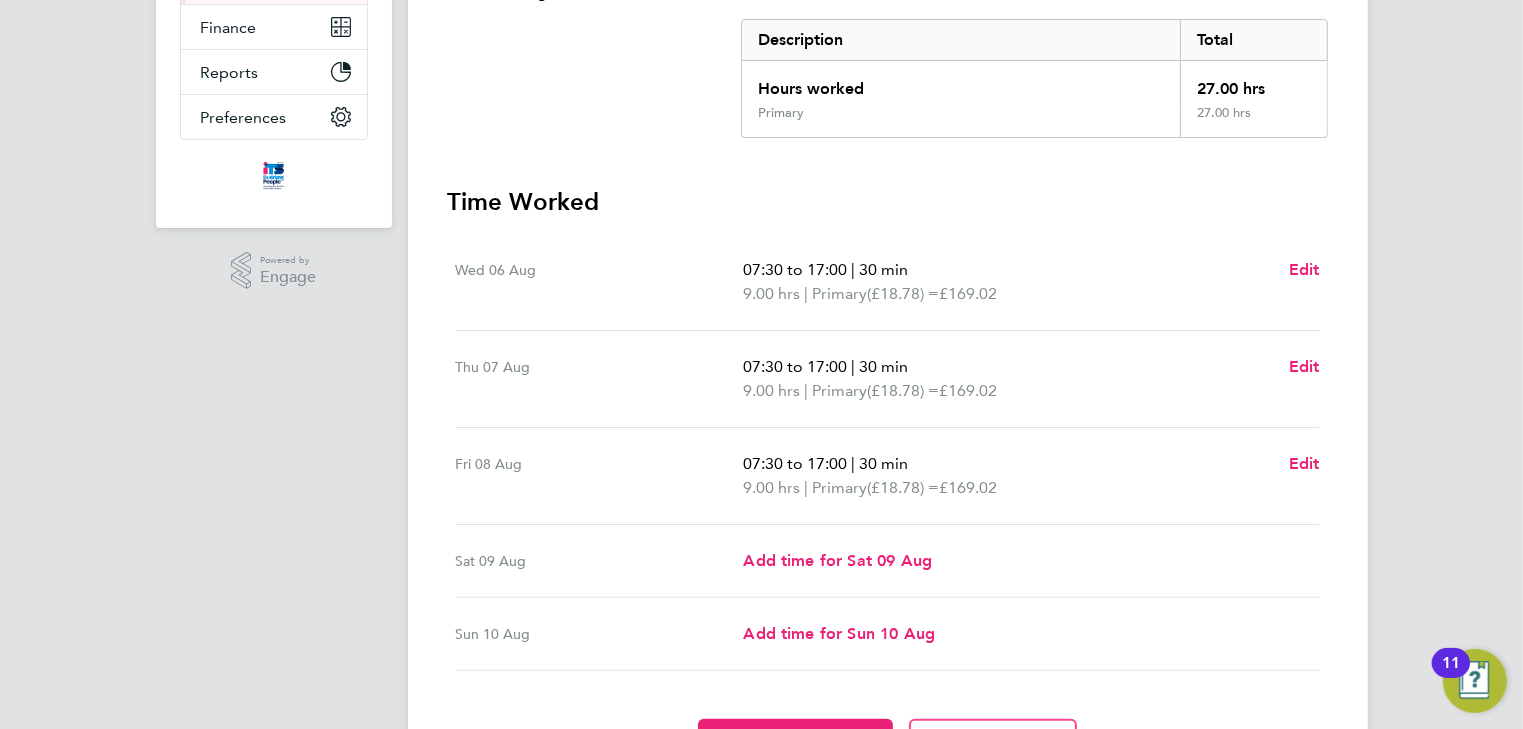 scroll, scrollTop: 520, scrollLeft: 0, axis: vertical 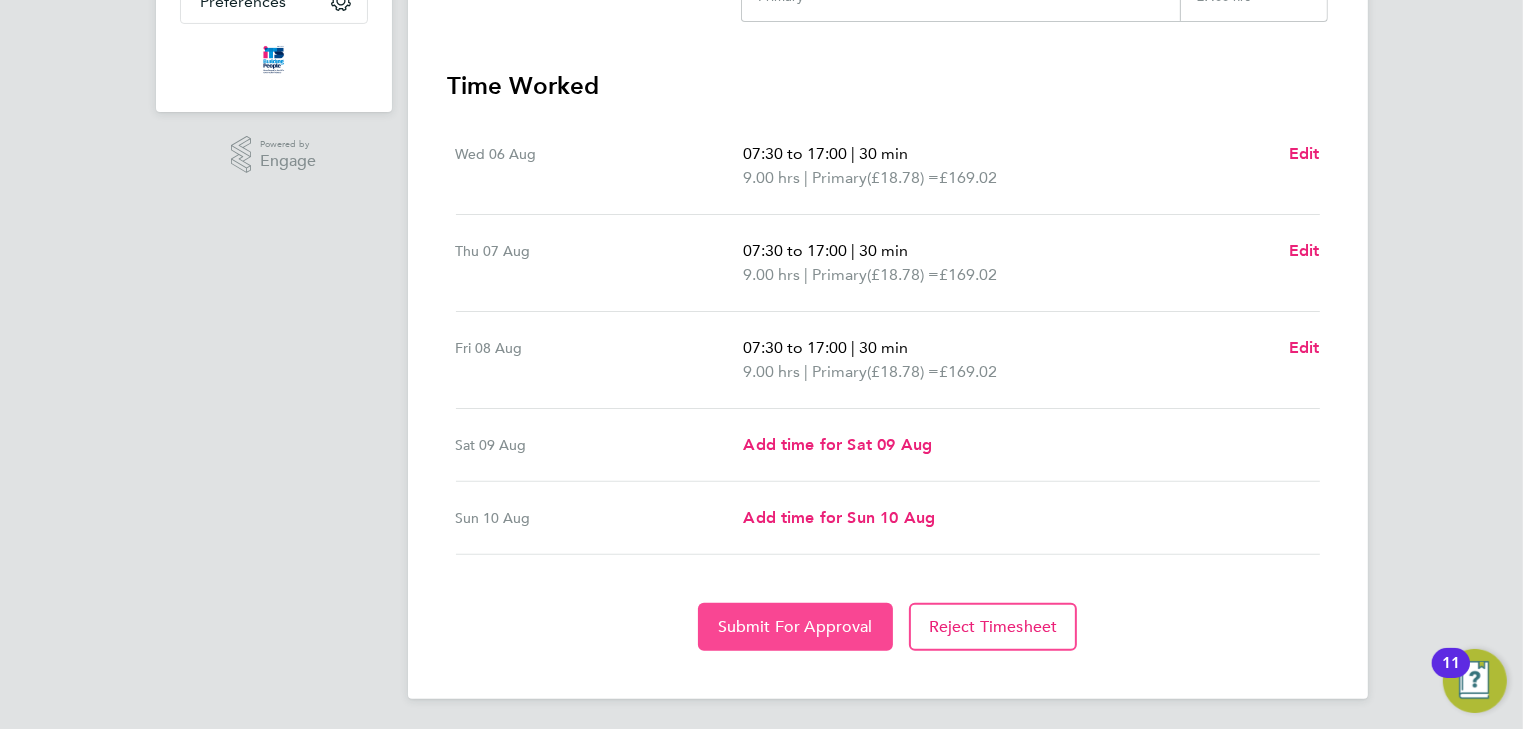 click on "Submit For Approval" 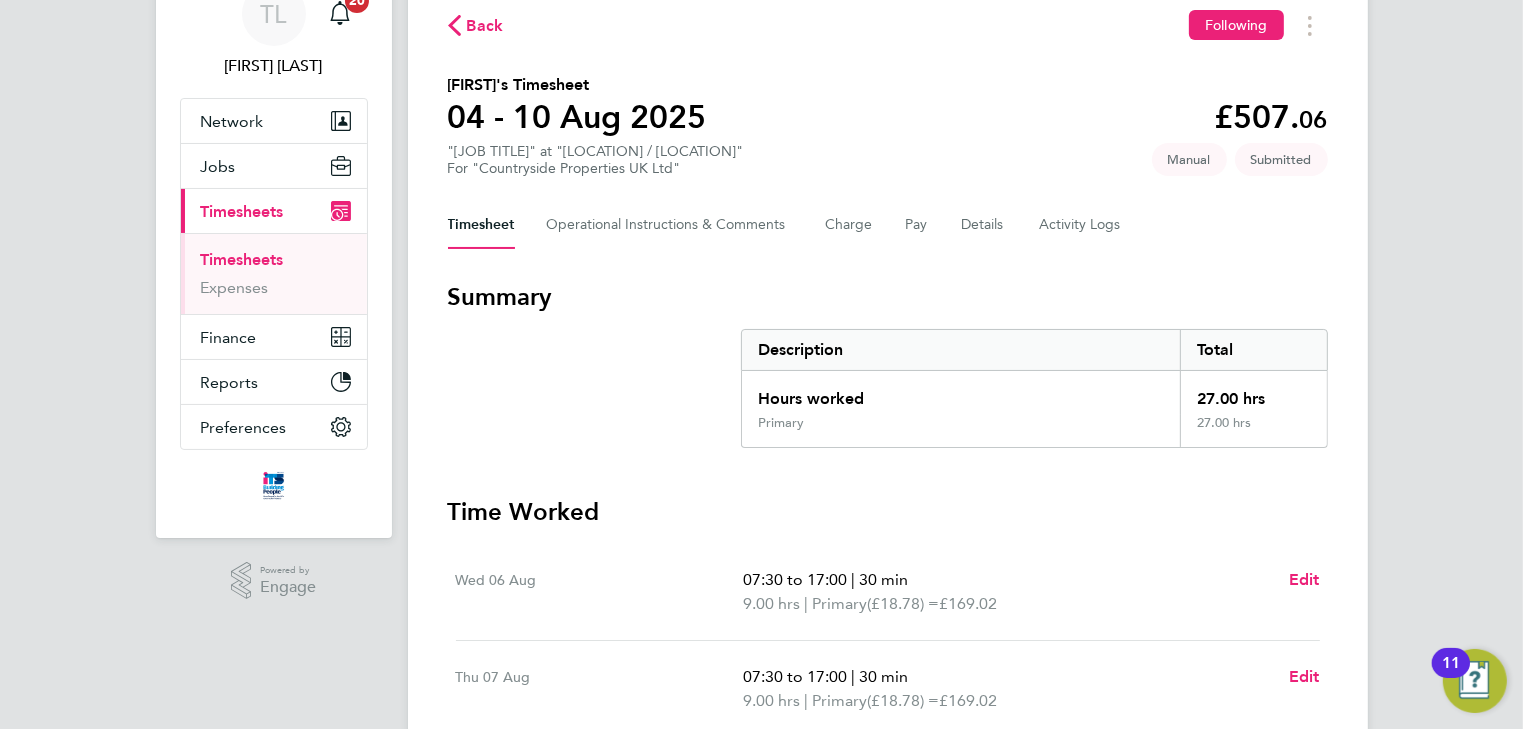 scroll, scrollTop: 0, scrollLeft: 0, axis: both 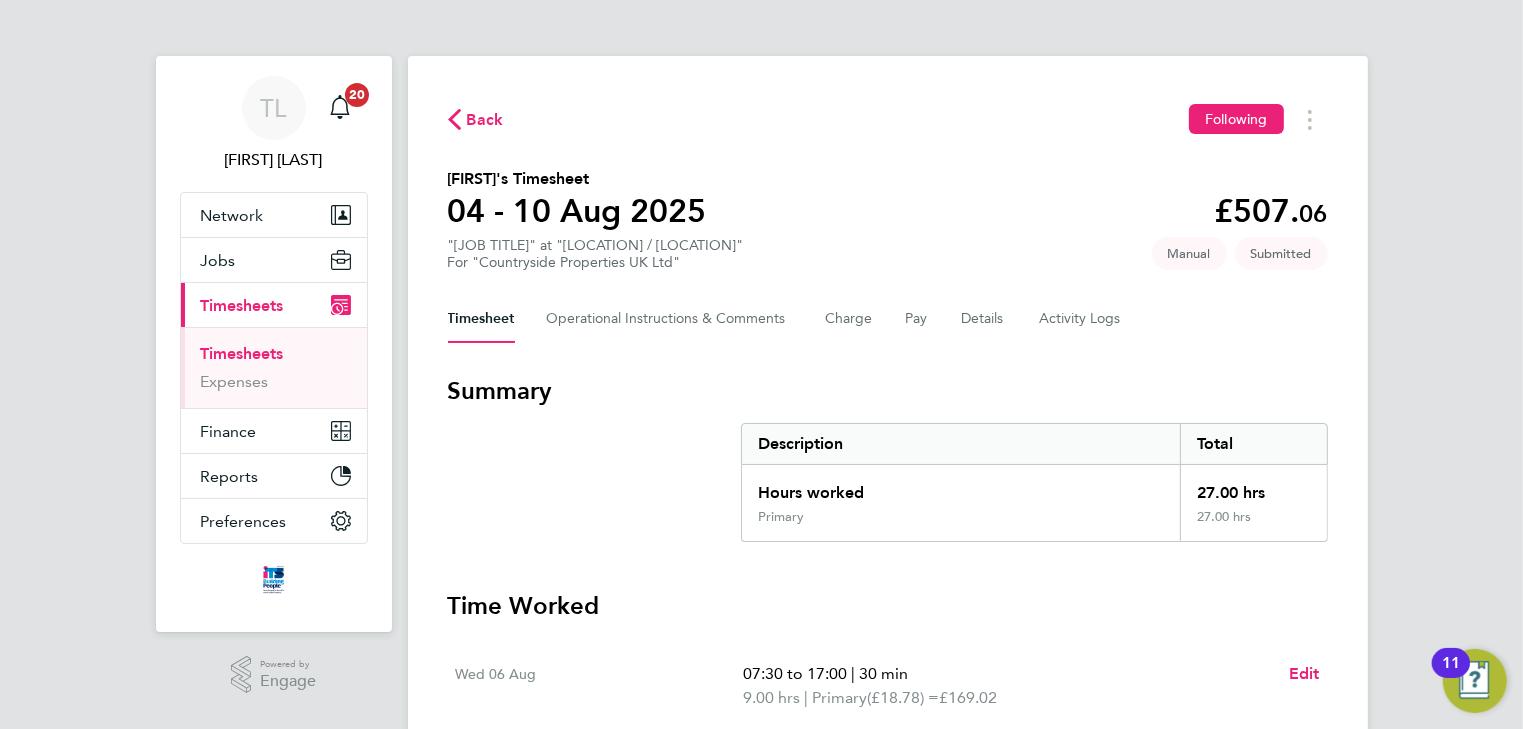 click on "Back" 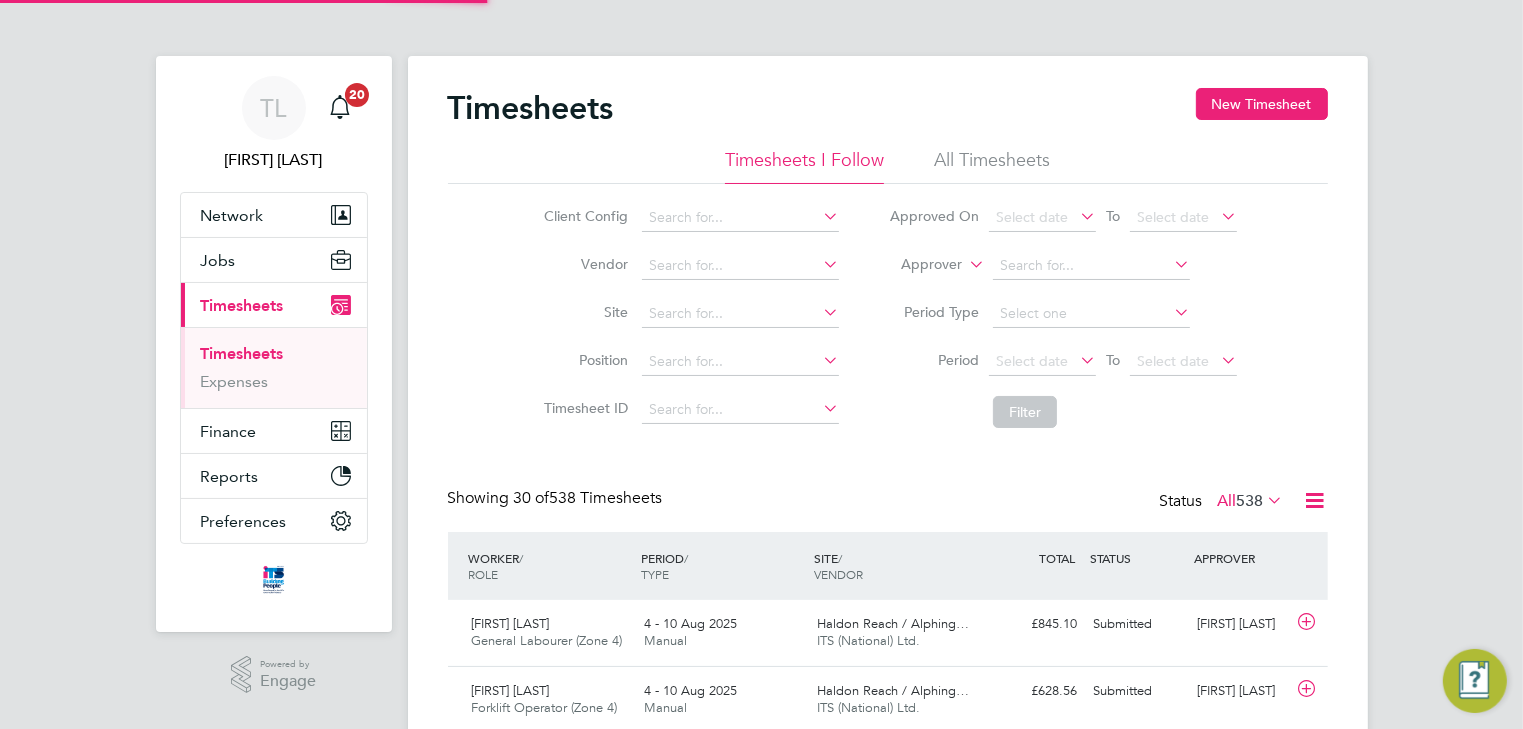 scroll, scrollTop: 9, scrollLeft: 10, axis: both 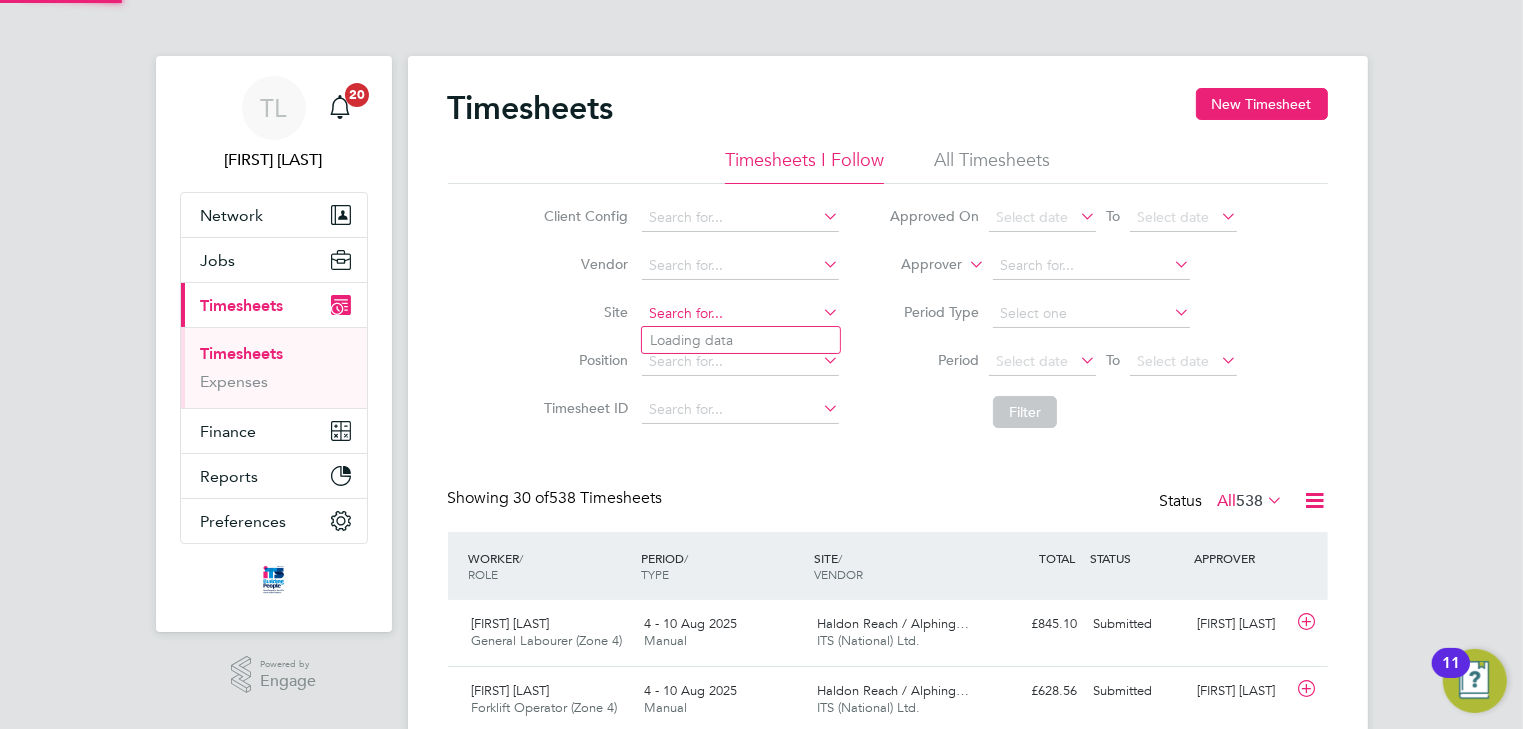 click 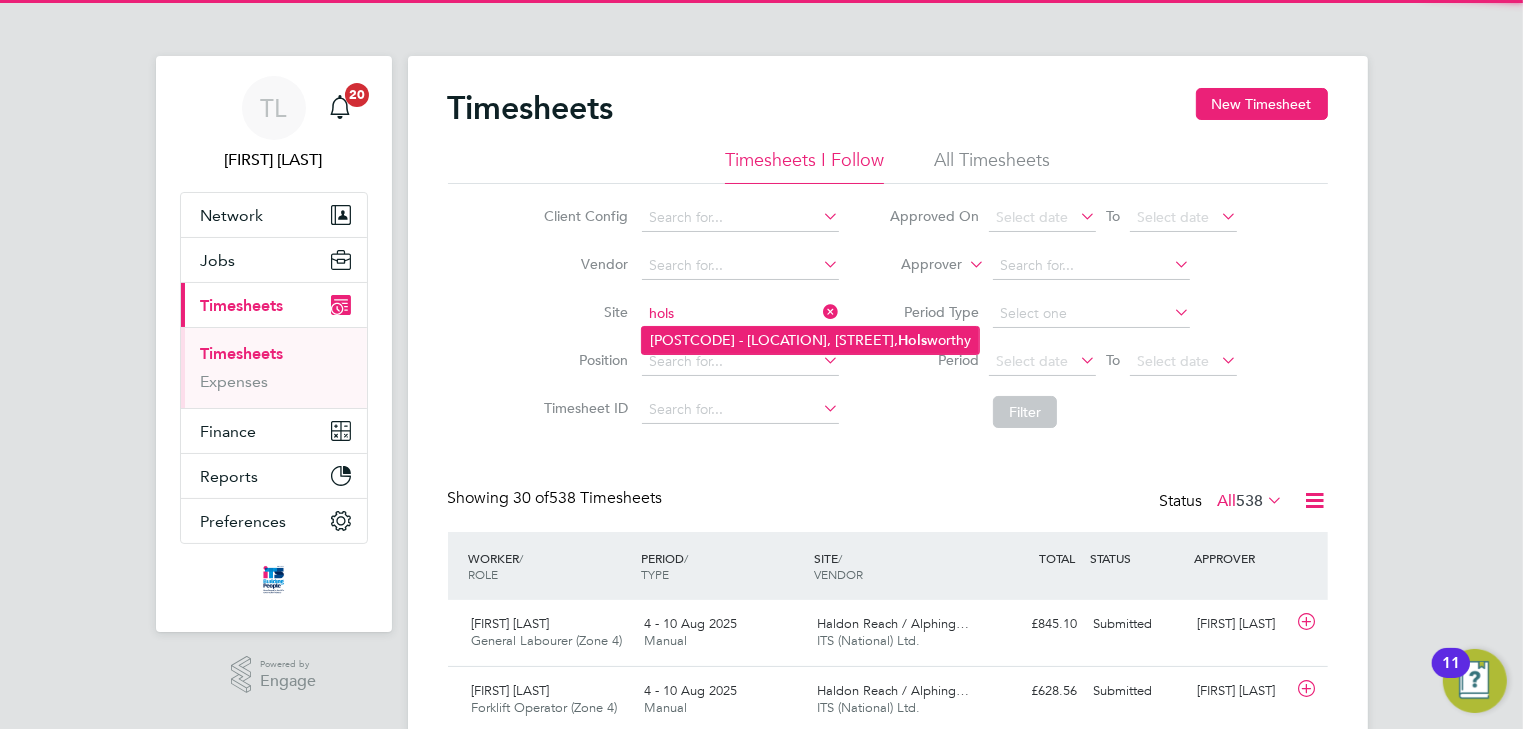 click on "[POSTAL_CODE] - [STREET], [CITY]" 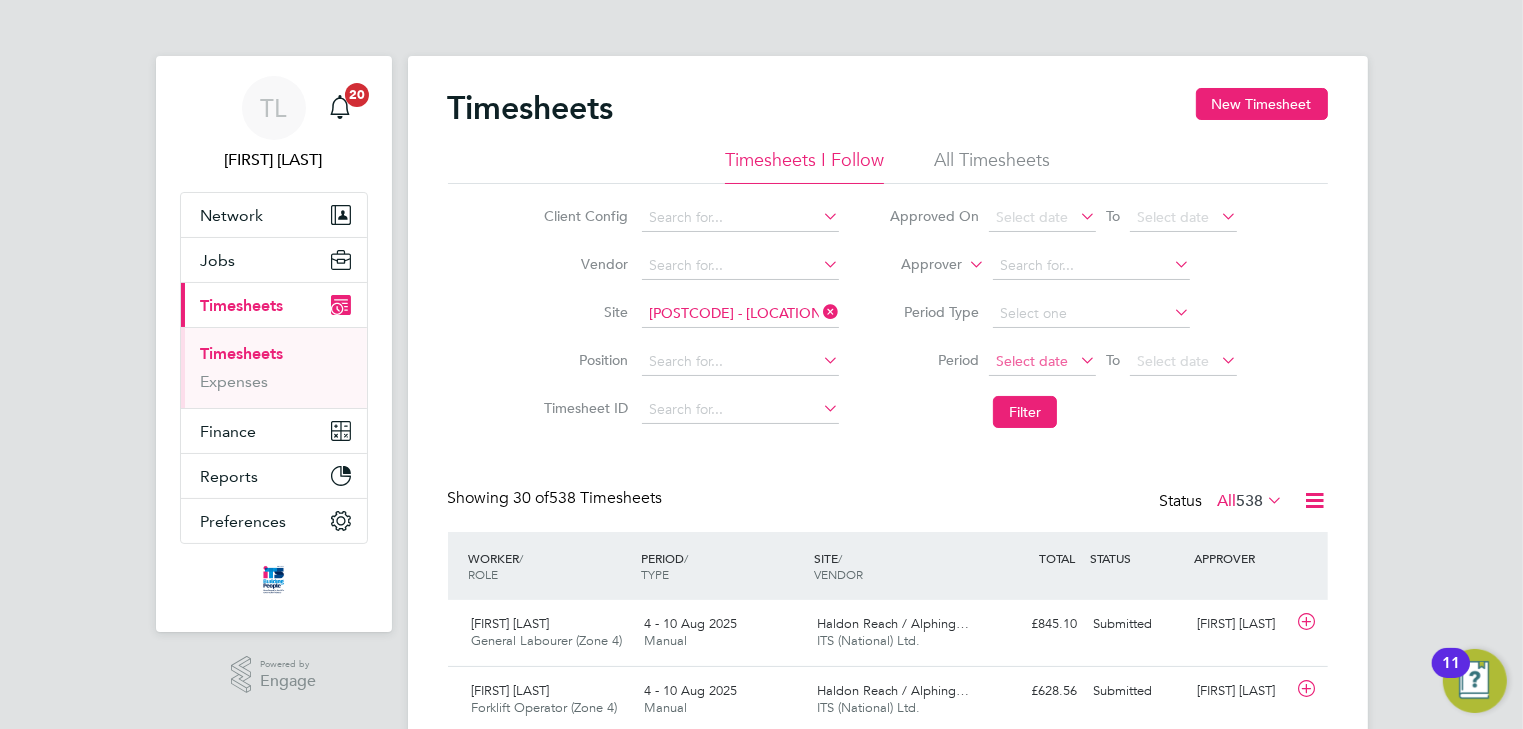 click on "Select date" 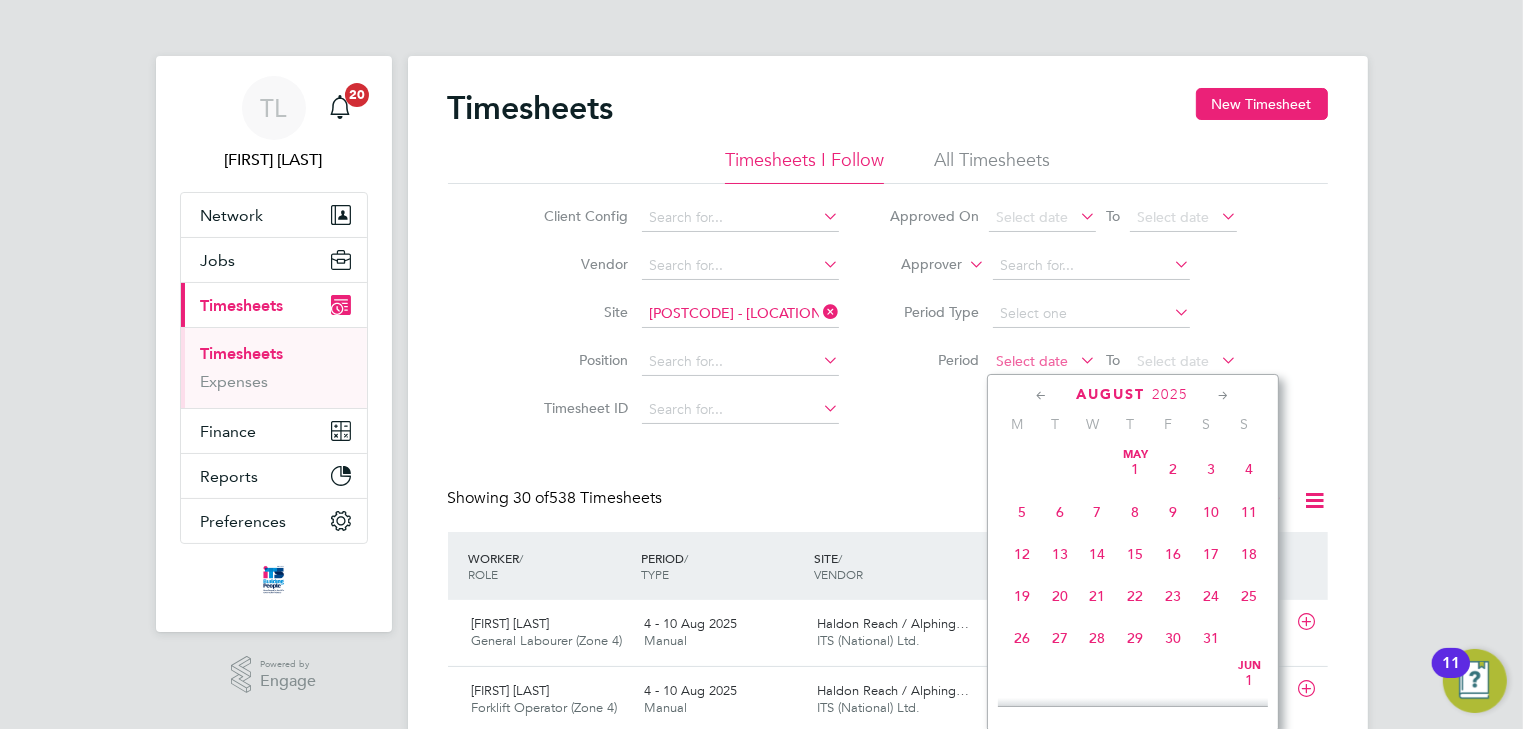 scroll, scrollTop: 652, scrollLeft: 0, axis: vertical 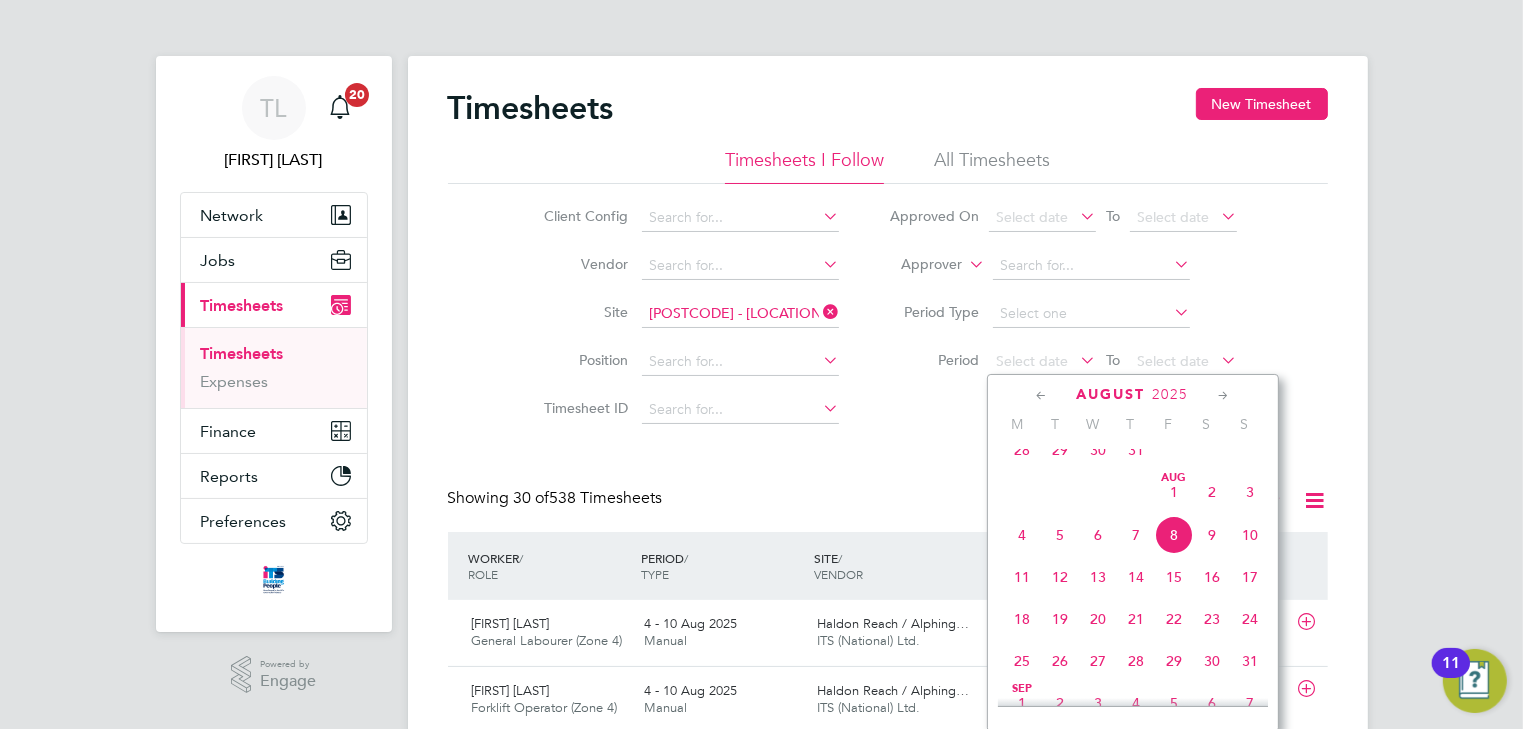 click on "28" 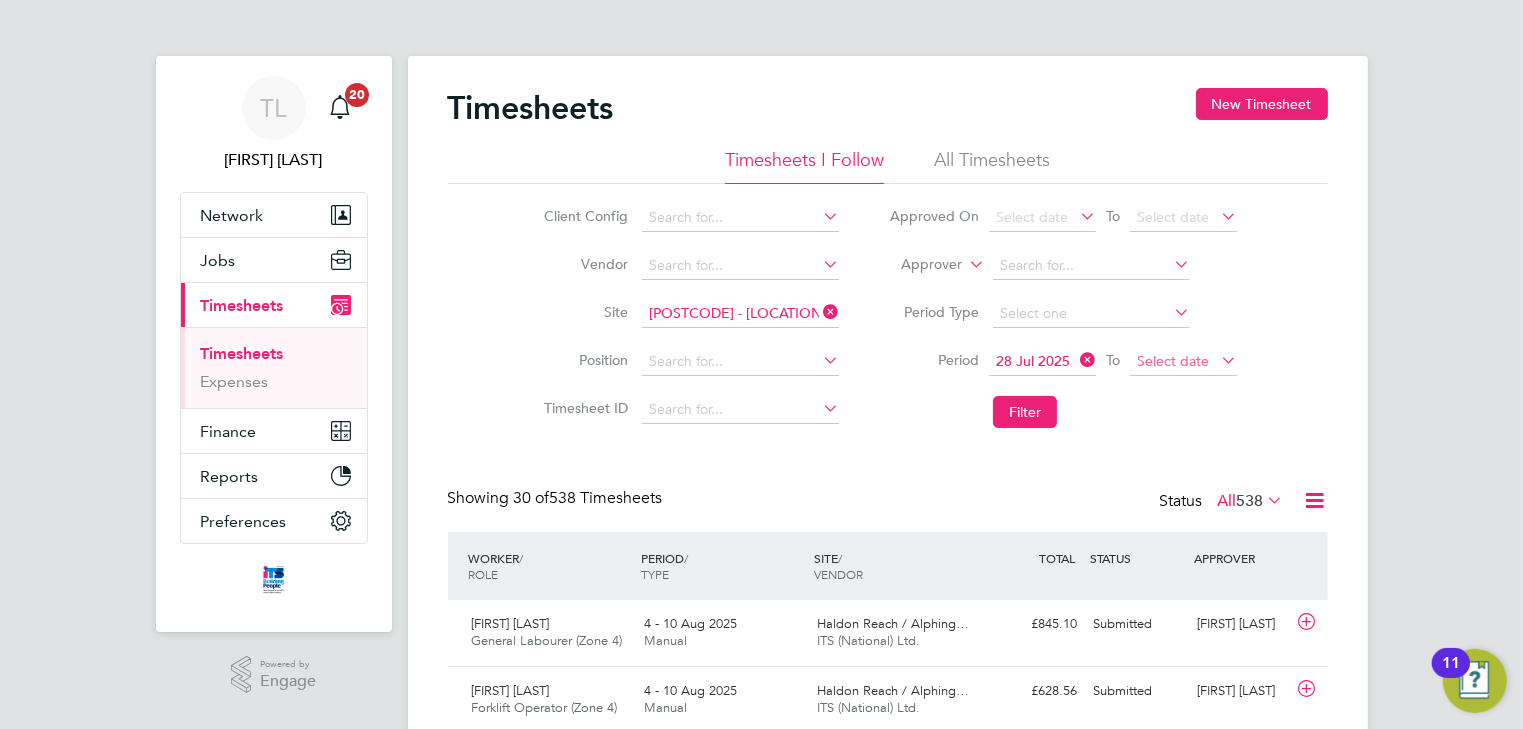 click on "Select date" 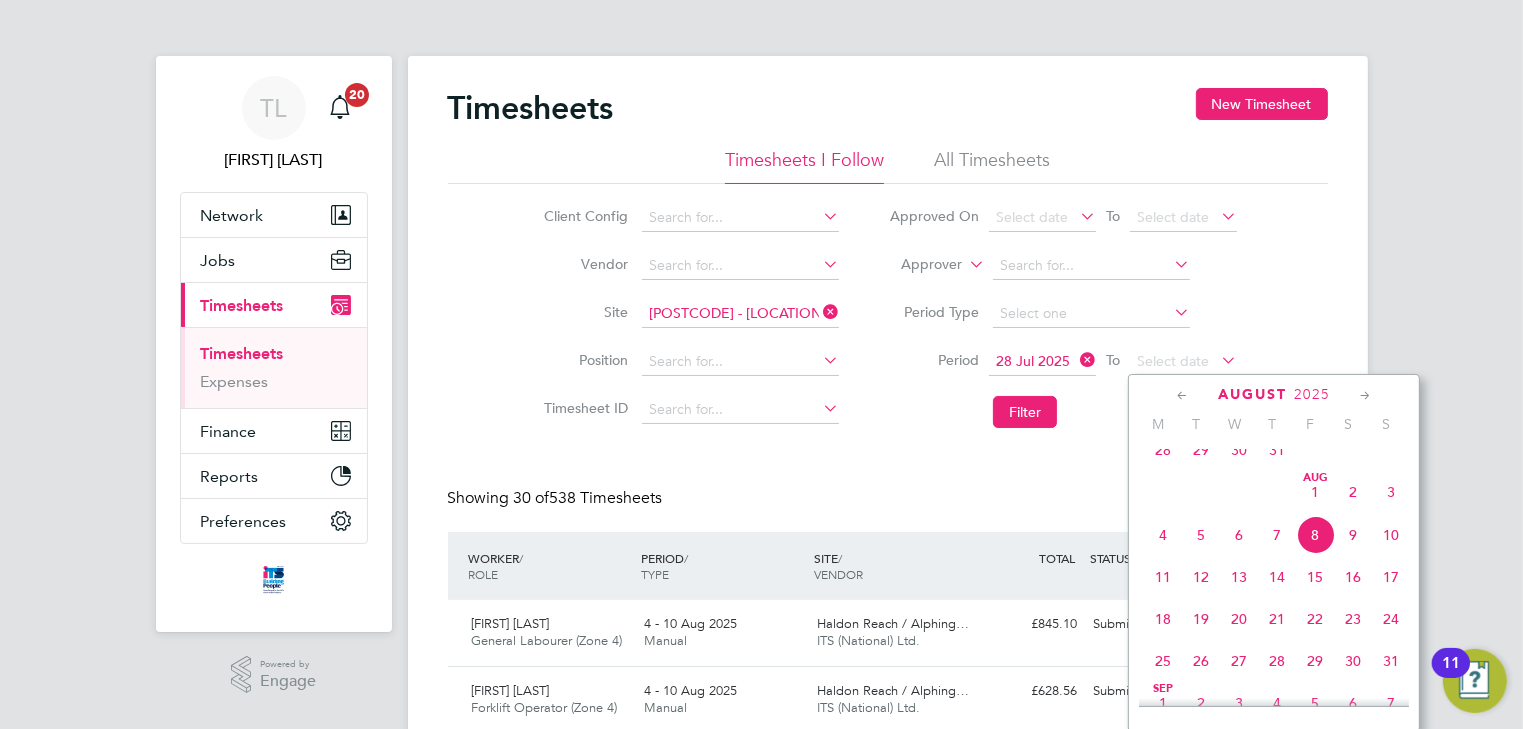 click on "Aug 1" 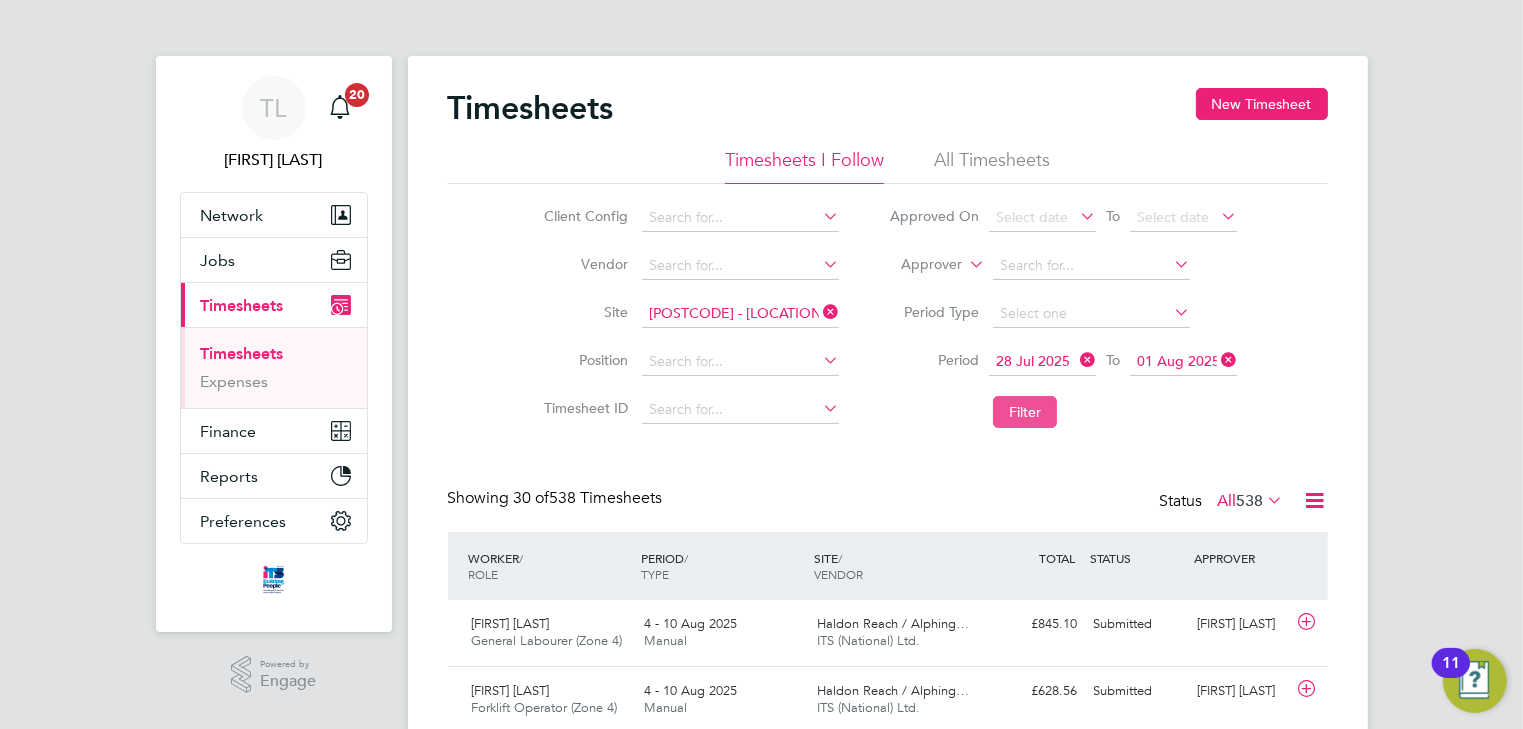 click on "Filter" 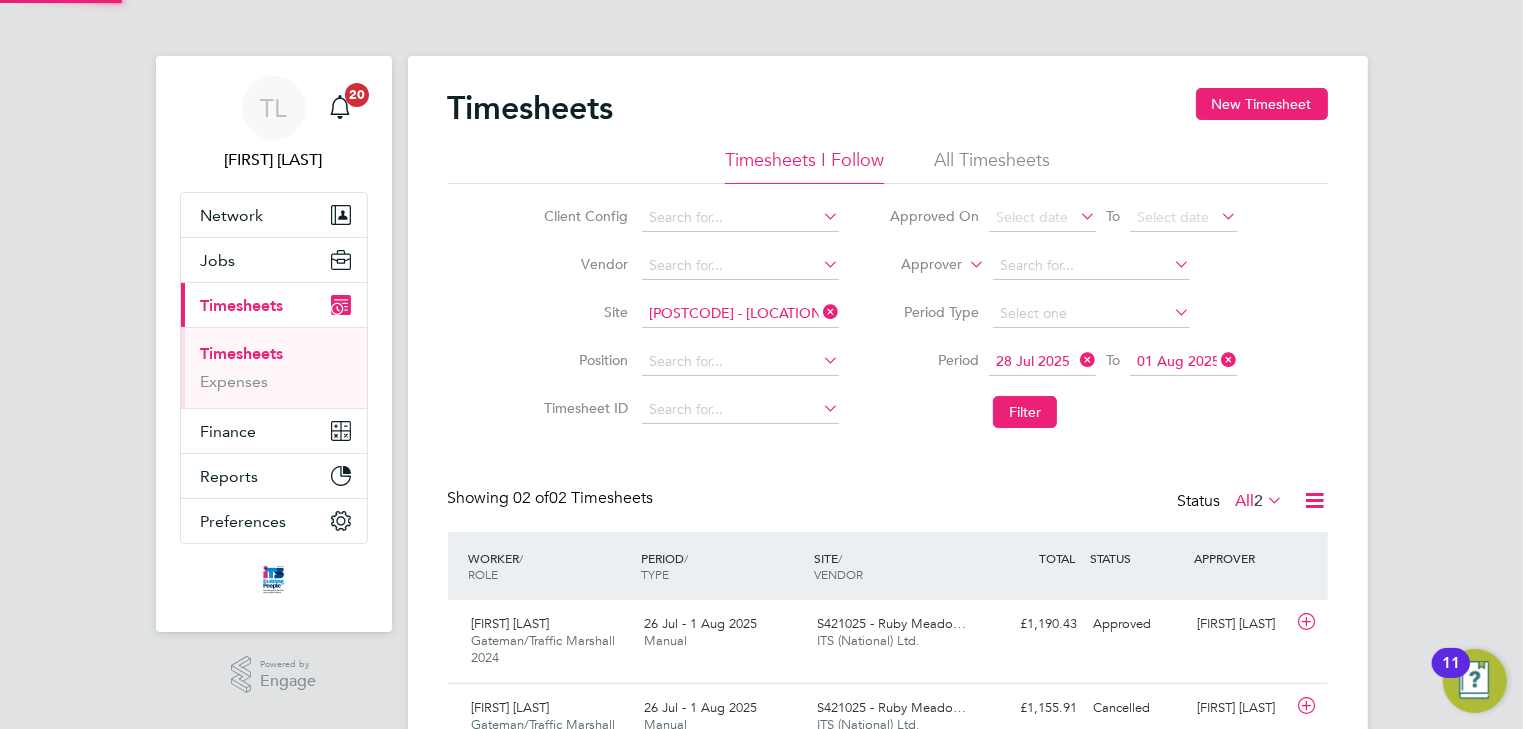 scroll, scrollTop: 10, scrollLeft: 10, axis: both 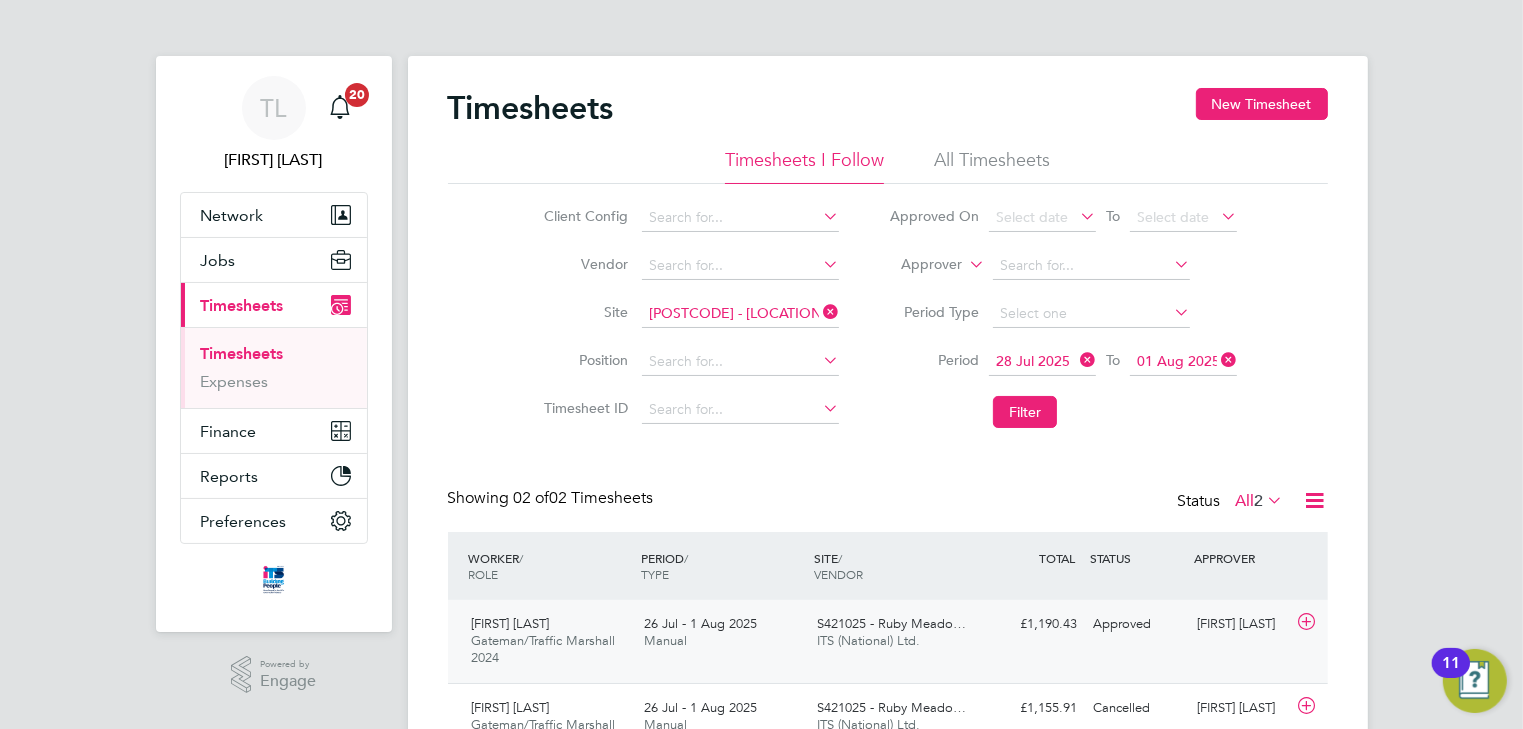 click 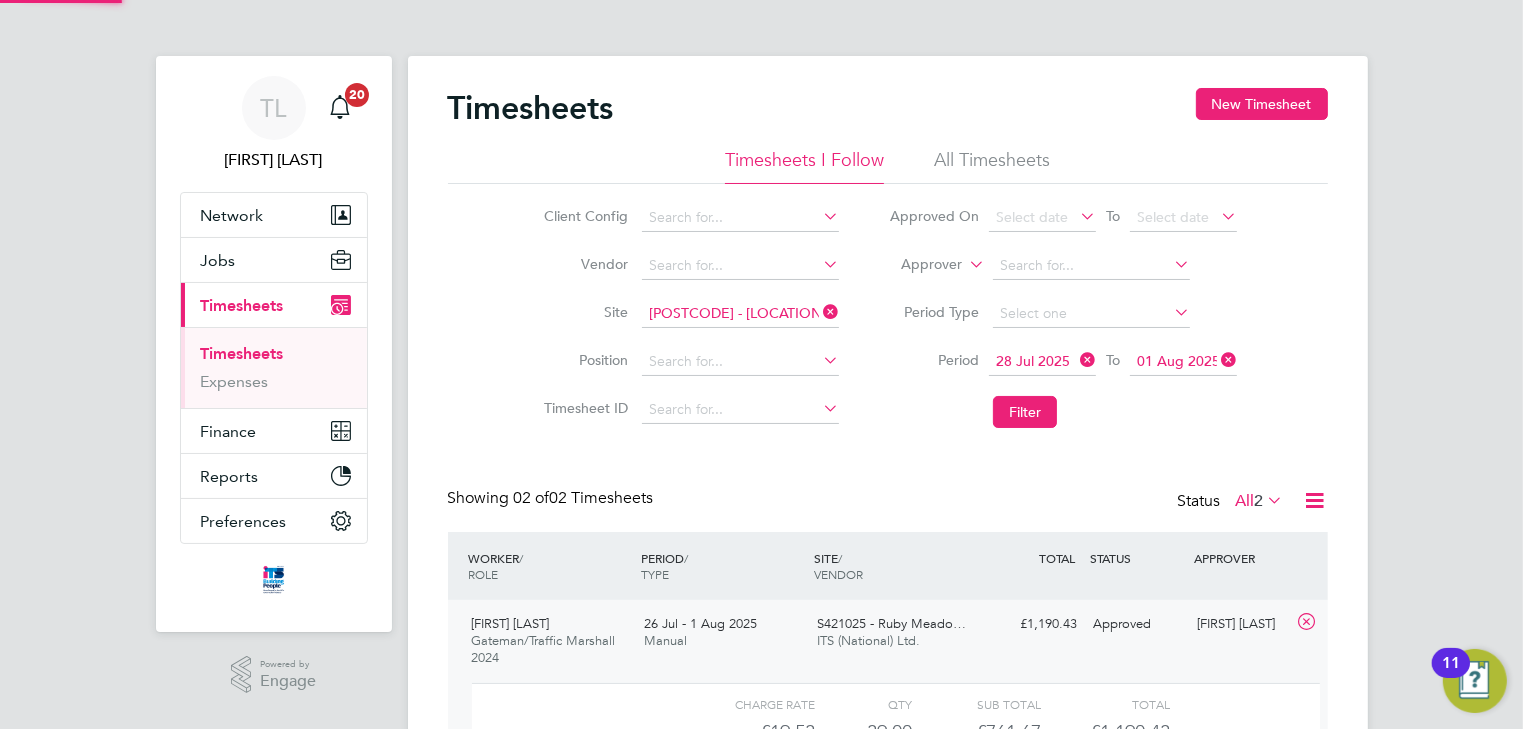 scroll, scrollTop: 9, scrollLeft: 9, axis: both 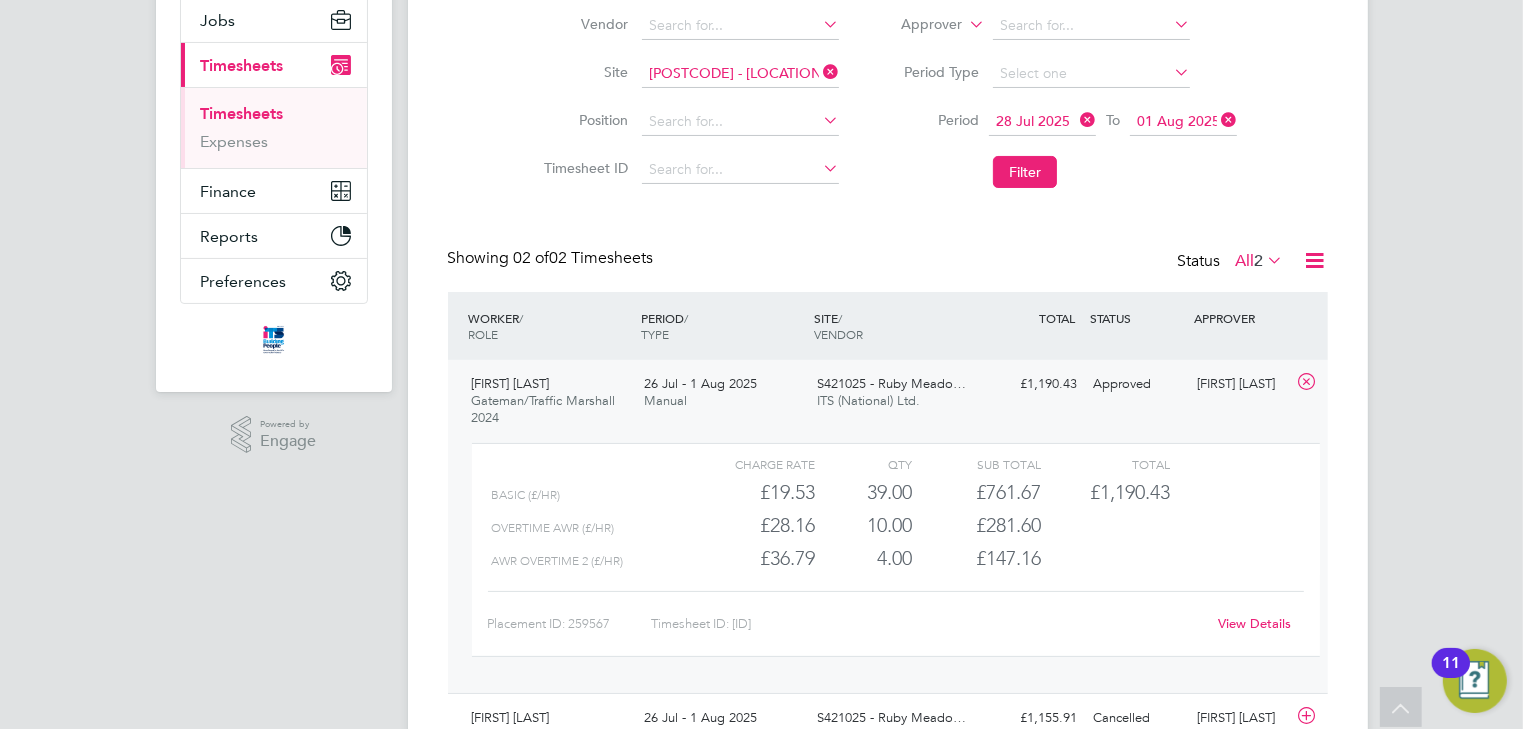 click on "View Details" 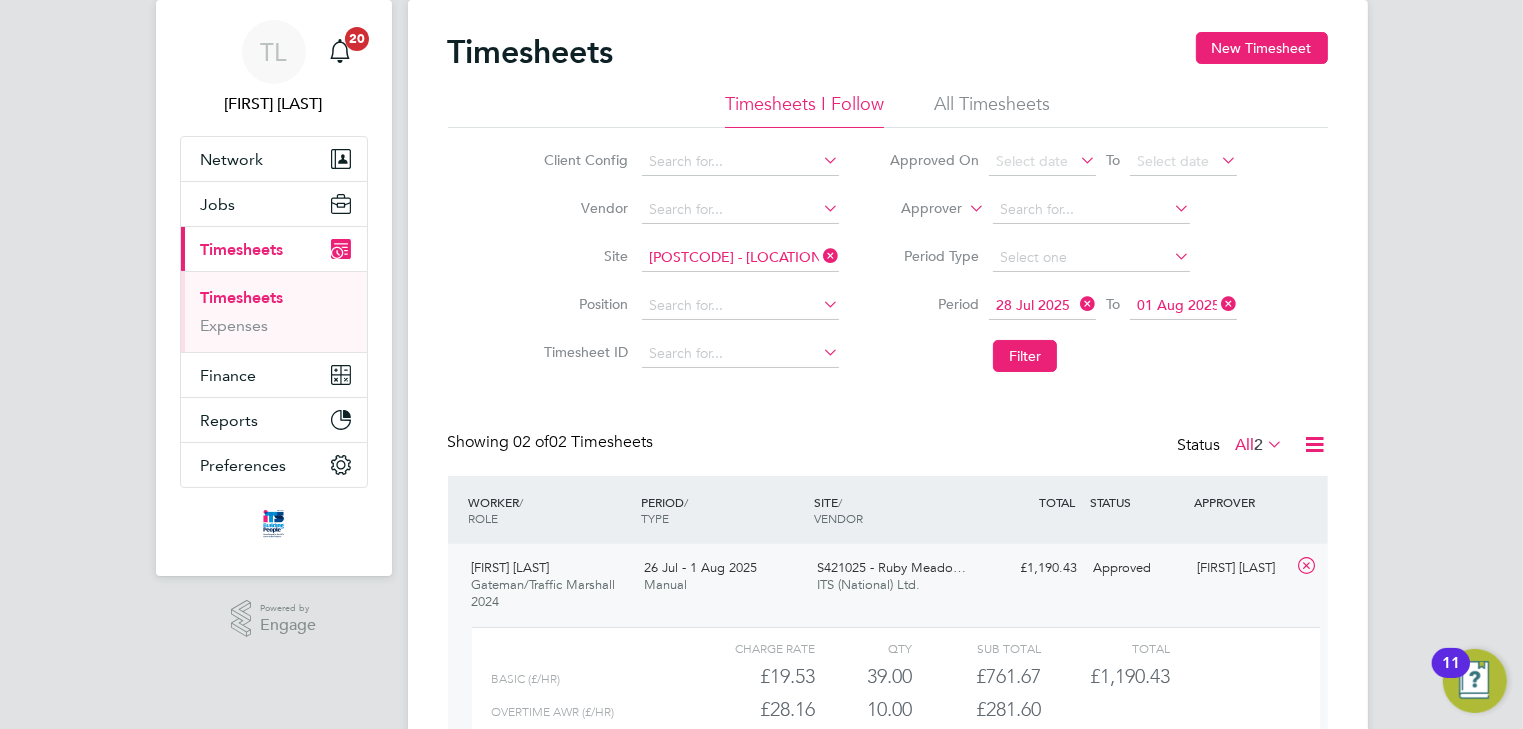 scroll, scrollTop: 80, scrollLeft: 0, axis: vertical 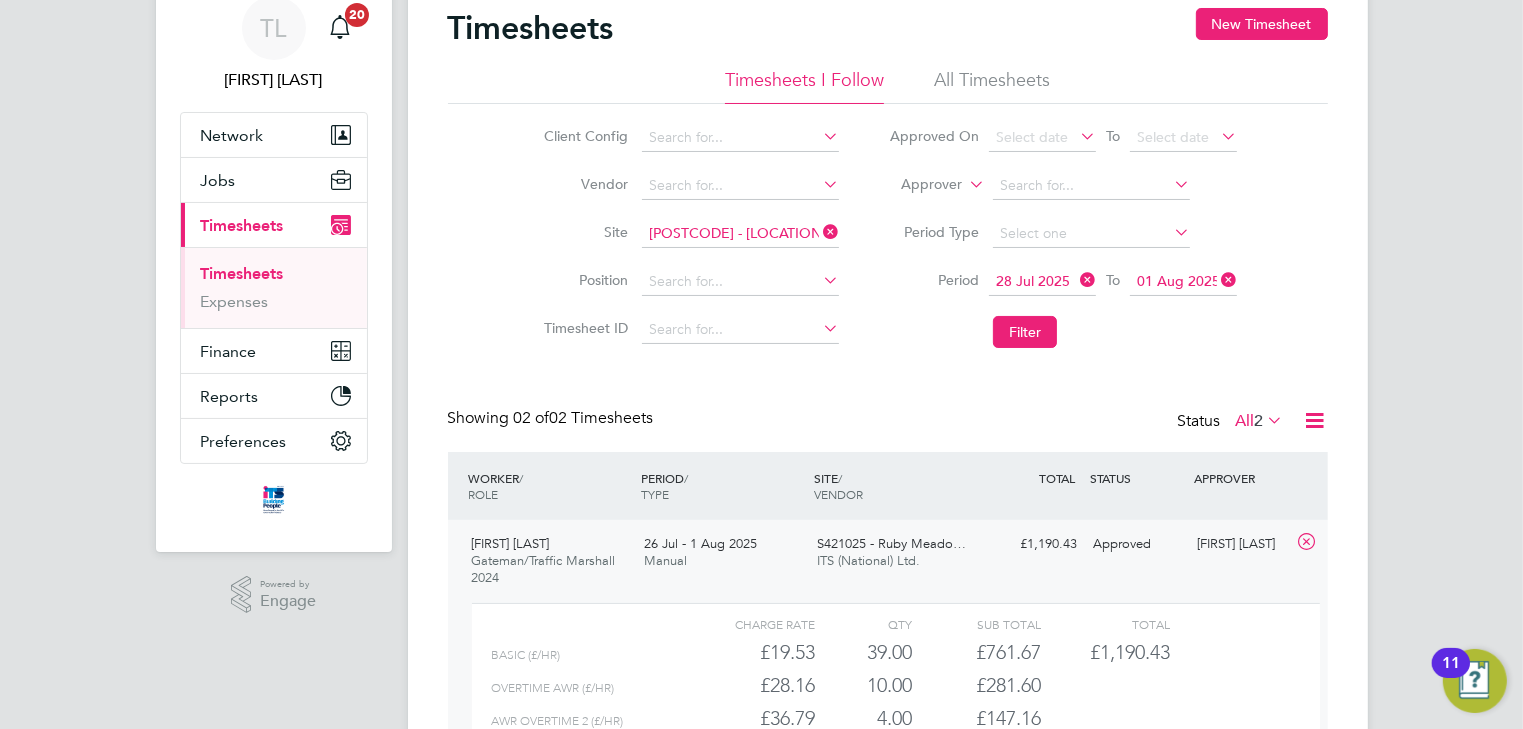 click on "Timesheets" at bounding box center [242, 273] 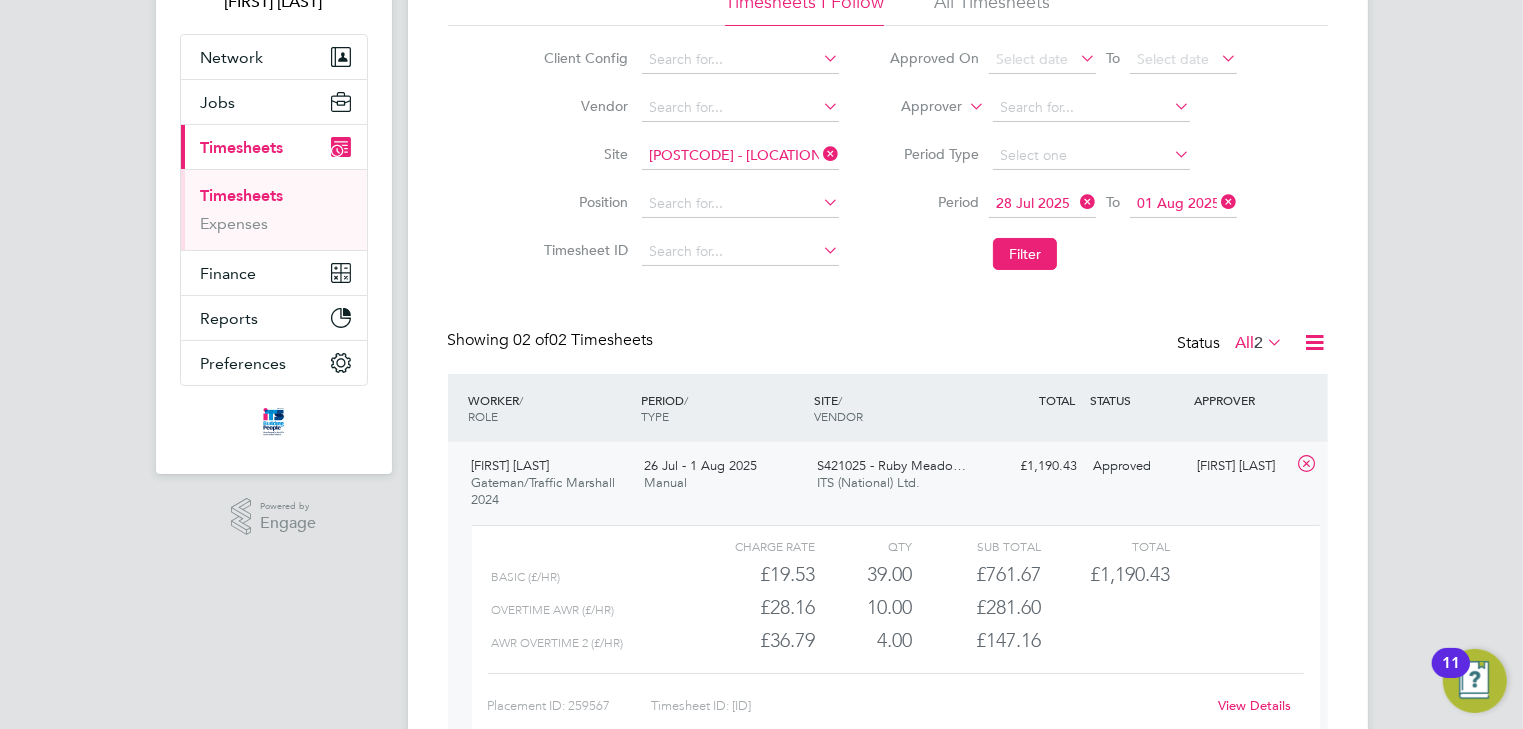 scroll, scrollTop: 160, scrollLeft: 0, axis: vertical 